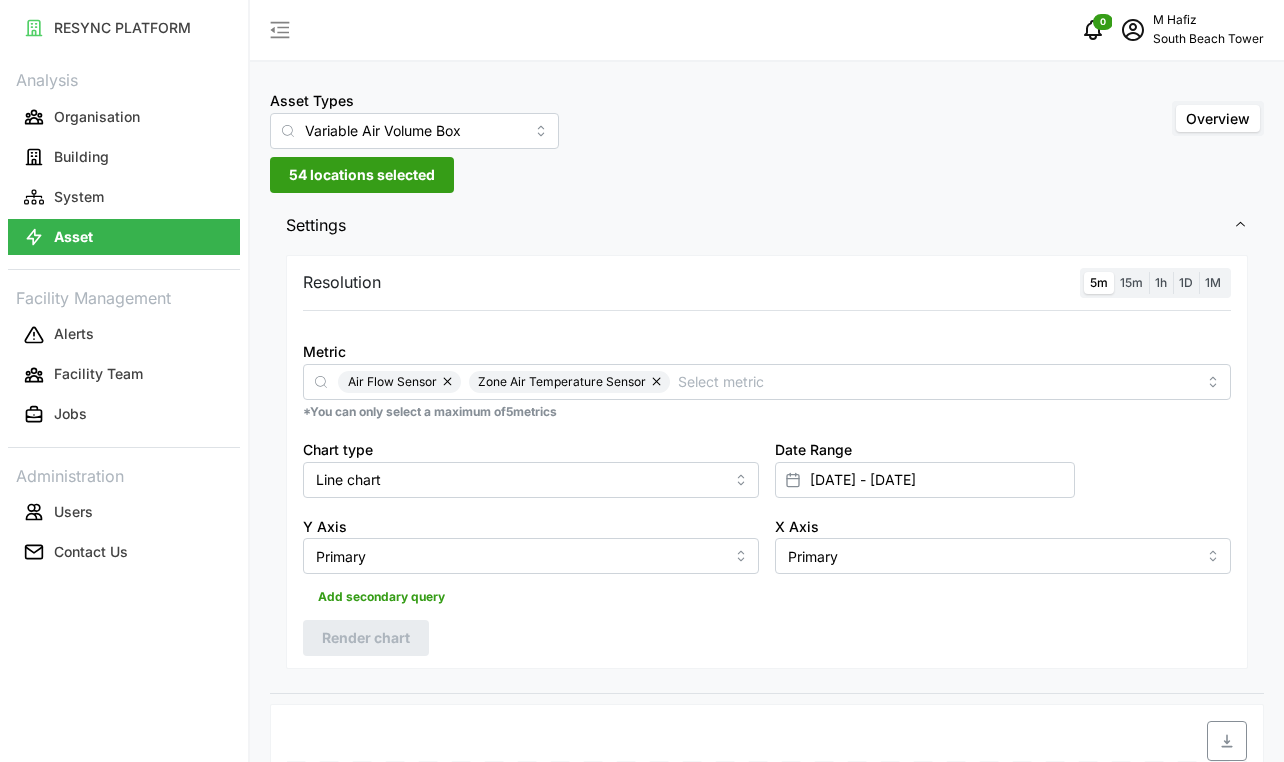 scroll, scrollTop: 0, scrollLeft: 0, axis: both 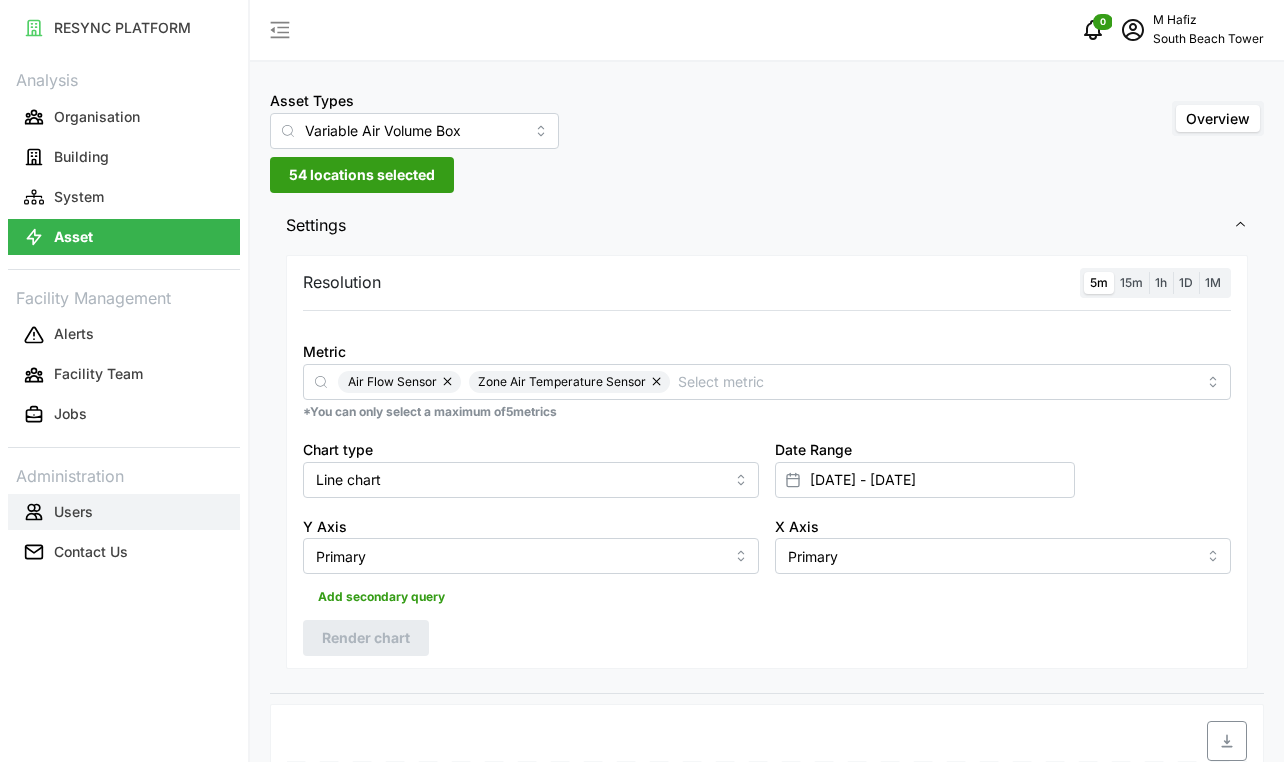 click on "Users" at bounding box center [124, 512] 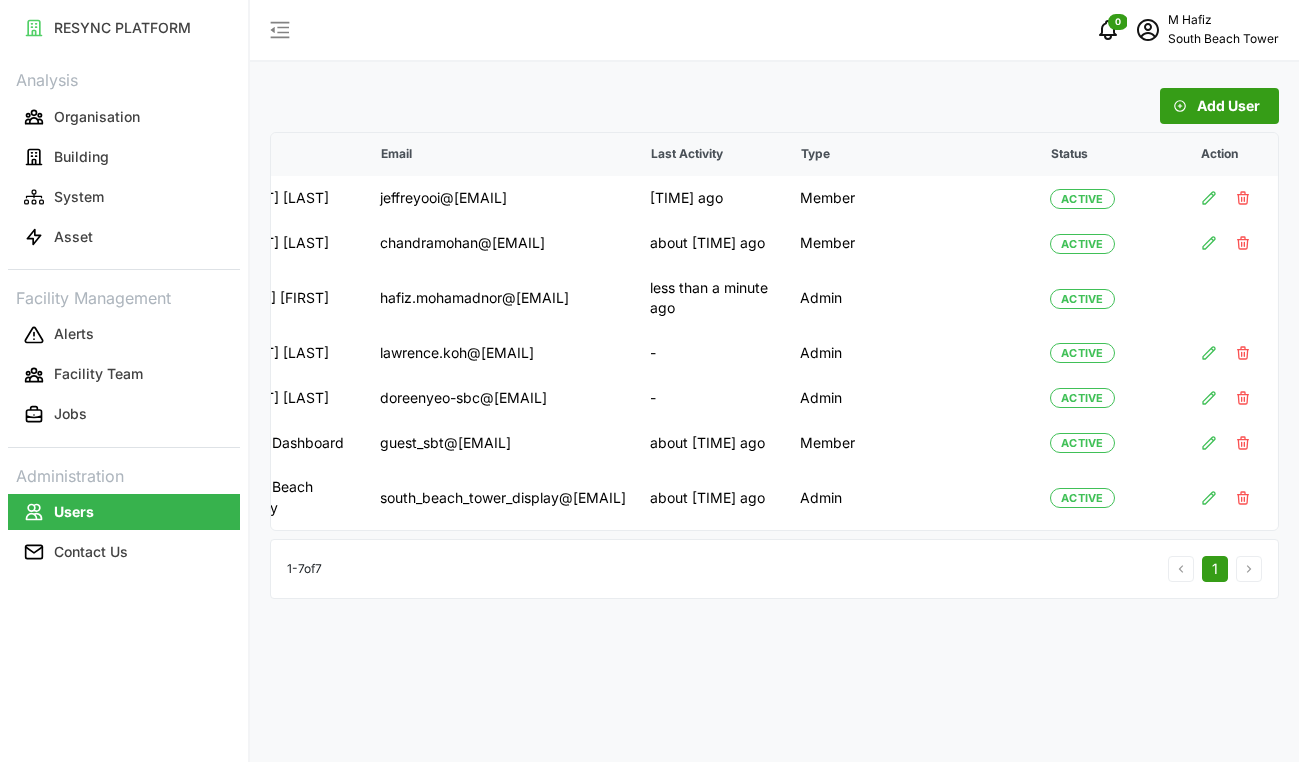 scroll, scrollTop: 0, scrollLeft: 105, axis: horizontal 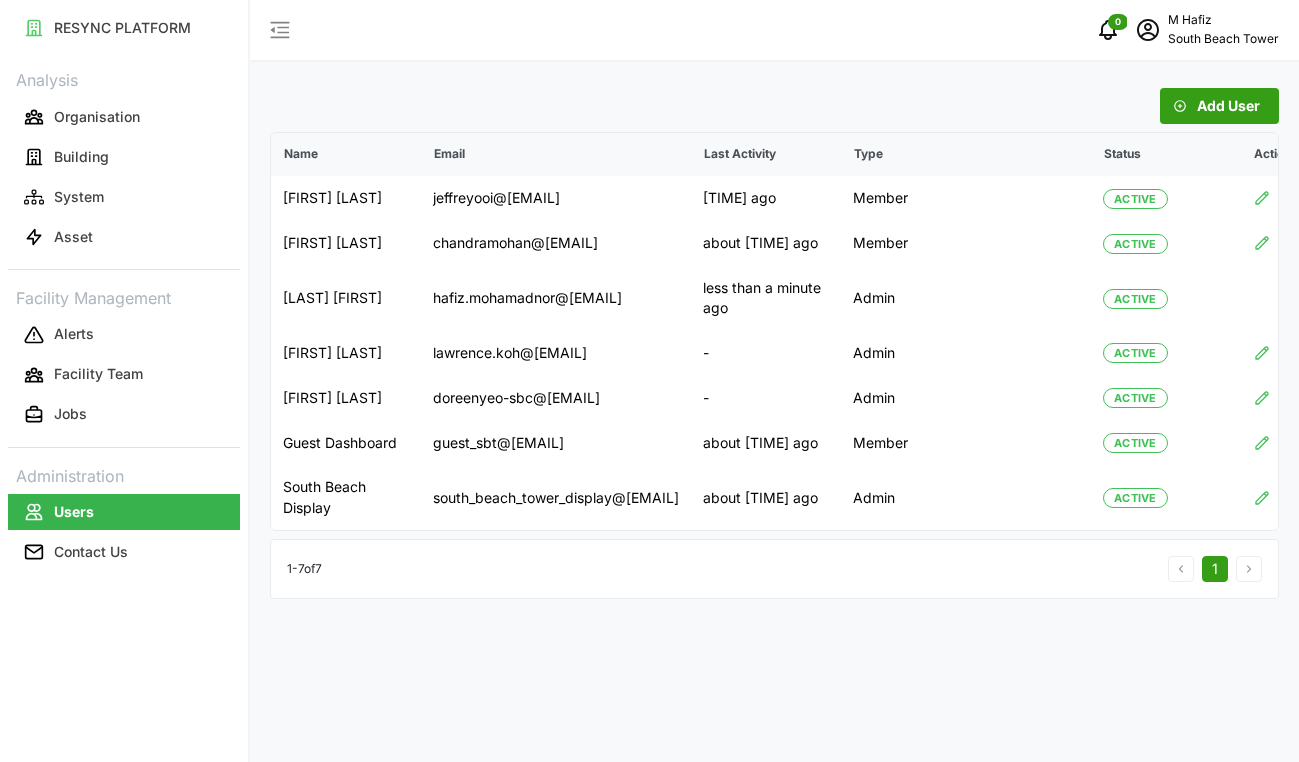 click on "[FIRST] [LAST]" at bounding box center [1223, 20] 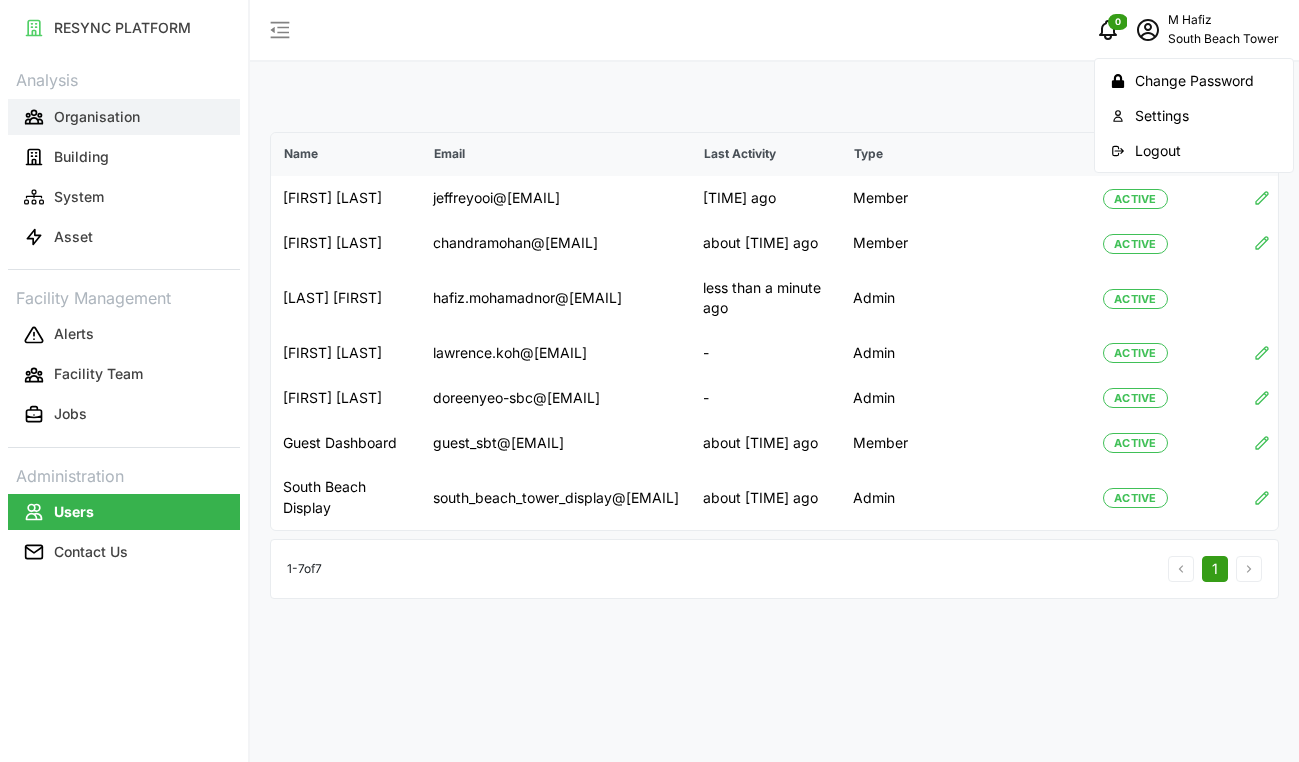 click on "Organisation" at bounding box center (124, 117) 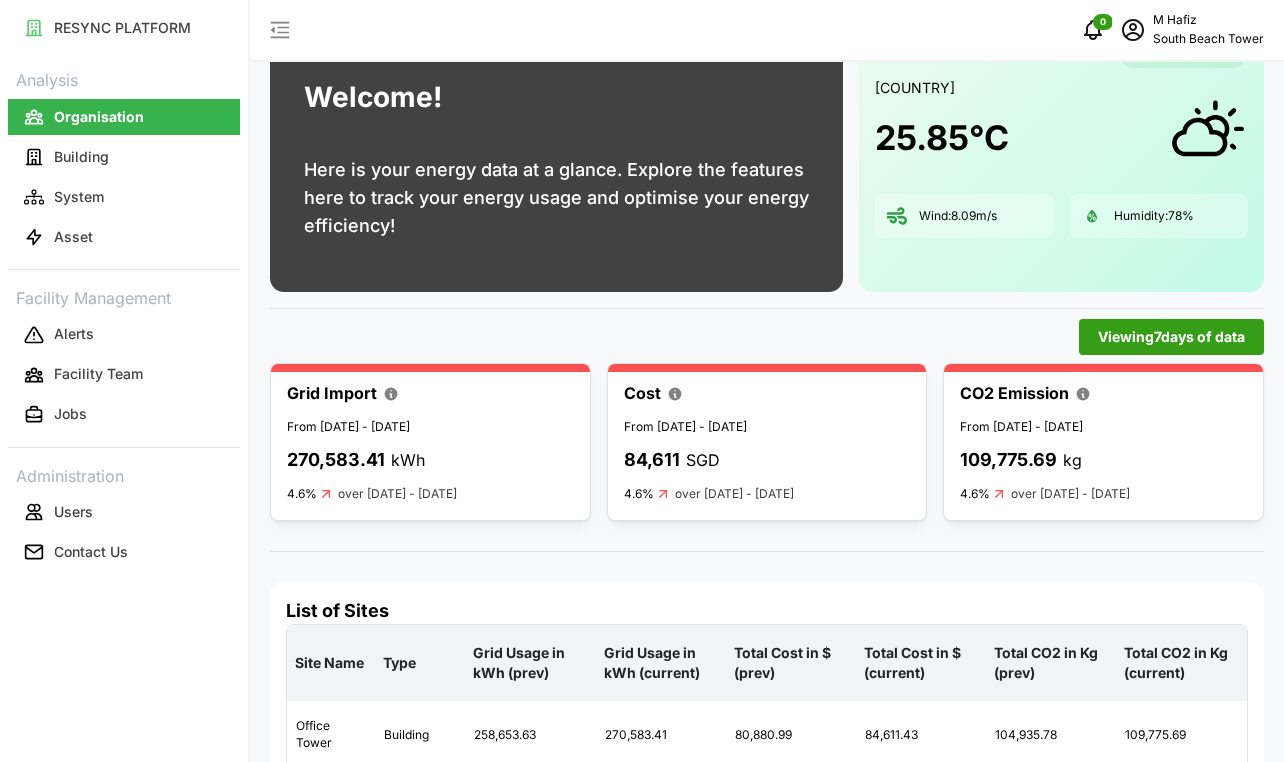scroll, scrollTop: 109, scrollLeft: 0, axis: vertical 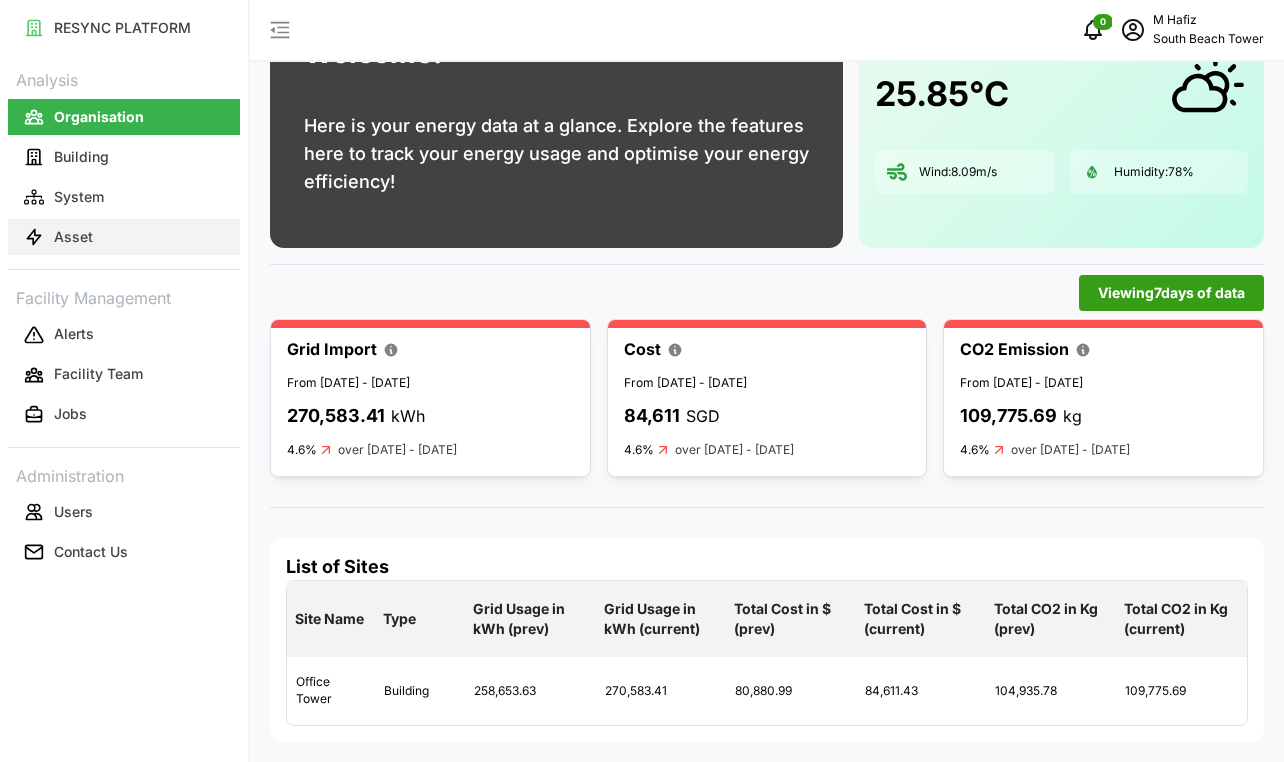 click on "Asset" at bounding box center (124, 237) 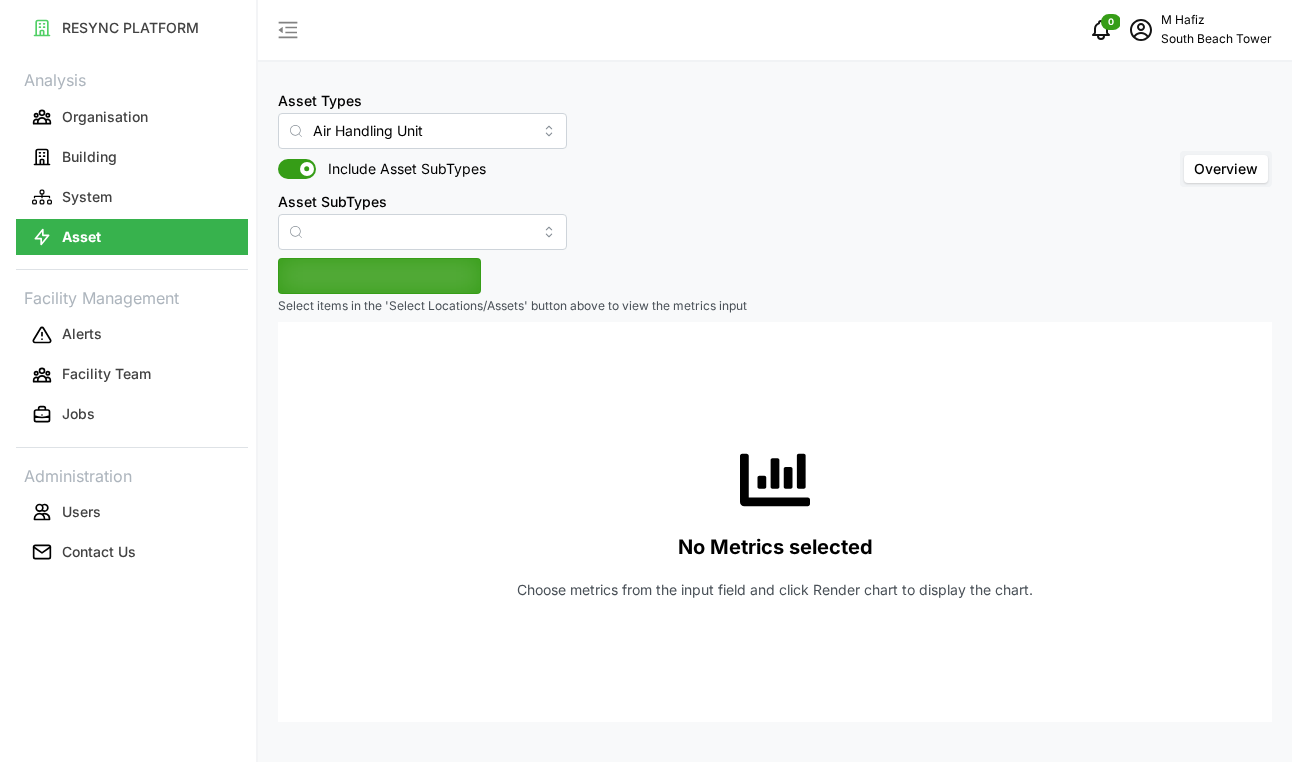 scroll, scrollTop: 0, scrollLeft: 0, axis: both 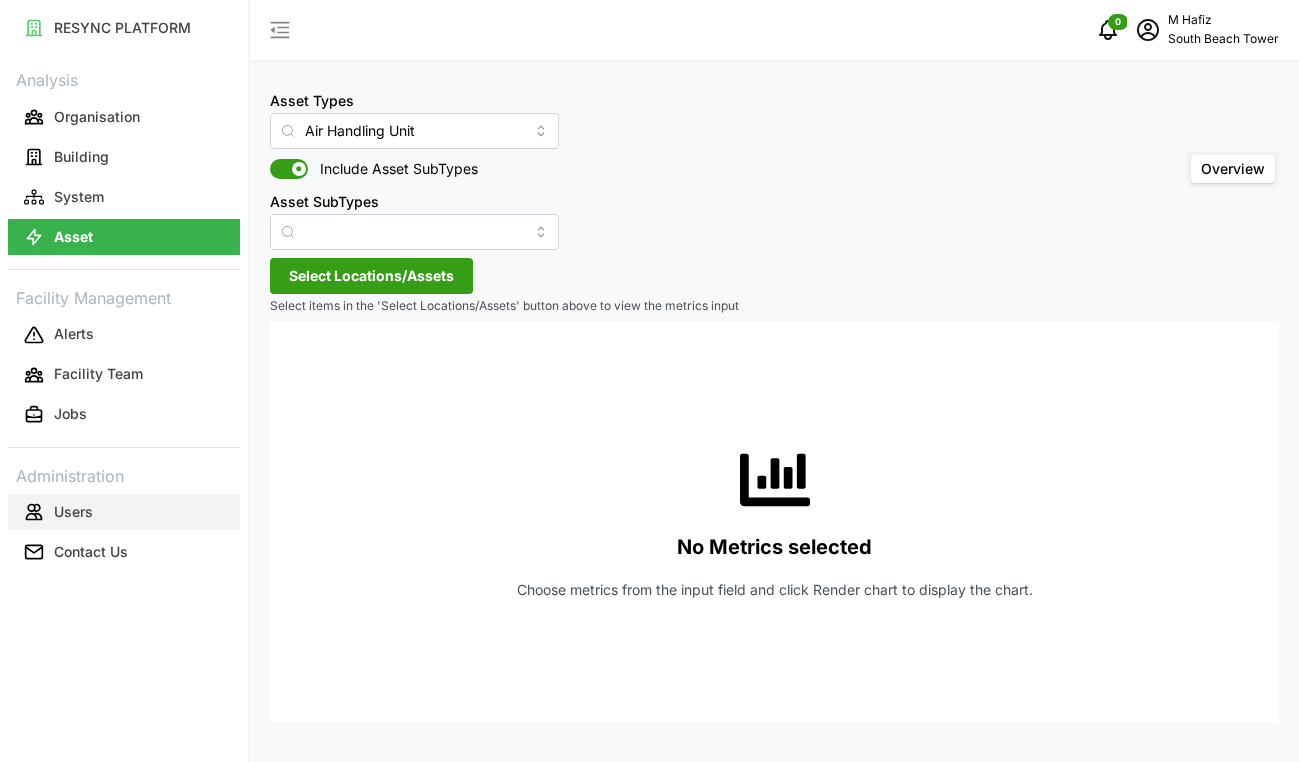 click on "Users" at bounding box center [73, 512] 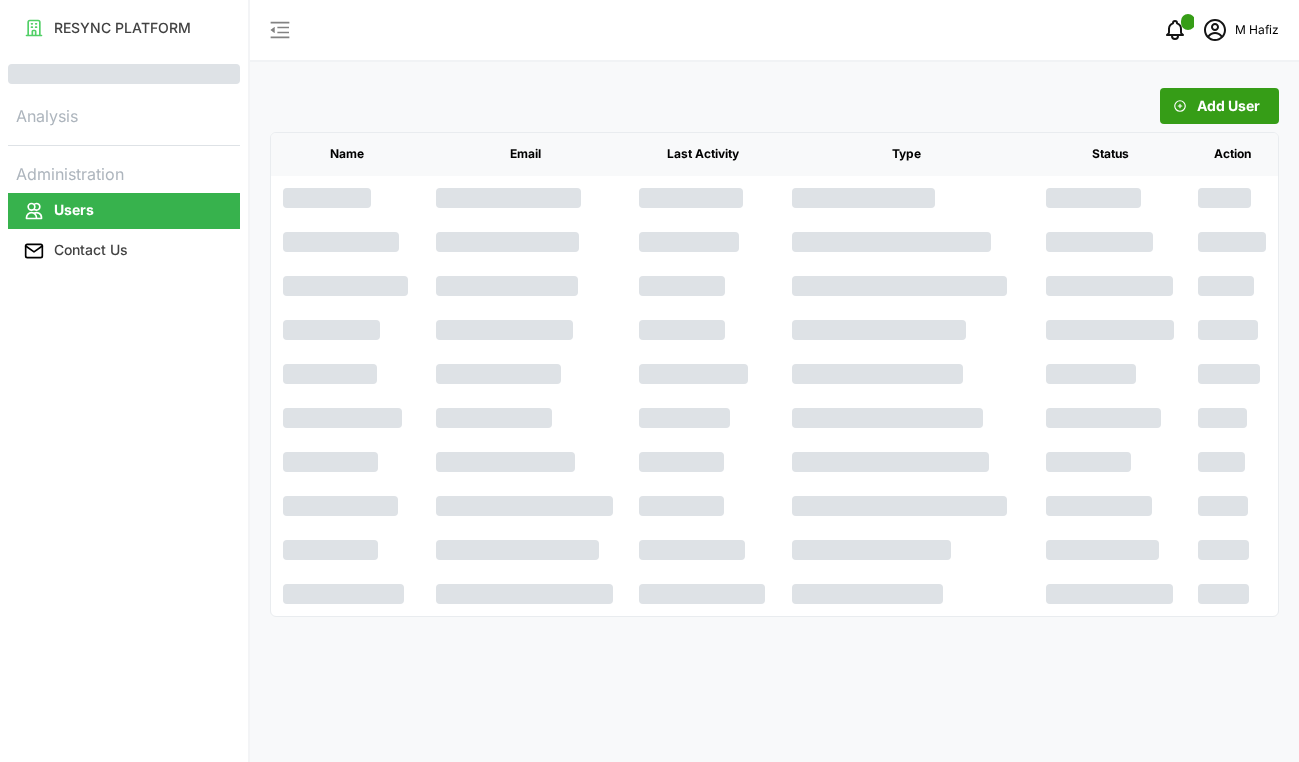scroll, scrollTop: 0, scrollLeft: 0, axis: both 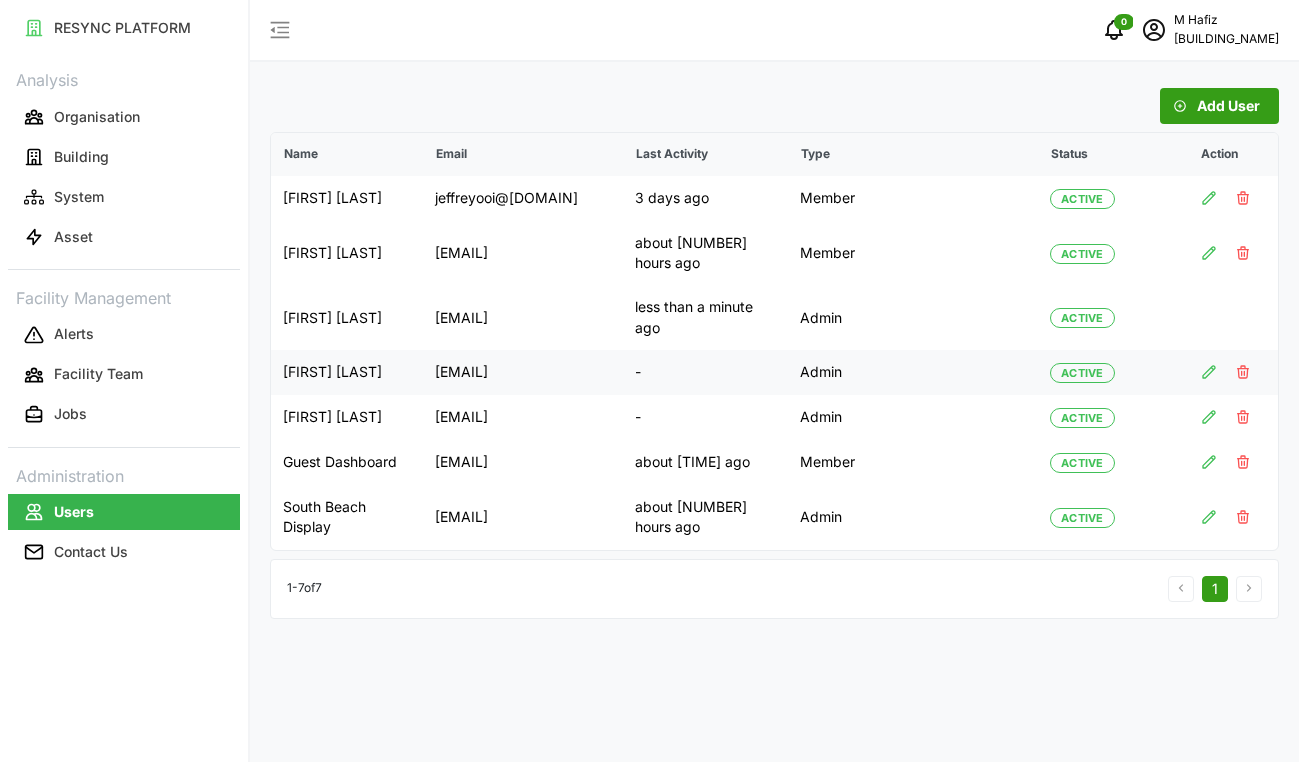 click at bounding box center [1209, 372] 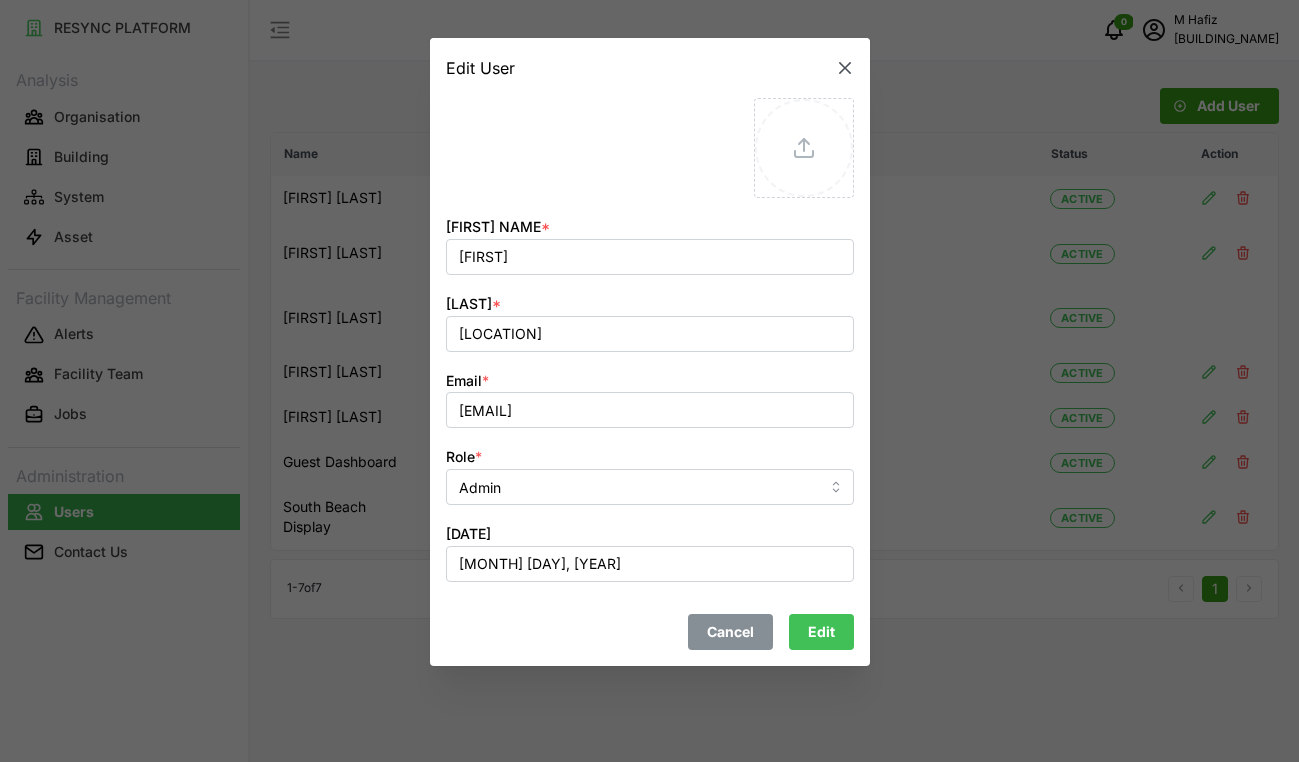 click 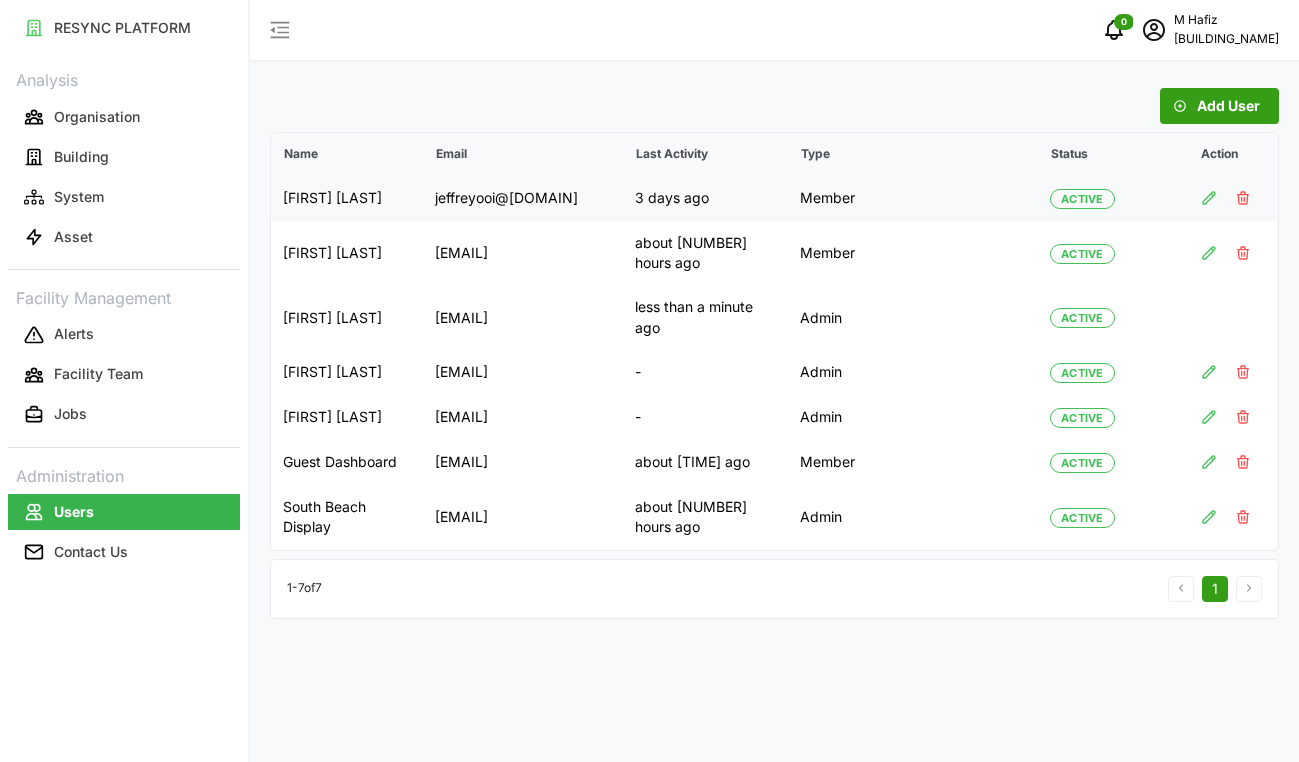 click 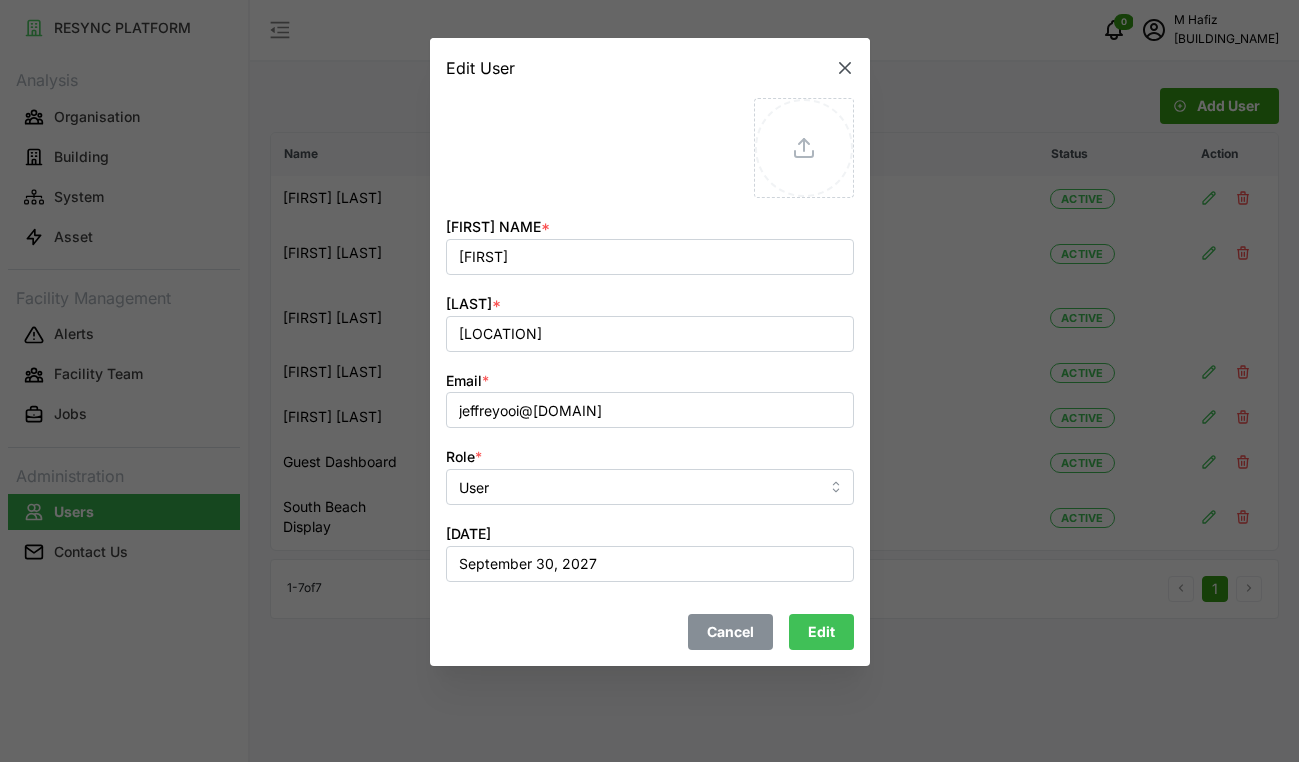 click 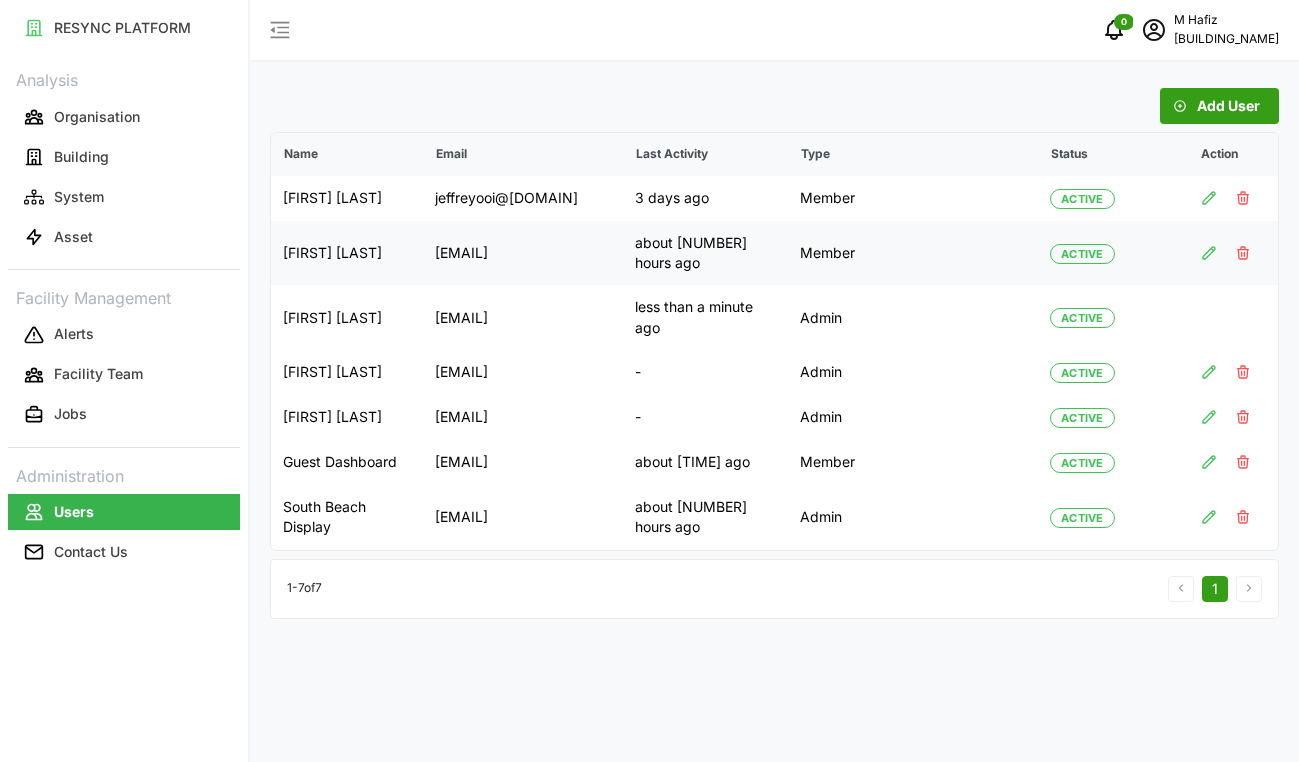 click 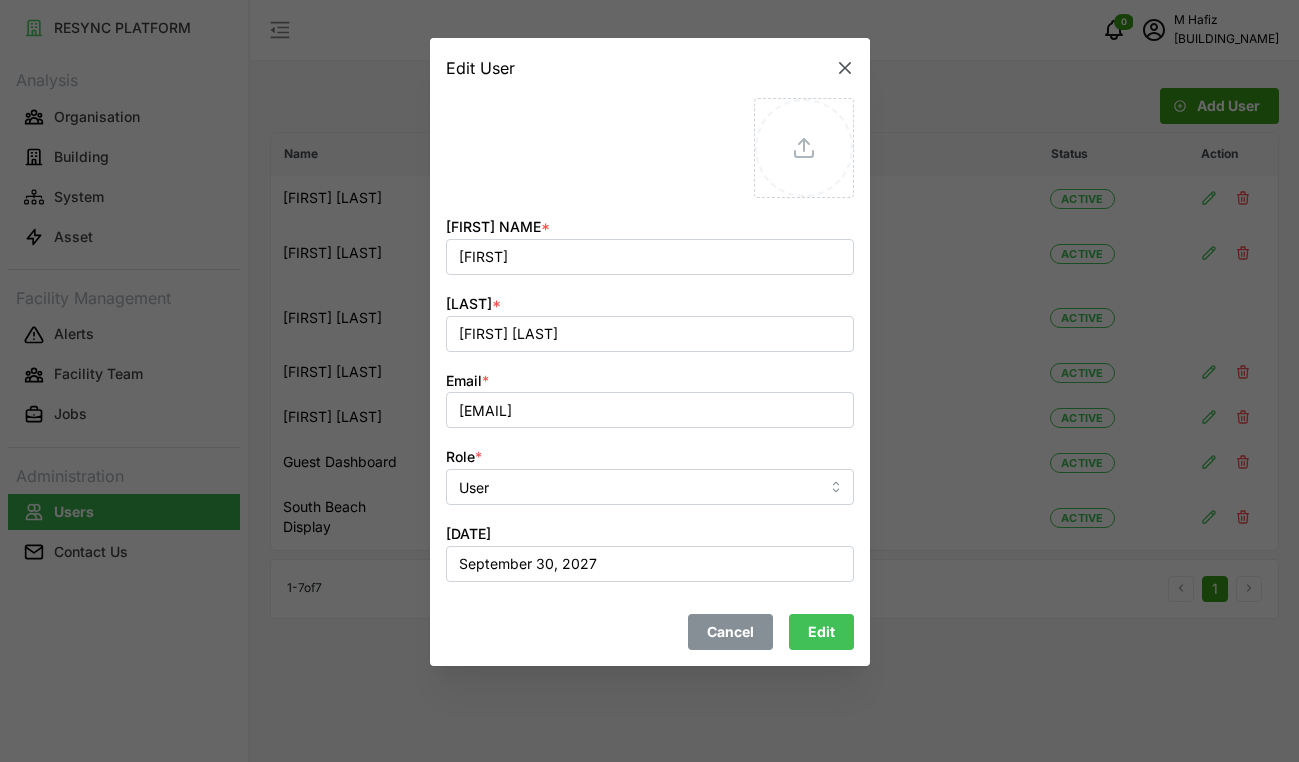 click 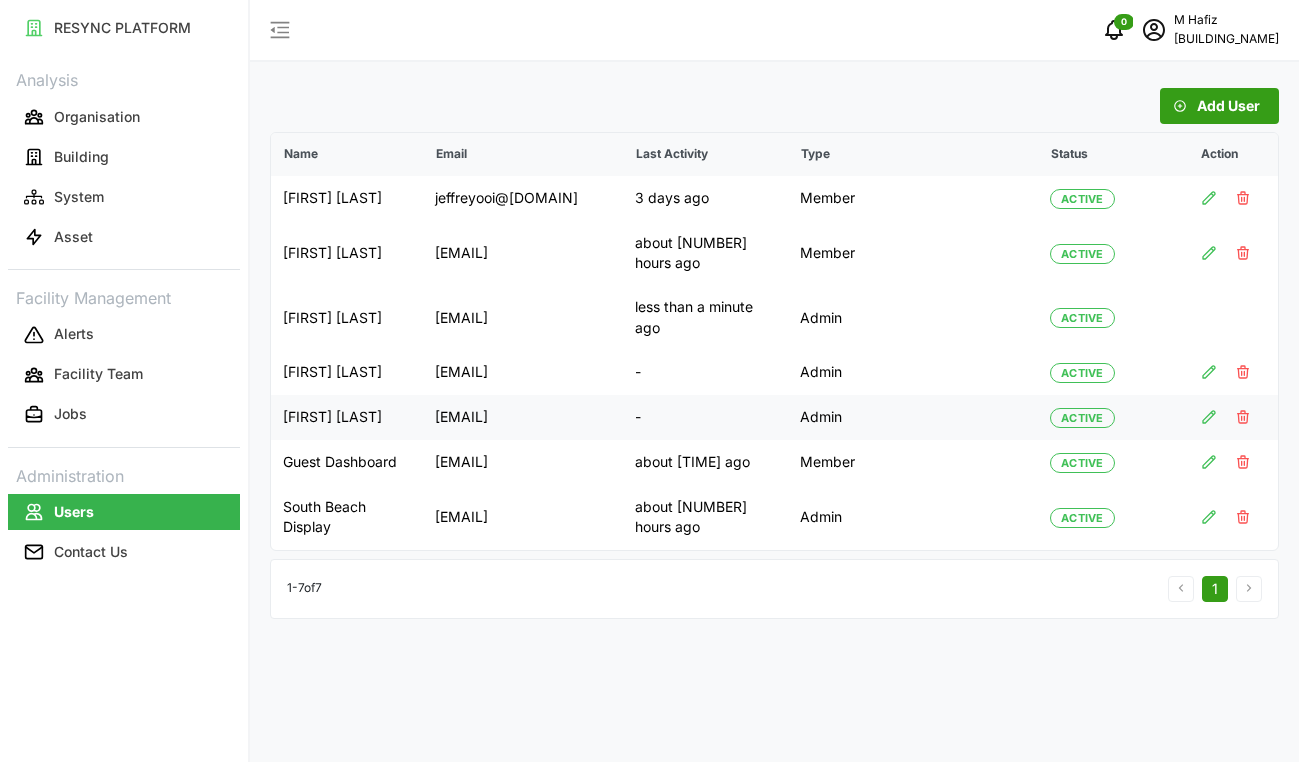 click 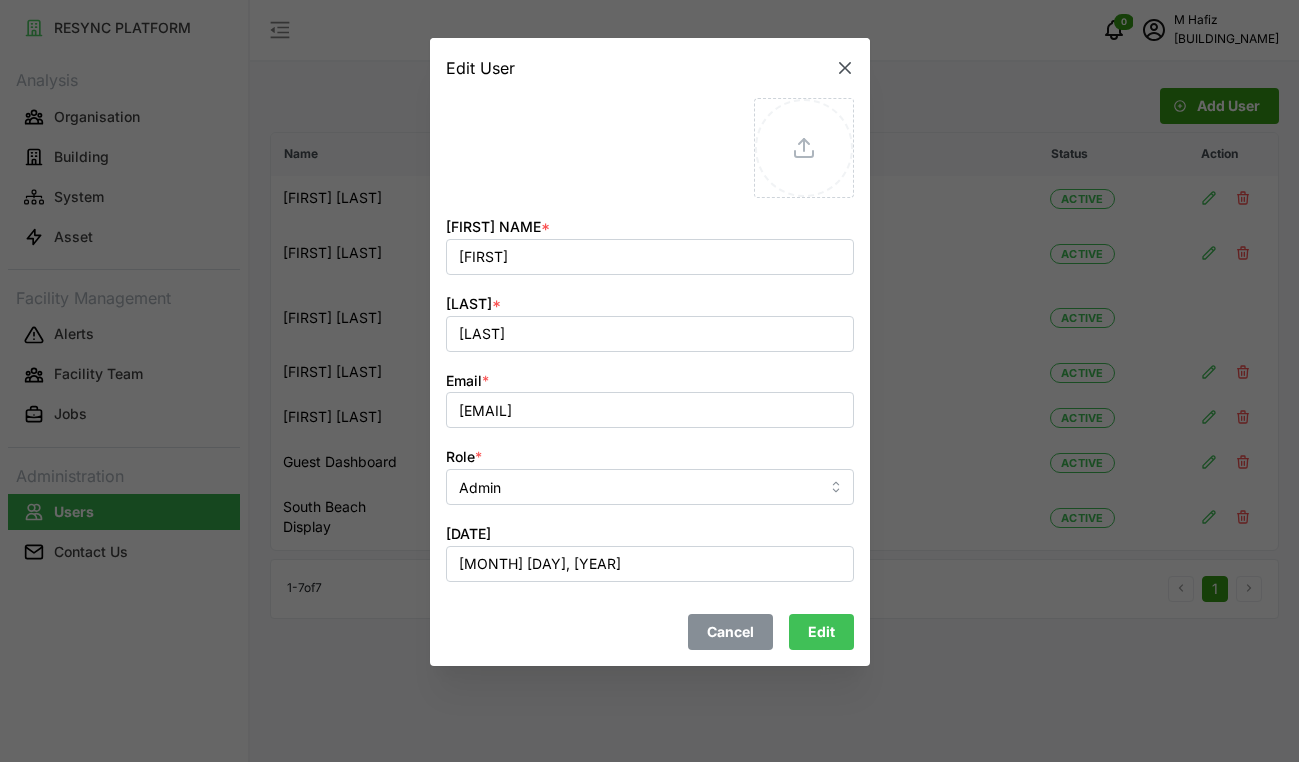 click 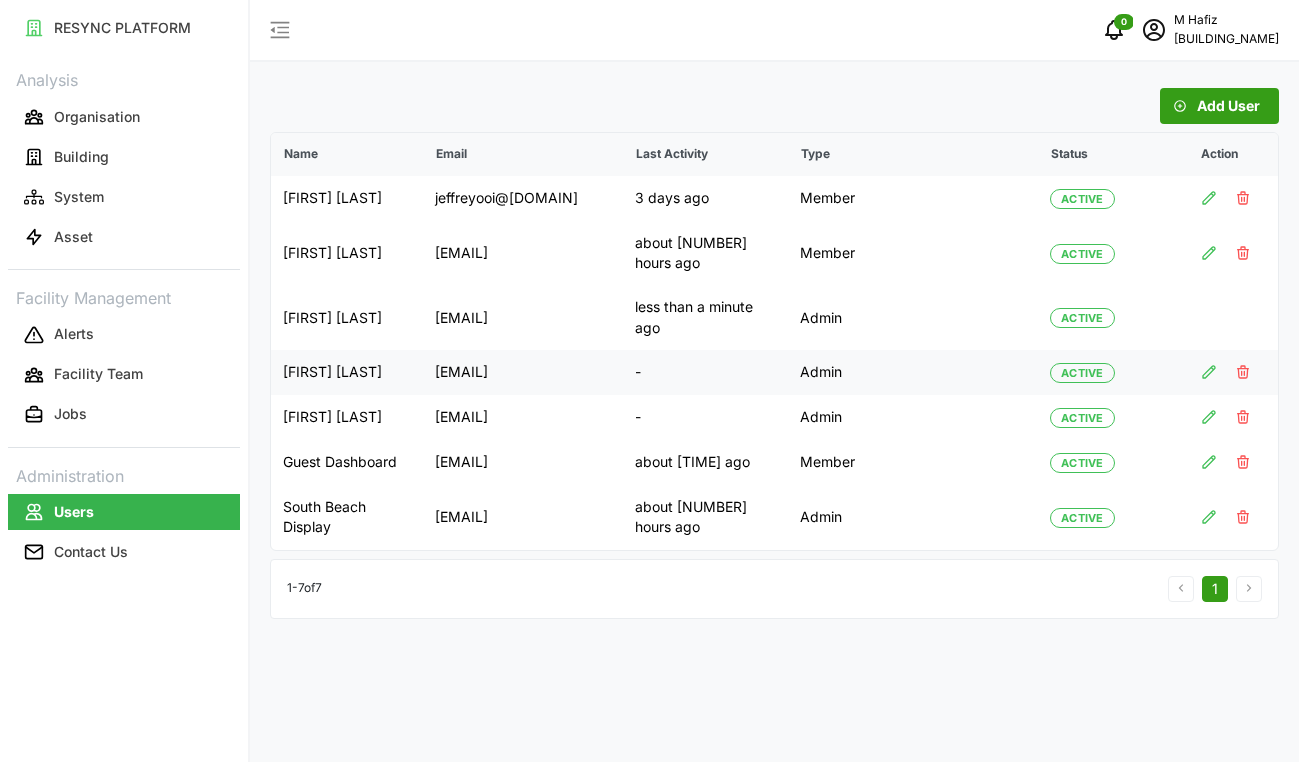 click 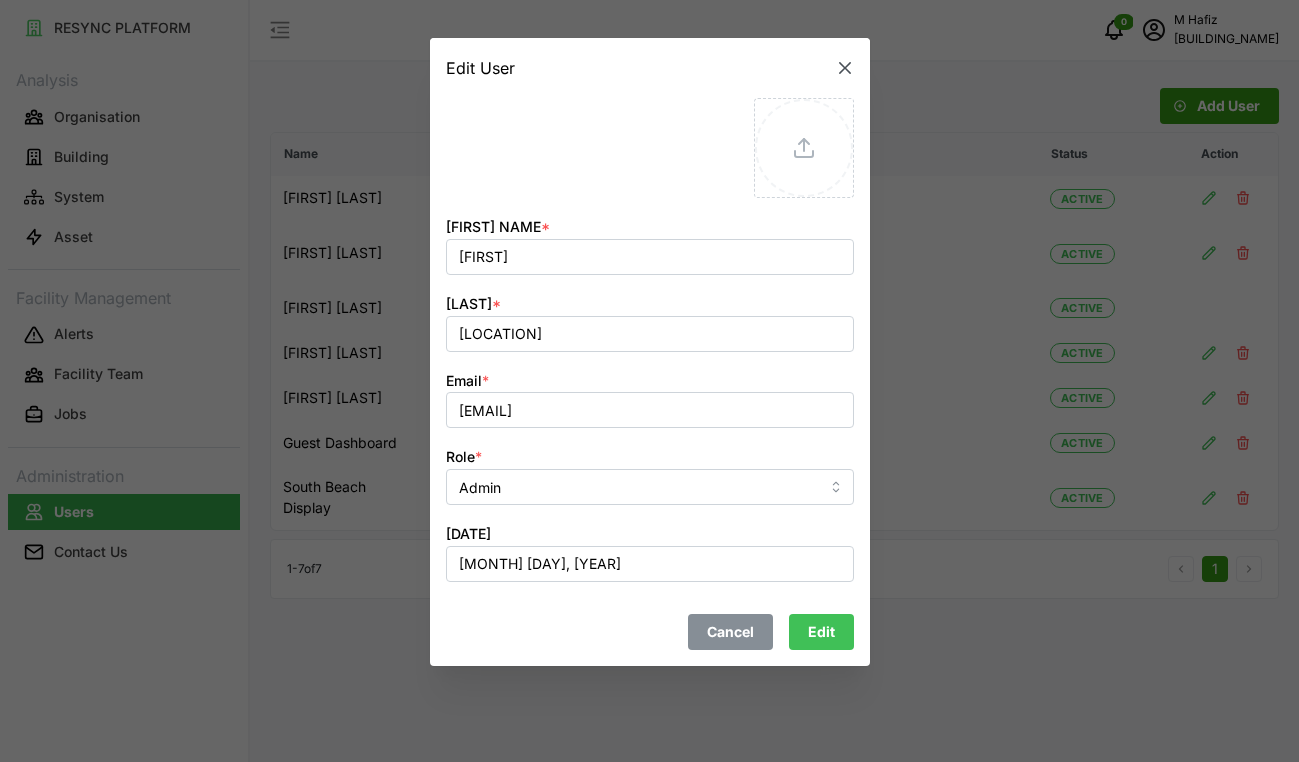 click at bounding box center [845, 68] 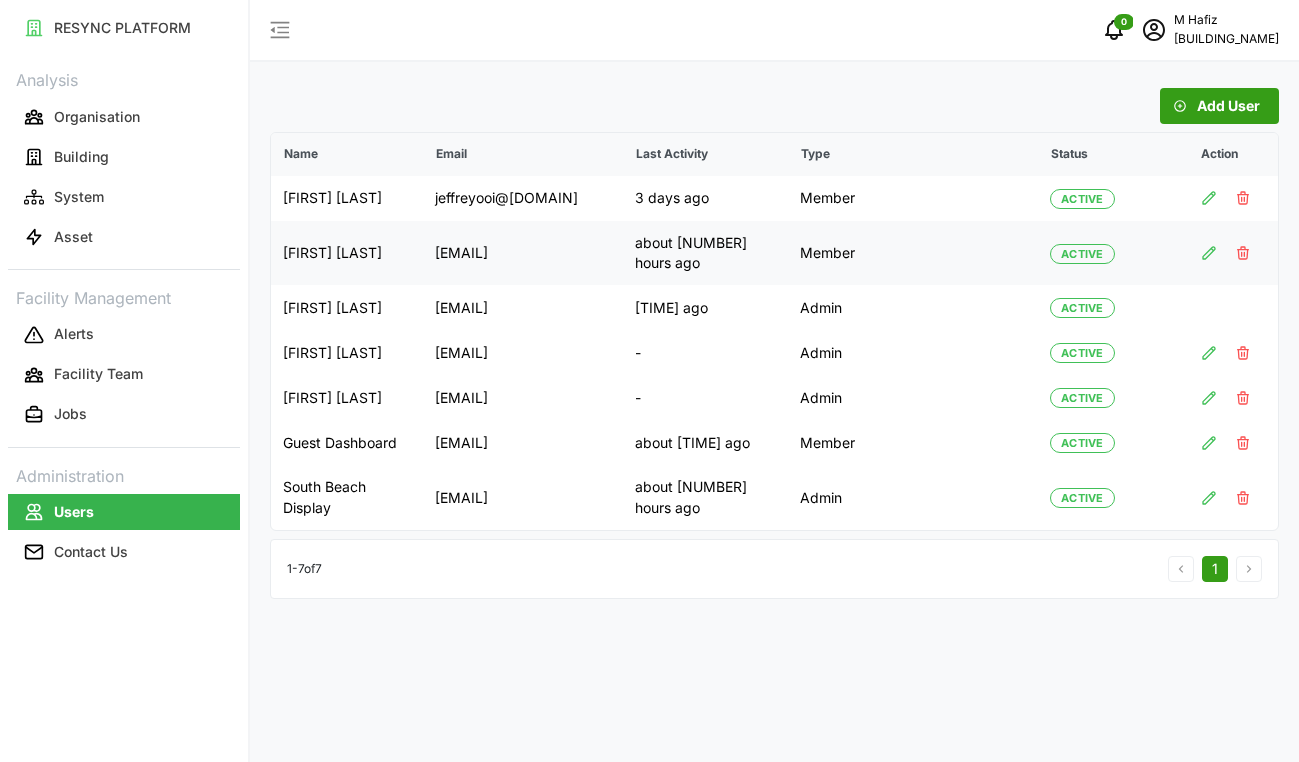 click 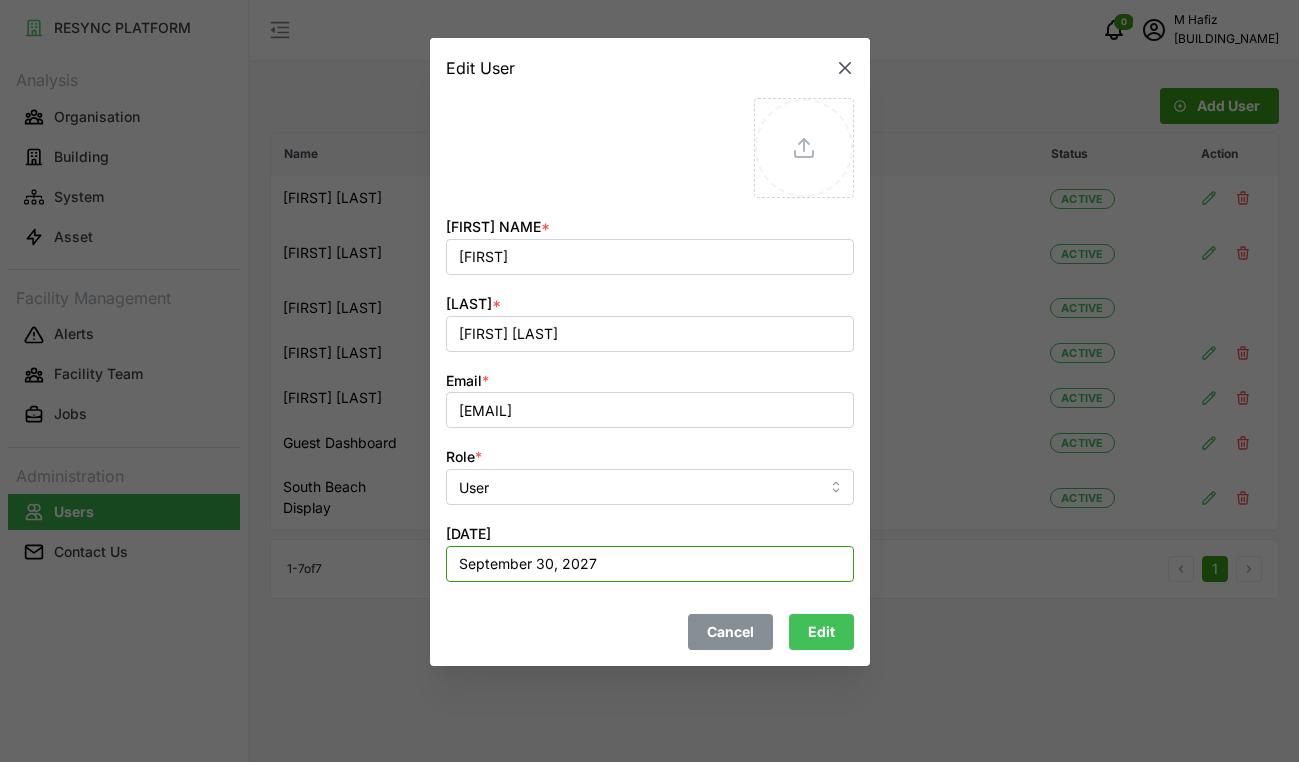 click on "September 30, 2027" at bounding box center [650, 564] 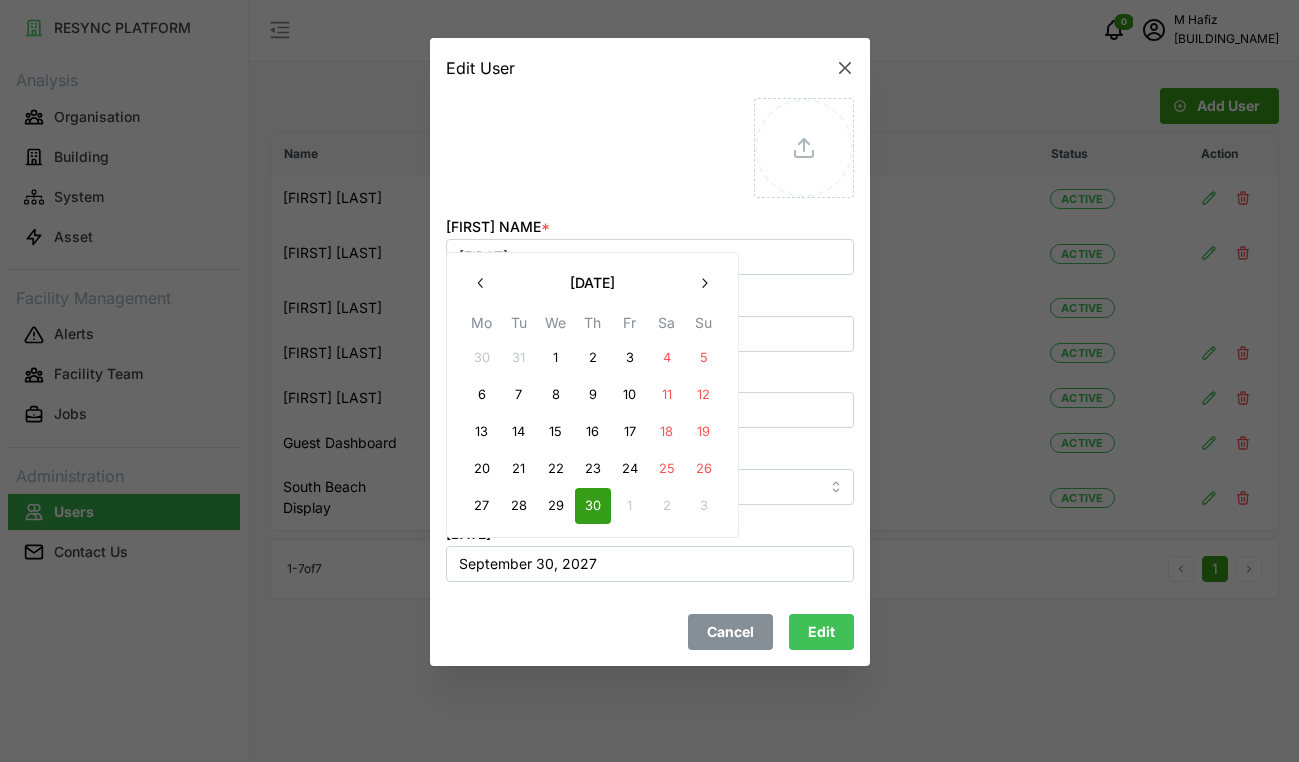 click 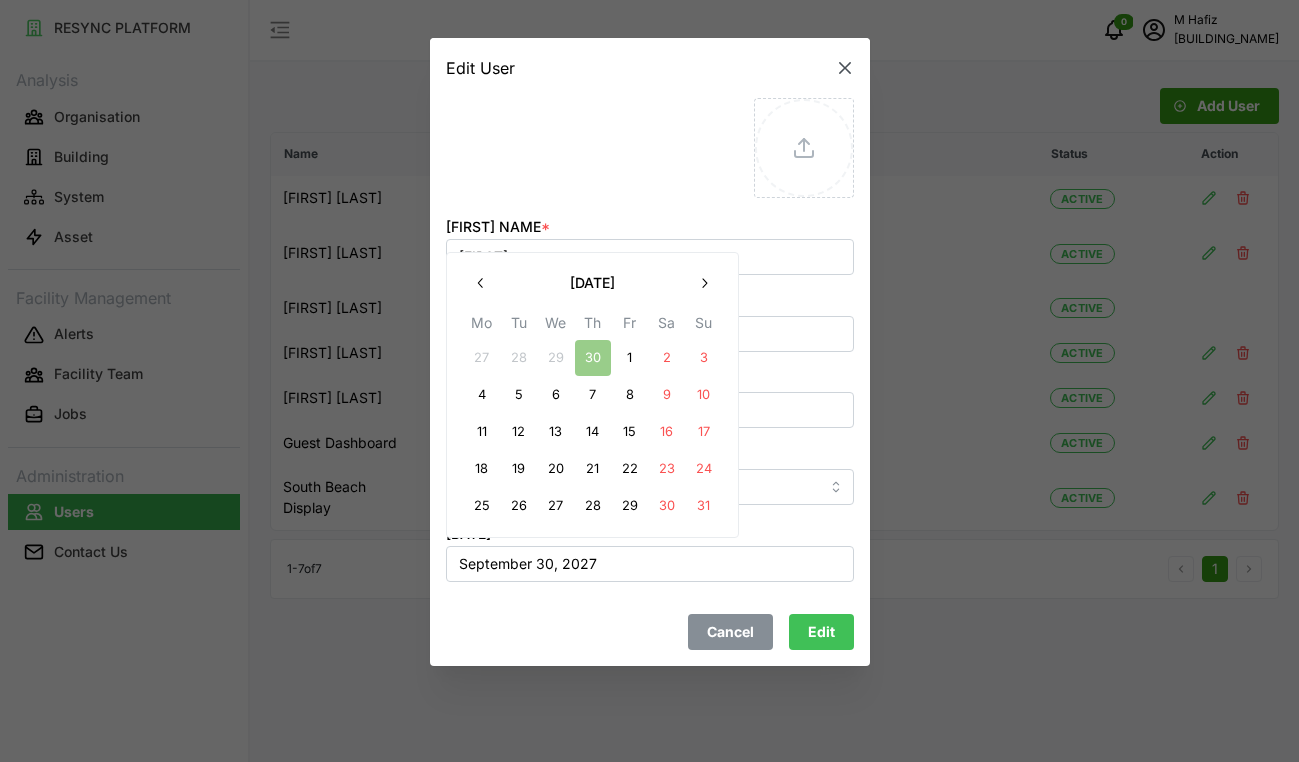 click 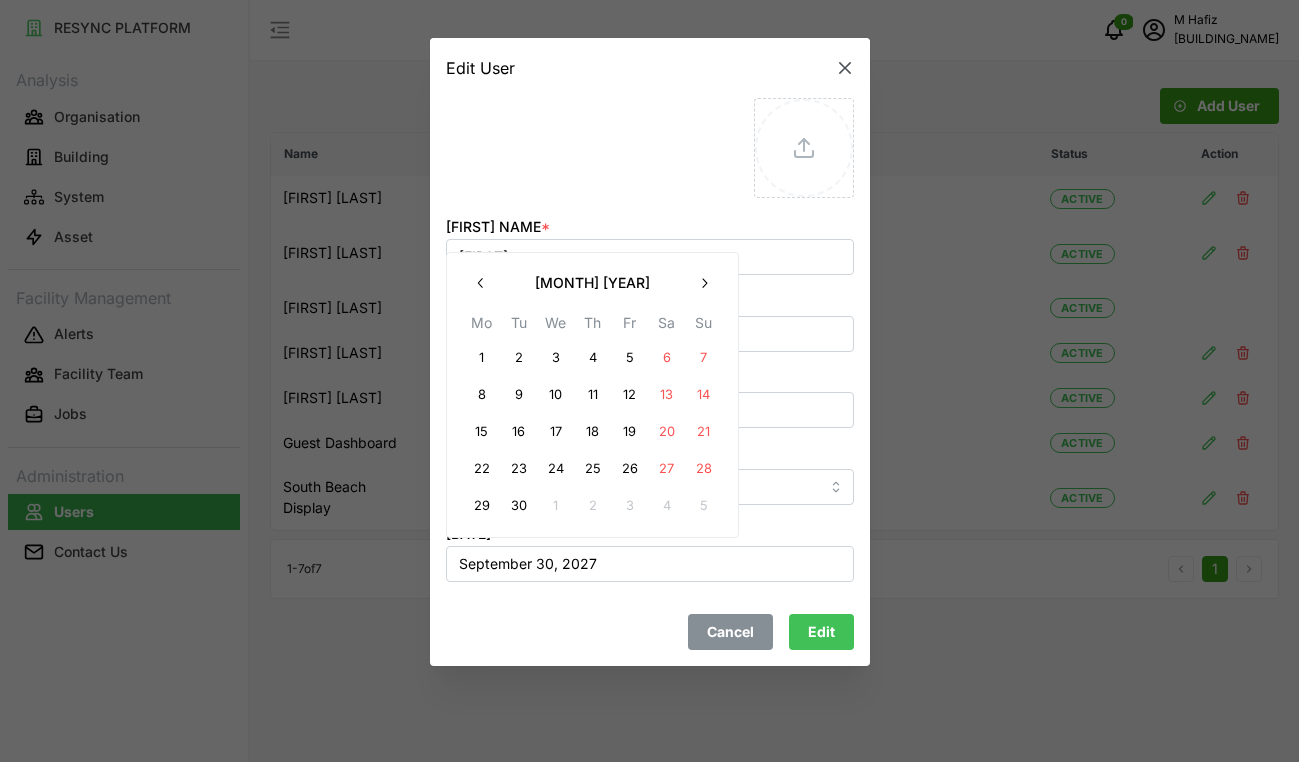 click 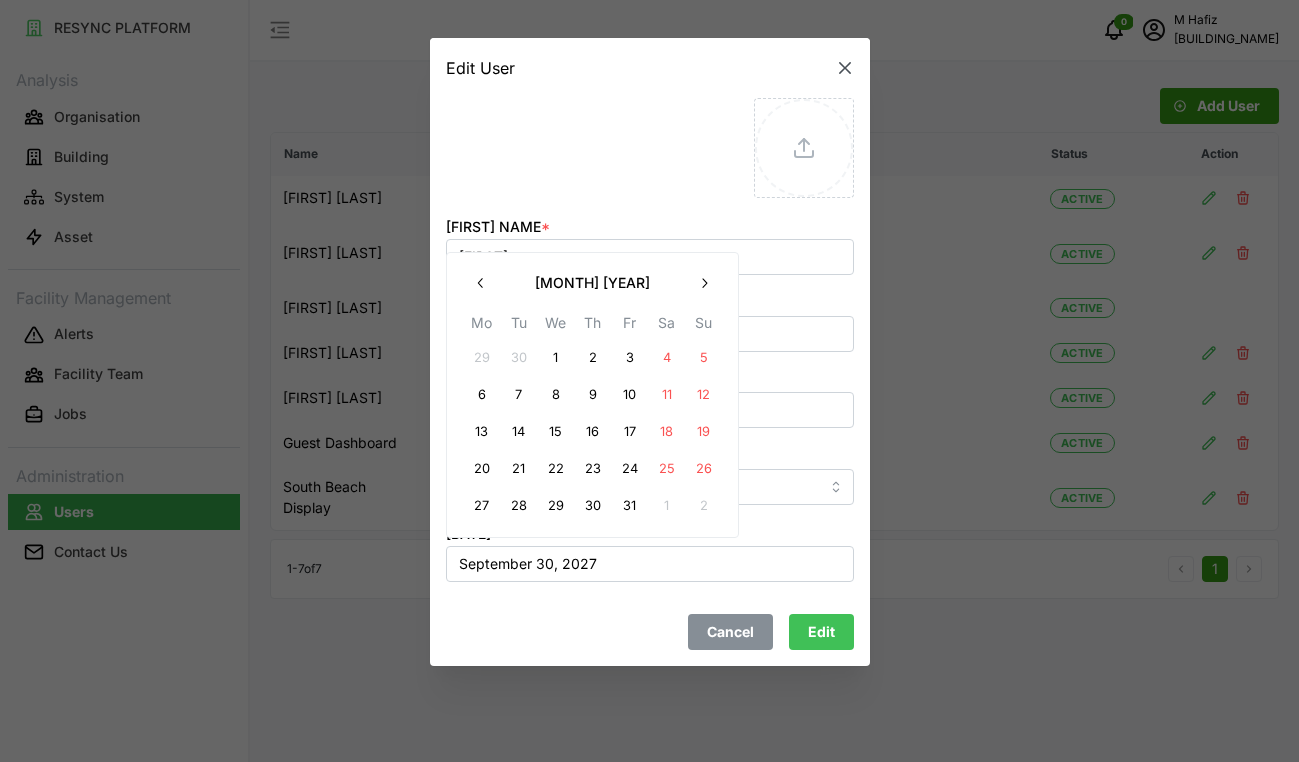 click on "31" at bounding box center [629, 507] 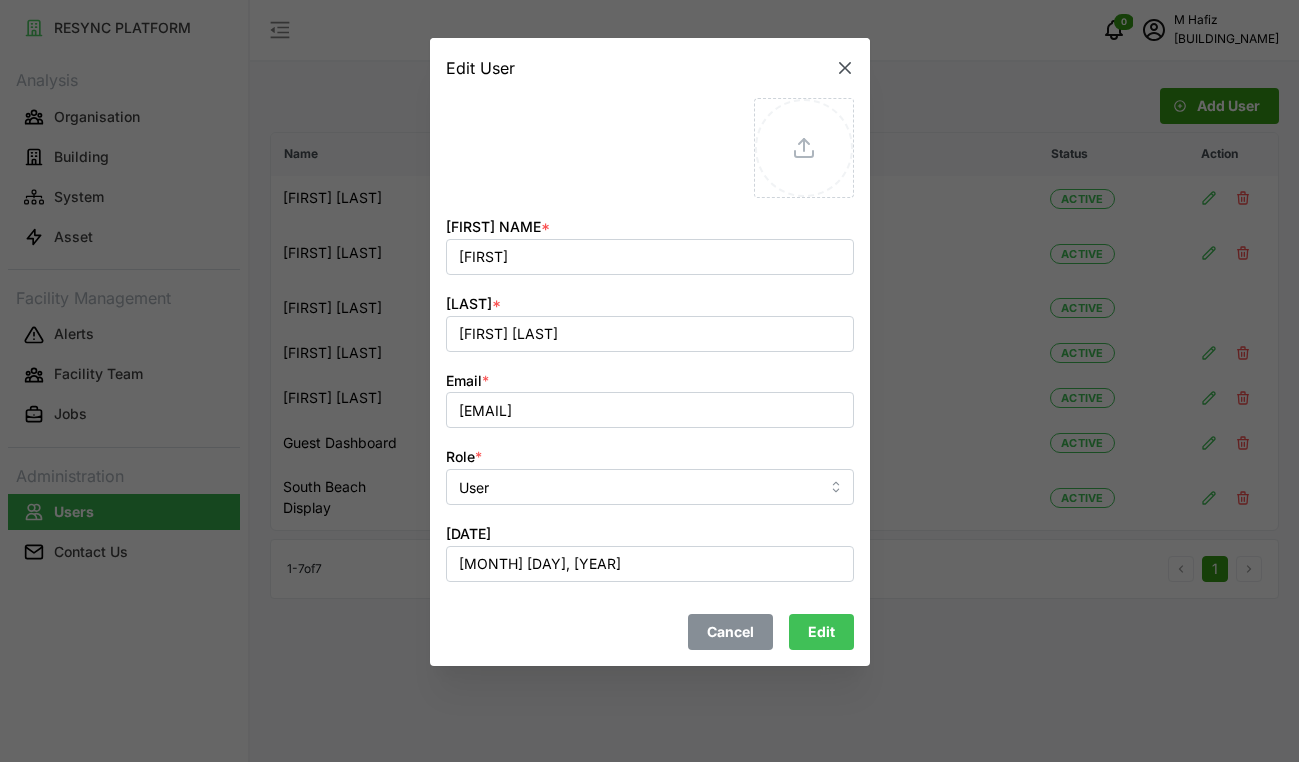 click on "Edit" at bounding box center [821, 632] 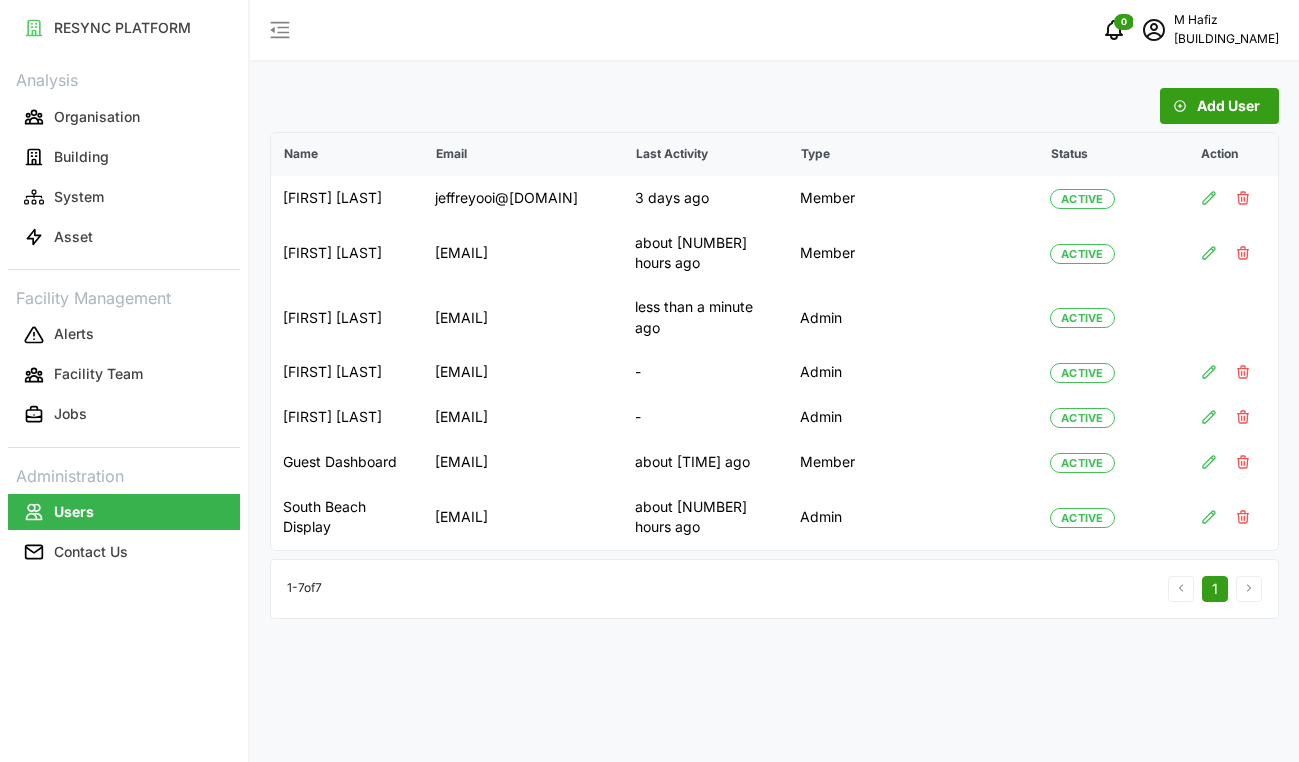 scroll, scrollTop: 0, scrollLeft: 108, axis: horizontal 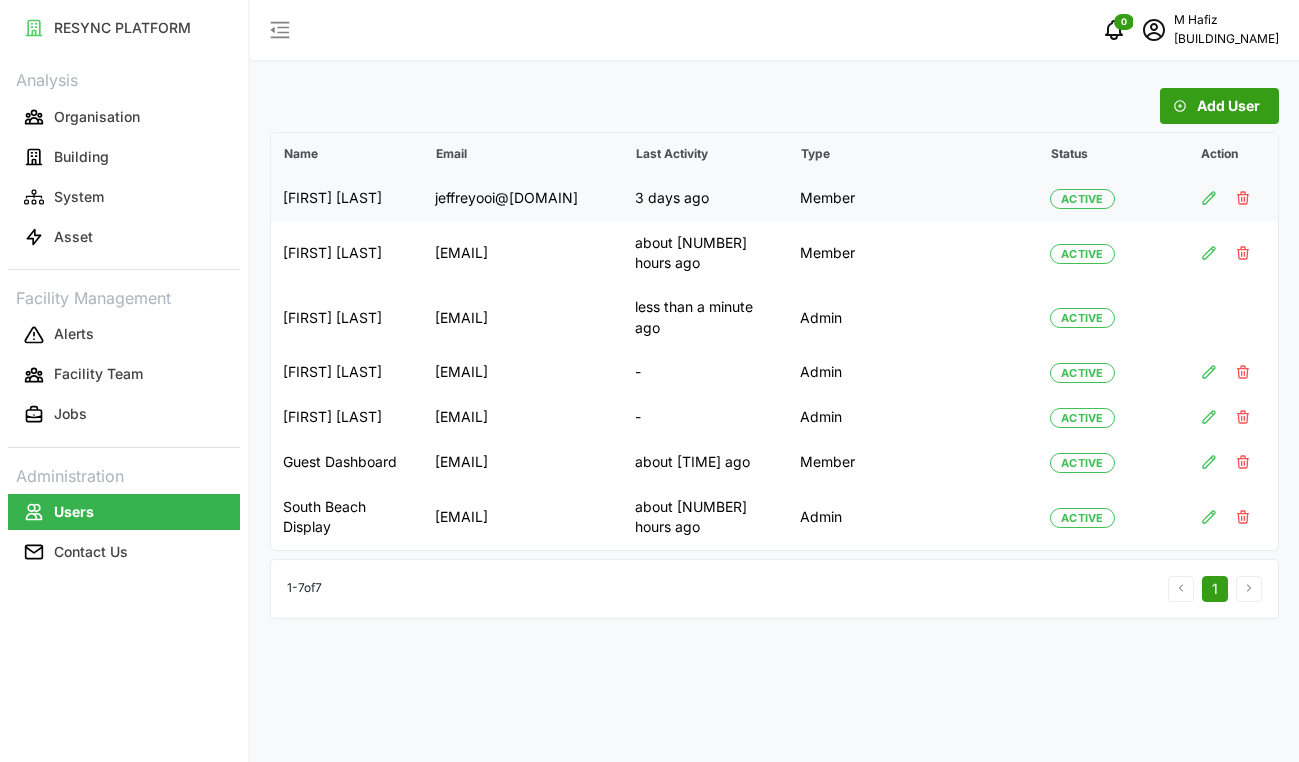 click 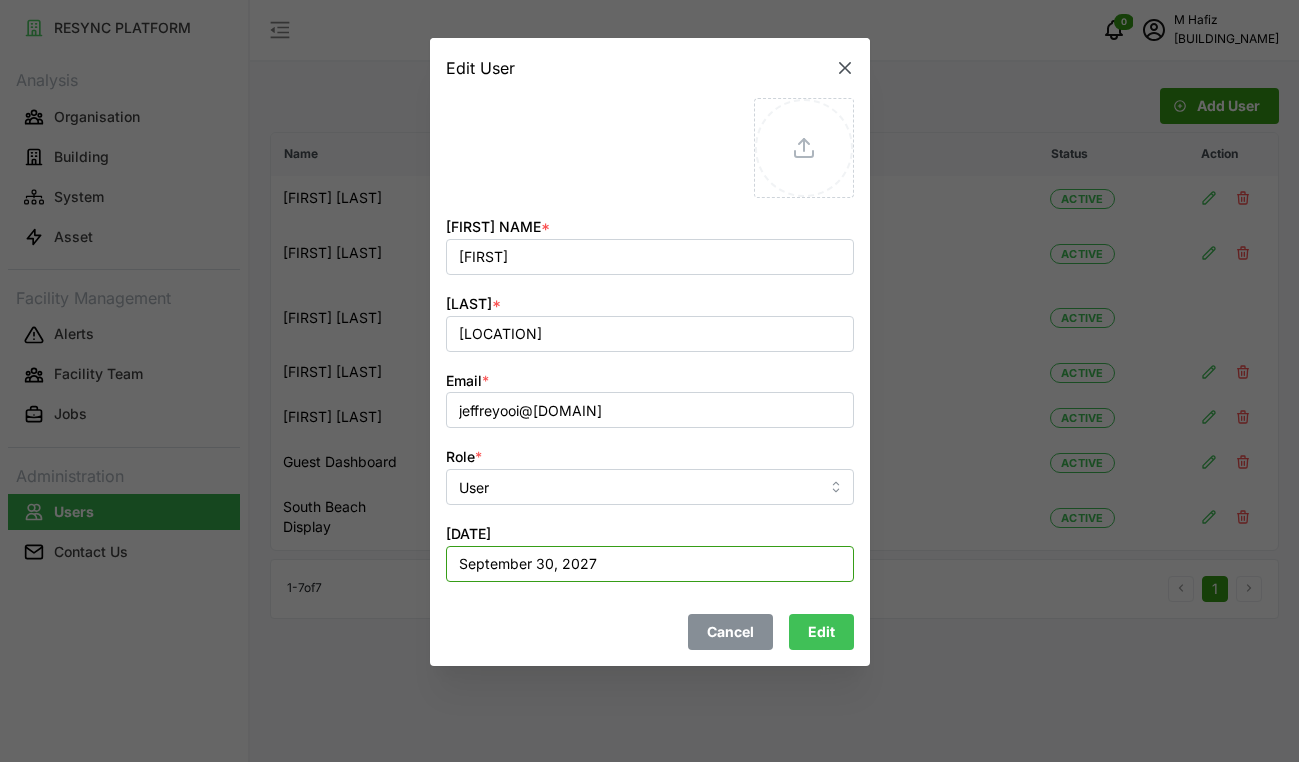 click on "September 30, 2027" at bounding box center [650, 564] 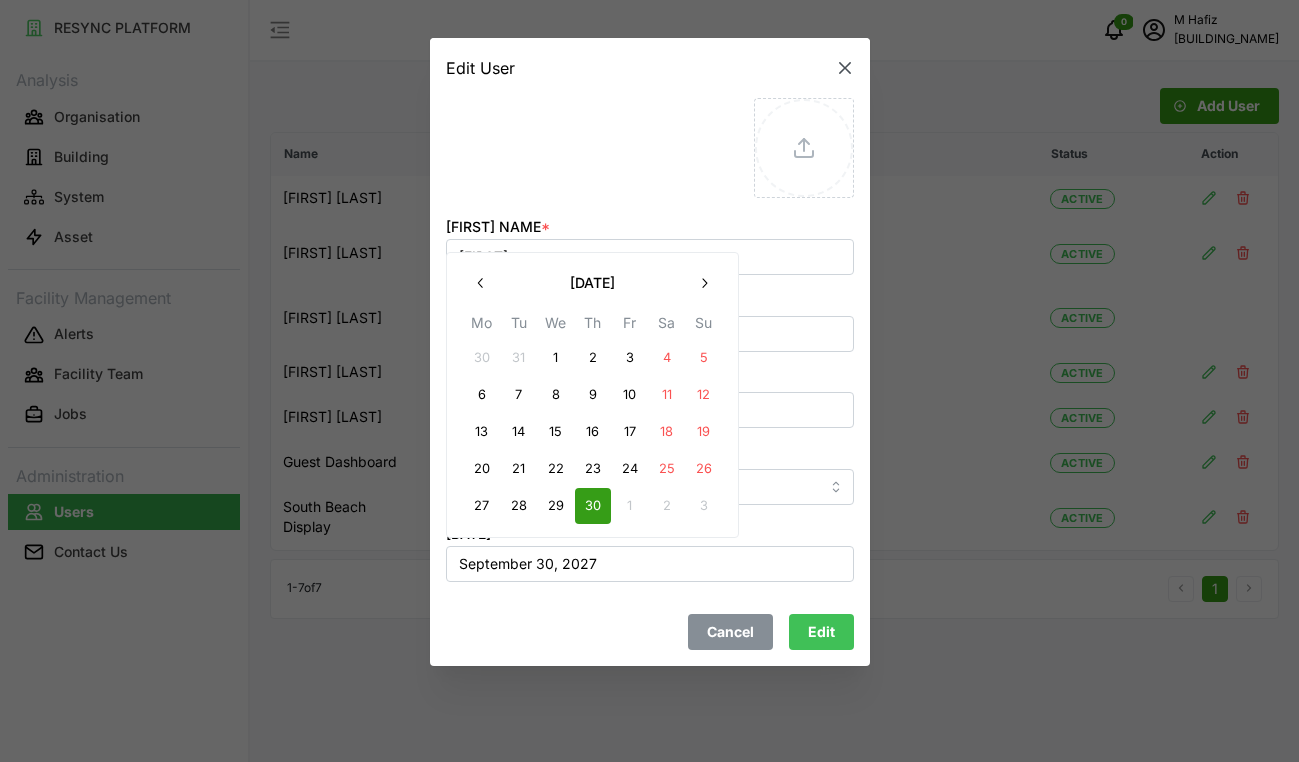 click at bounding box center [704, 283] 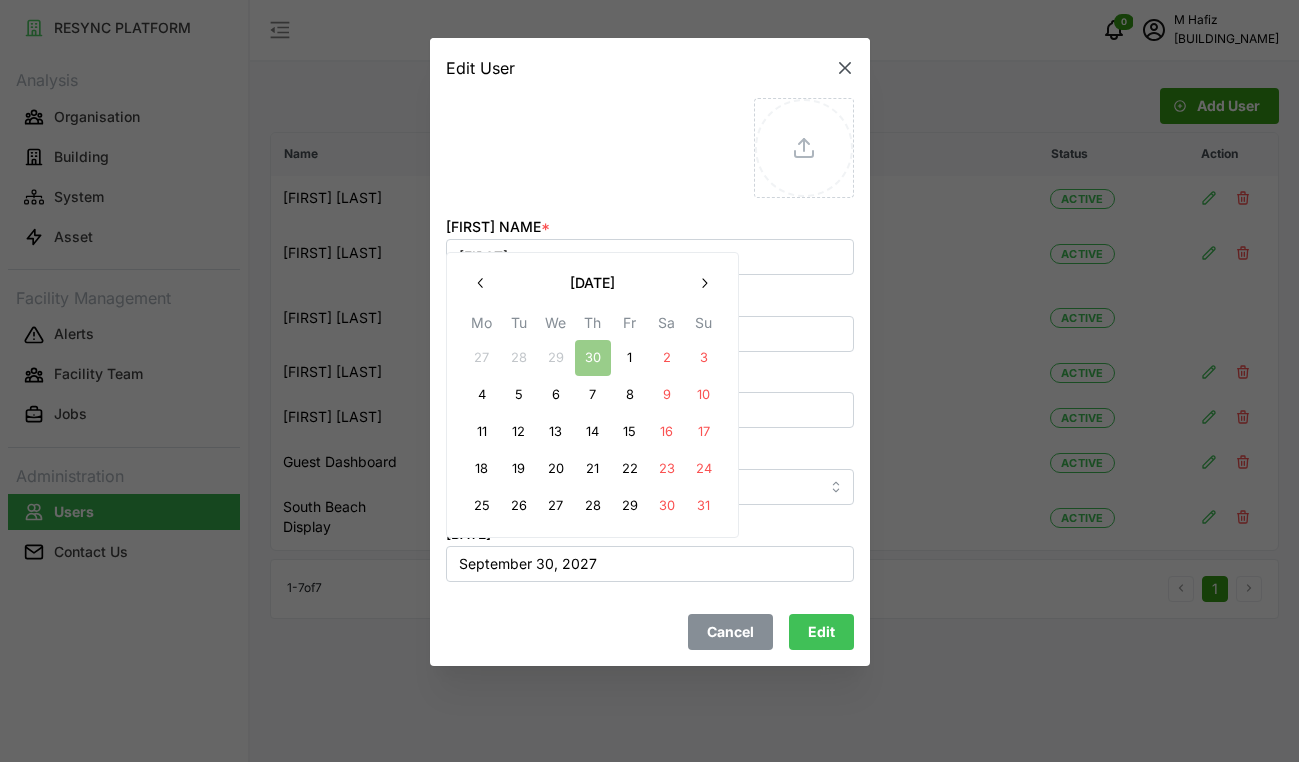 click at bounding box center [704, 283] 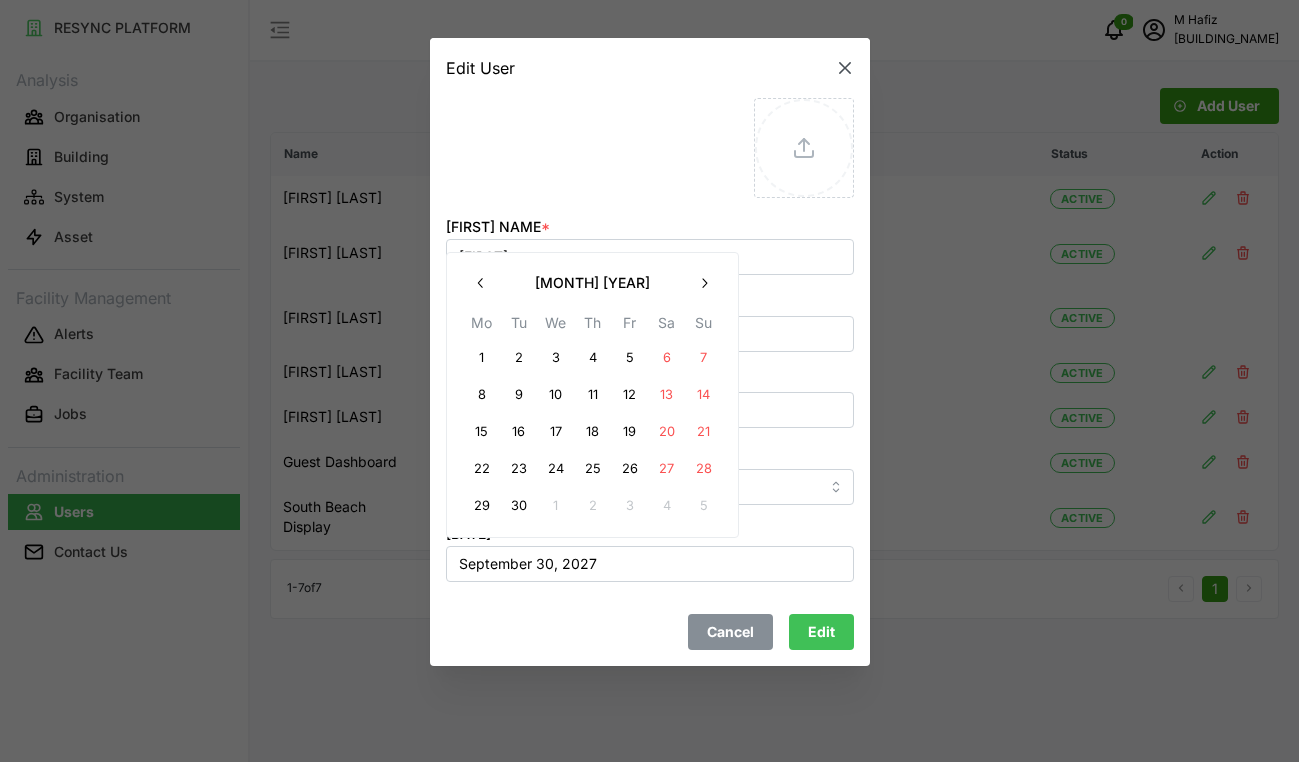 click at bounding box center (704, 283) 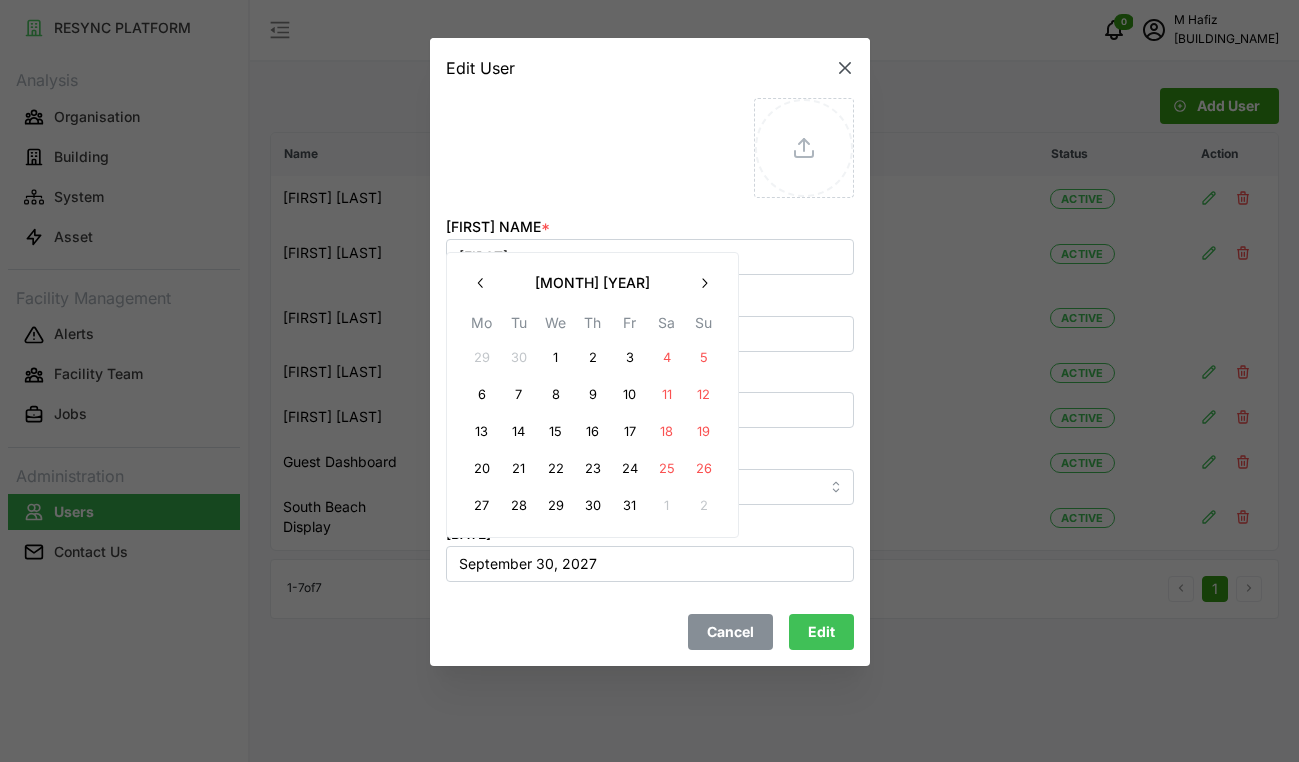 click at bounding box center (704, 283) 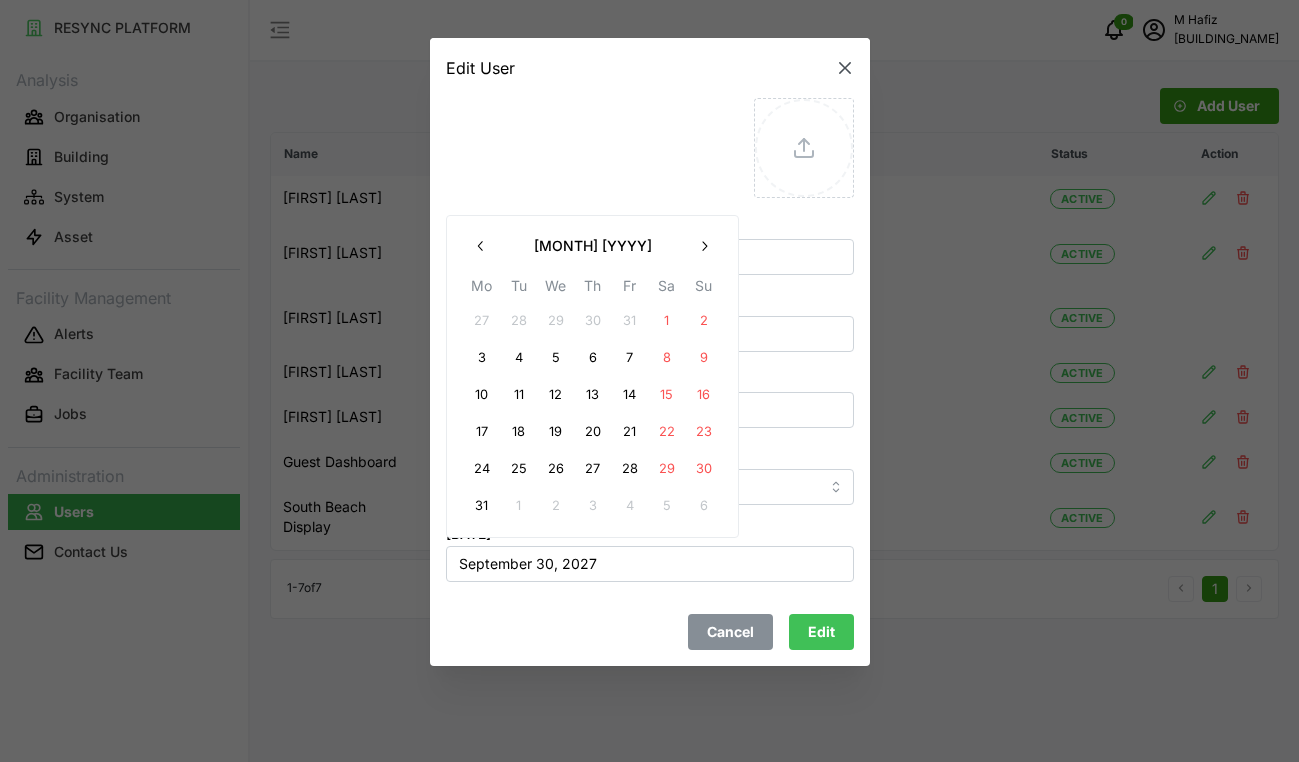 click 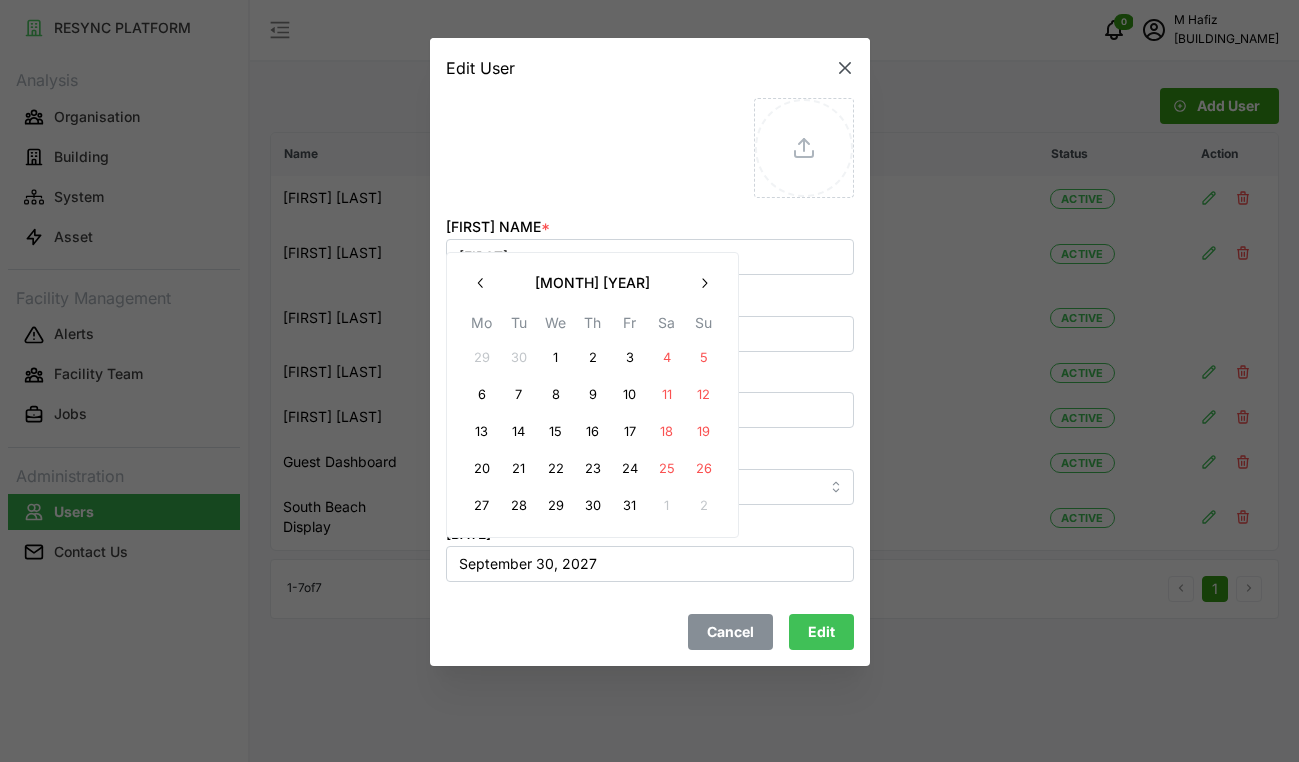 click on "31" at bounding box center (629, 507) 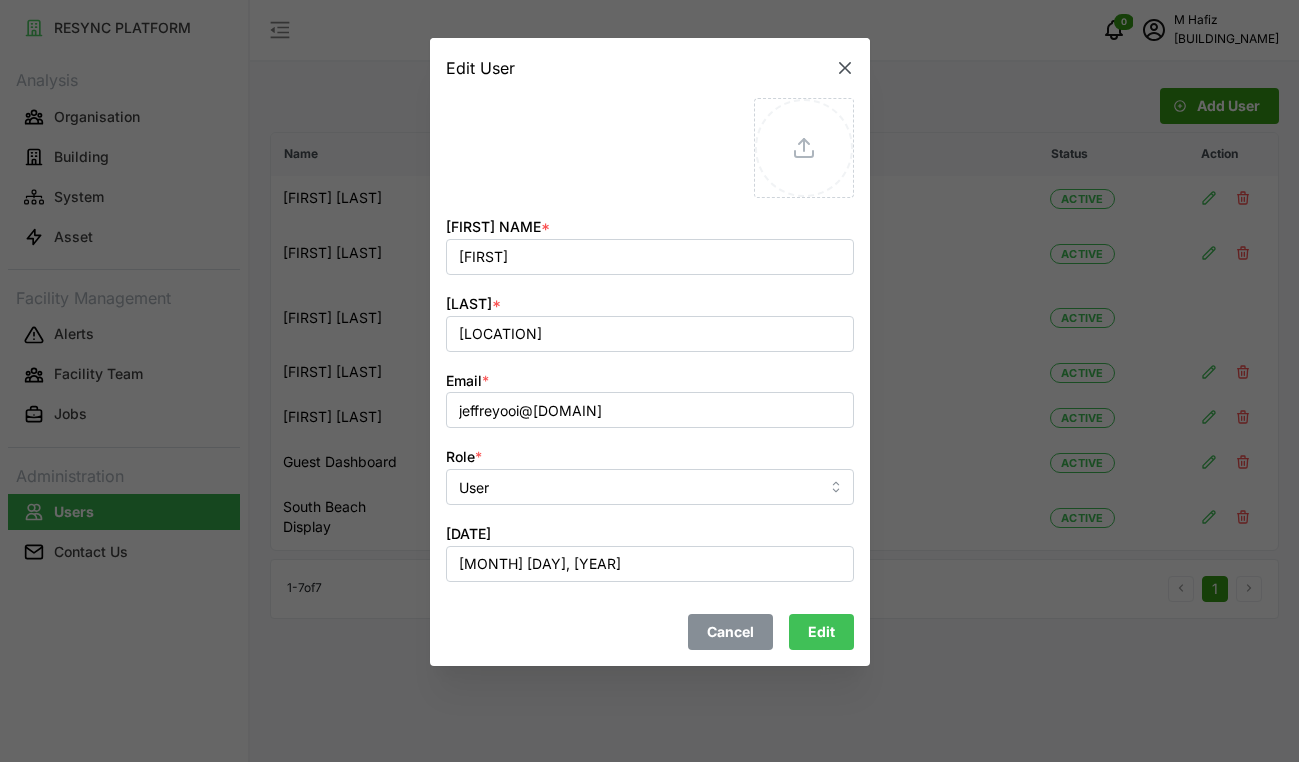 click on "Edit" at bounding box center [821, 632] 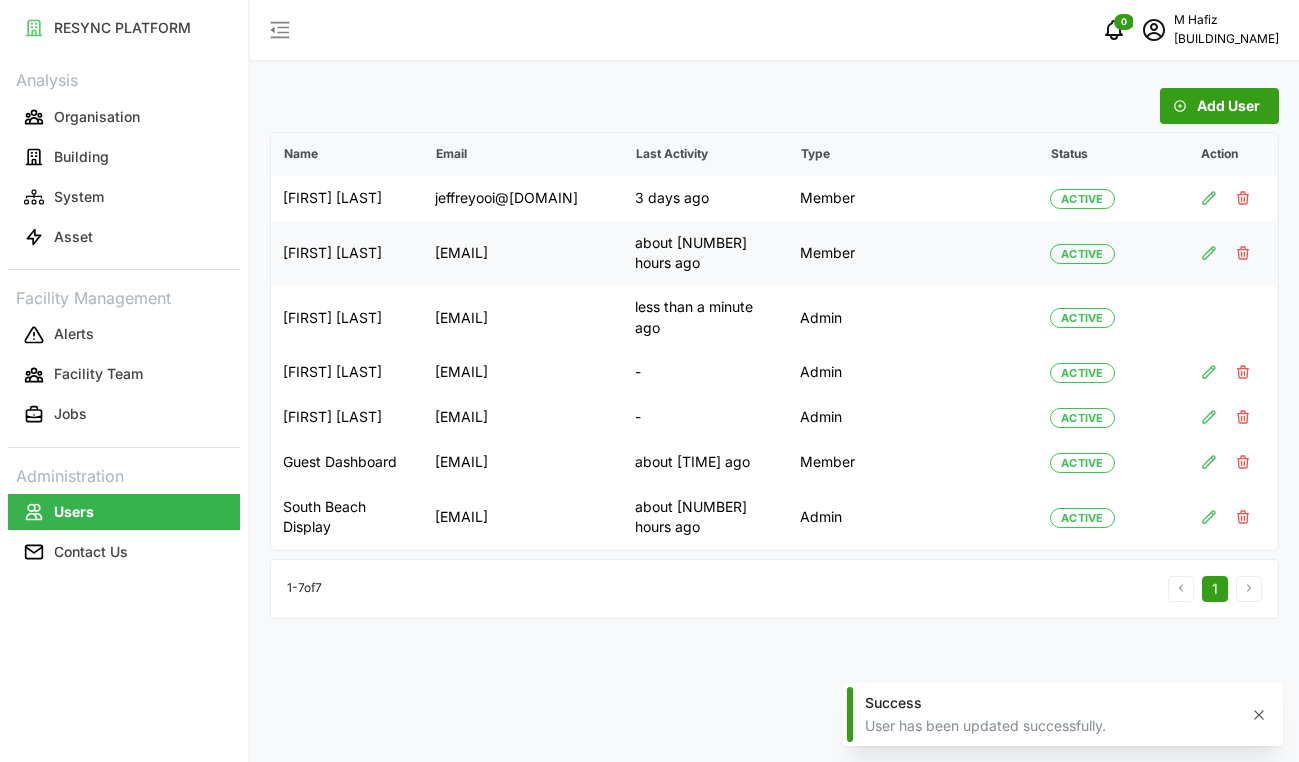 click 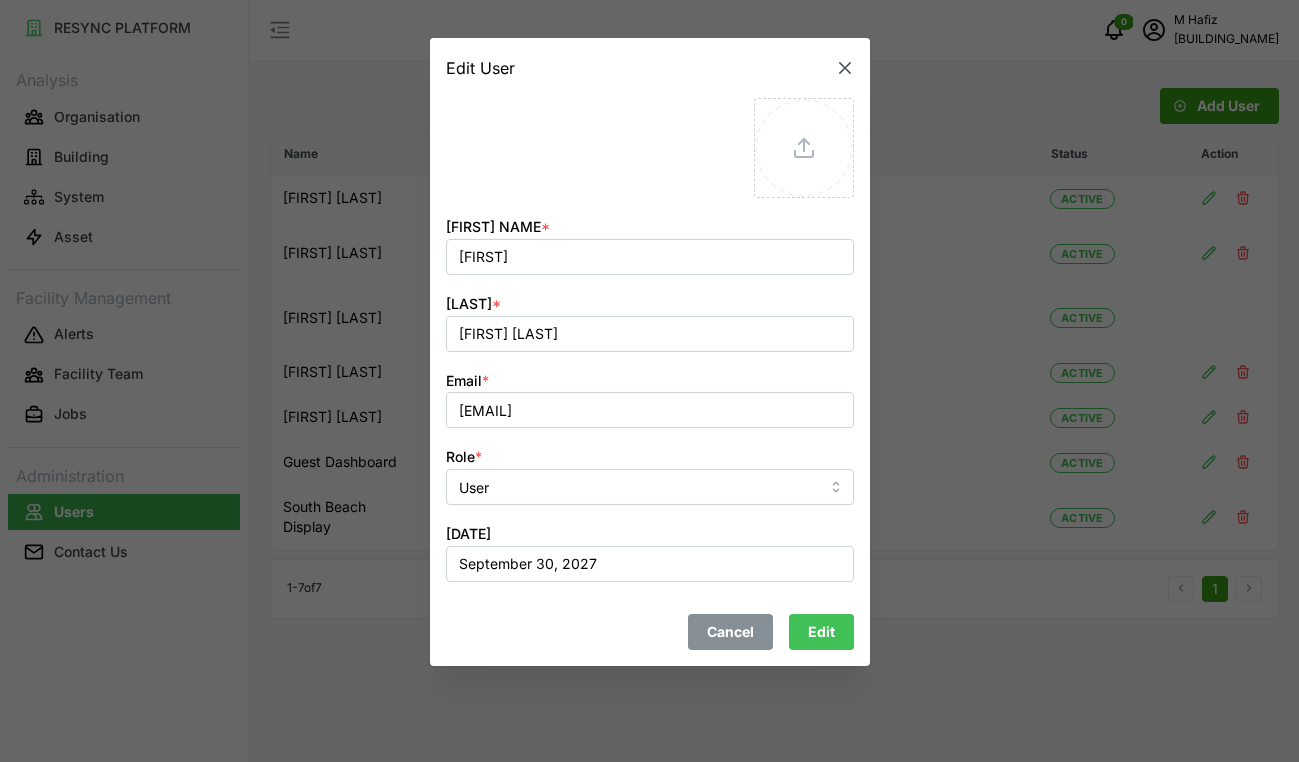 click 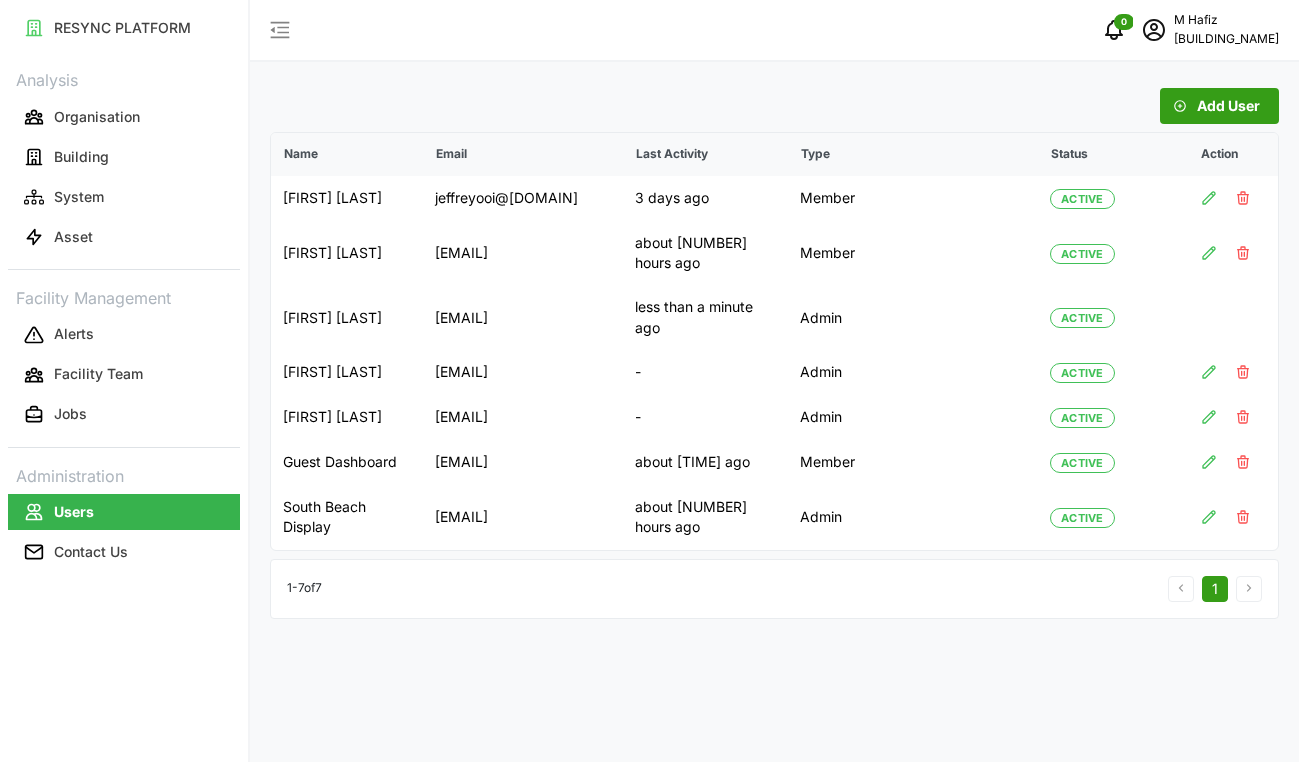 scroll, scrollTop: 0, scrollLeft: 0, axis: both 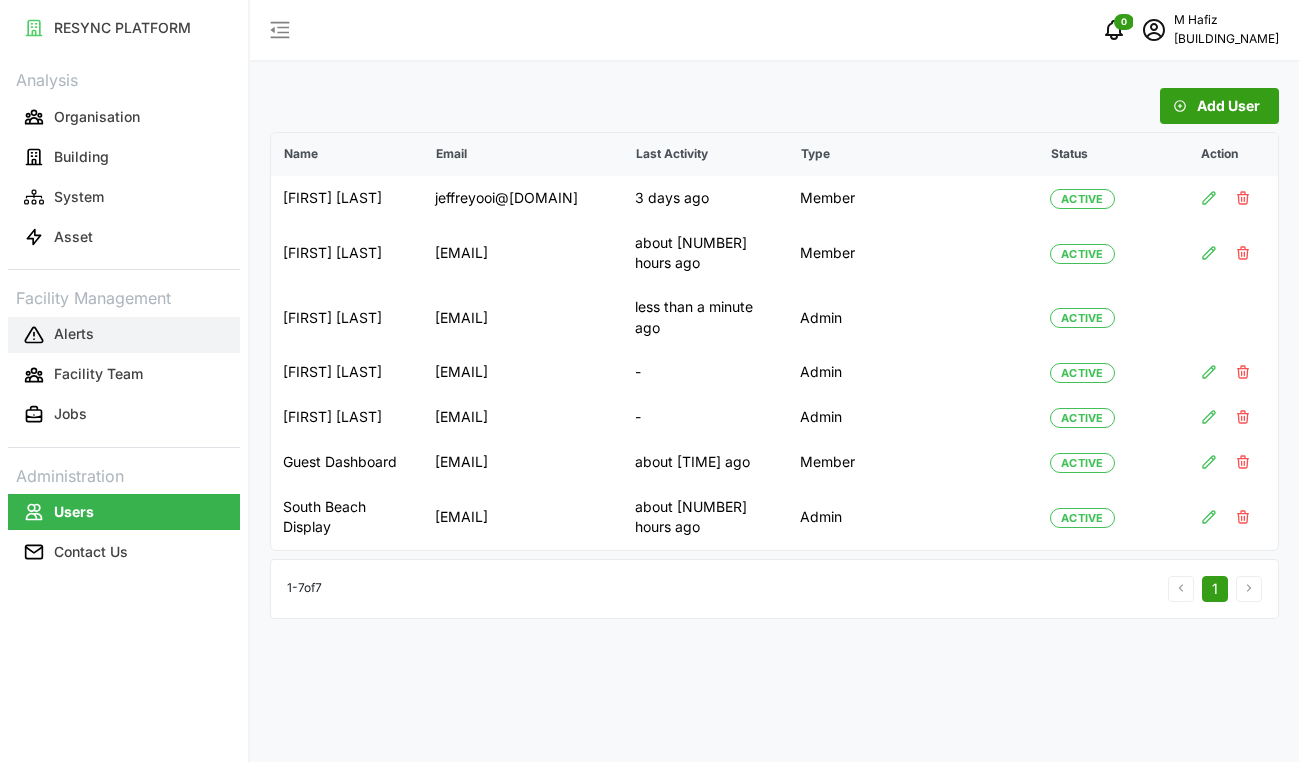 click on "Alerts" at bounding box center [124, 335] 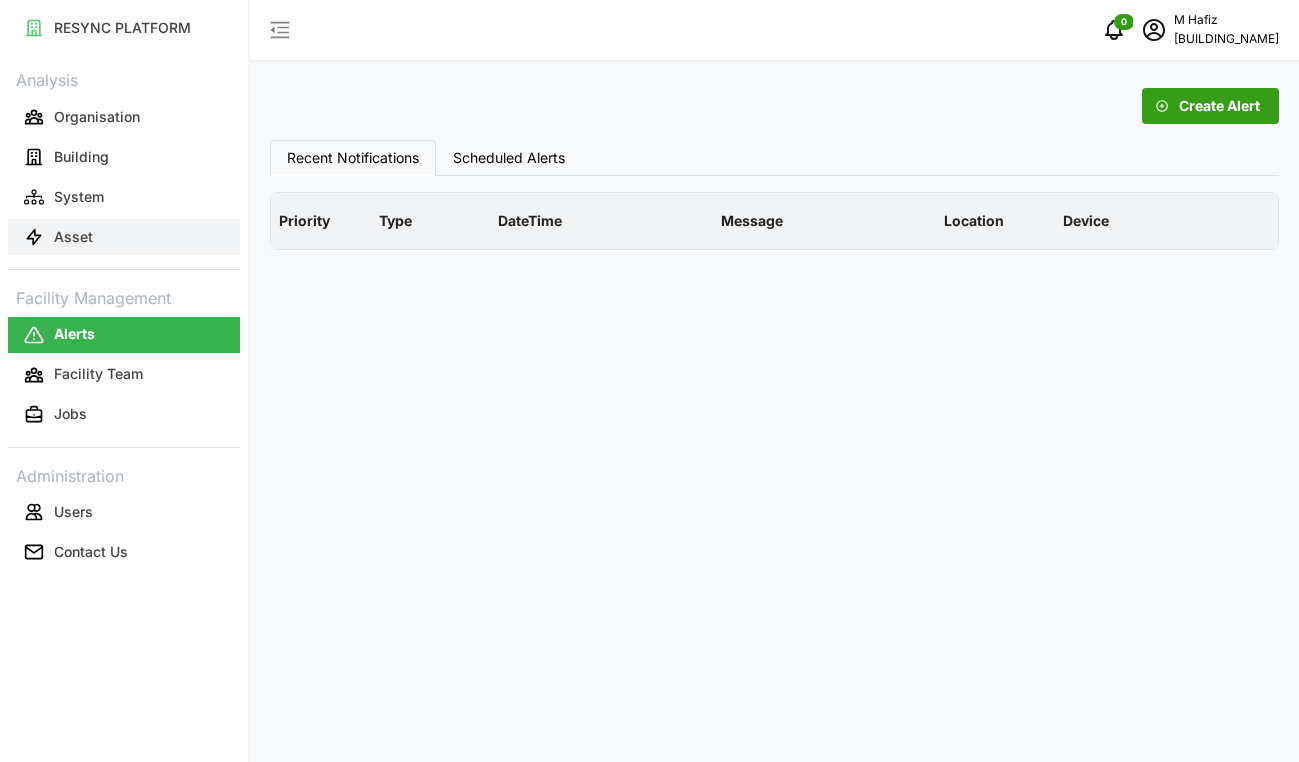click on "Asset" at bounding box center (124, 237) 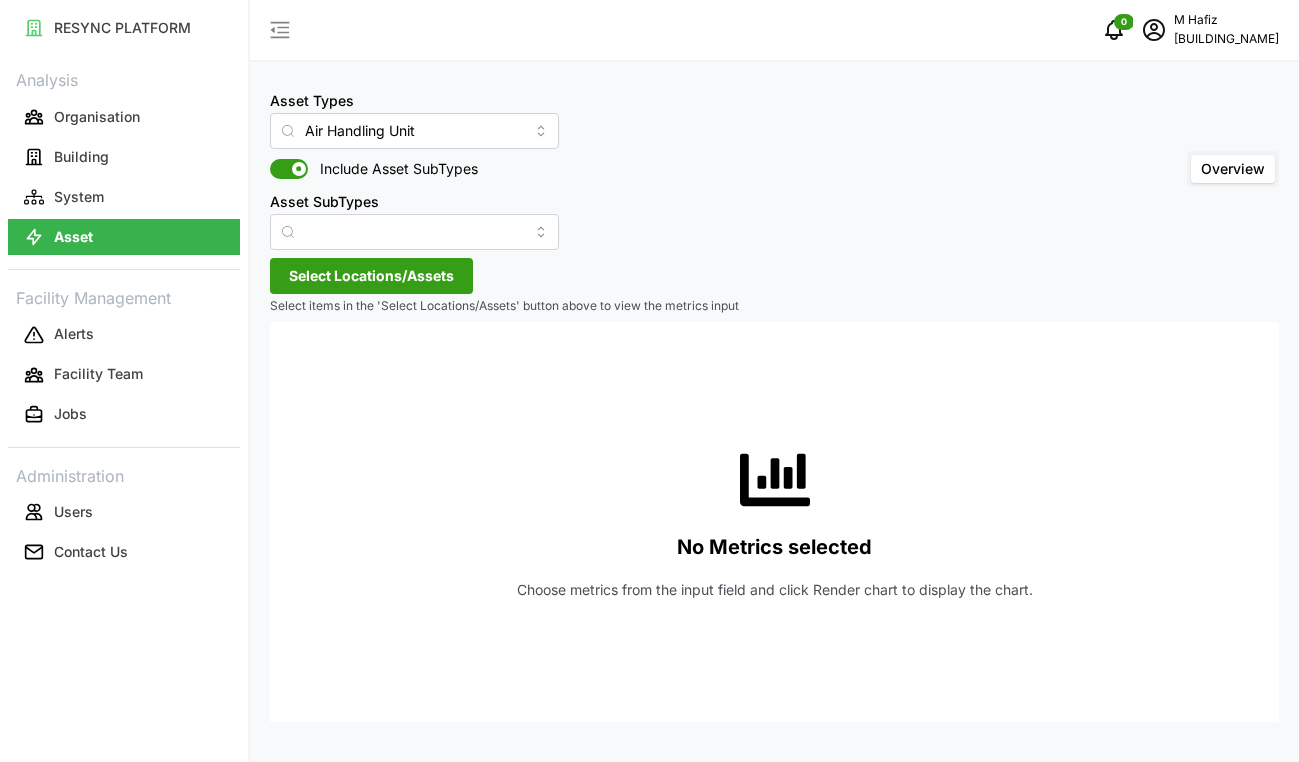 click at bounding box center (288, 232) 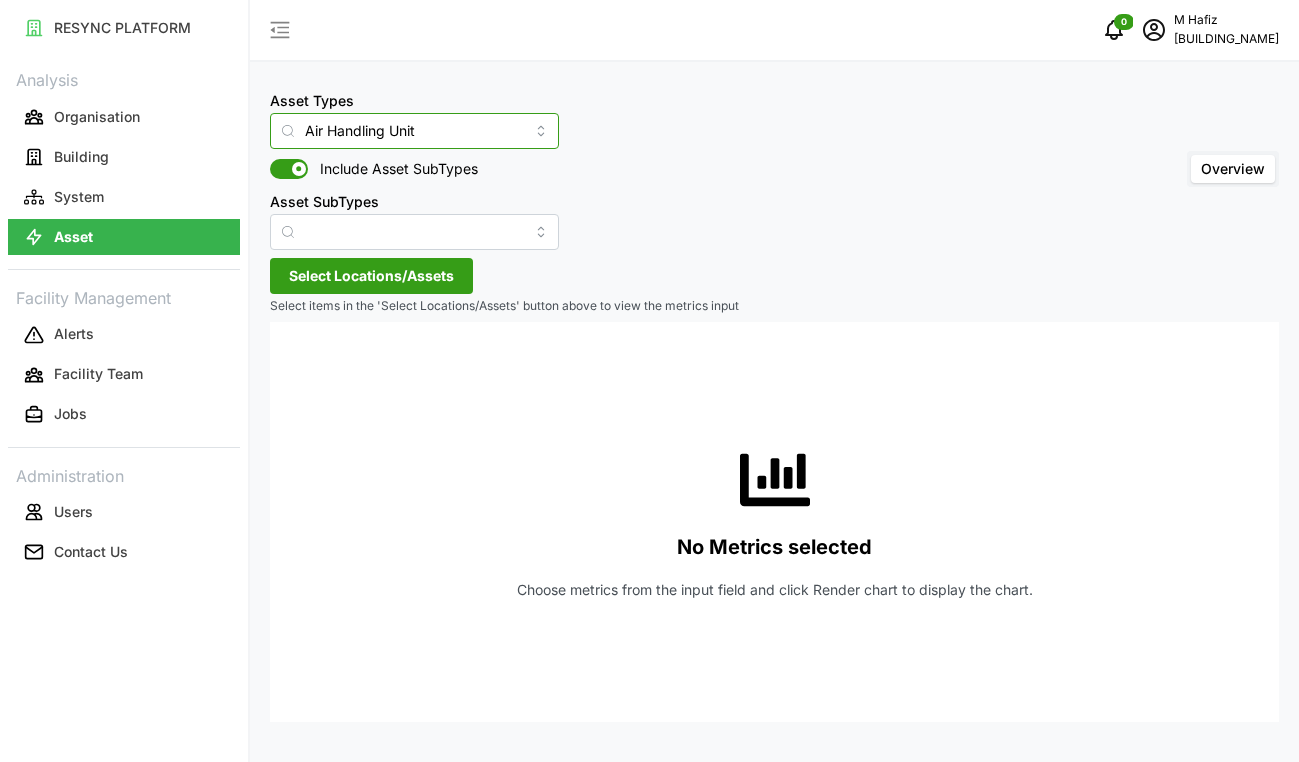 click on "Air Handling Unit" at bounding box center [414, 131] 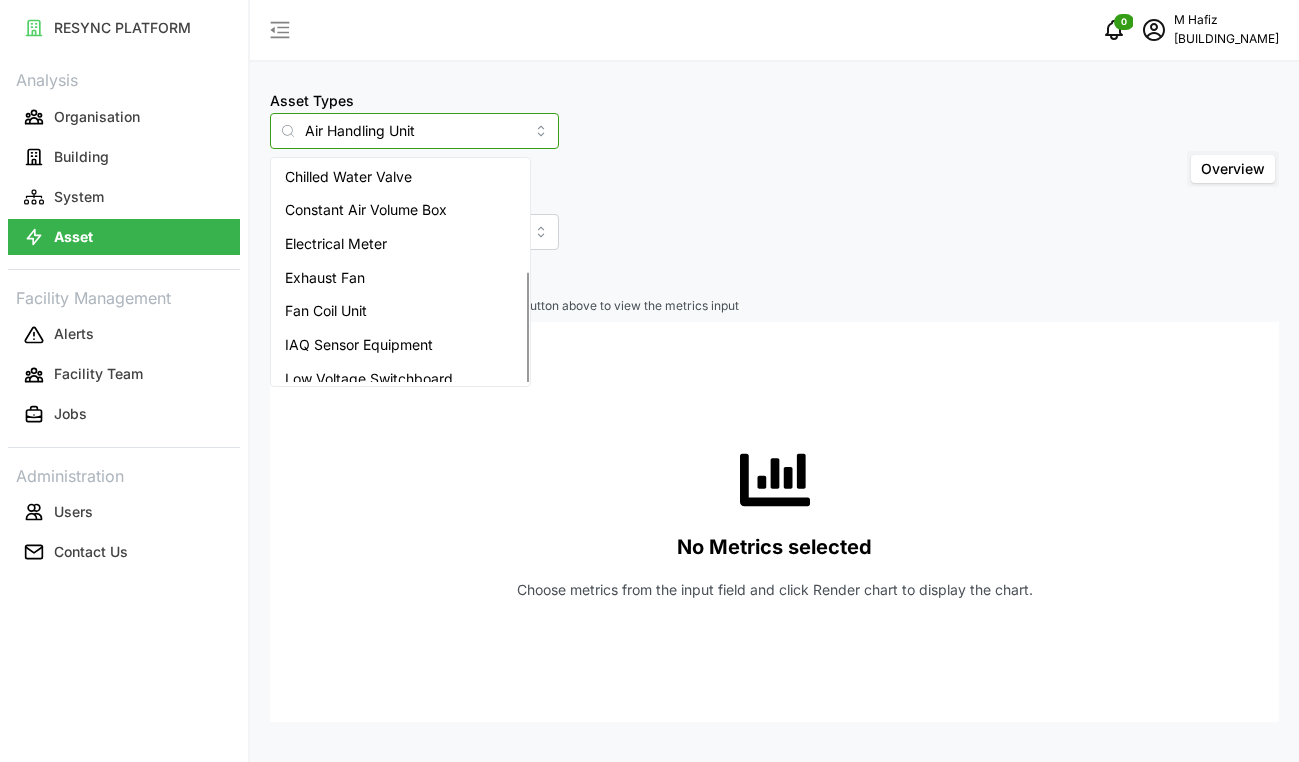 scroll, scrollTop: 218, scrollLeft: 0, axis: vertical 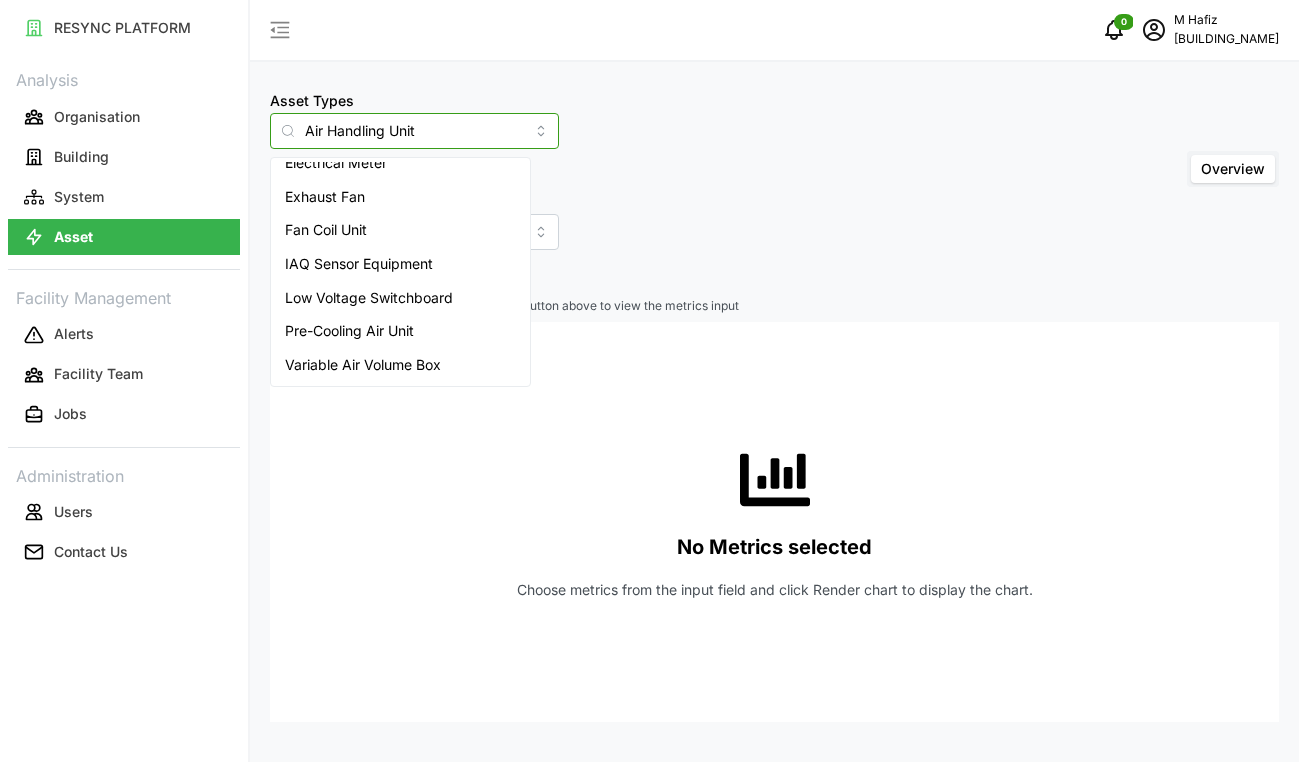 click on "Variable Air Volume Box" at bounding box center (363, 365) 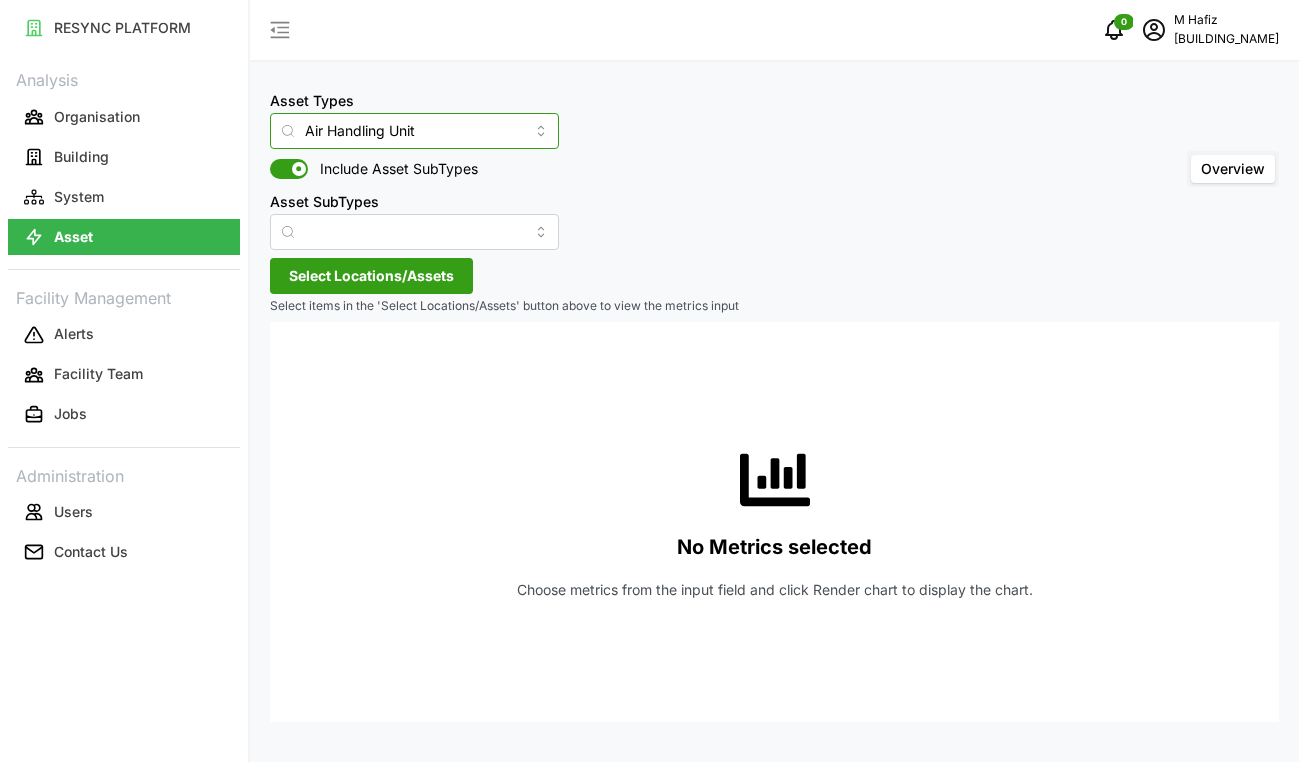 type on "Variable Air Volume Box" 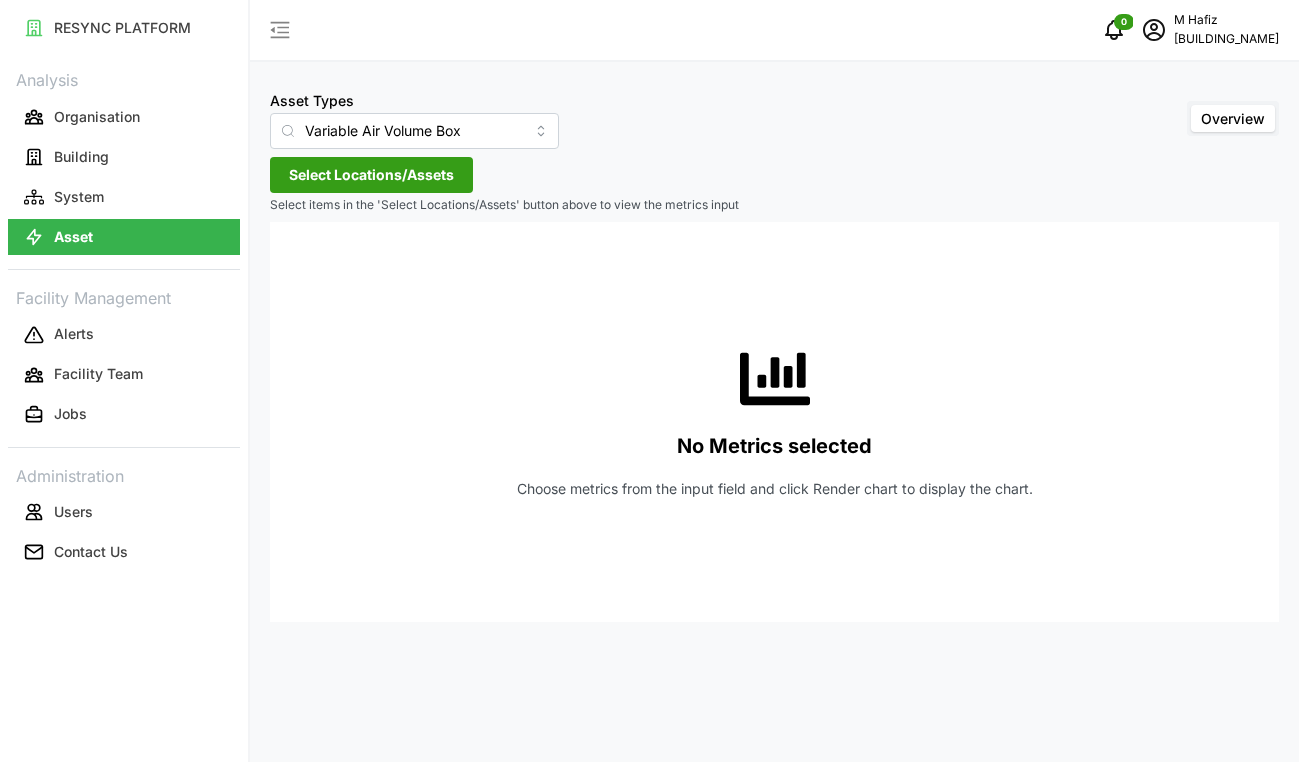 click on "Select Locations/Assets" at bounding box center [371, 175] 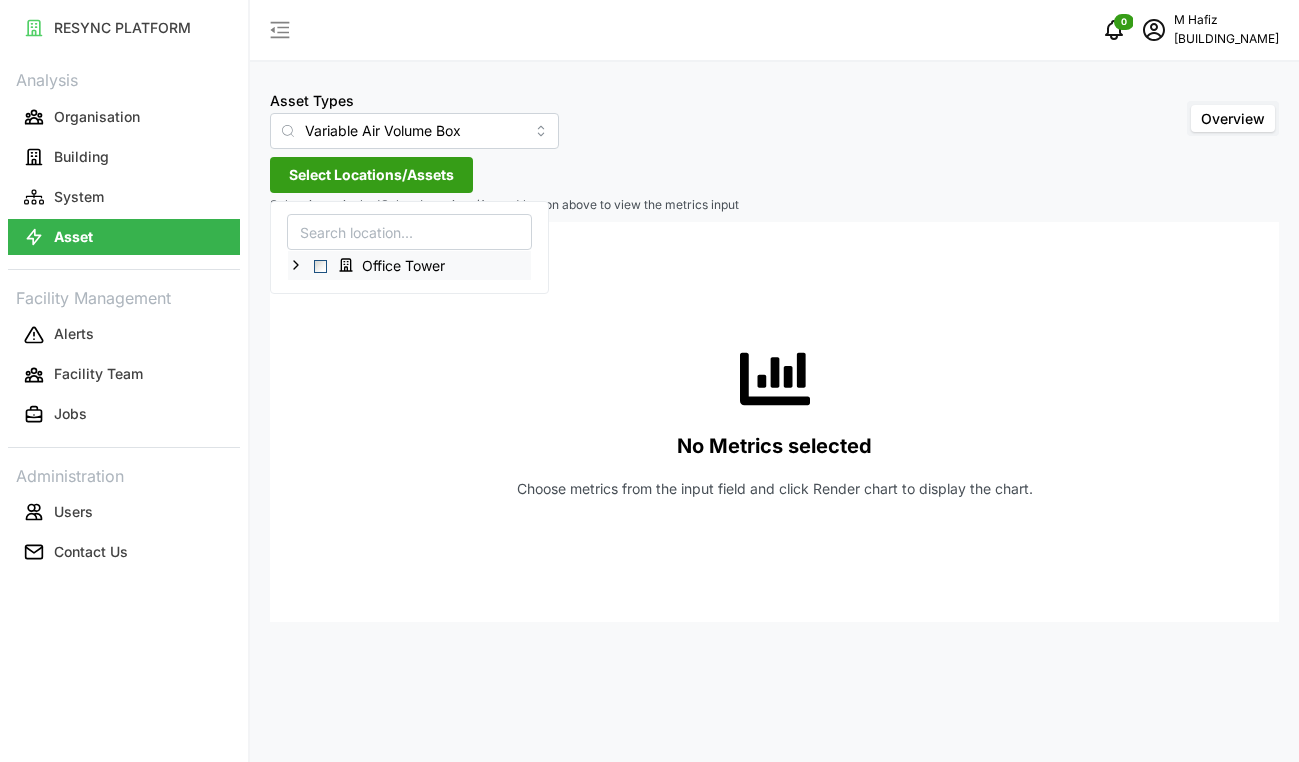 click 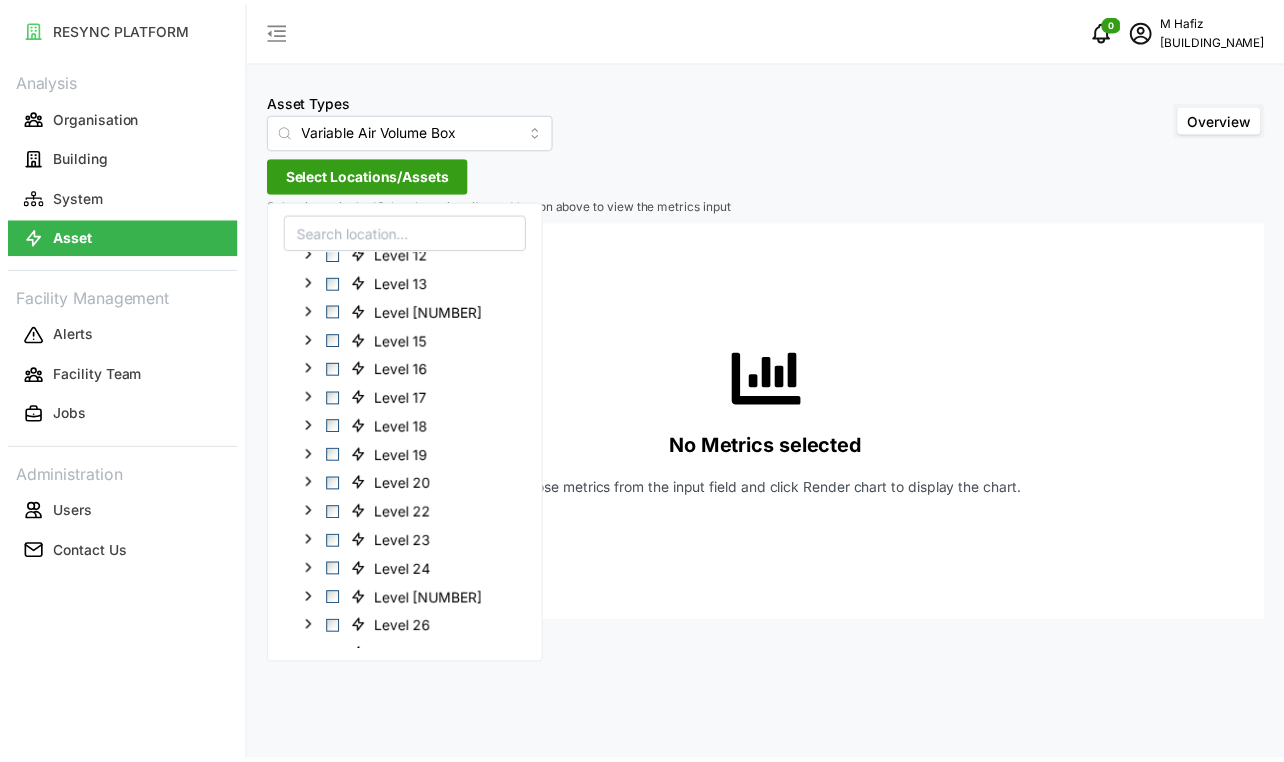 scroll, scrollTop: 292, scrollLeft: 0, axis: vertical 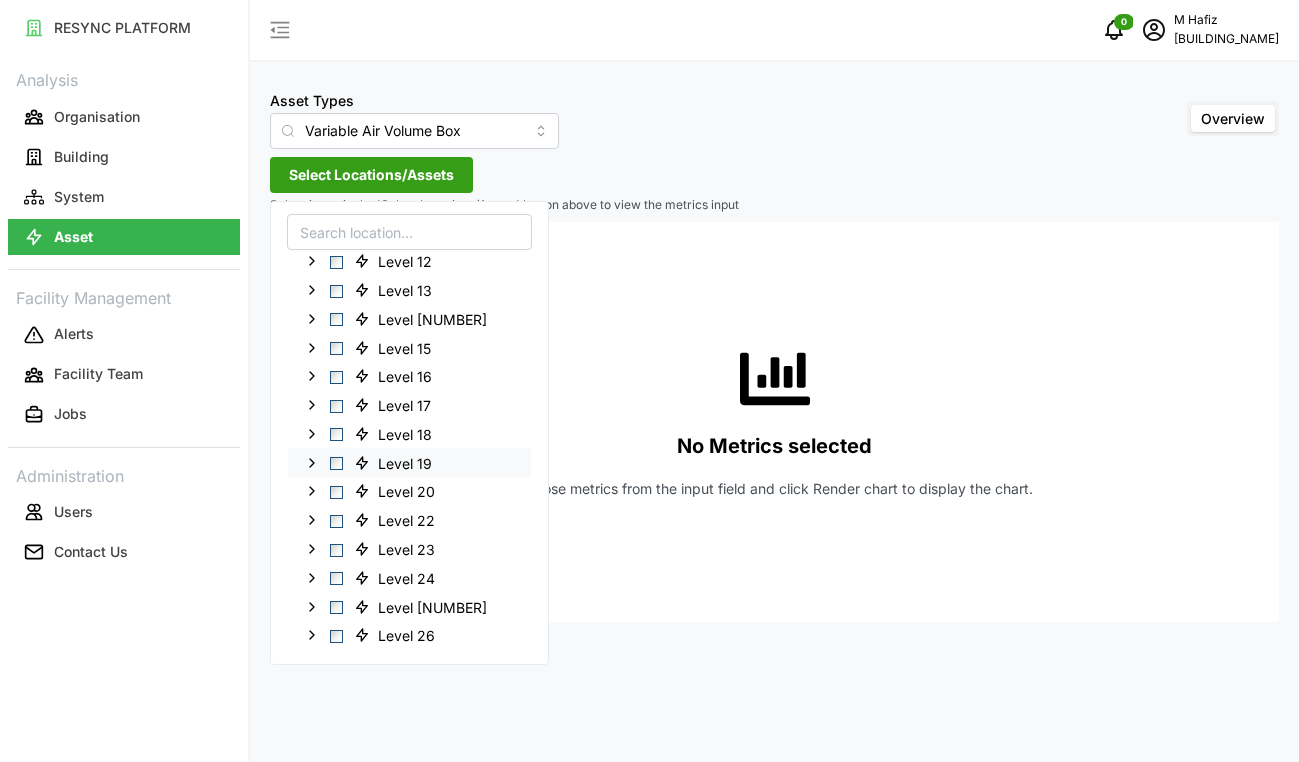 click 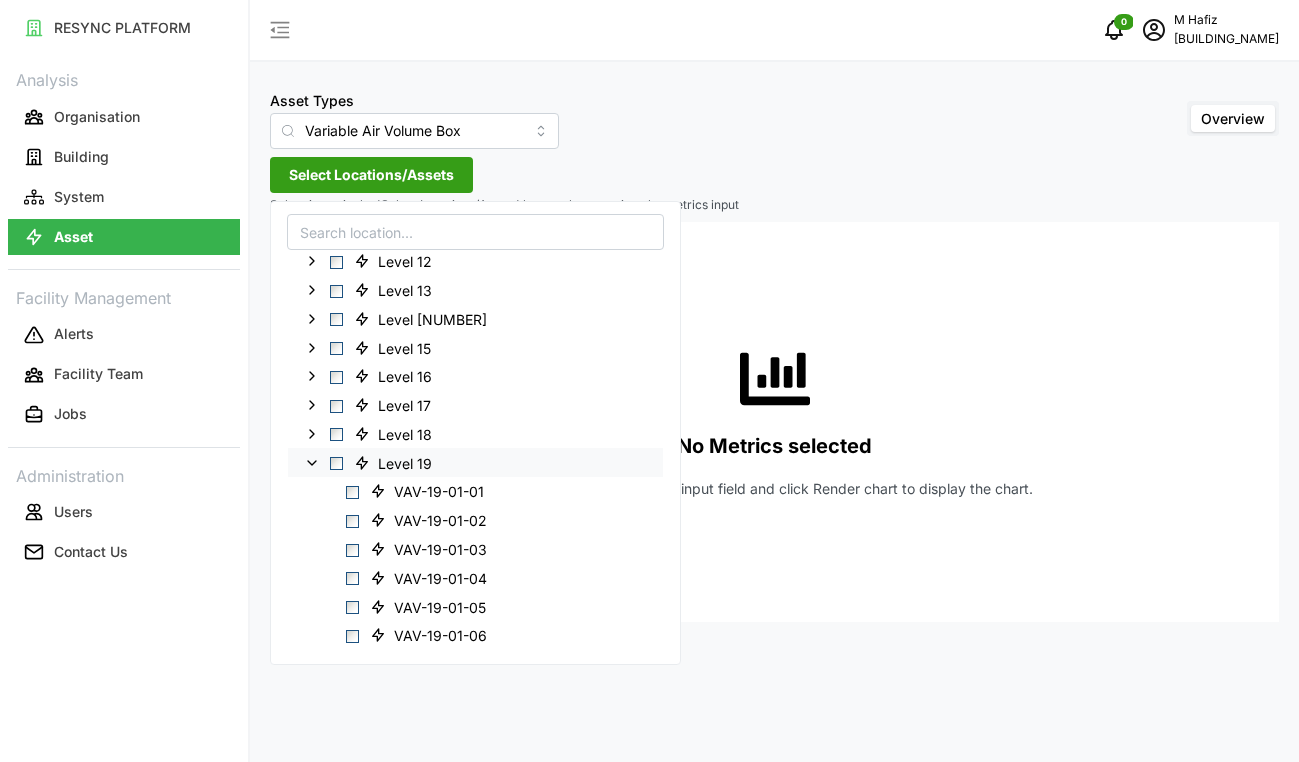 click at bounding box center (336, 463) 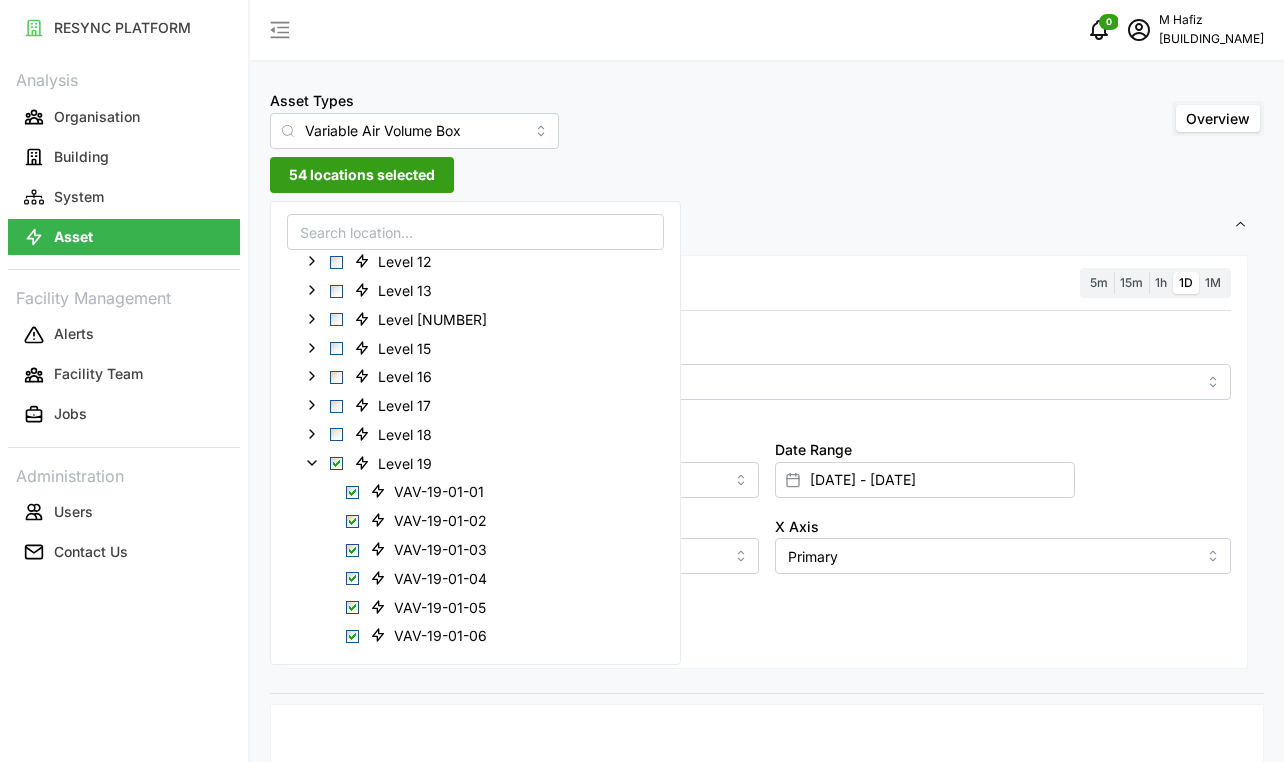 click on "Asset Types Variable Air Volume Box Overview 54 locations selected Settings Resolution 5m 15m 1h 1D 1M Metric *You can only select a maximum of  5  metrics Chart type Line chart Date Range [DATE] - [DATE] Y Axis Primary X Axis Primary Add secondary query Render chart No Metrics selected Choose metrics from the input field and click Render chart to display the chart." at bounding box center (767, 860) 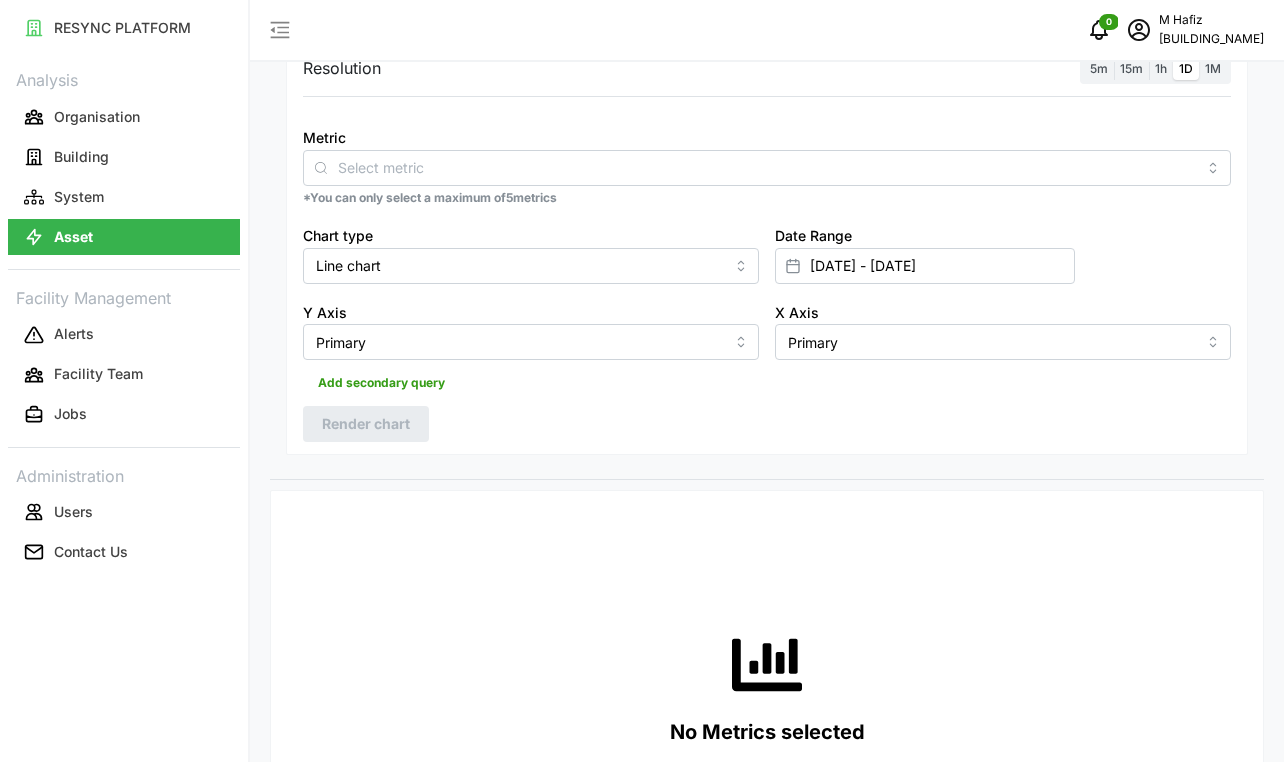 scroll, scrollTop: 200, scrollLeft: 0, axis: vertical 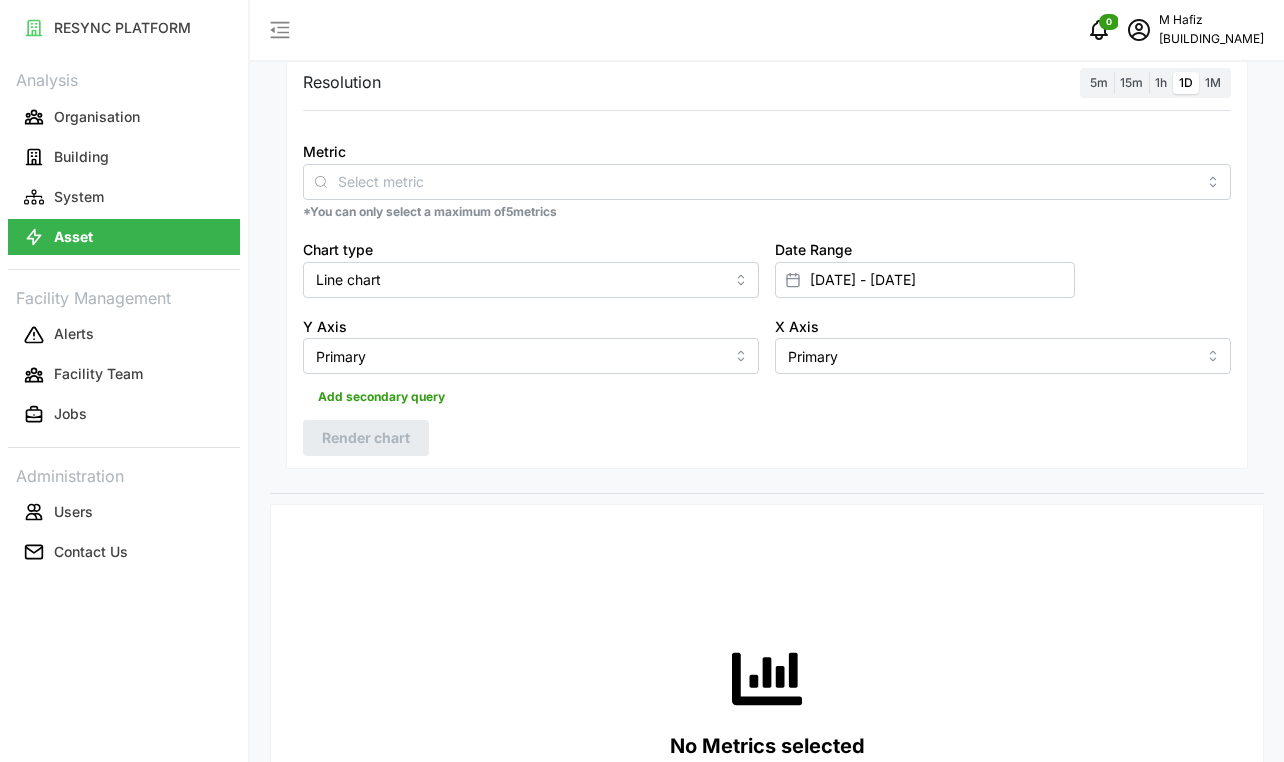 click on "5m" at bounding box center (1099, 82) 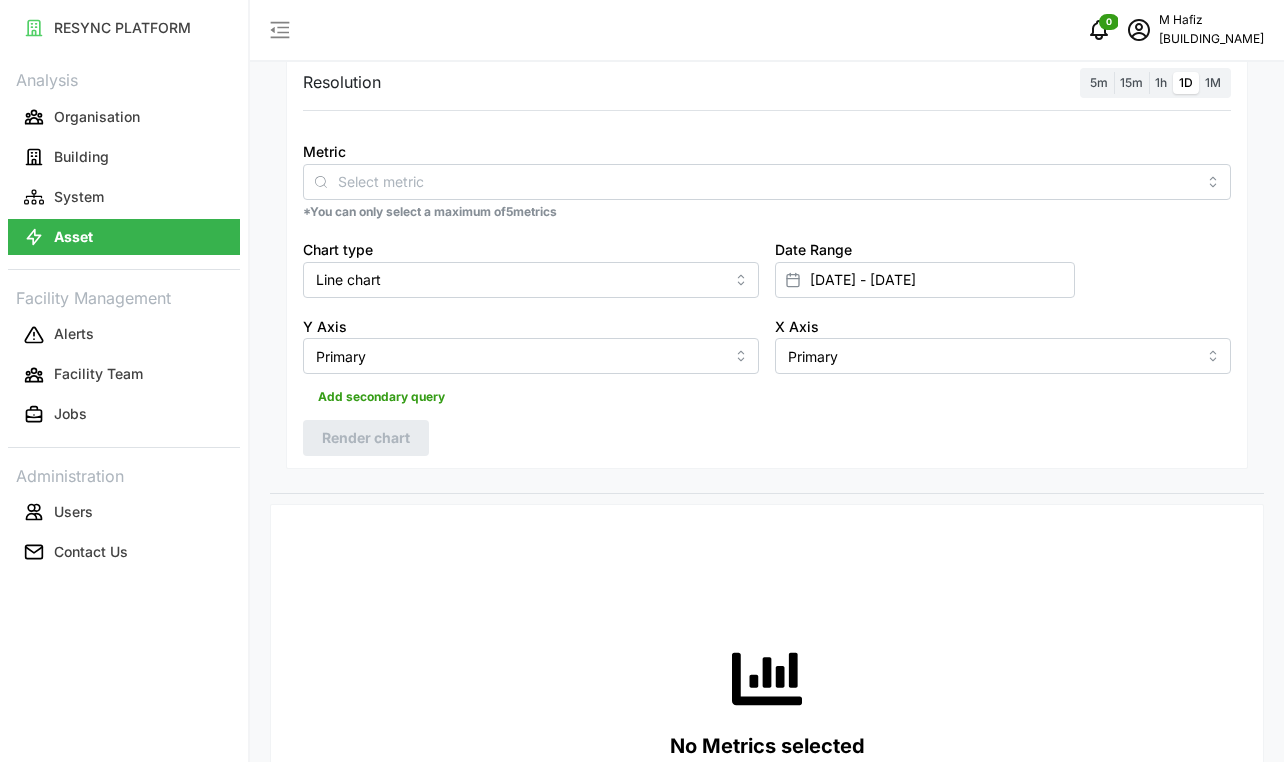 click on "5m" at bounding box center [1084, 72] 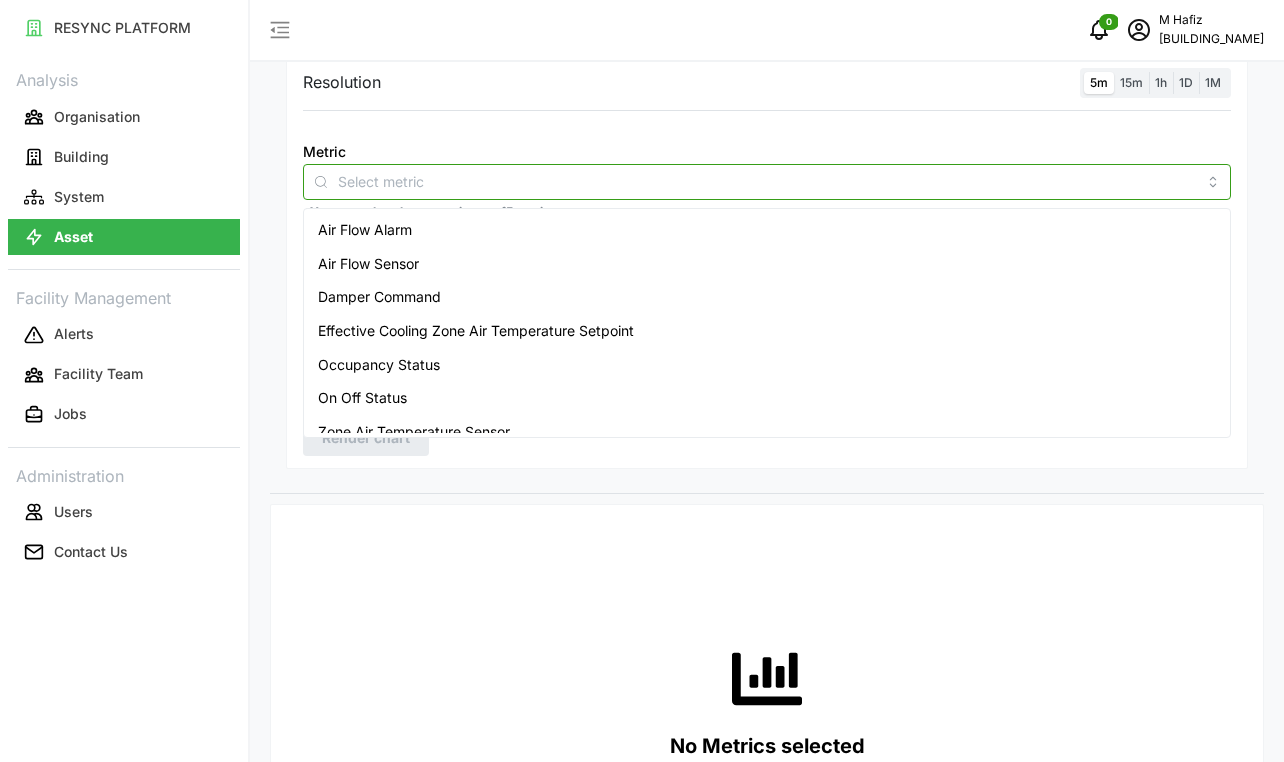 click on "Metric" at bounding box center (767, 181) 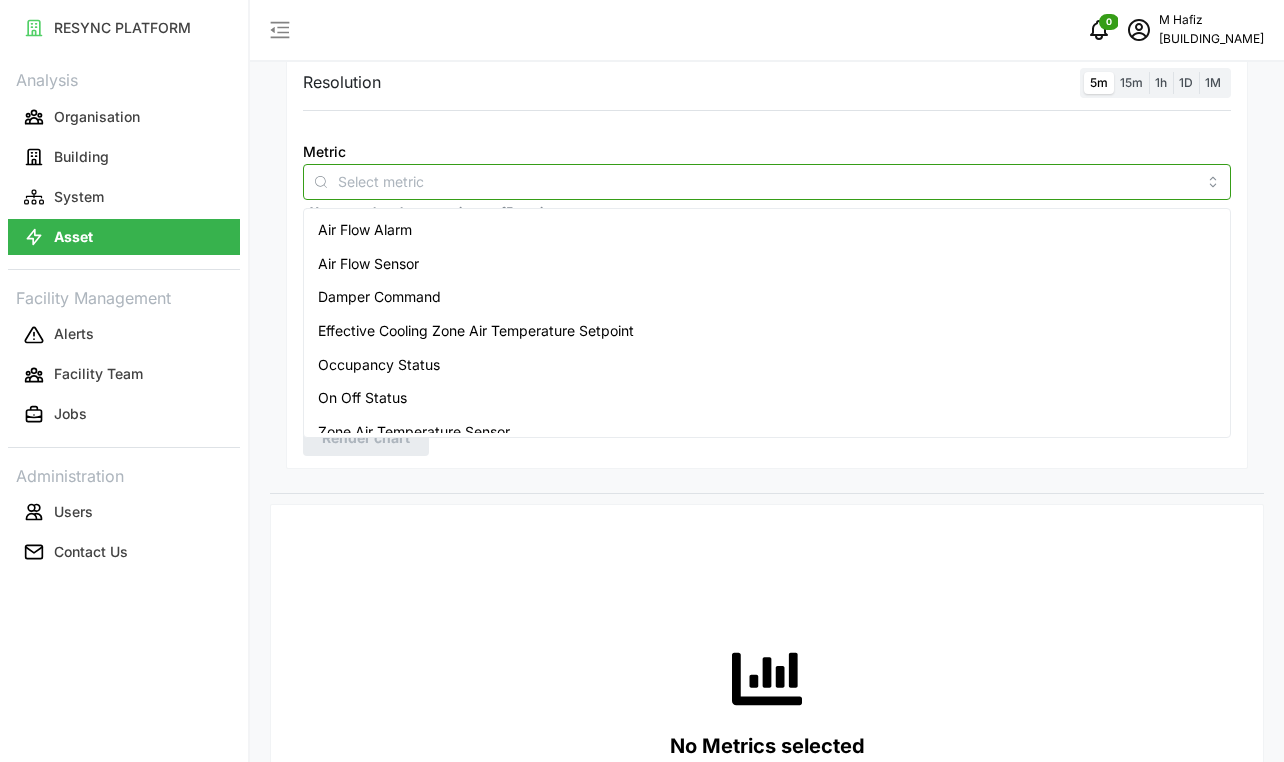 click on "Air Flow Sensor" at bounding box center [767, 264] 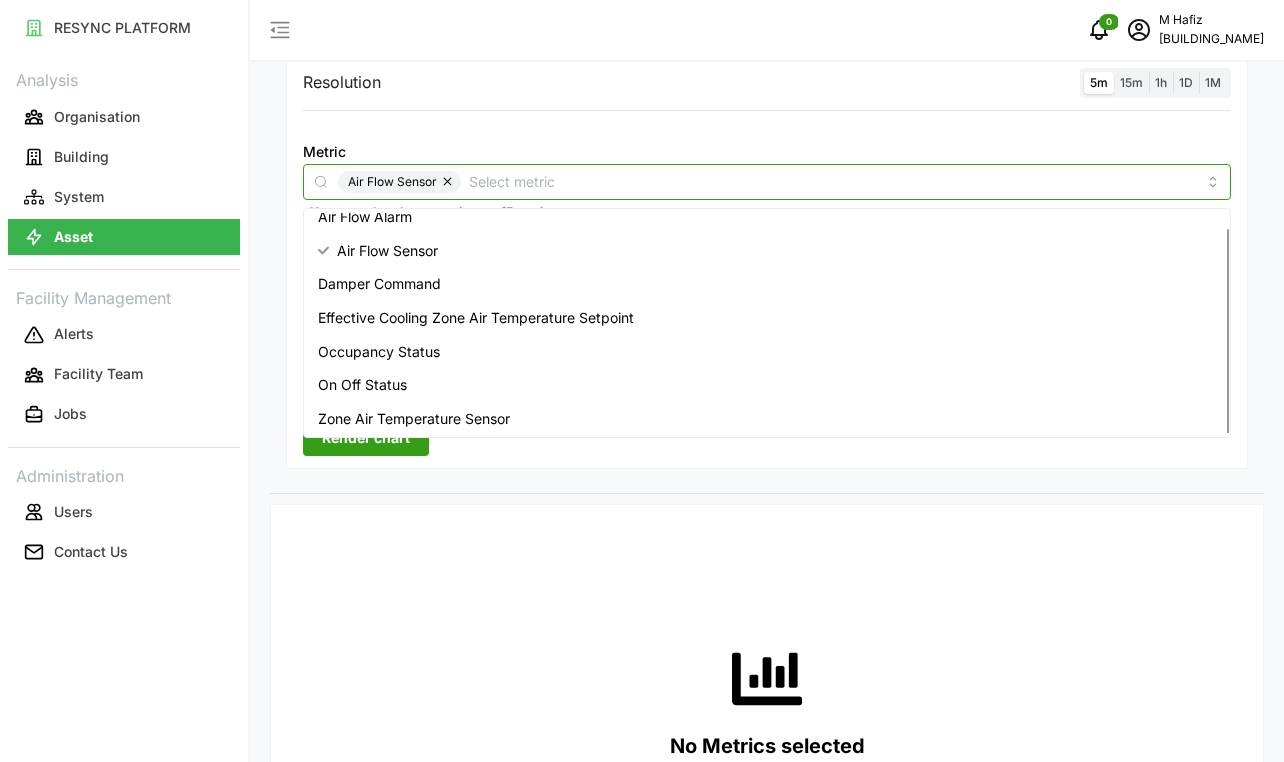 scroll, scrollTop: 16, scrollLeft: 0, axis: vertical 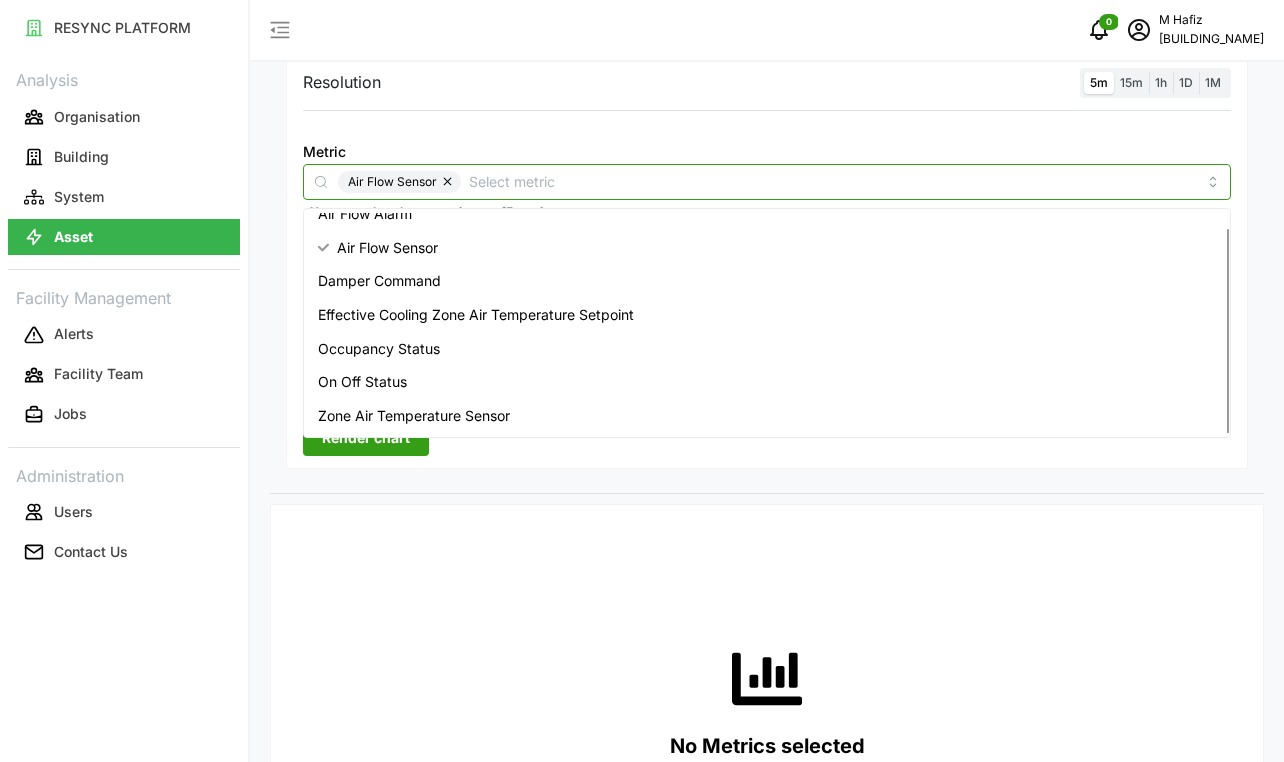 click on "Zone Air Temperature Sensor" at bounding box center (414, 416) 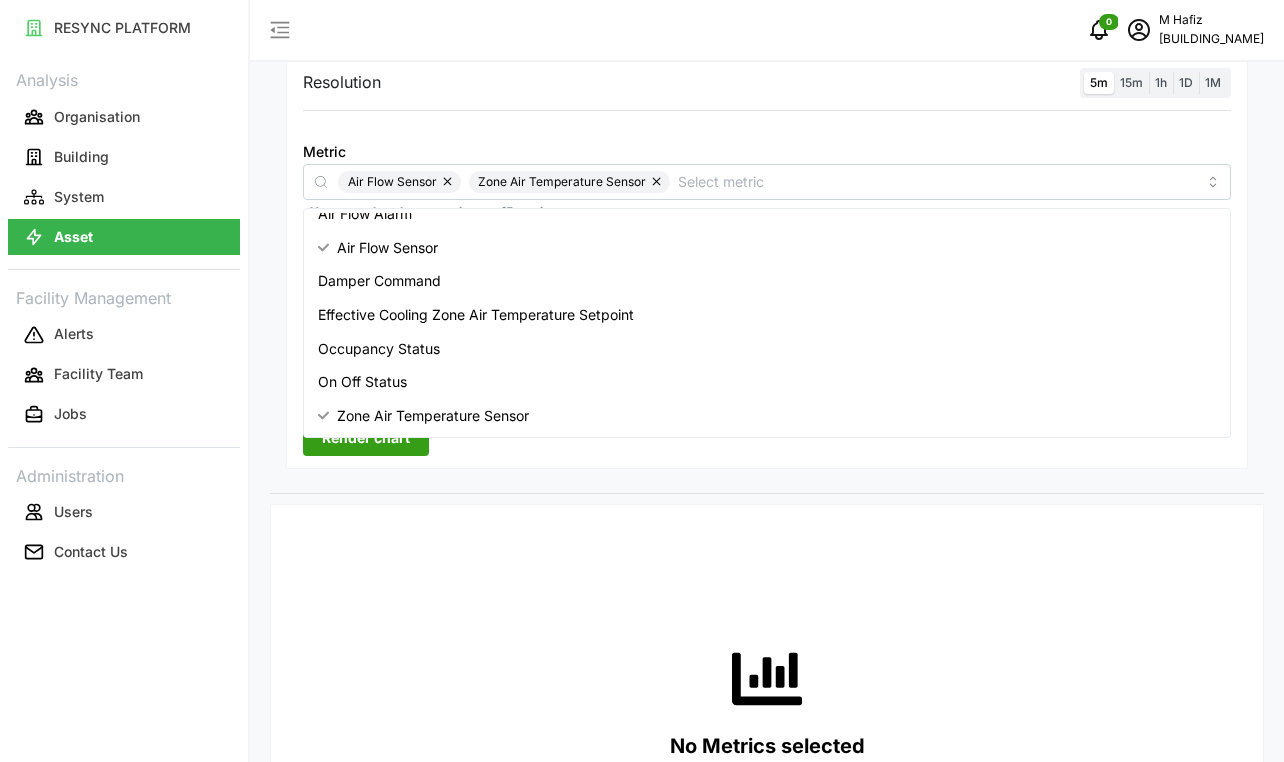 click on "Resolution 5m 15m 1h 1D 1M Metric Air Flow Sensor Zone Air Temperature Sensor *You can only select a maximum of  5  metrics Chart type Line chart Date Range [DATE] - [DATE] Y Axis Primary X Axis Primary Add secondary query Render chart" at bounding box center (767, 272) 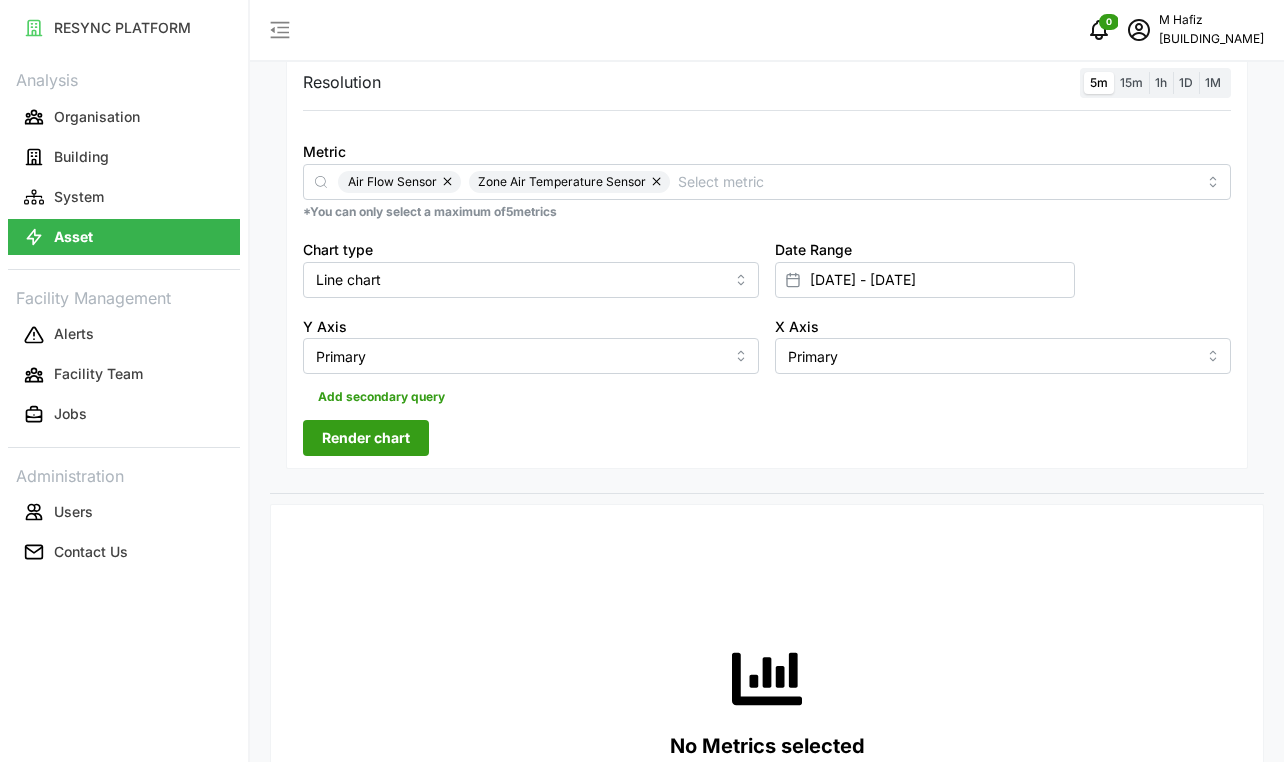 click on "Render chart" at bounding box center (366, 438) 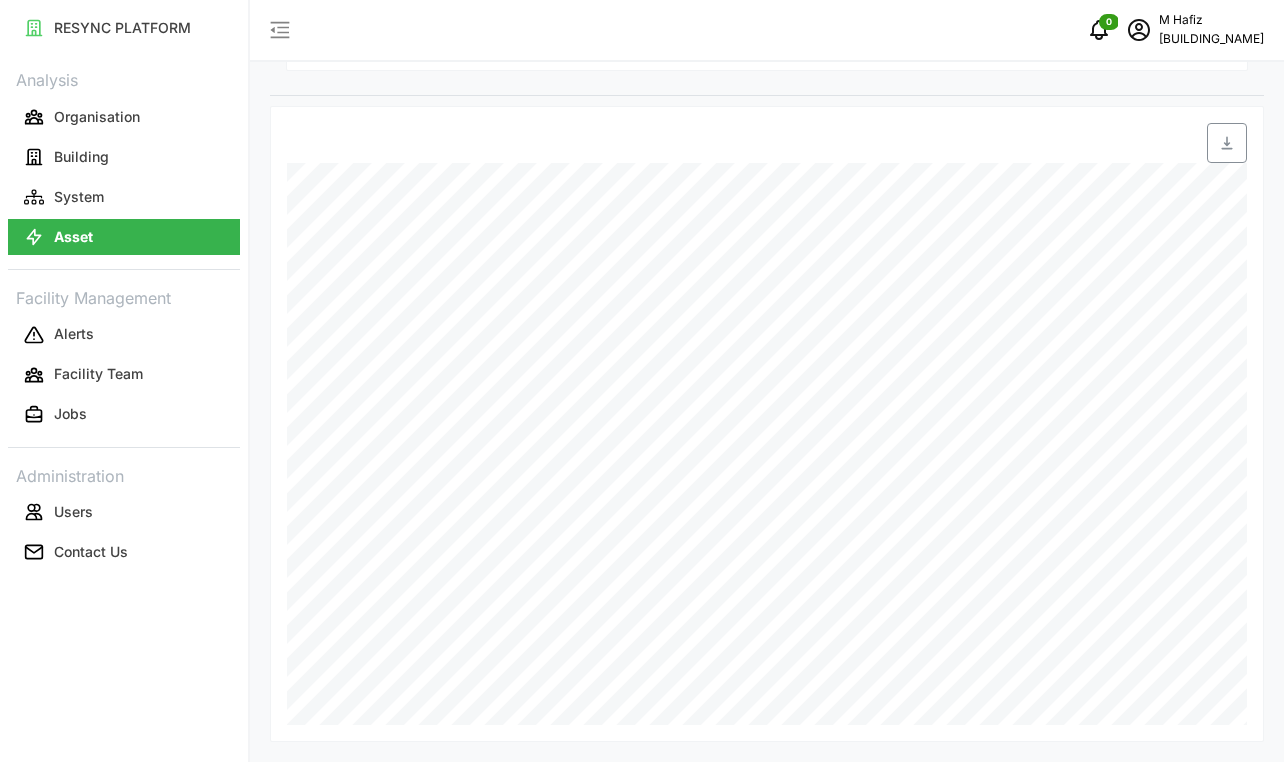scroll, scrollTop: 598, scrollLeft: 0, axis: vertical 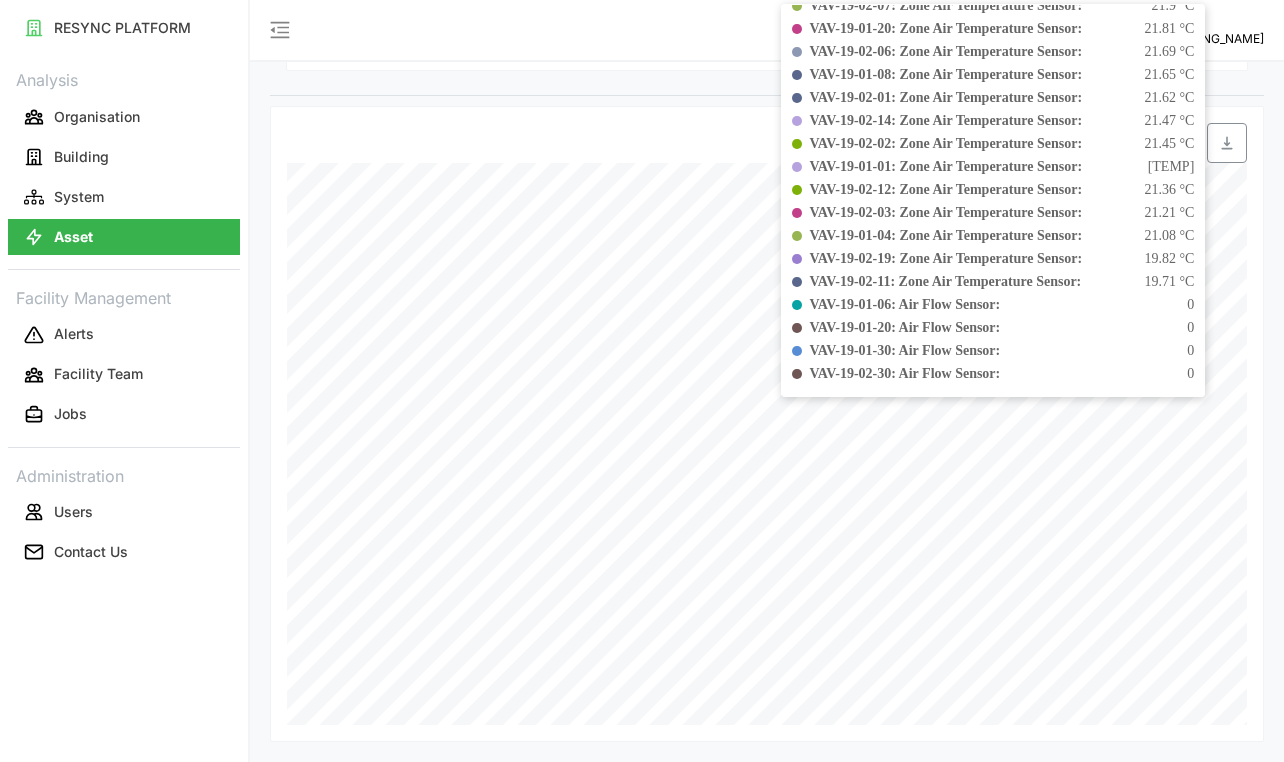 click at bounding box center (441, 143) 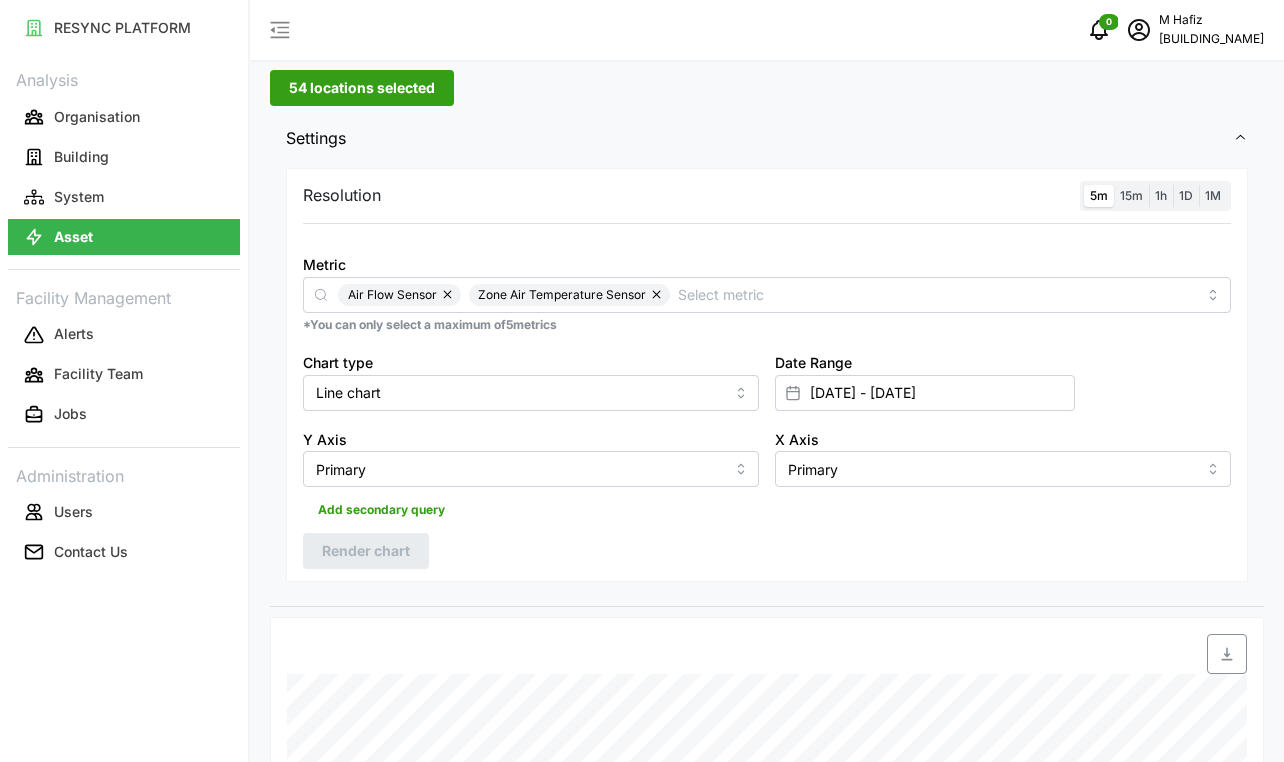 scroll, scrollTop: 0, scrollLeft: 0, axis: both 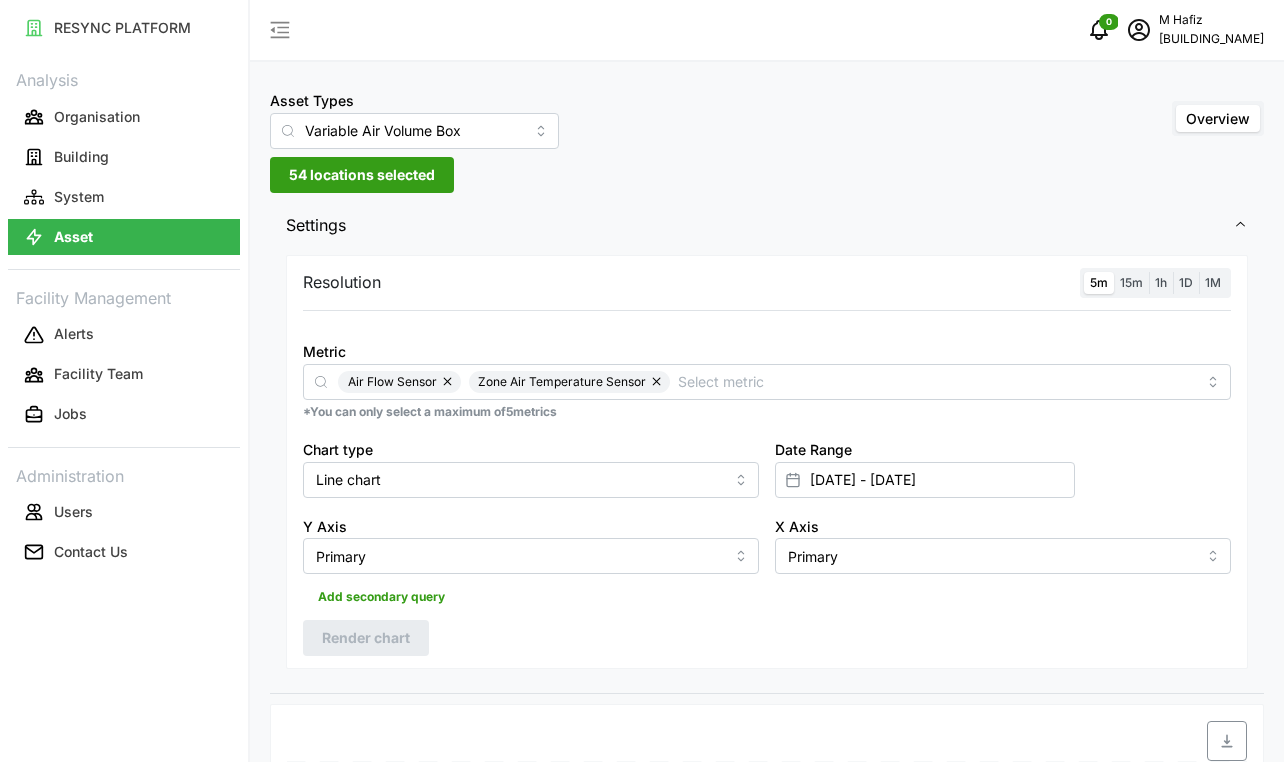 click on "54 locations selected" at bounding box center (362, 175) 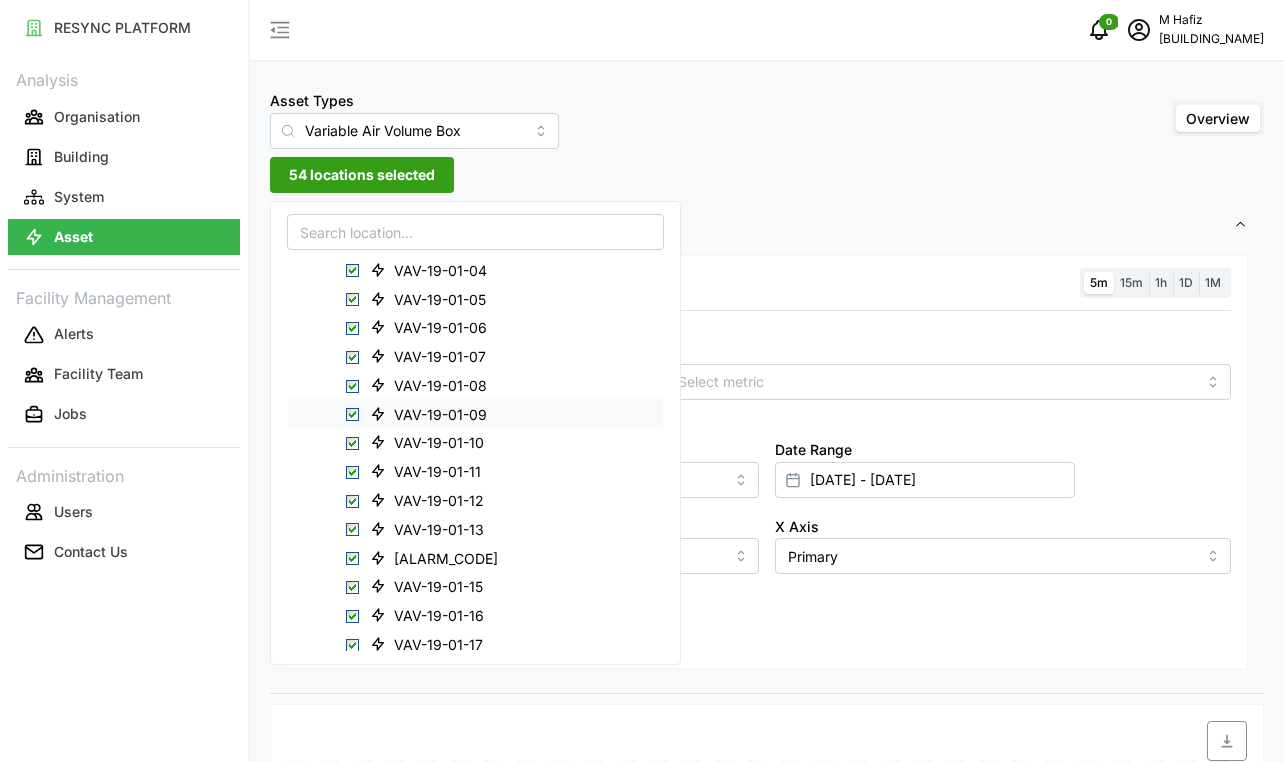 scroll, scrollTop: 400, scrollLeft: 0, axis: vertical 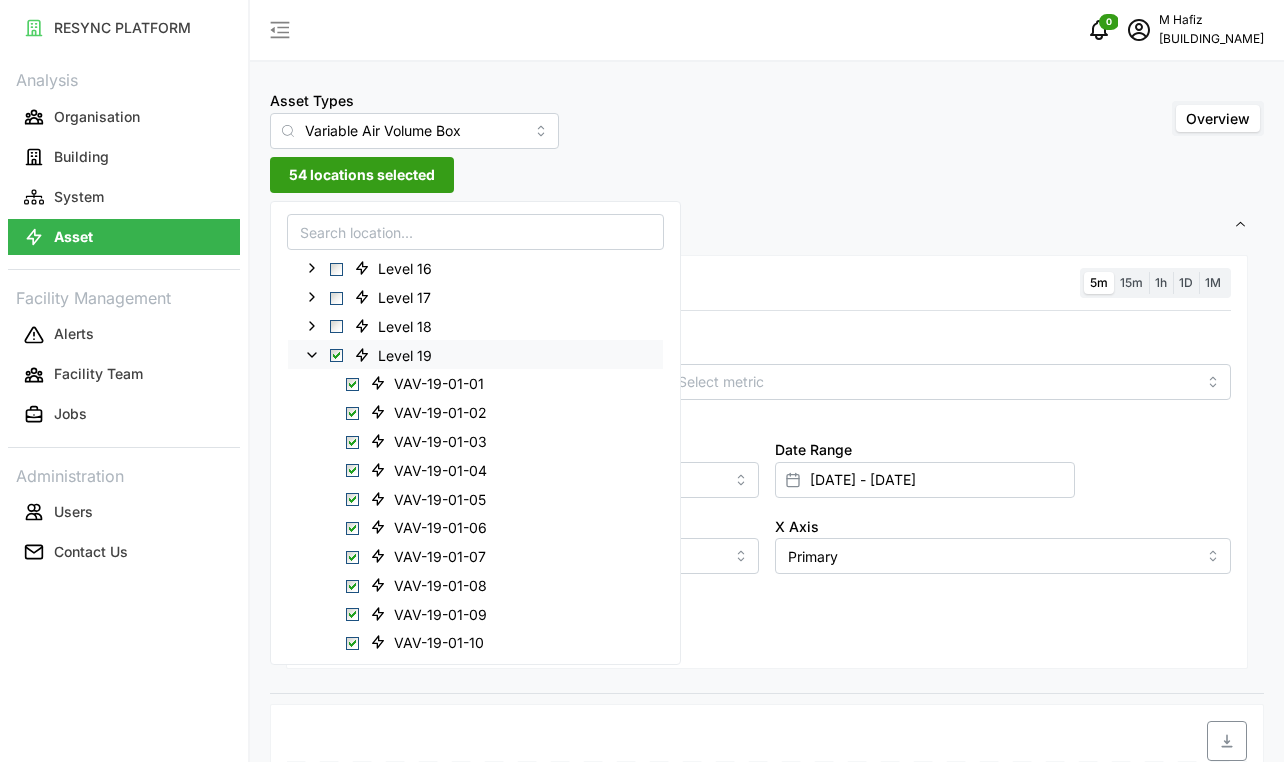 click at bounding box center [336, 355] 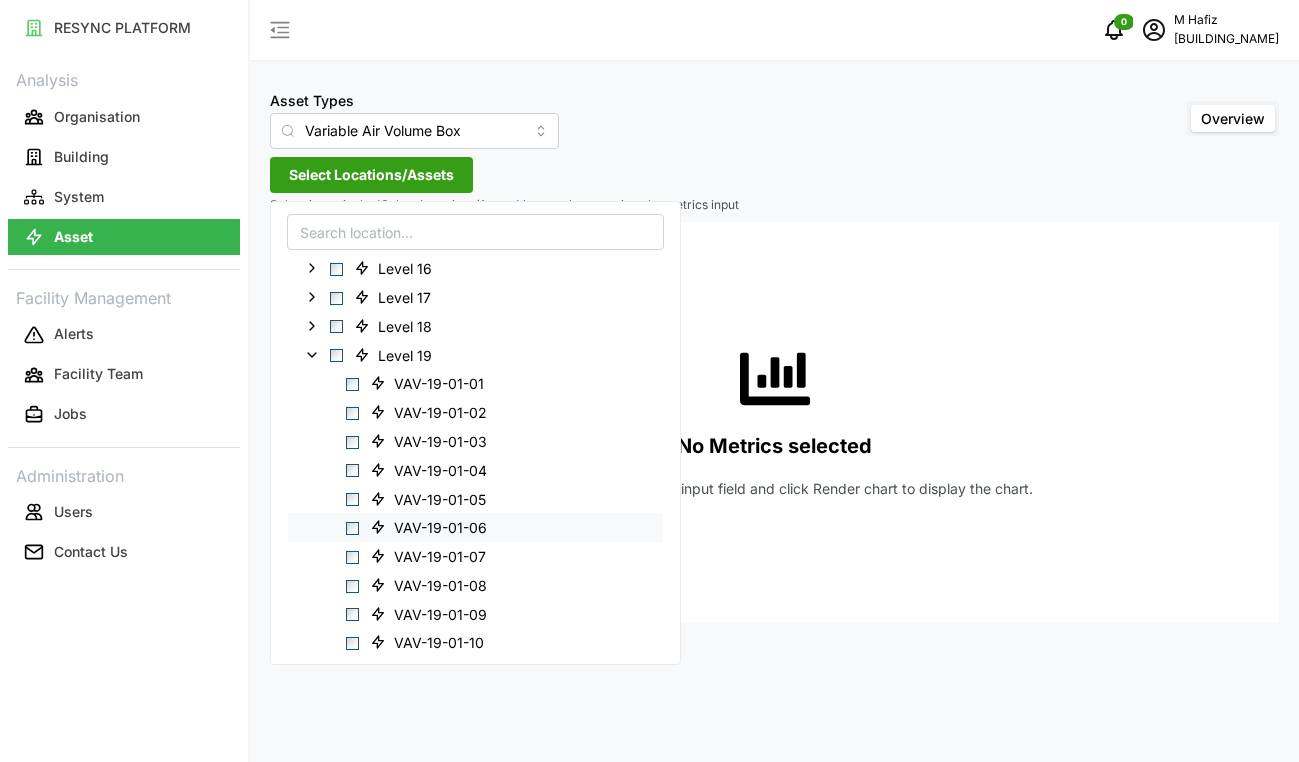 click at bounding box center (352, 528) 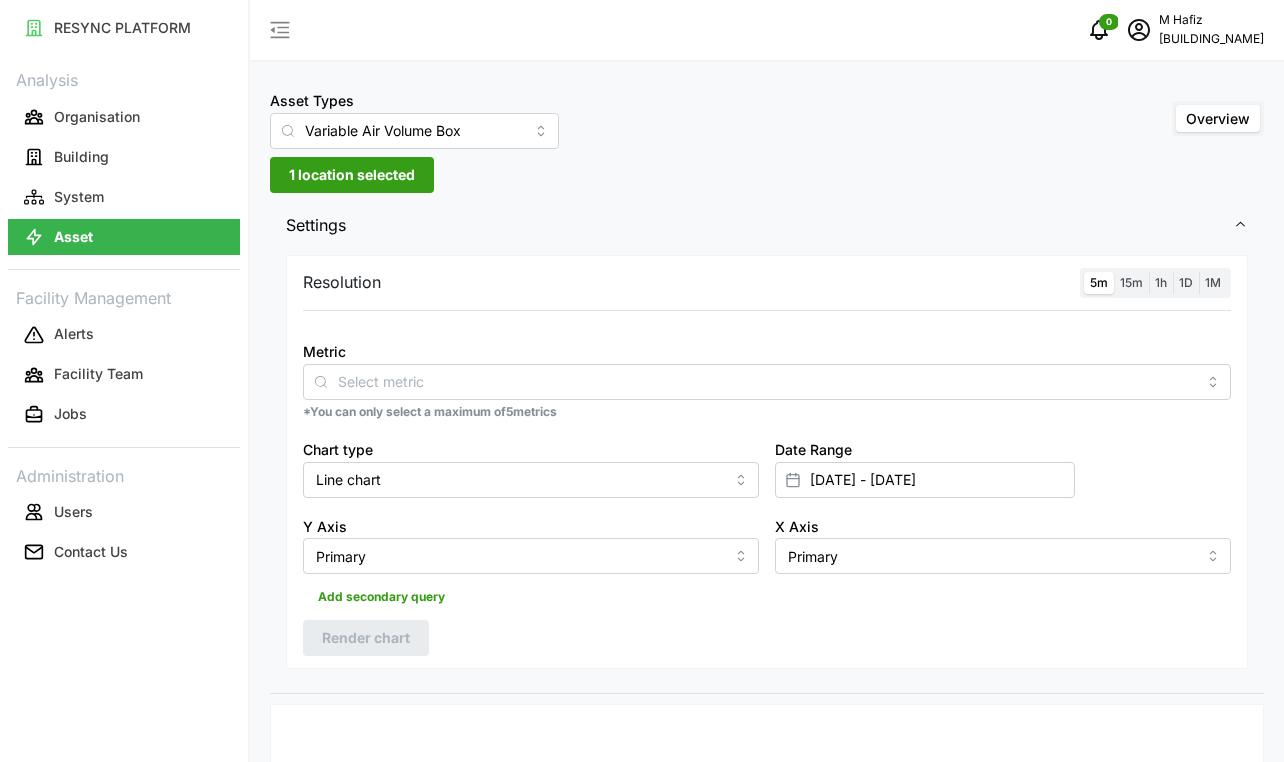 click on "Resolution 5m 15m 1h 1D 1M" at bounding box center (767, 283) 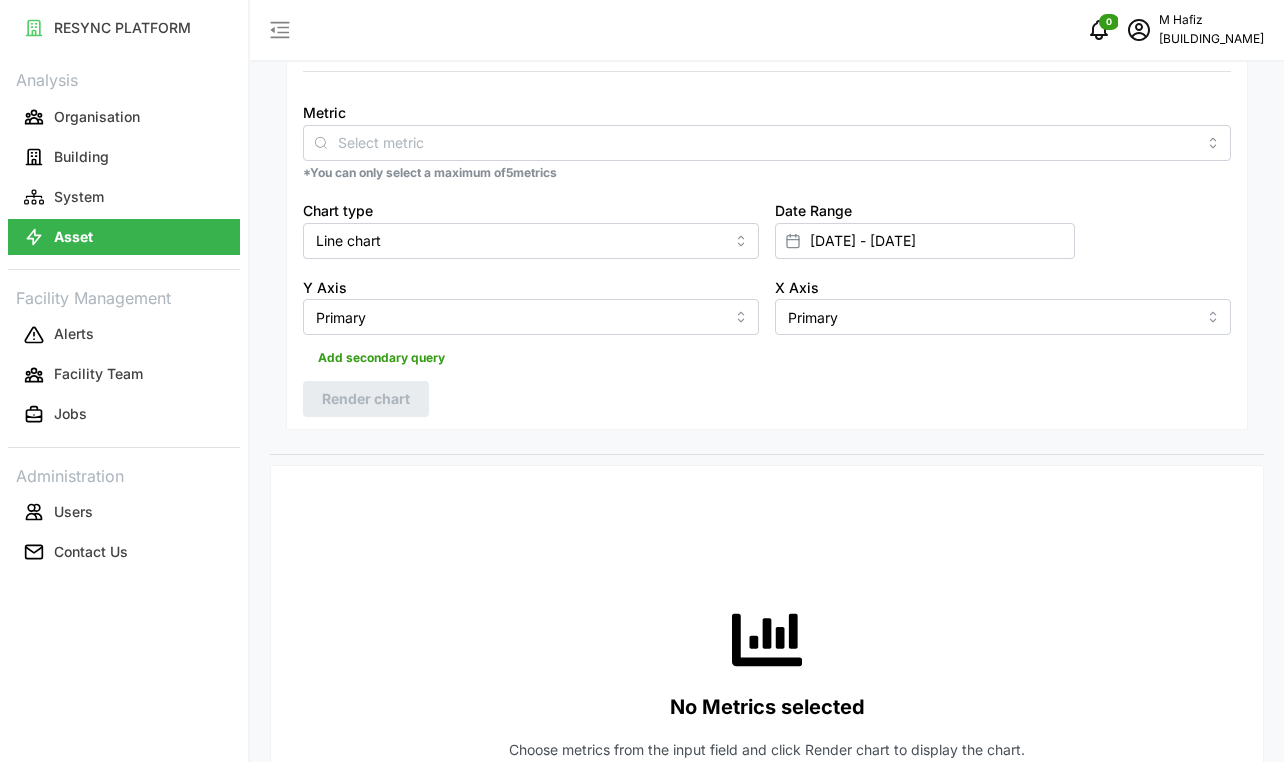 scroll, scrollTop: 300, scrollLeft: 0, axis: vertical 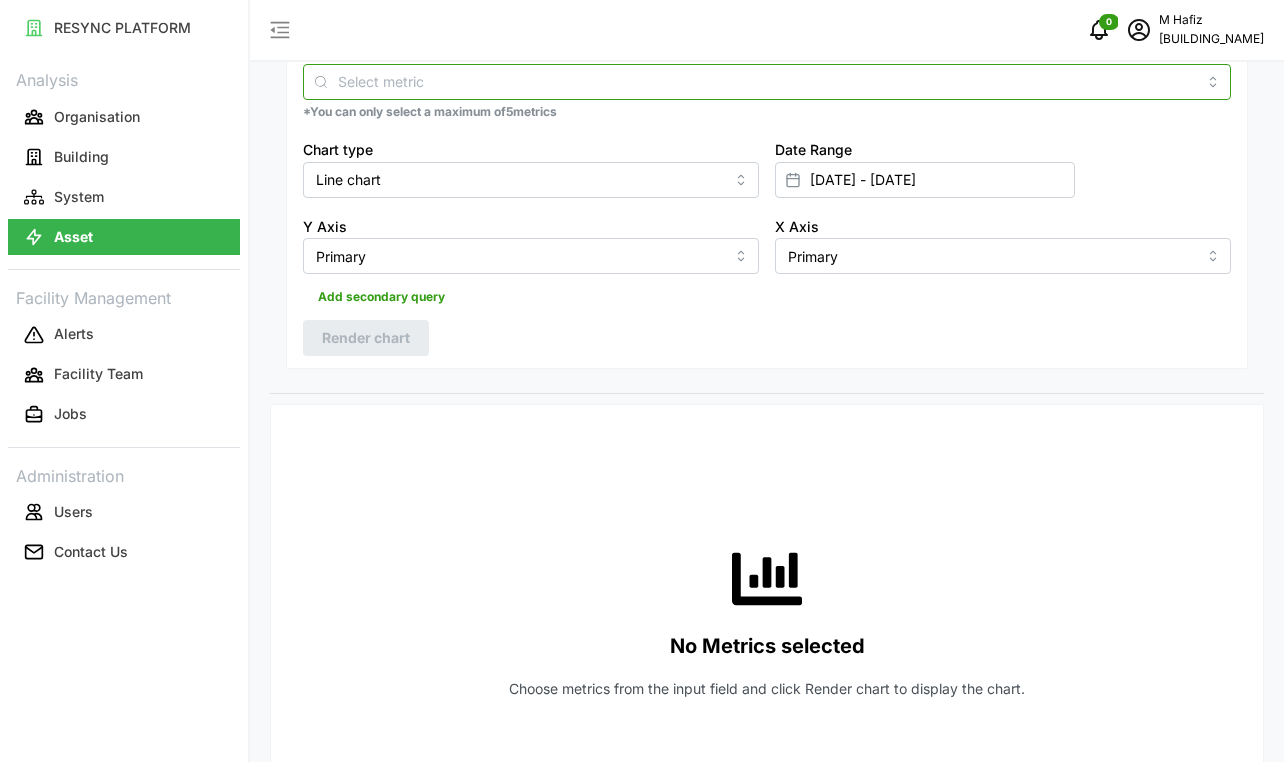 click on "Metric" at bounding box center (767, 81) 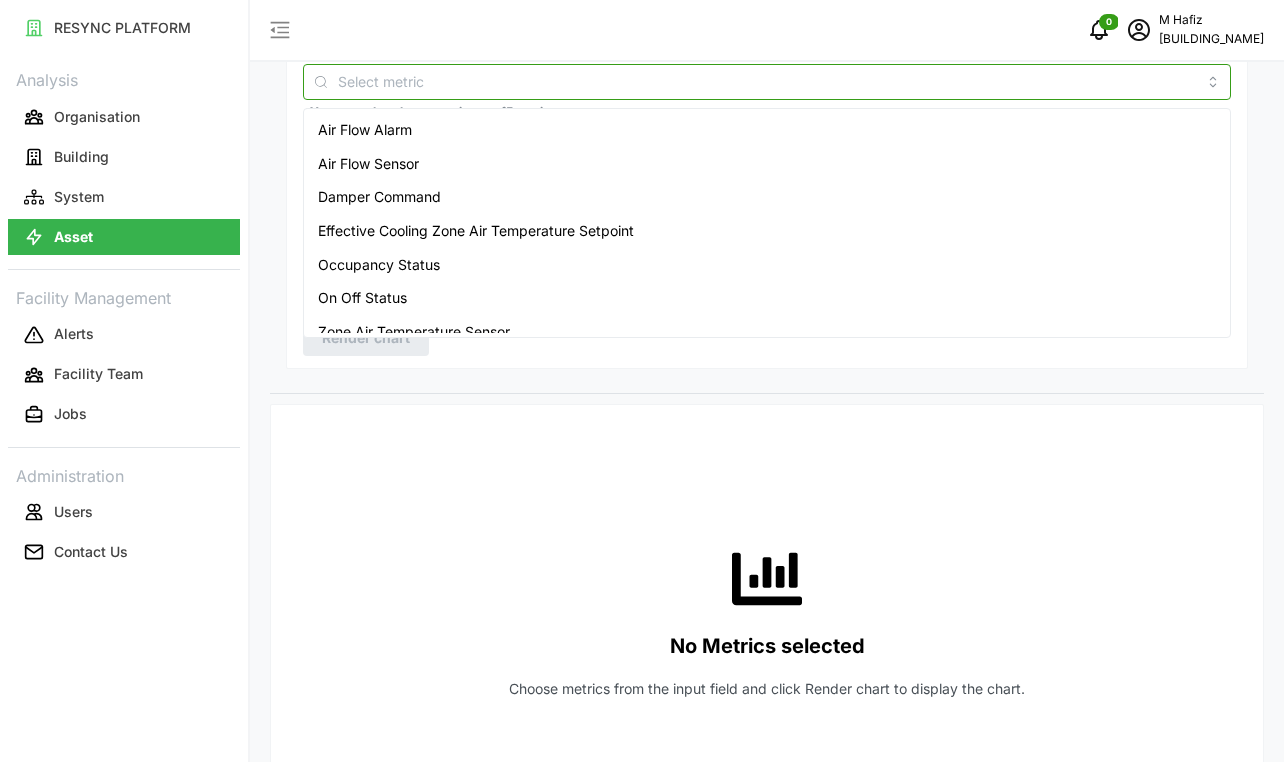 click on "Air Flow Sensor" at bounding box center [368, 164] 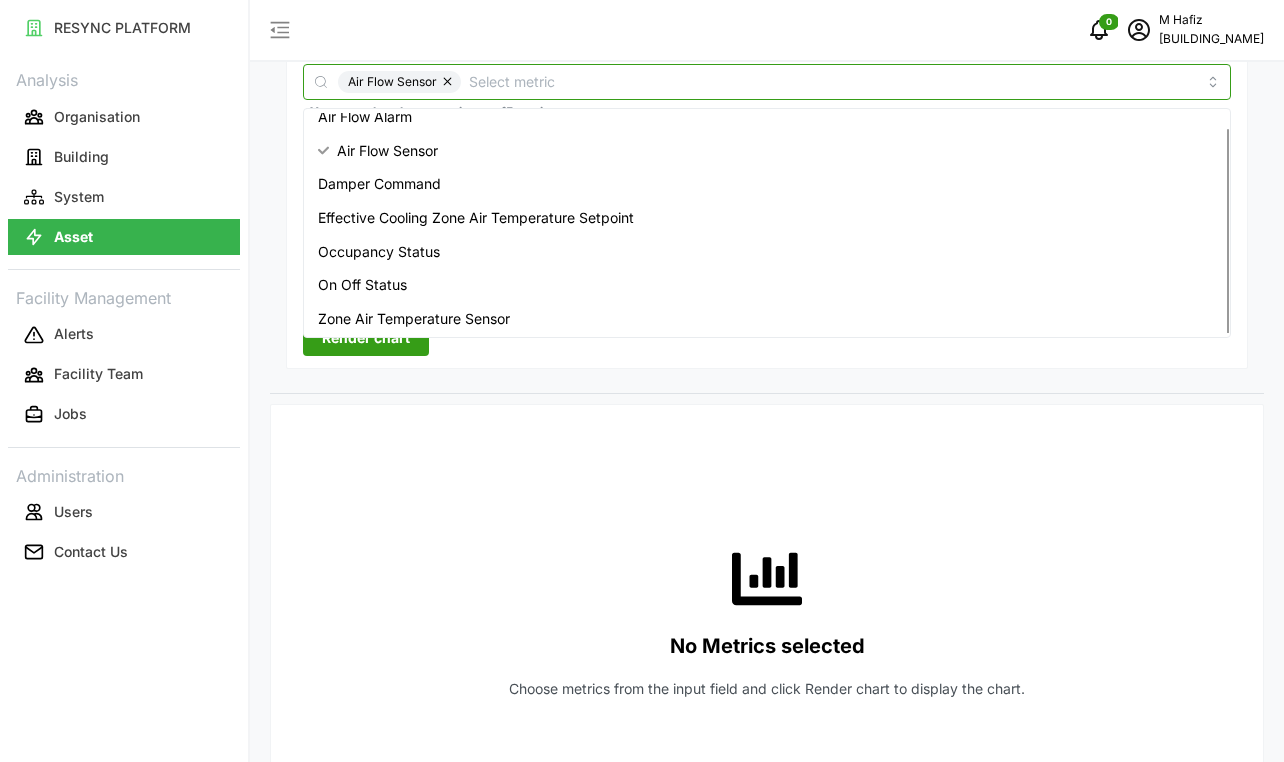 scroll, scrollTop: 16, scrollLeft: 0, axis: vertical 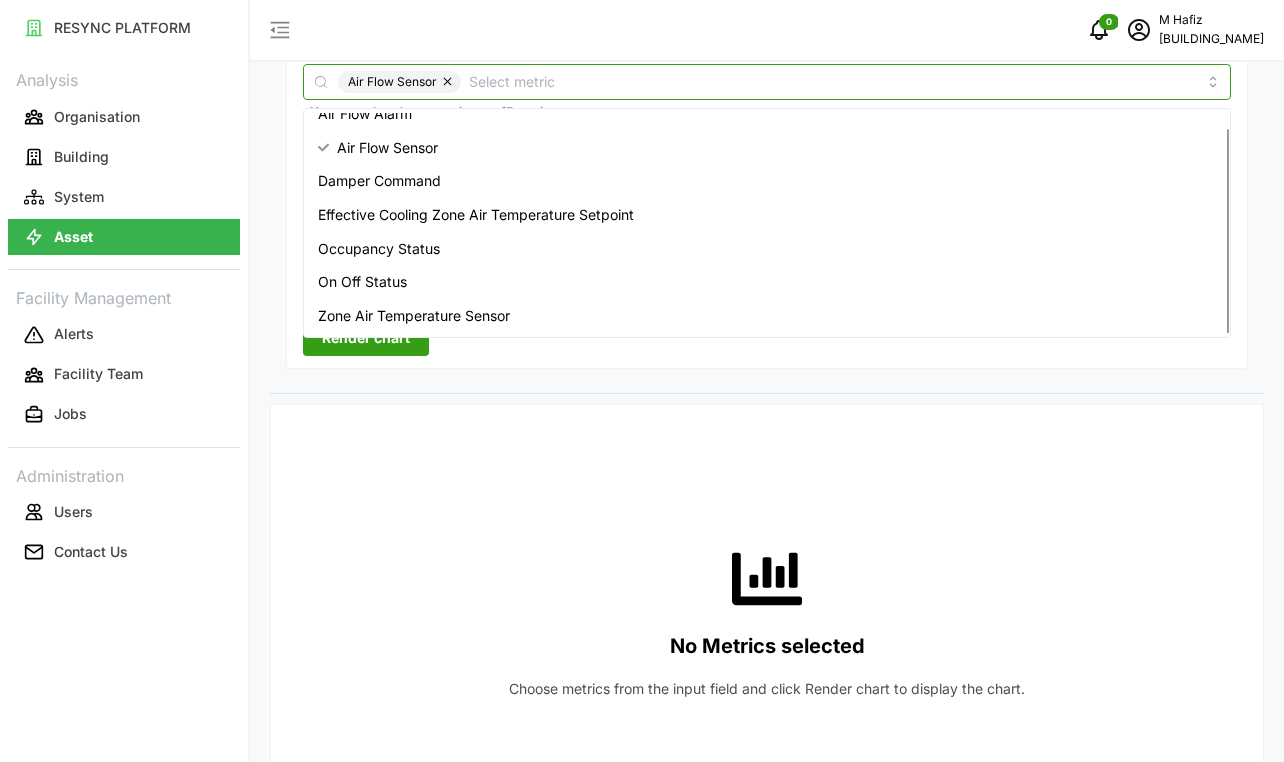 click on "Zone Air Temperature Sensor" at bounding box center [414, 316] 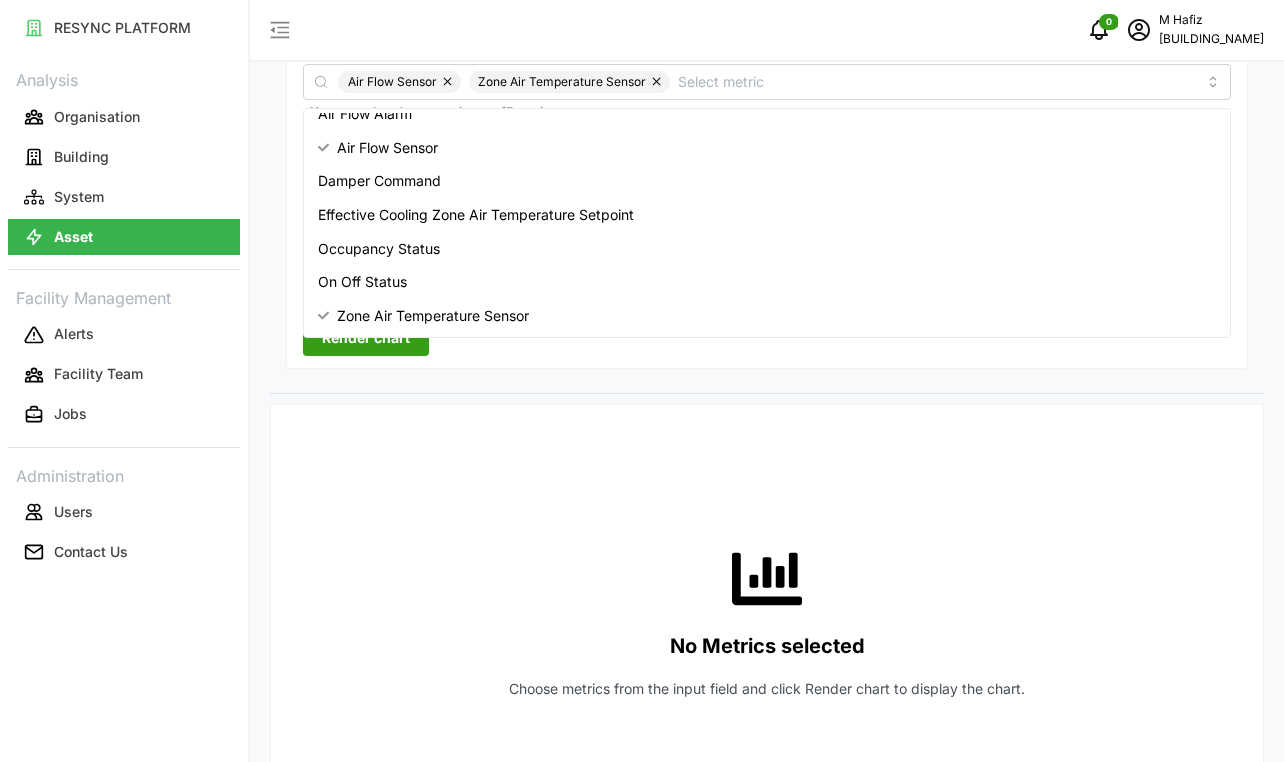 click on "Render chart" at bounding box center (366, 338) 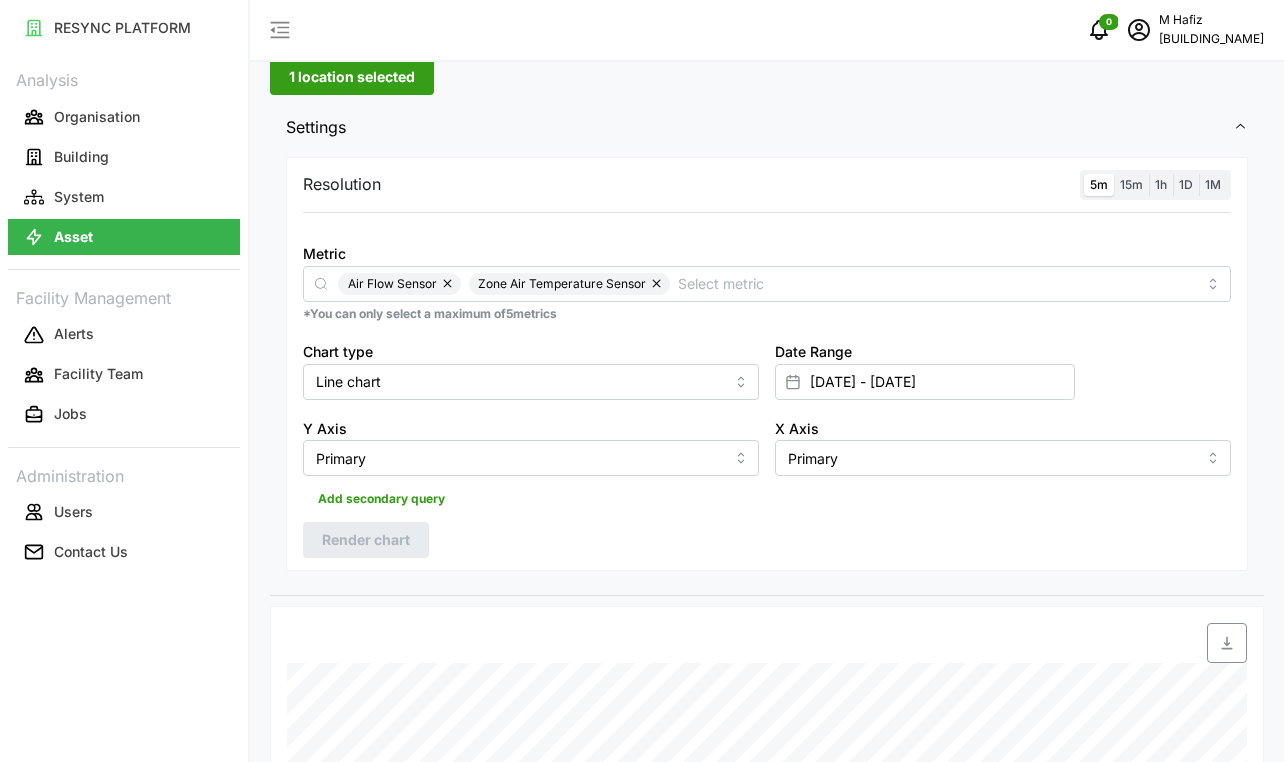 scroll, scrollTop: 0, scrollLeft: 0, axis: both 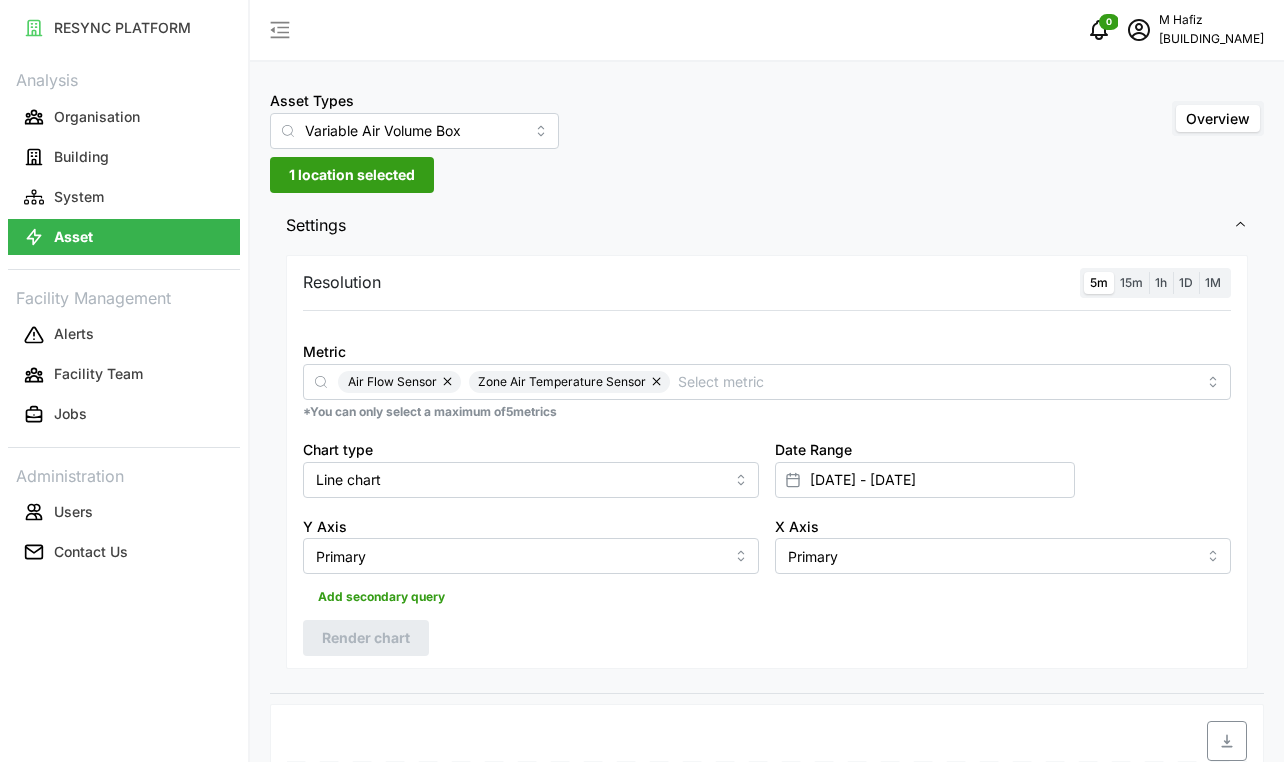 click on "1 location selected" at bounding box center (352, 175) 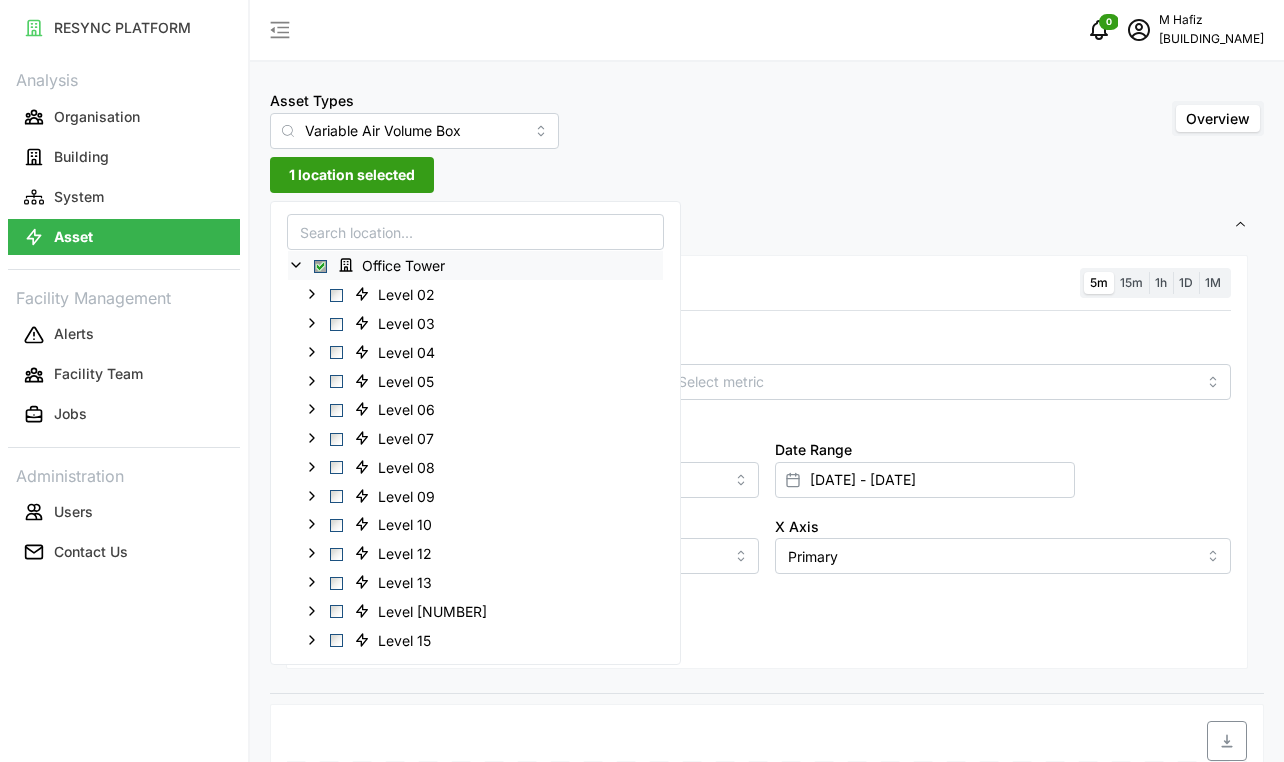 click at bounding box center [320, 266] 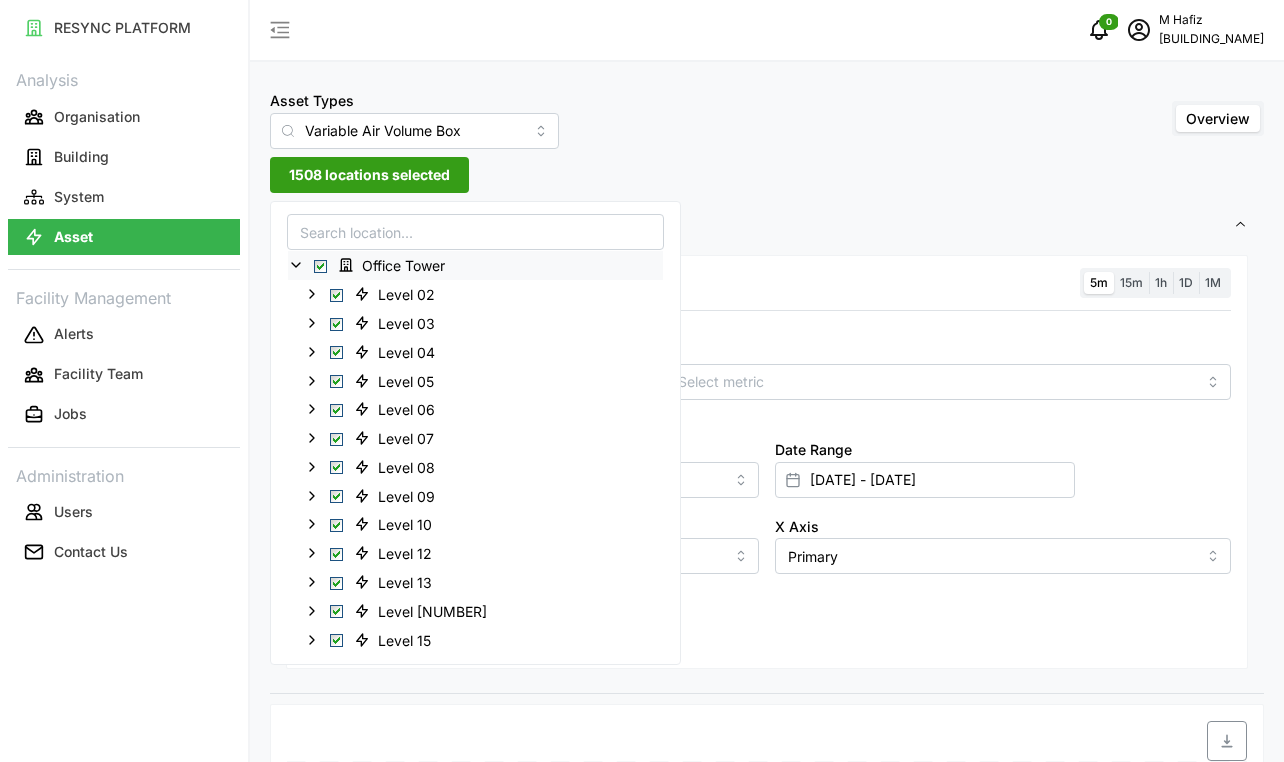 click at bounding box center (320, 266) 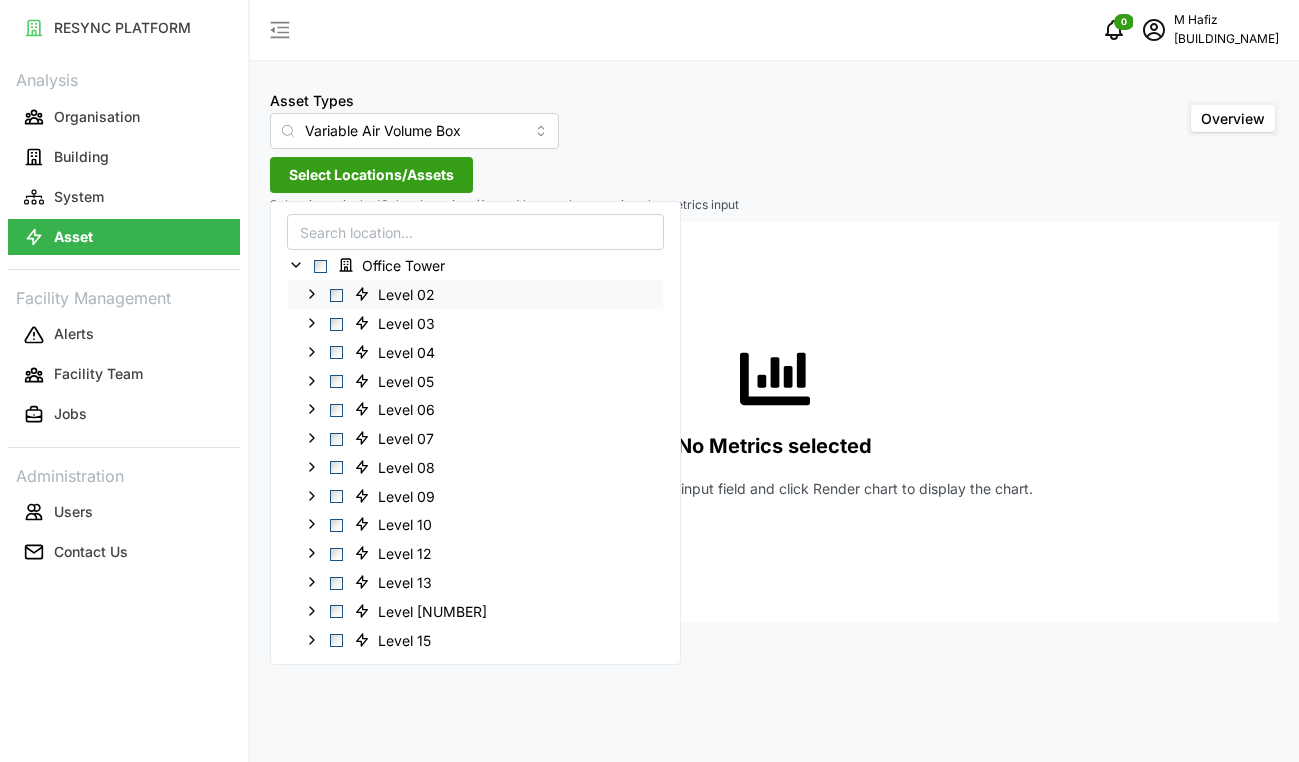 click at bounding box center (336, 295) 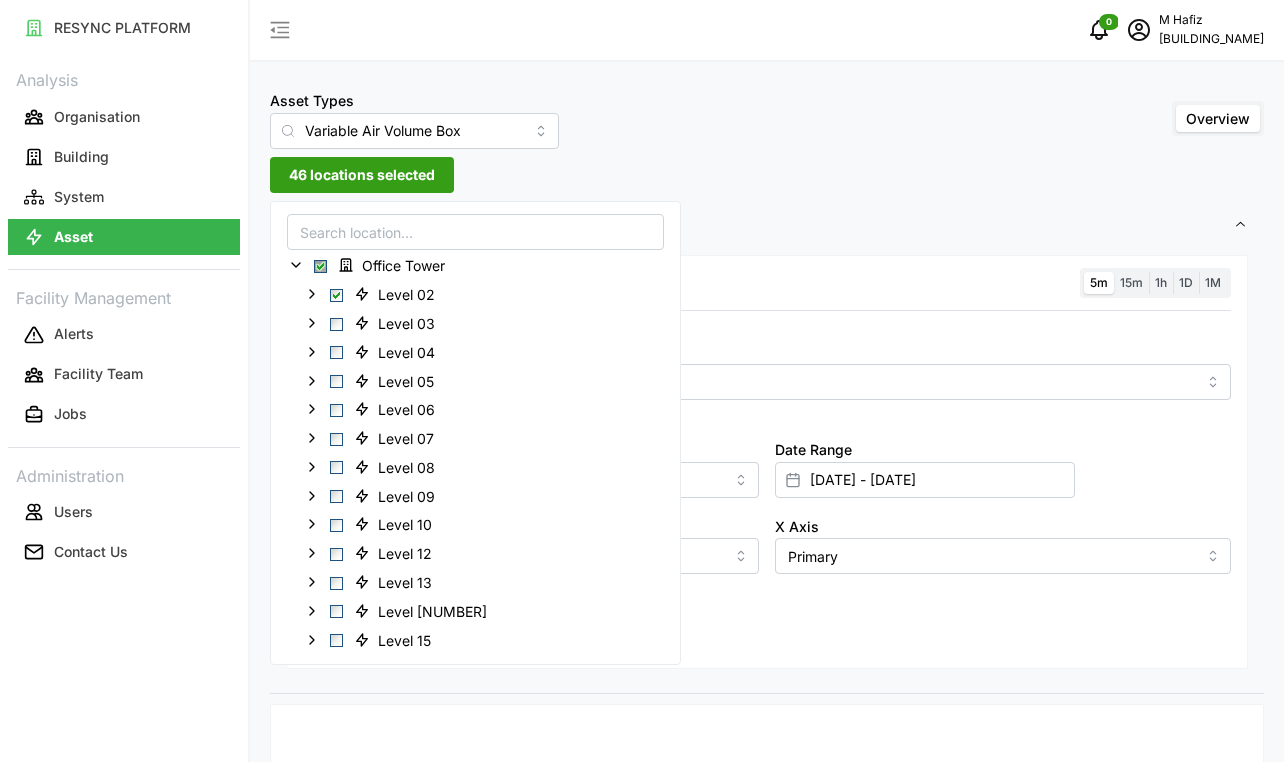 click on "Asset Types Variable Air Volume Box Overview 46 locations selected Settings Resolution 5m 15m 1h 1D 1M Metric *You can only select a maximum of  5  metrics Chart type Line chart Date Range [DATE] - [DATE] Y Axis Primary X Axis Primary Add secondary query Render chart No Metrics selected Choose metrics from the input field and click Render chart to display the chart." at bounding box center (767, 860) 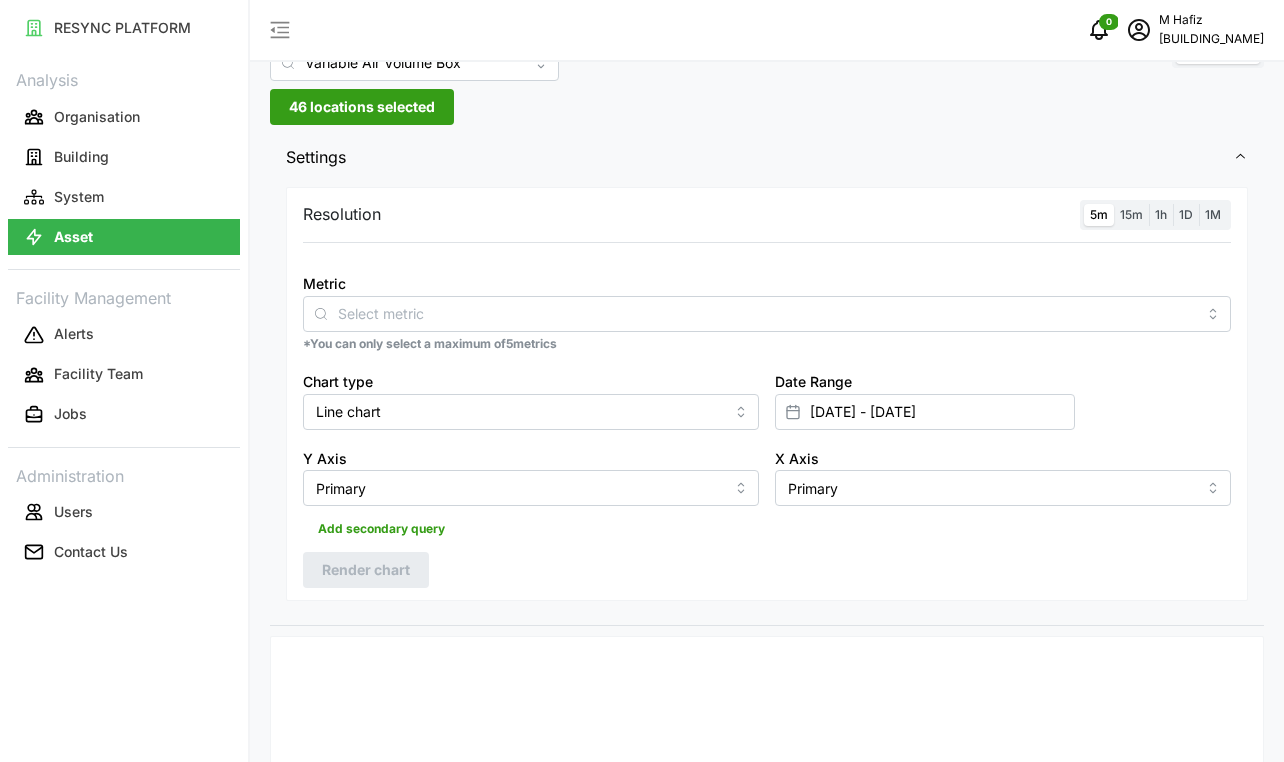 scroll, scrollTop: 100, scrollLeft: 0, axis: vertical 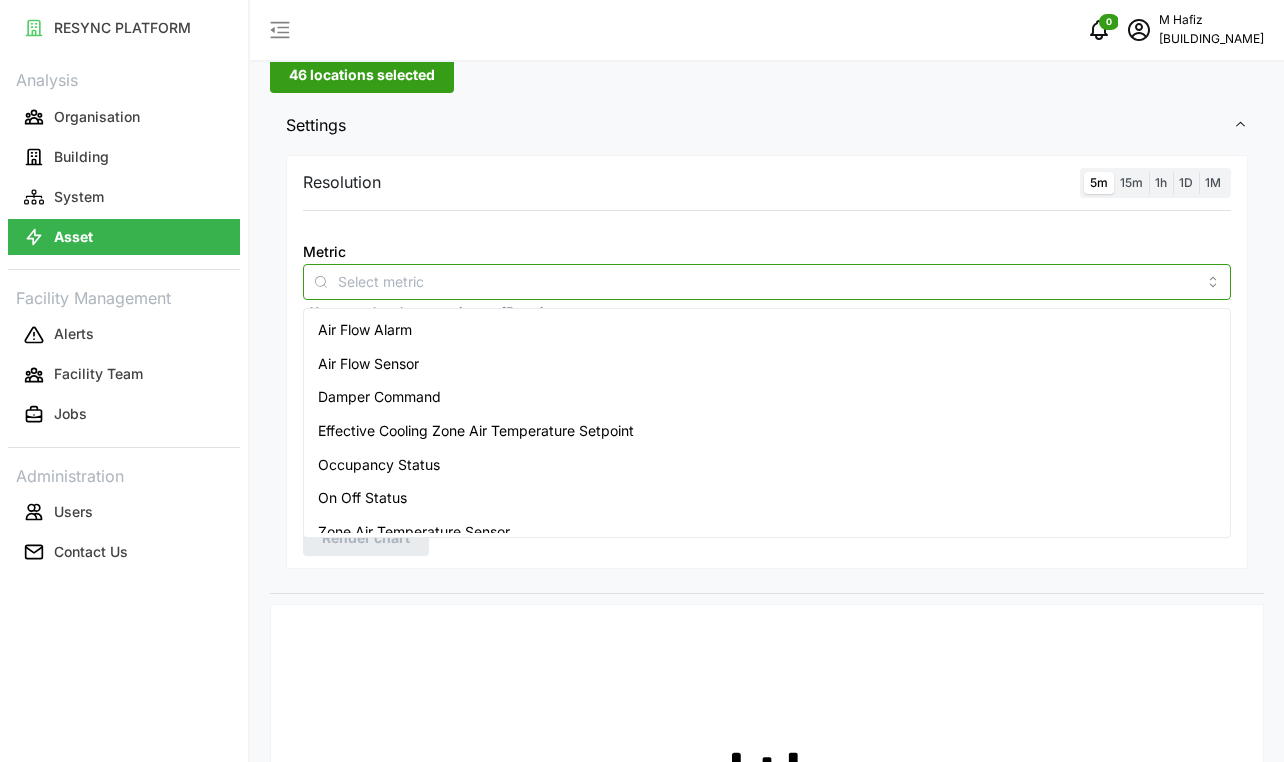 click on "Metric" at bounding box center [767, 281] 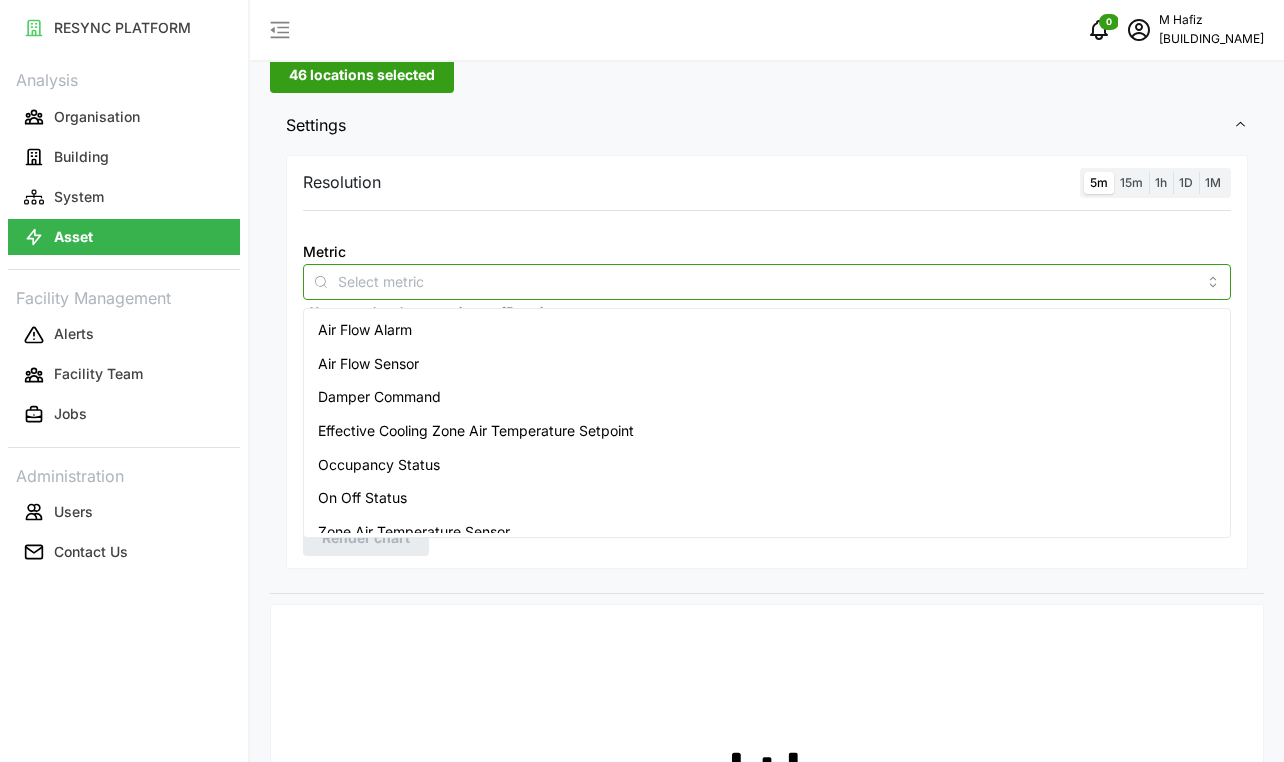 click on "Air Flow Sensor" at bounding box center [767, 364] 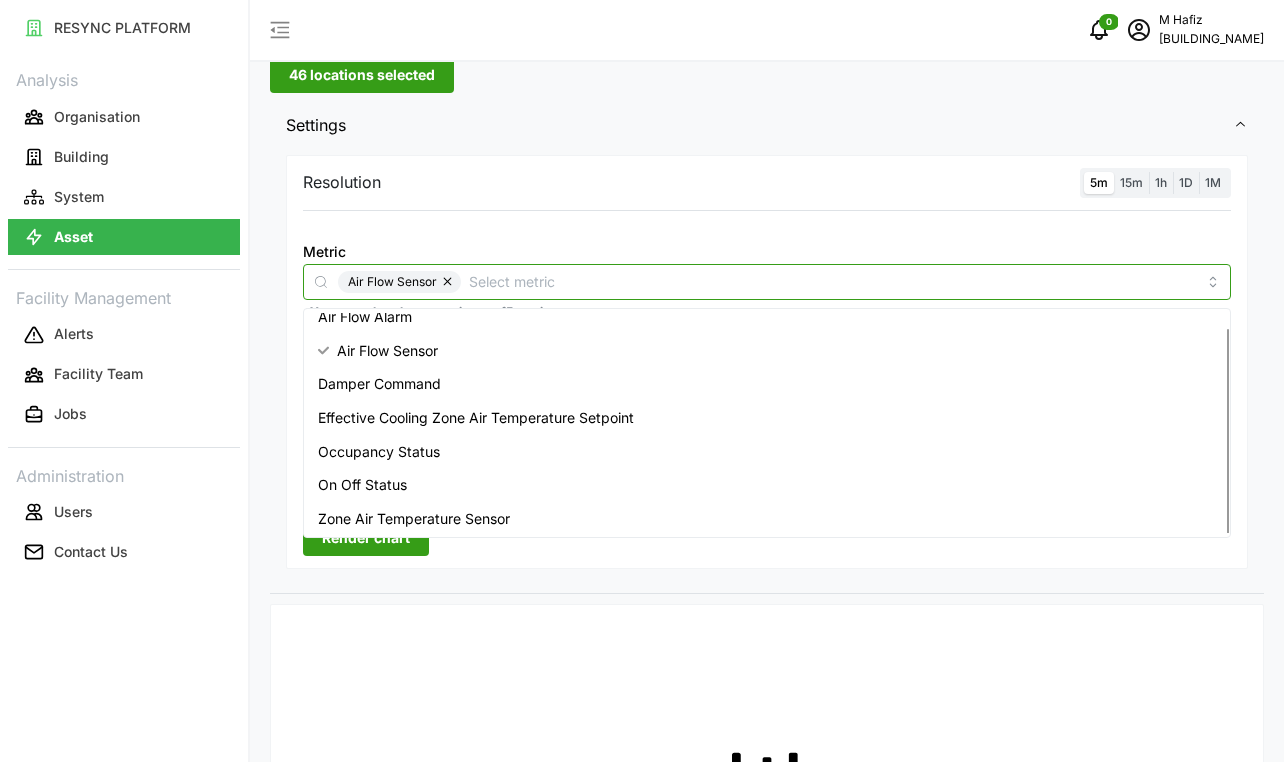 scroll, scrollTop: 16, scrollLeft: 0, axis: vertical 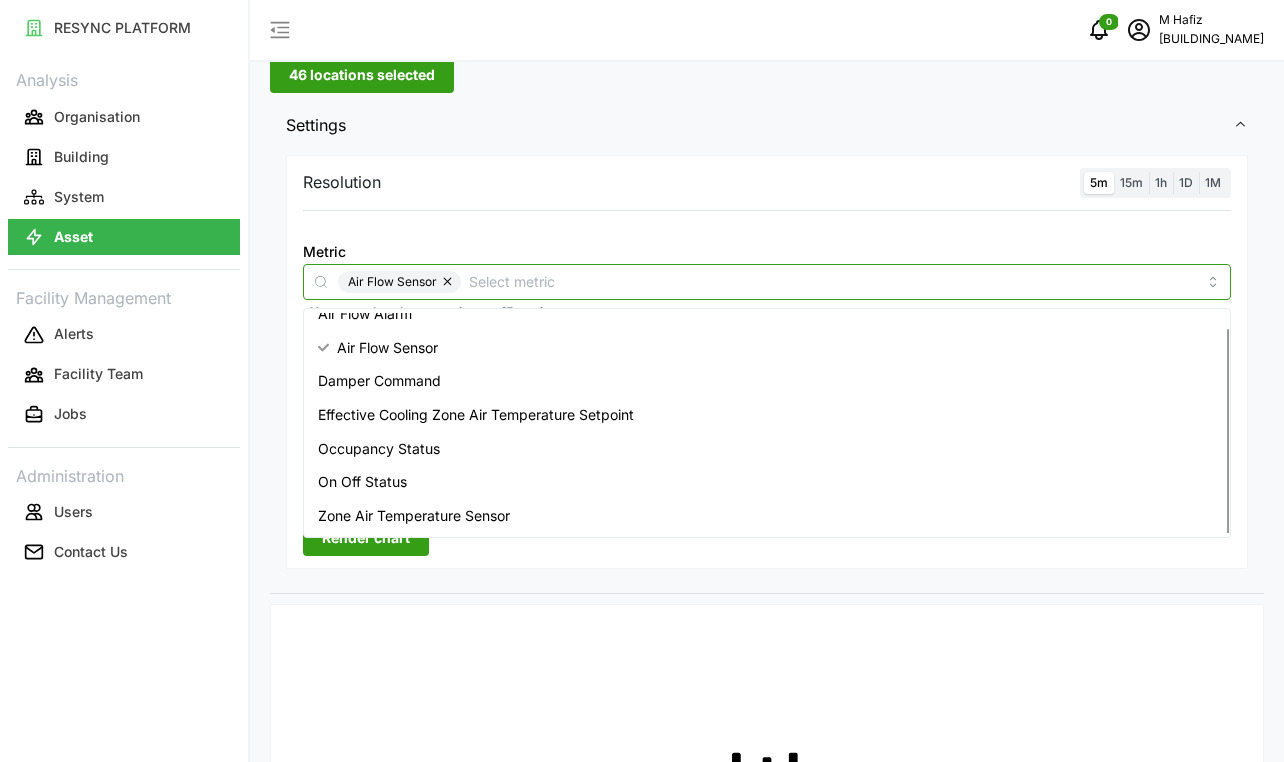 click on "Zone Air Temperature Sensor" at bounding box center (414, 516) 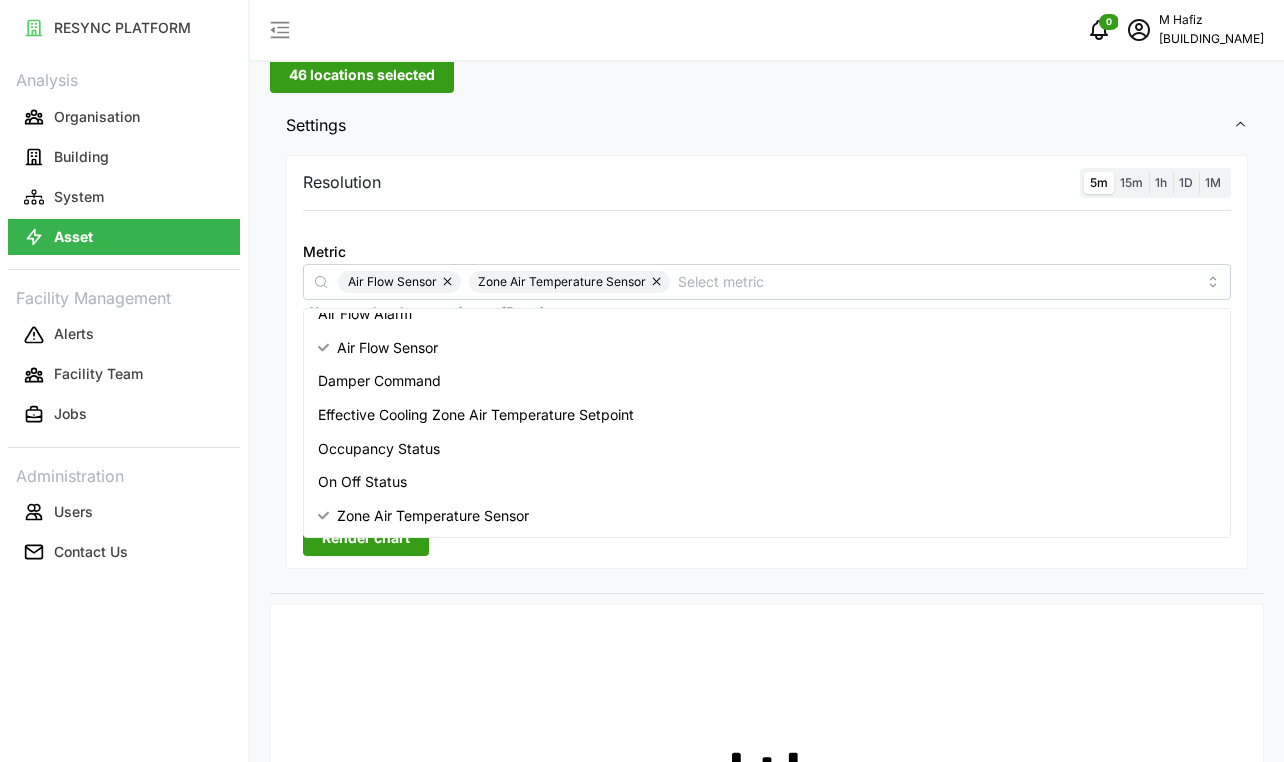click on "Resolution 5m 15m 1h 1D 1M" at bounding box center [767, 183] 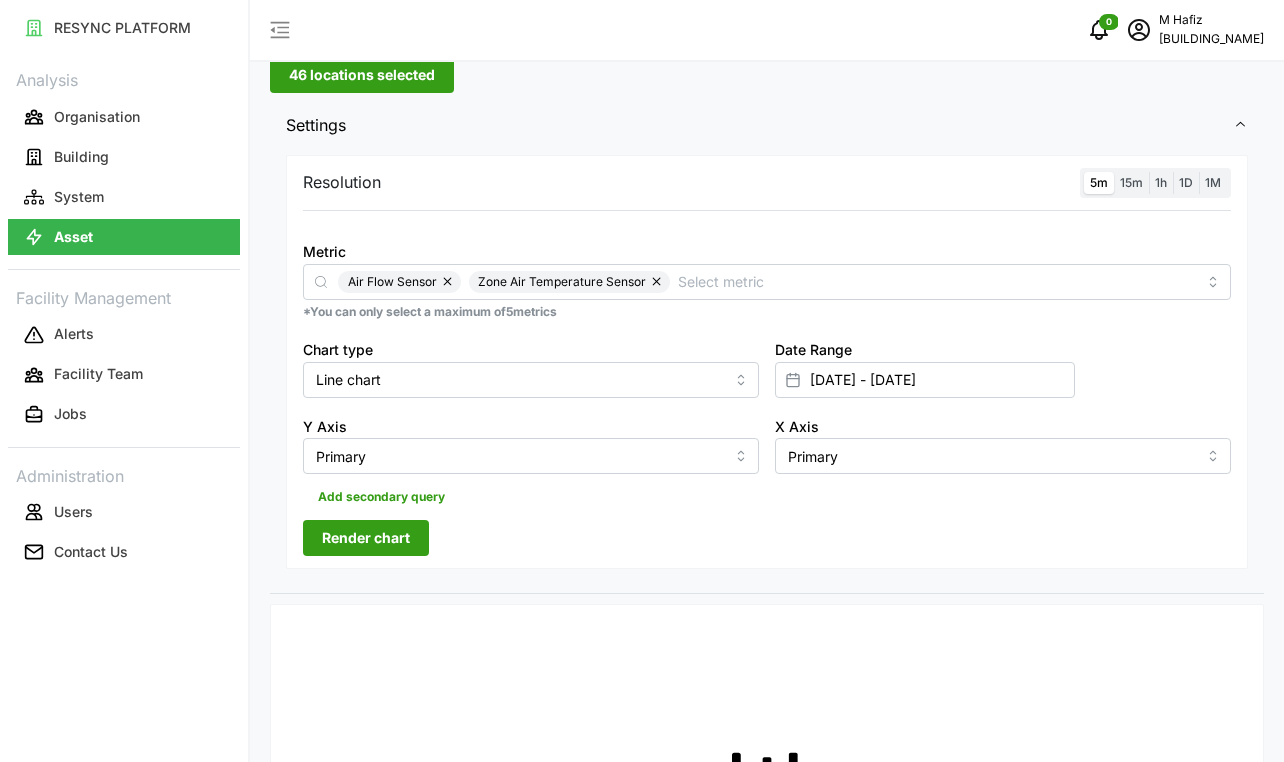 click on "Render chart" at bounding box center (366, 538) 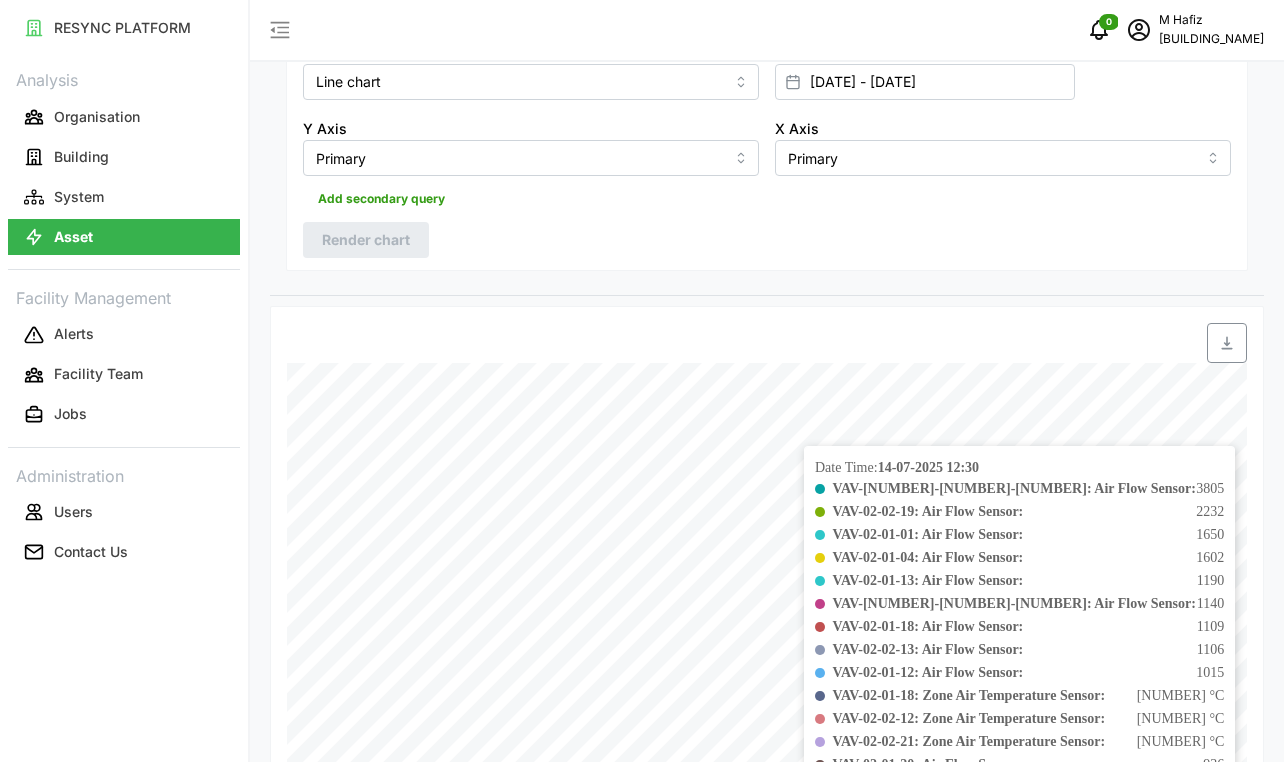 scroll, scrollTop: 598, scrollLeft: 0, axis: vertical 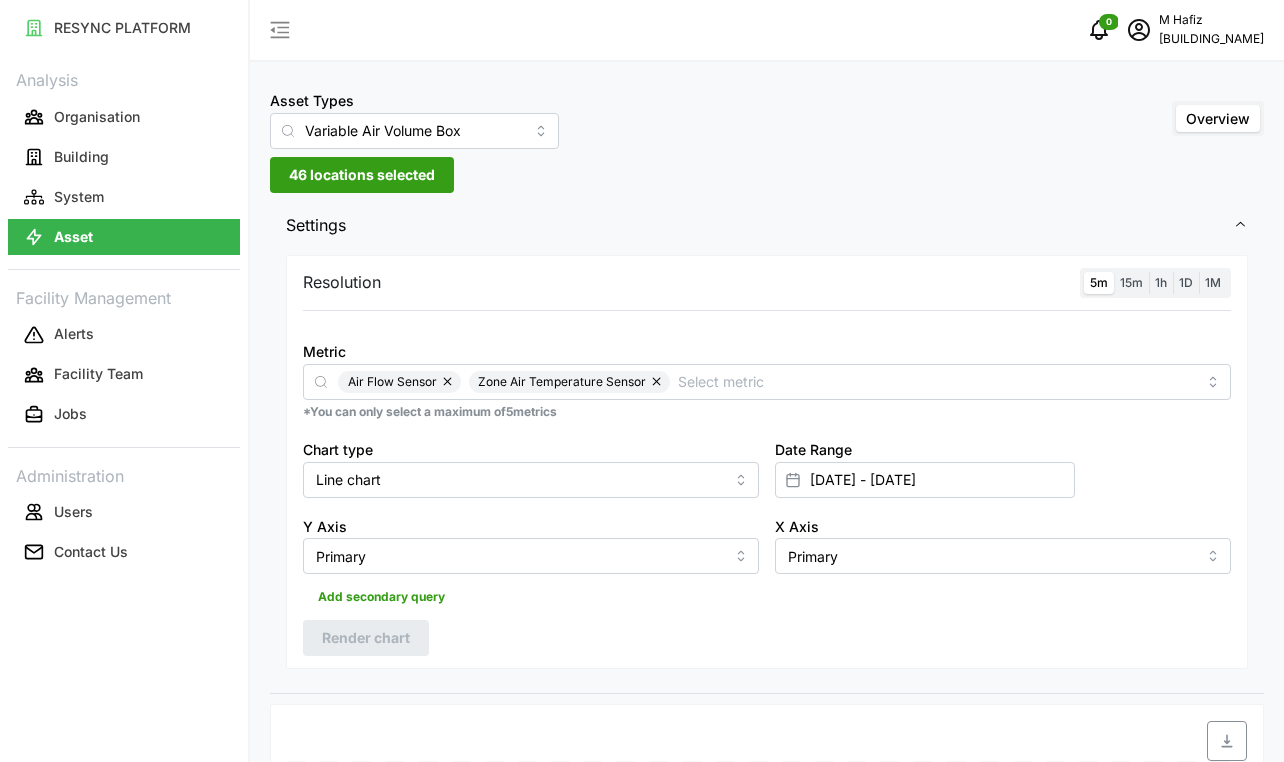 click on "46 locations selected" at bounding box center (362, 175) 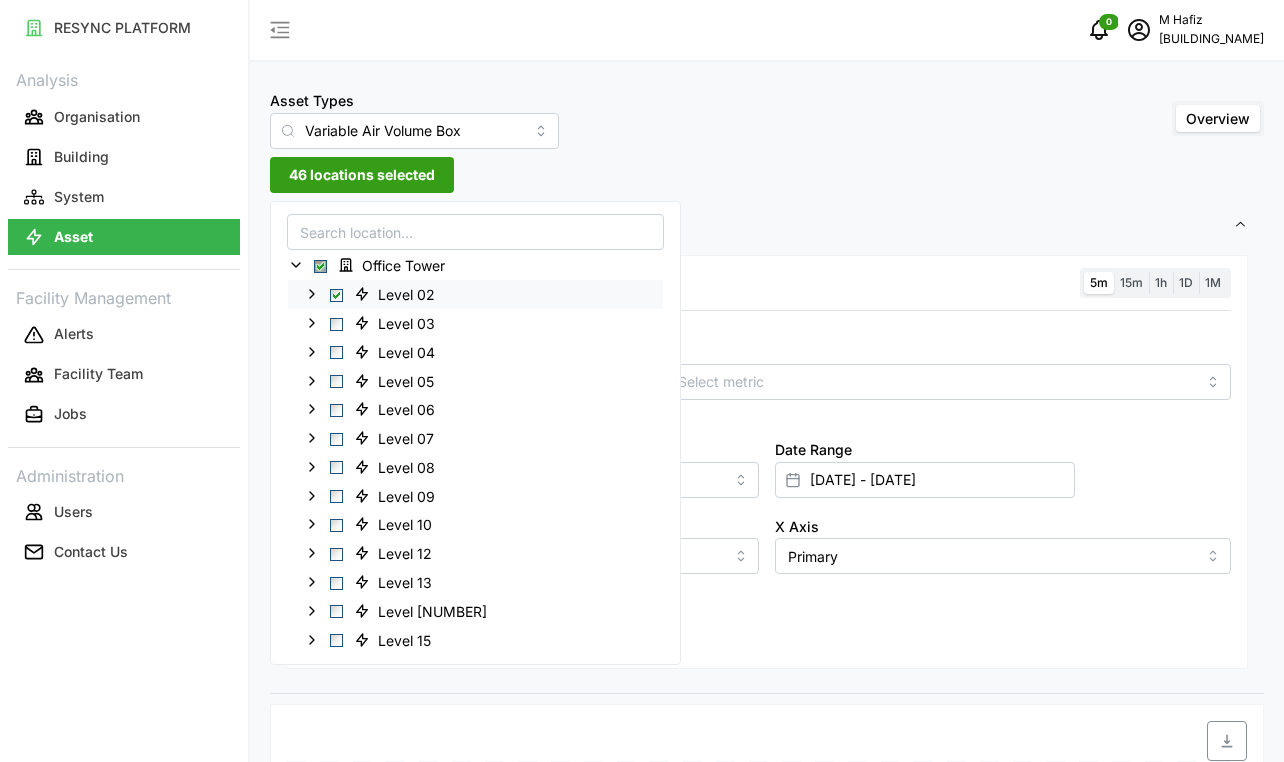 click 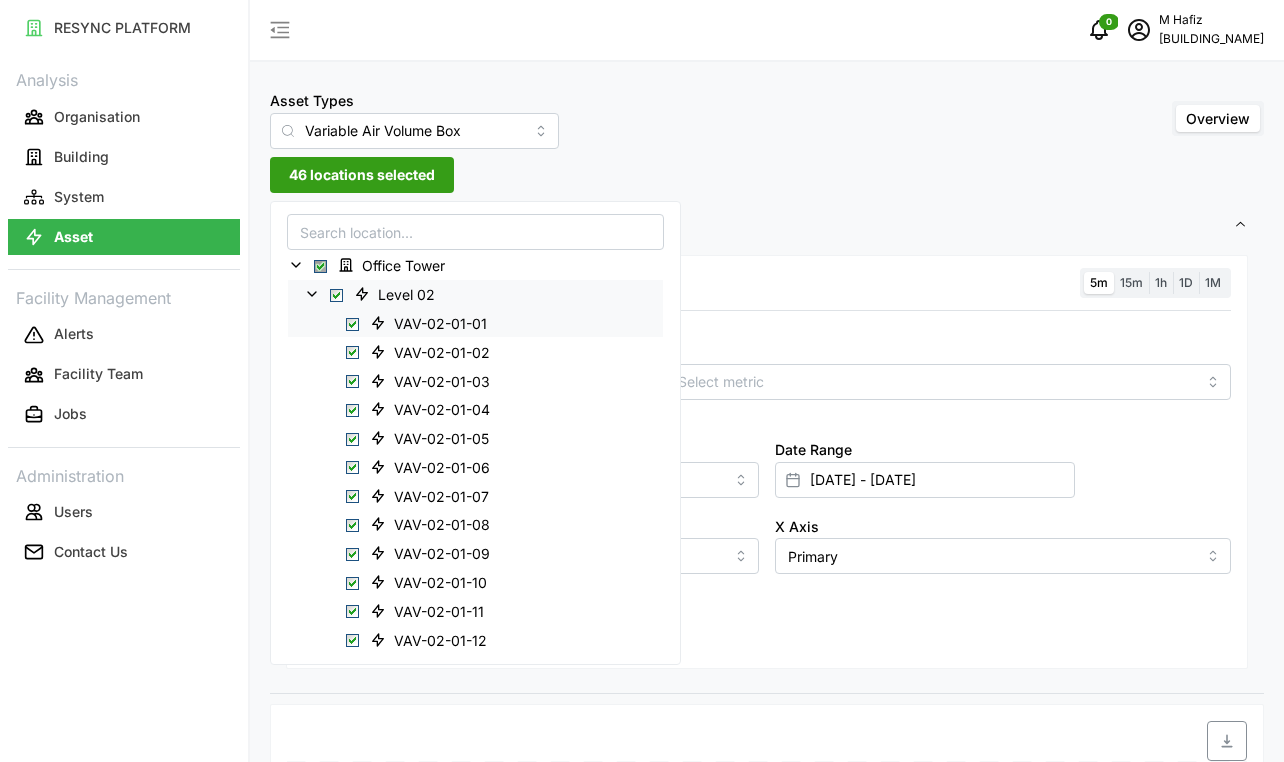 click at bounding box center (352, 323) 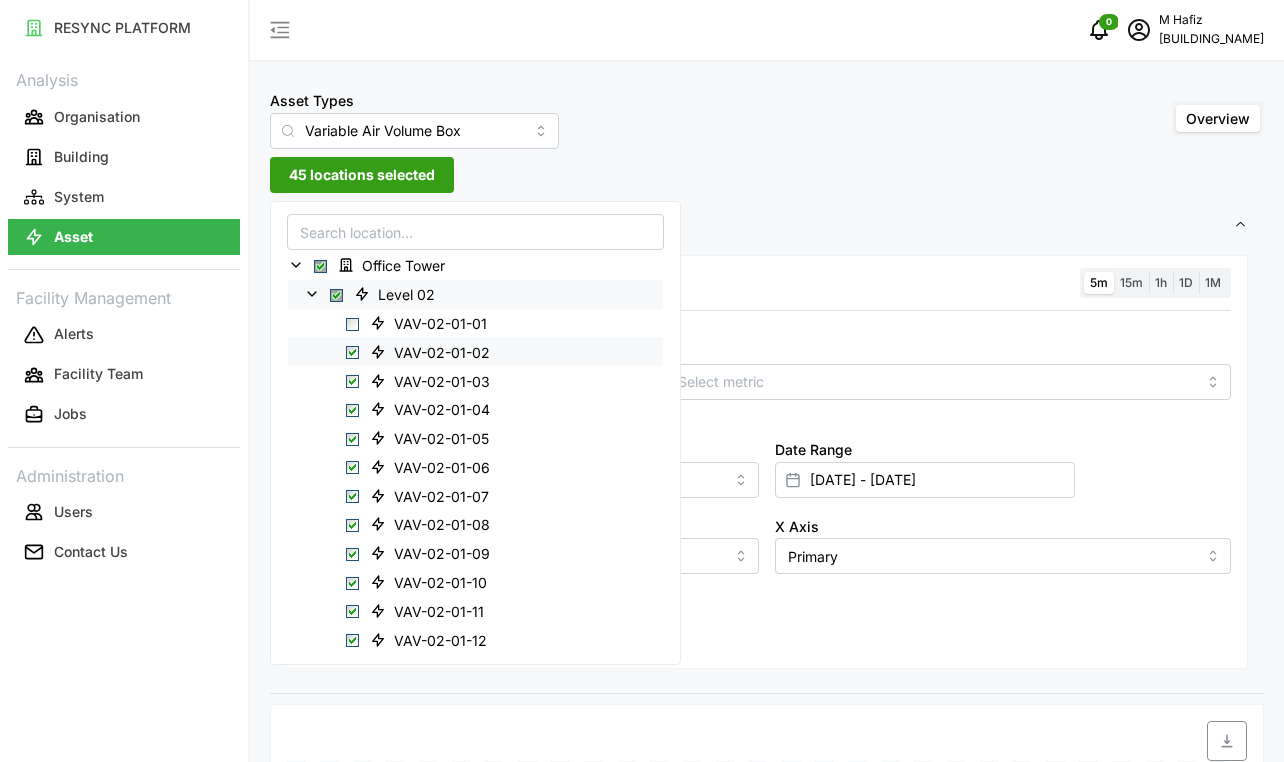 click at bounding box center [352, 352] 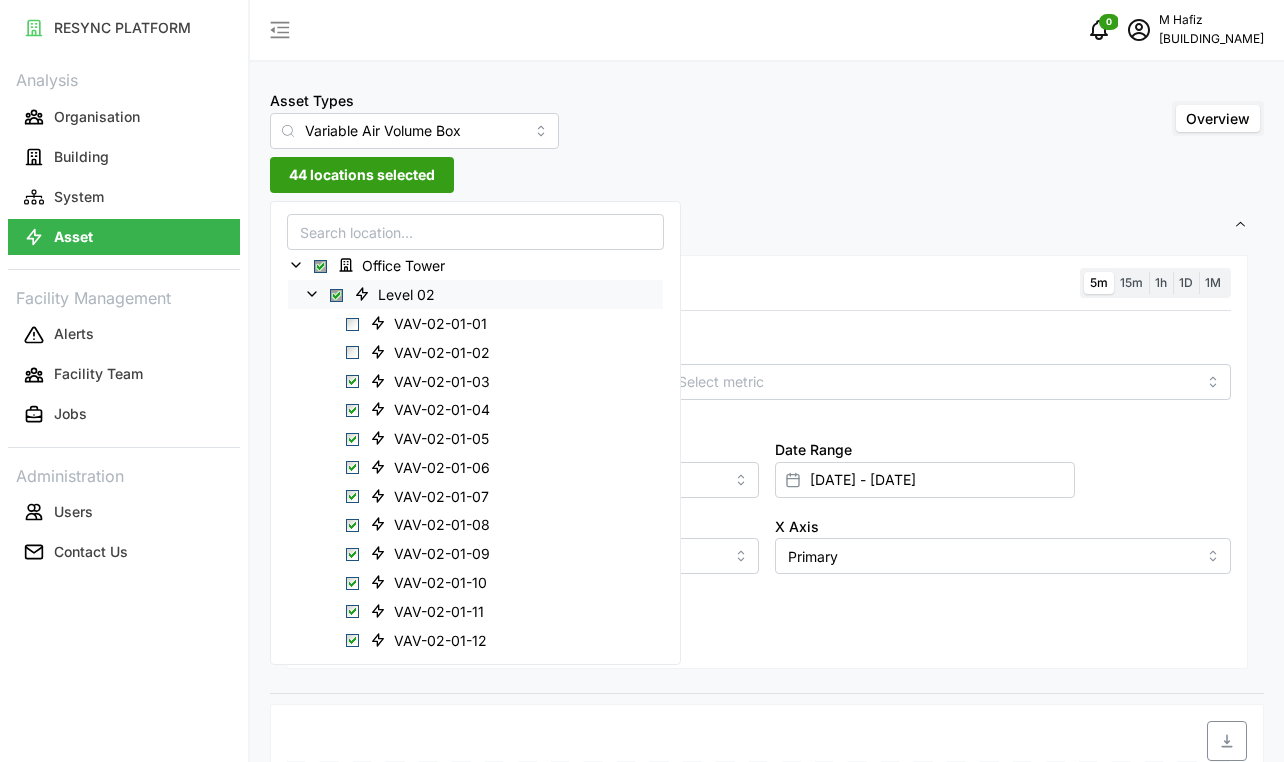 click at bounding box center (336, 295) 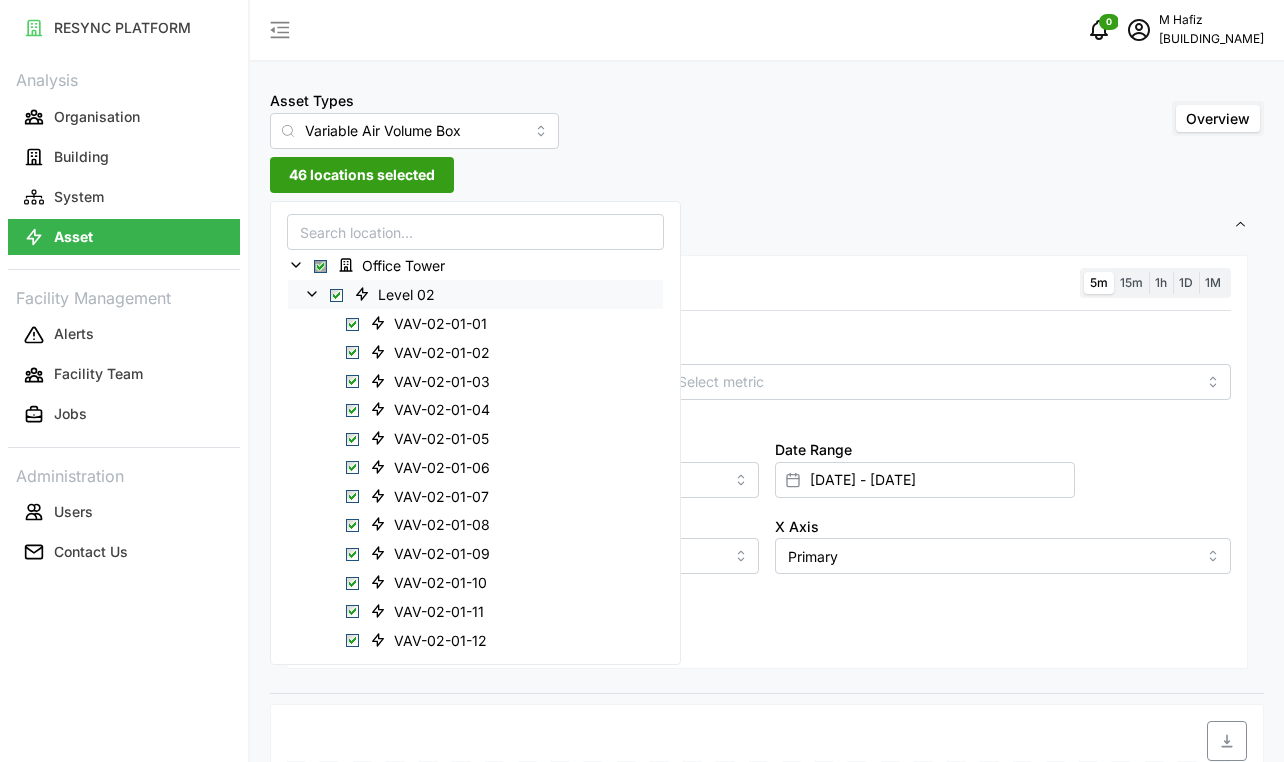 click at bounding box center [336, 295] 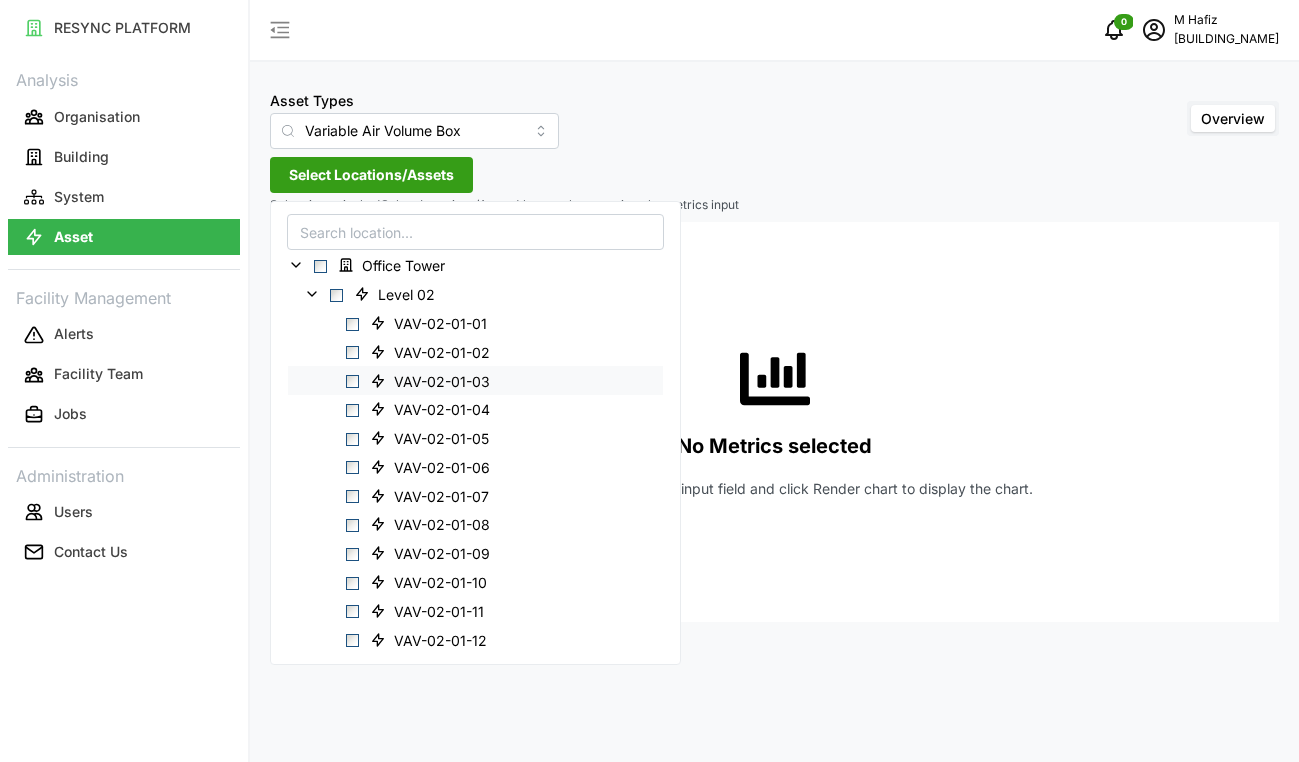 click on "VAV-02-01-03" at bounding box center (475, 380) 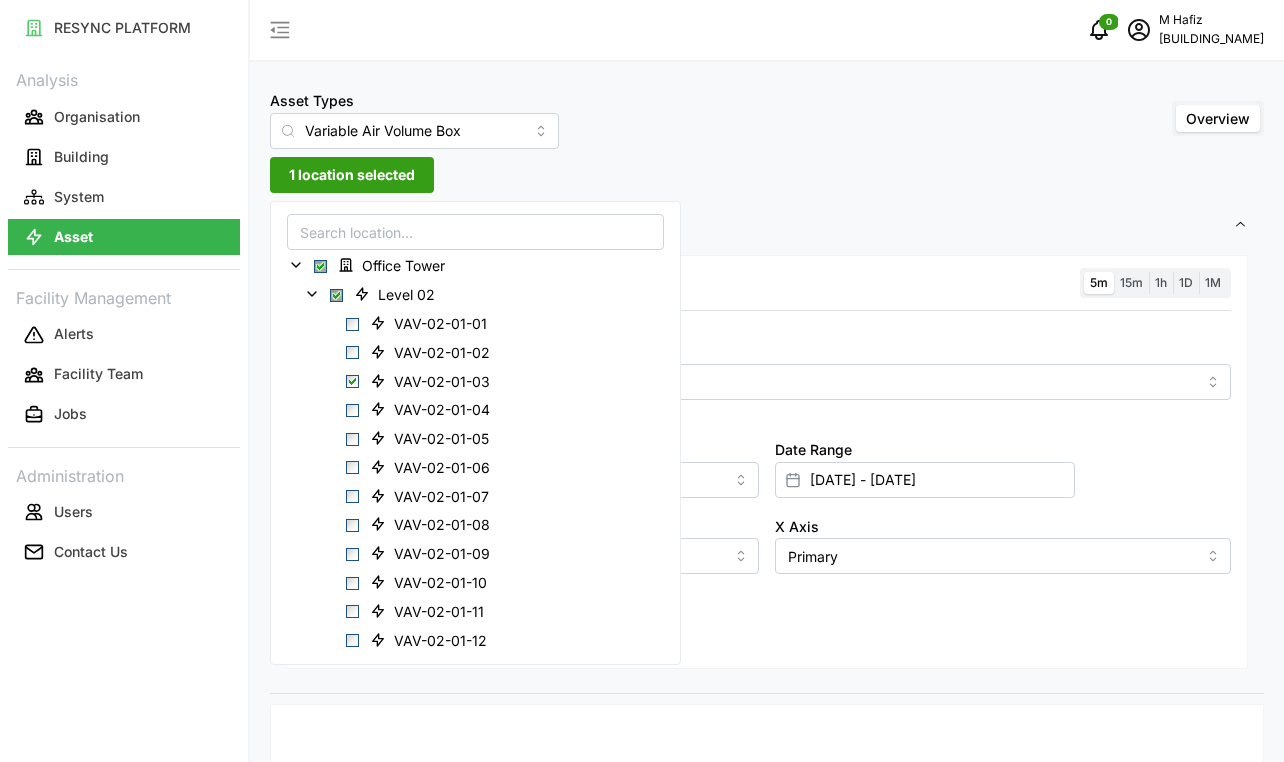 click on "Resolution 5m 15m 1h 1D 1M Metric *You can only select a maximum of  5  metrics Chart type Line chart Date Range [DATE] - [DATE] Y Axis Primary X Axis Primary Add secondary query Render chart" at bounding box center [767, 472] 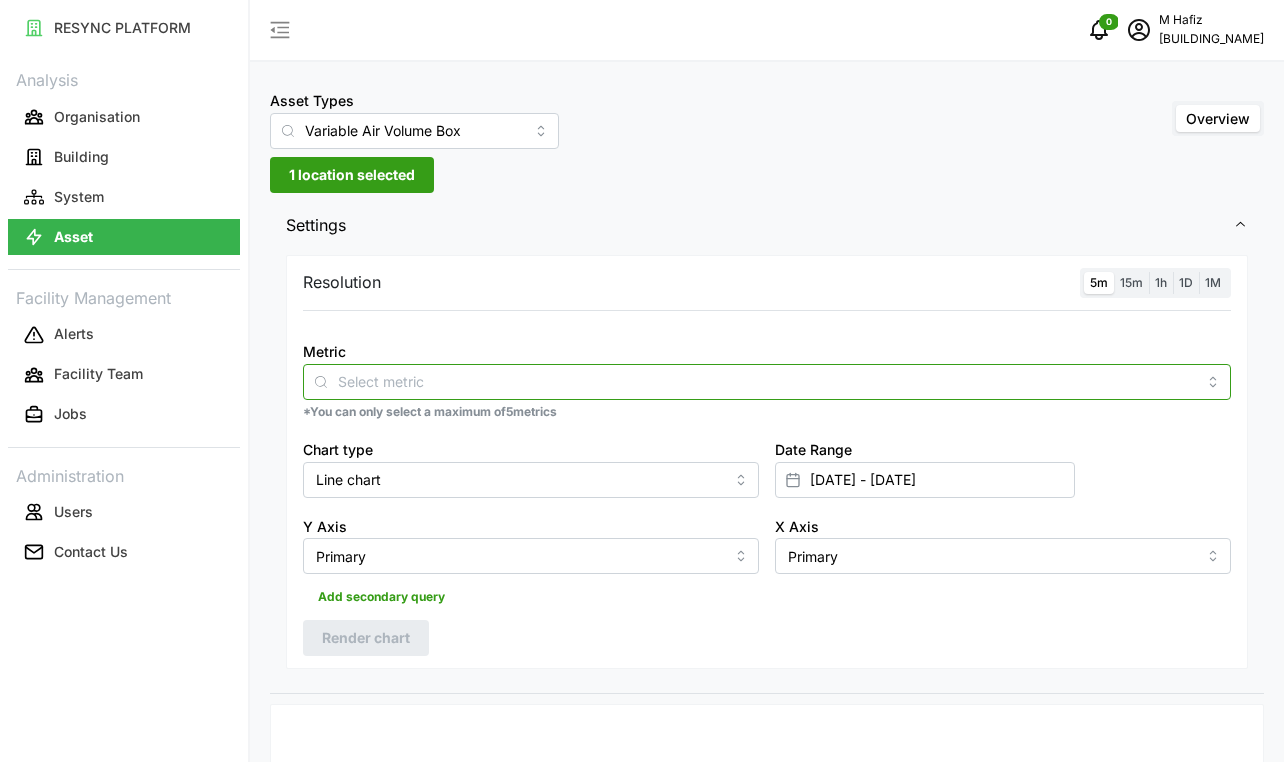 click on "Metric" at bounding box center [767, 381] 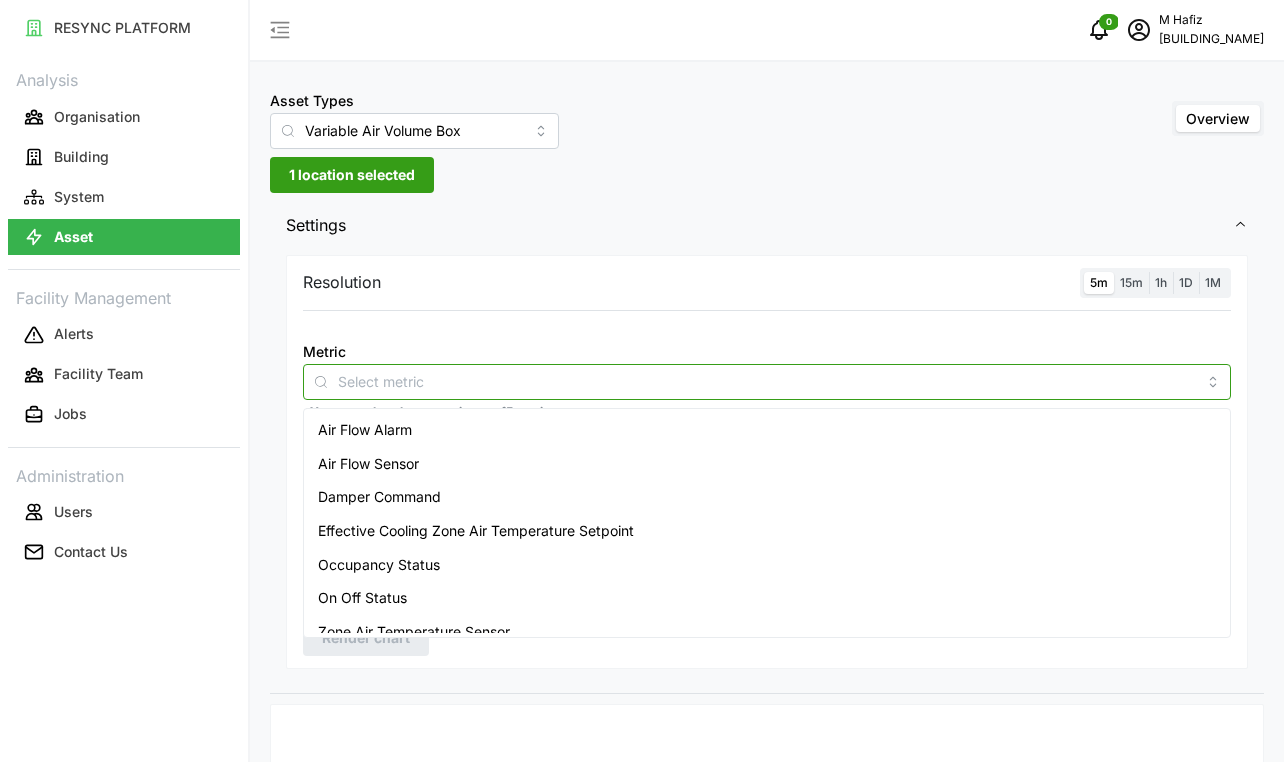 click on "Air Flow Sensor" at bounding box center [368, 464] 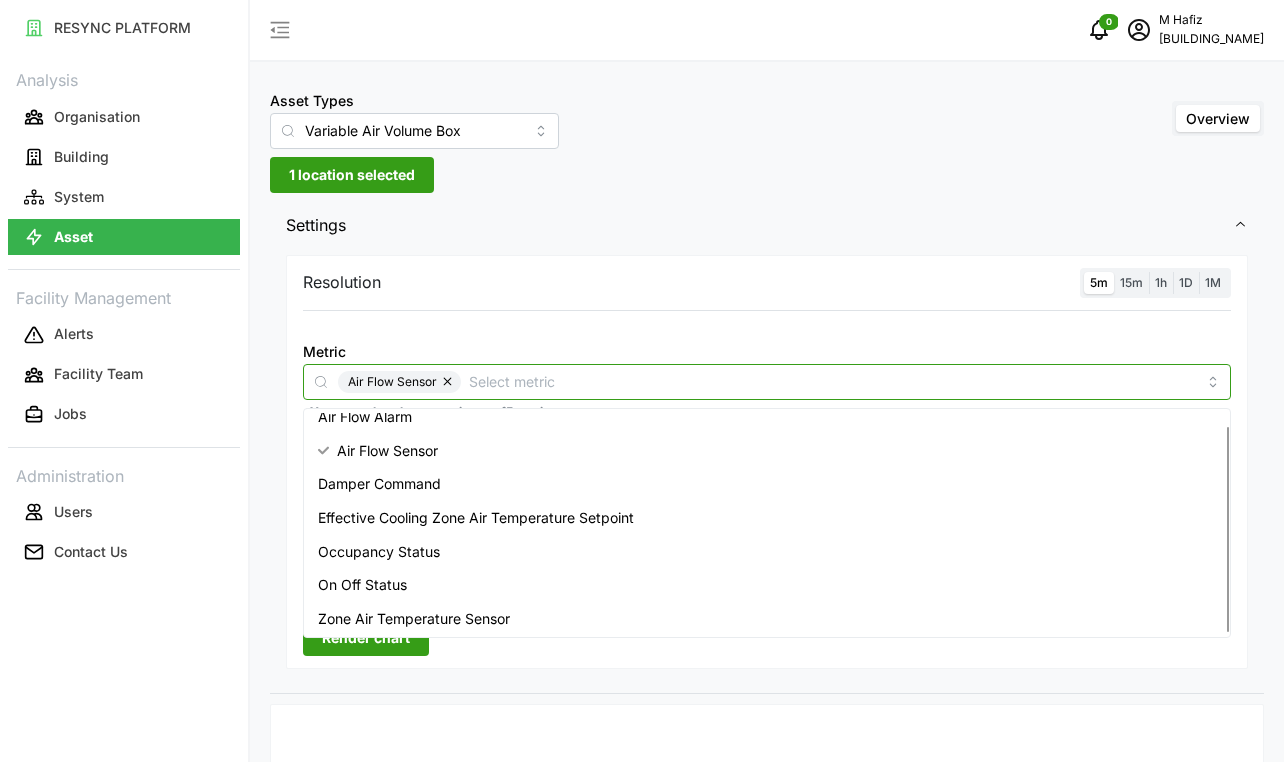 scroll, scrollTop: 16, scrollLeft: 0, axis: vertical 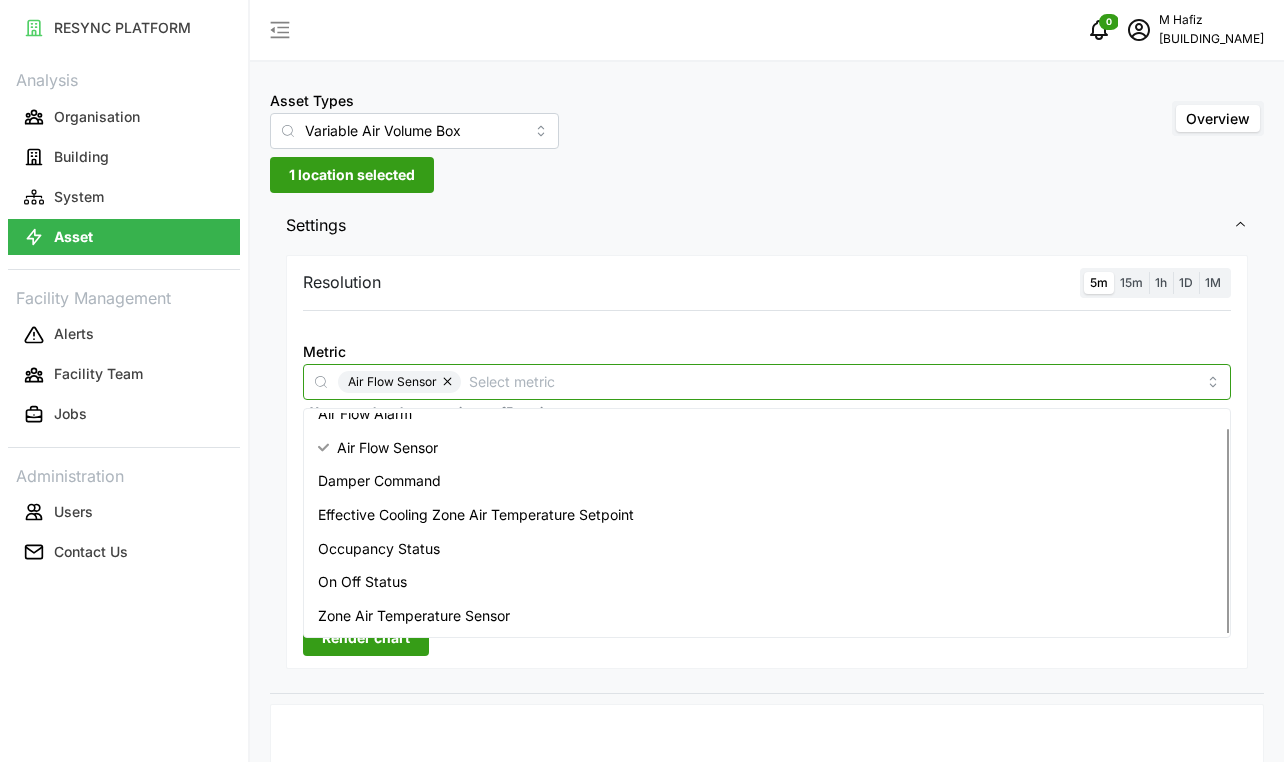 click on "Zone Air Temperature Sensor" at bounding box center [414, 616] 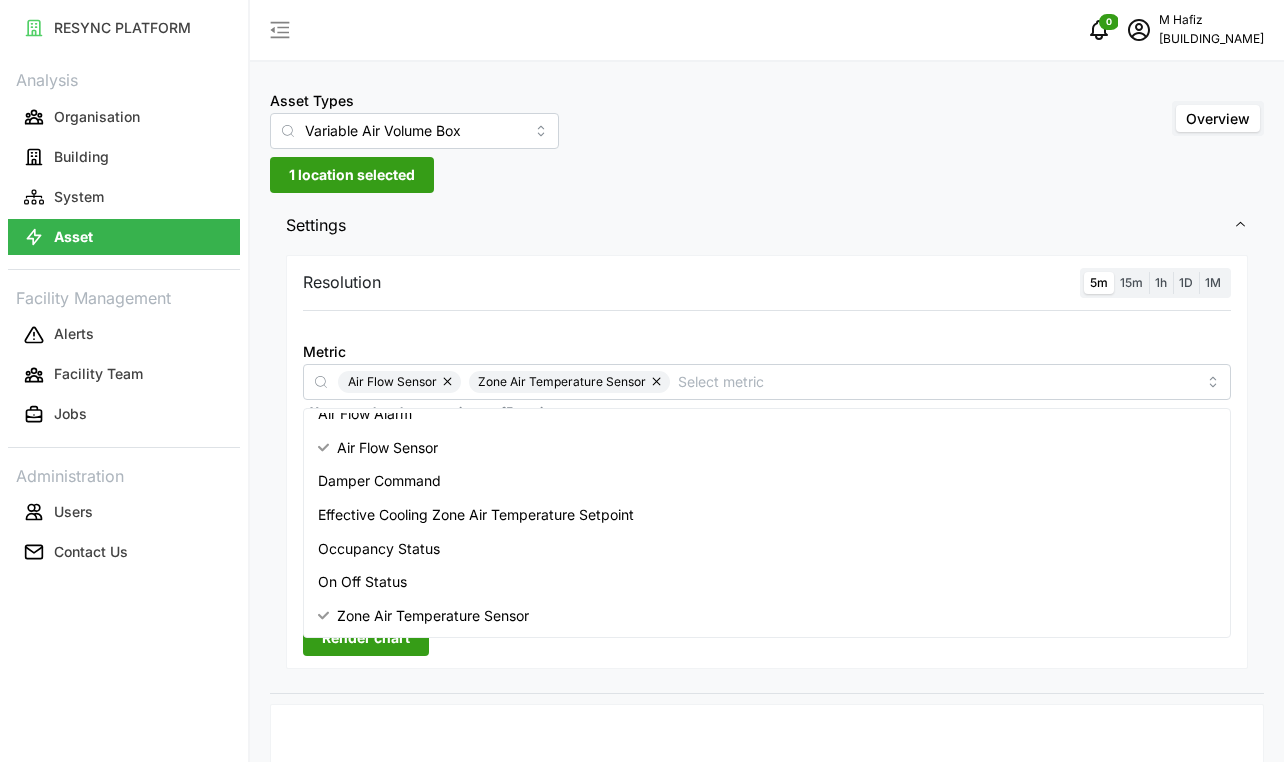 click on "Resolution 5m 15m 1h 1D 1M Metric Air Flow Sensor Zone Air Temperature Sensor *You can only select a maximum of  5  metrics Chart type Line chart Date Range [DATE] - [DATE] Y Axis Primary X Axis Primary Add secondary query Render chart" at bounding box center [767, 462] 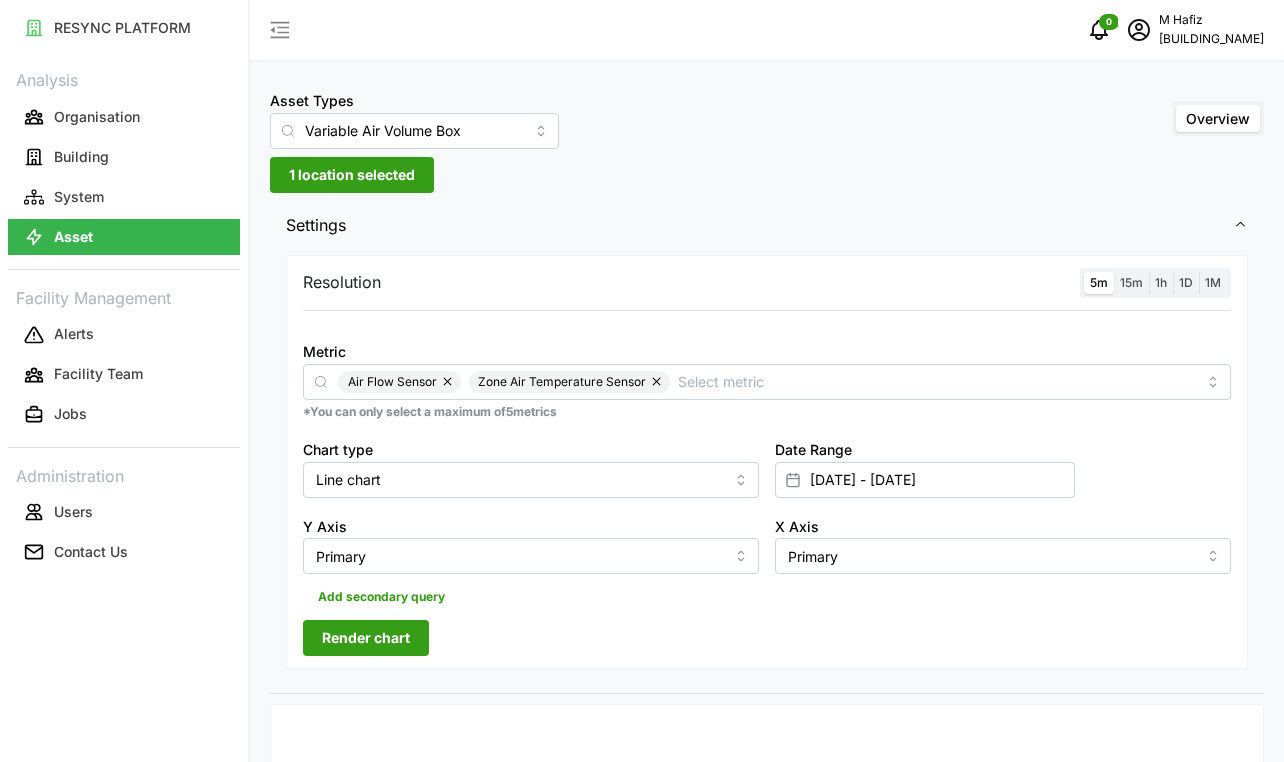 click on "Resolution 5m 15m 1h 1D 1M Metric Air Flow Sensor Zone Air Temperature Sensor *You can only select a maximum of  5  metrics Chart type Line chart Date Range [DATE] - [DATE] Y Axis Primary X Axis Primary Add secondary query Render chart" at bounding box center [767, 462] 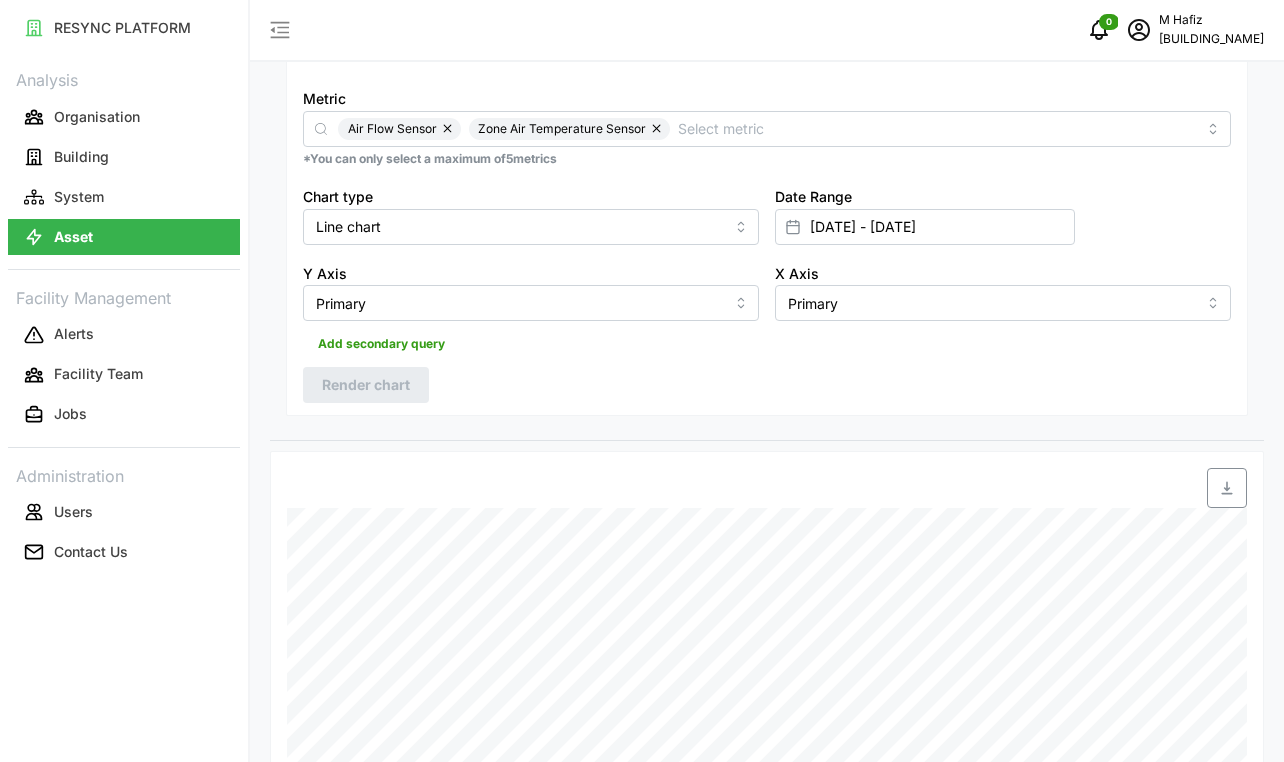 scroll, scrollTop: 198, scrollLeft: 0, axis: vertical 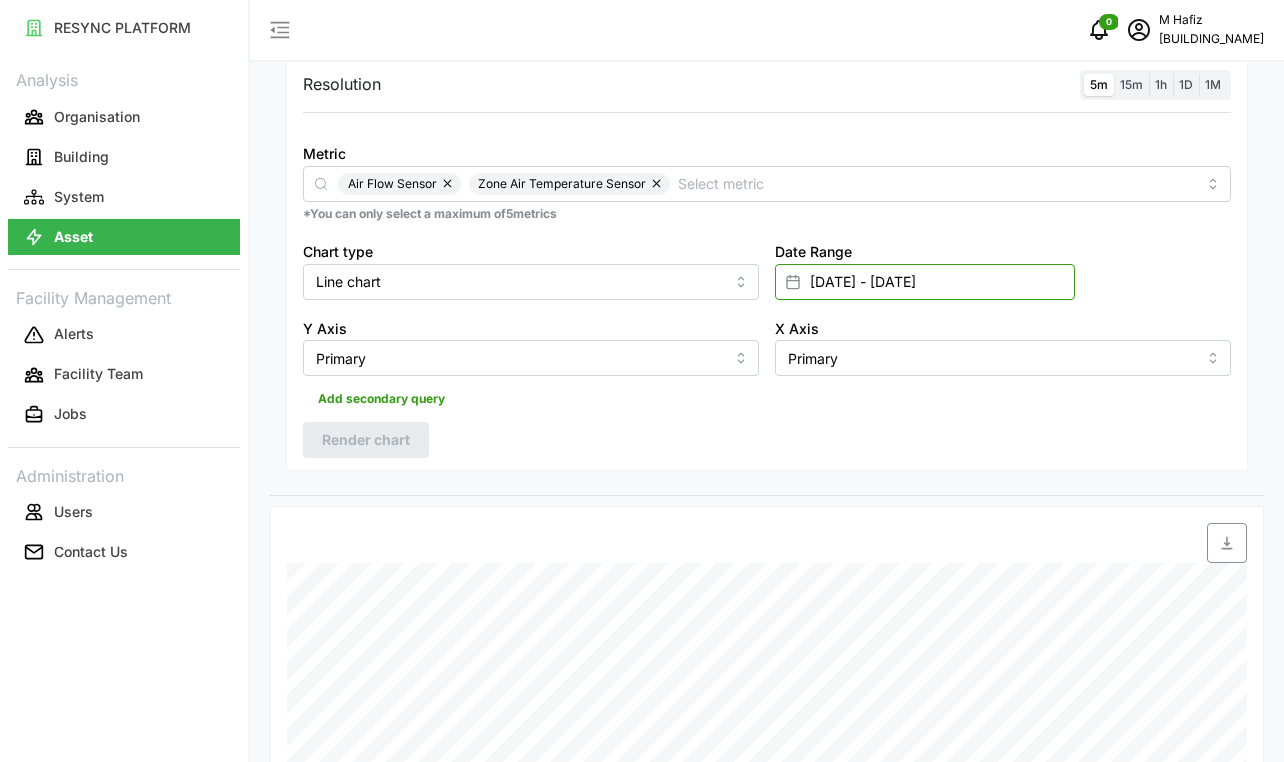 click on "[DATE] - [DATE]" at bounding box center [925, 282] 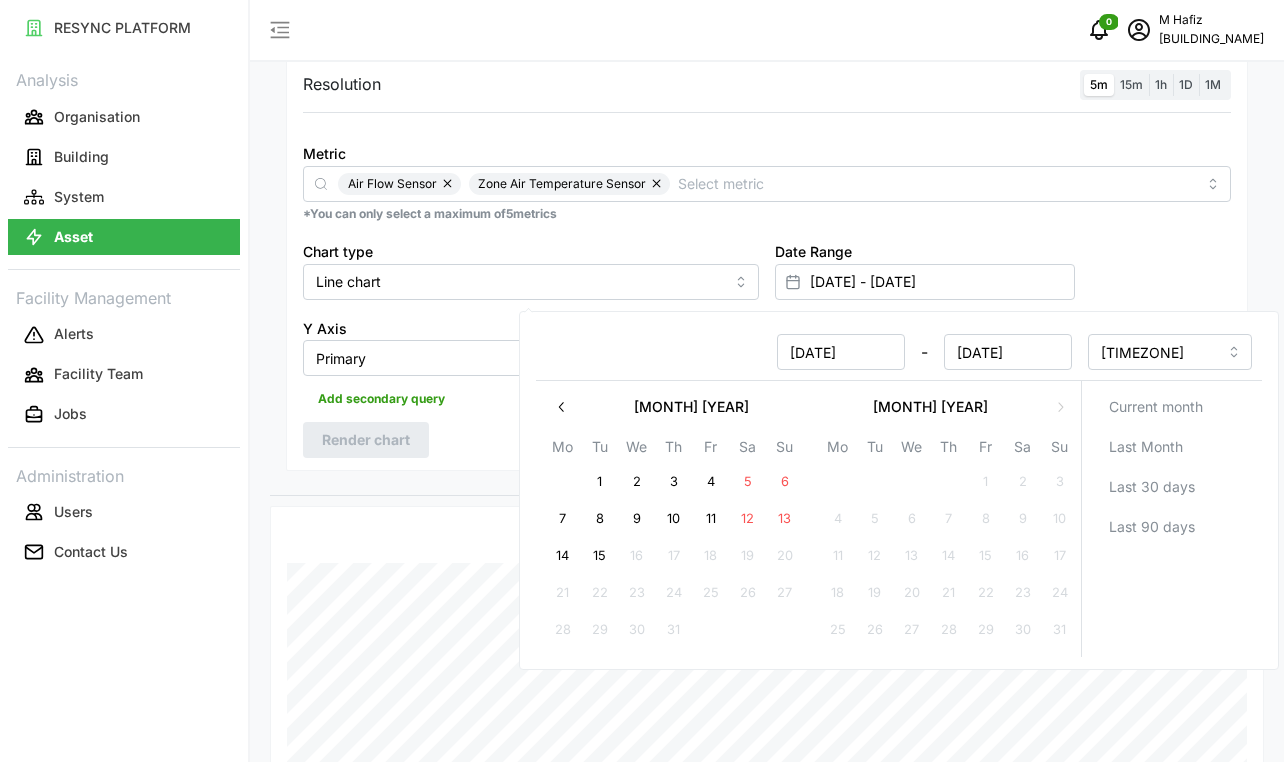 click on "15" at bounding box center (600, 556) 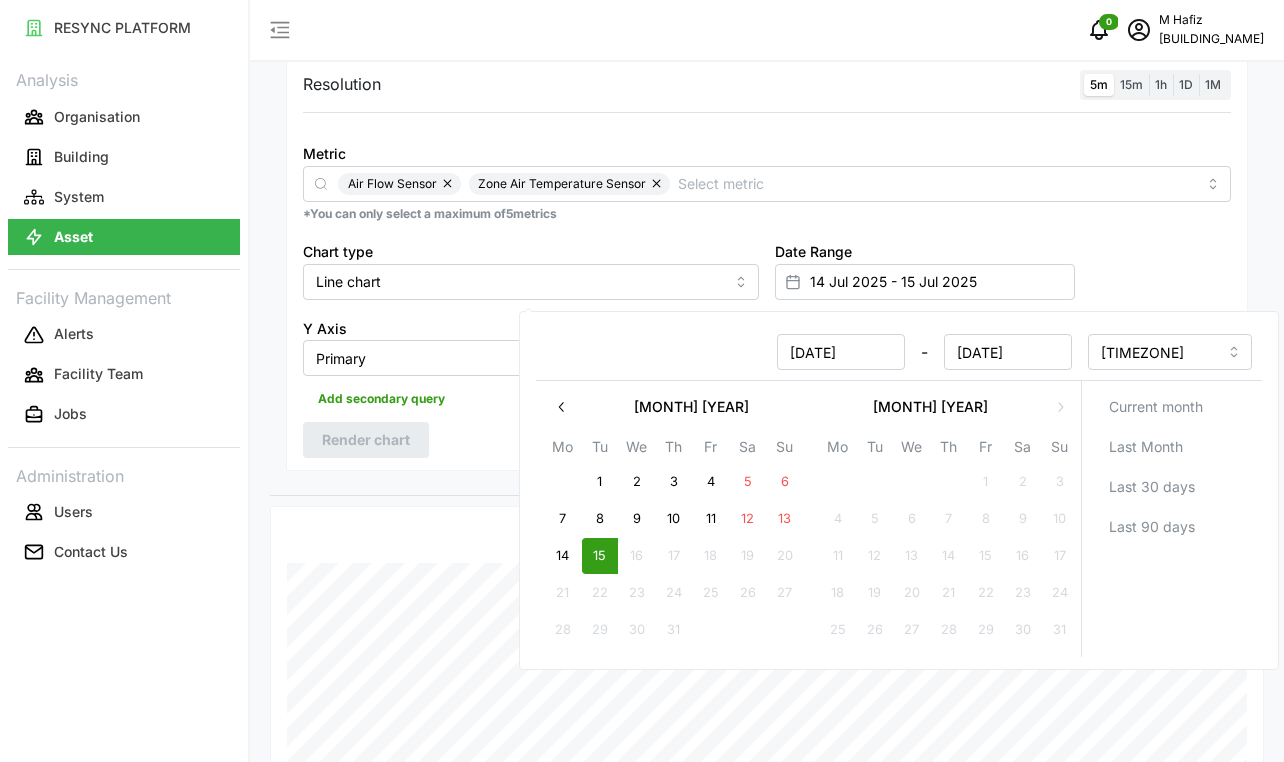 click on "Date Range [DATE] - [DATE]" at bounding box center (1003, 269) 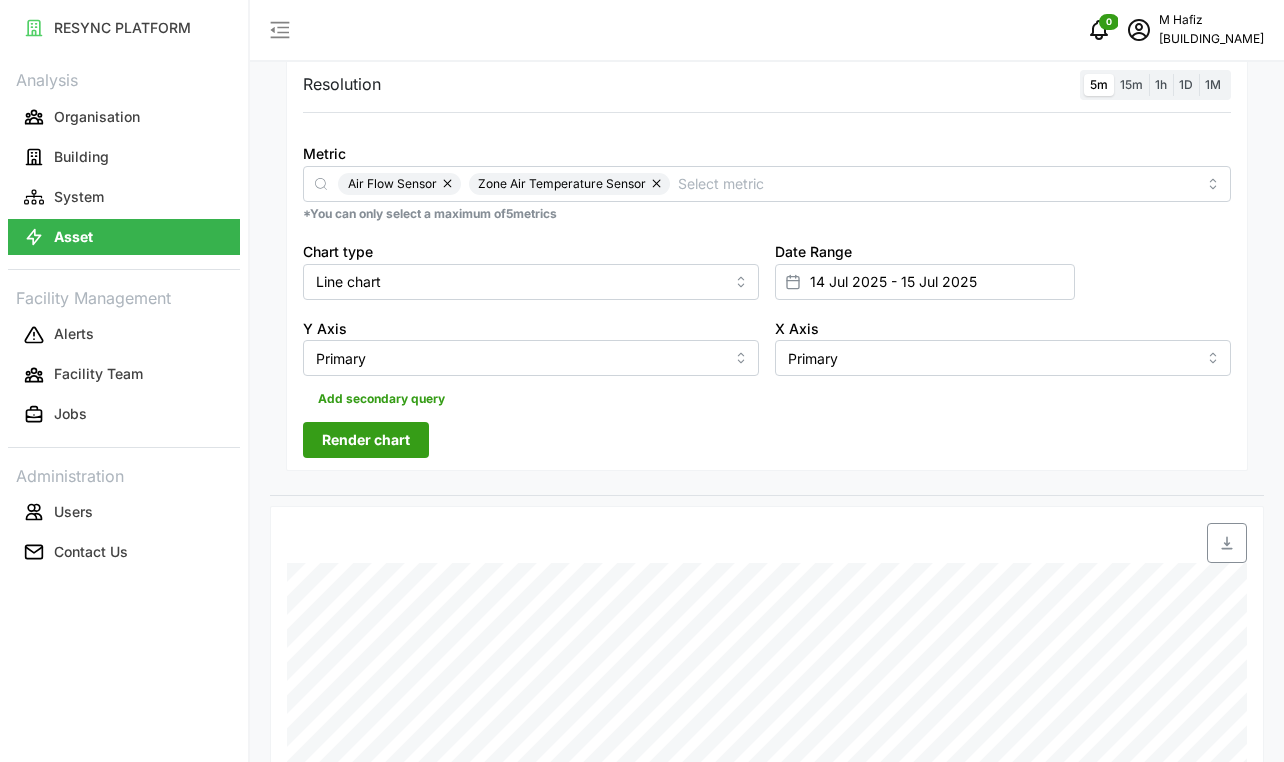 click on "Render chart" at bounding box center (366, 440) 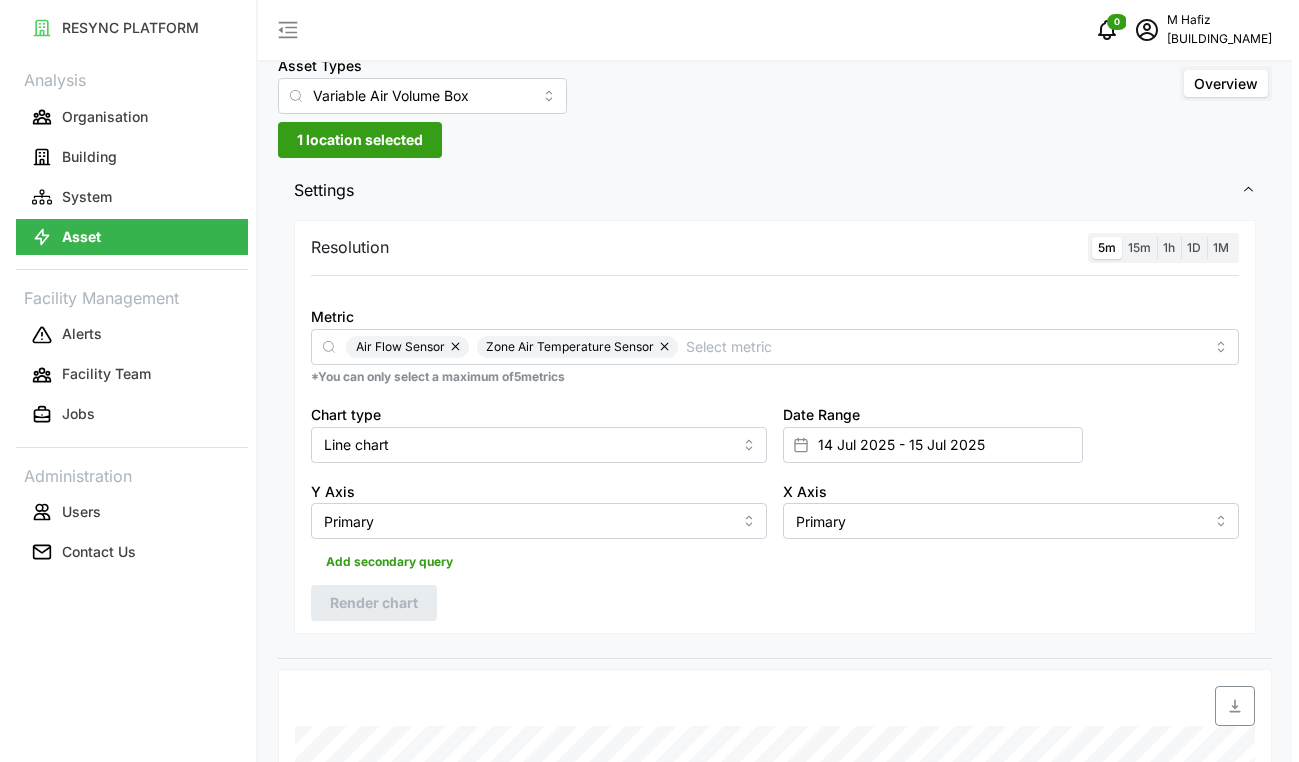 scroll, scrollTop: 0, scrollLeft: 0, axis: both 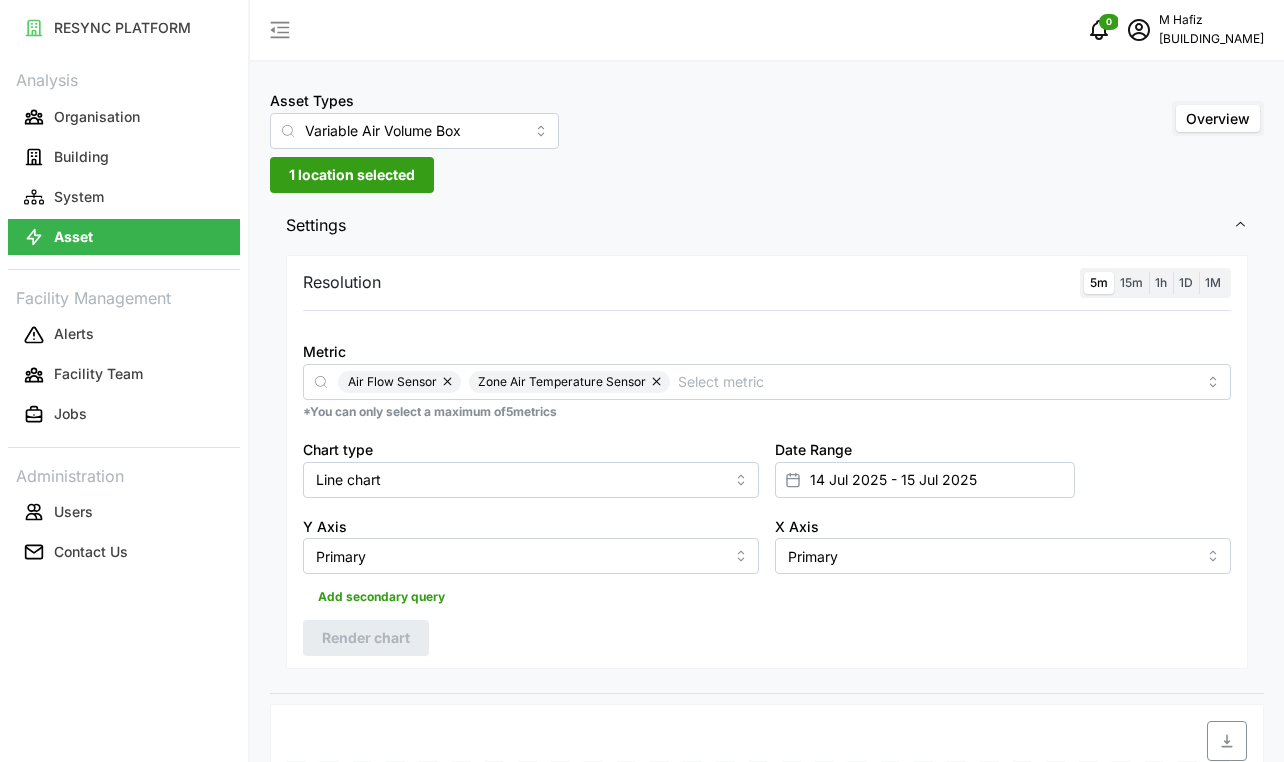 click on "1 location selected" at bounding box center (352, 175) 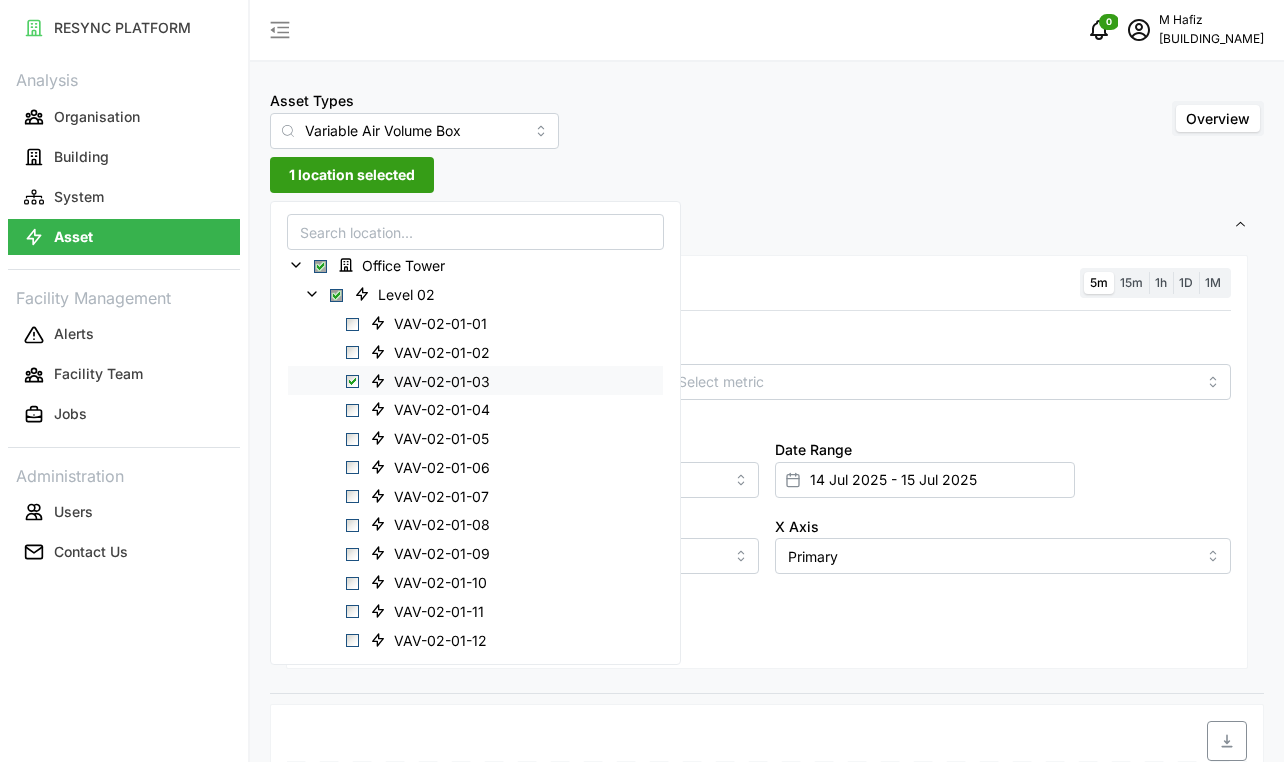 click at bounding box center (352, 381) 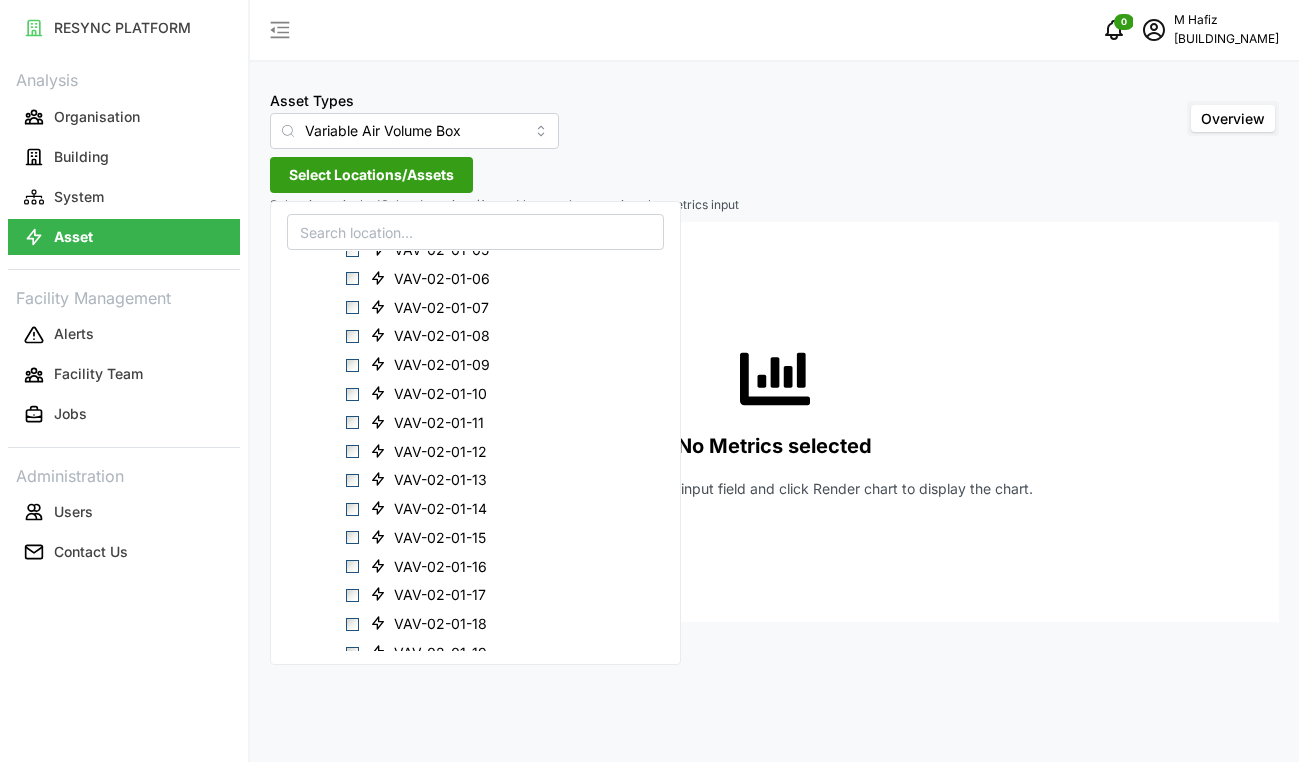 scroll, scrollTop: 0, scrollLeft: 0, axis: both 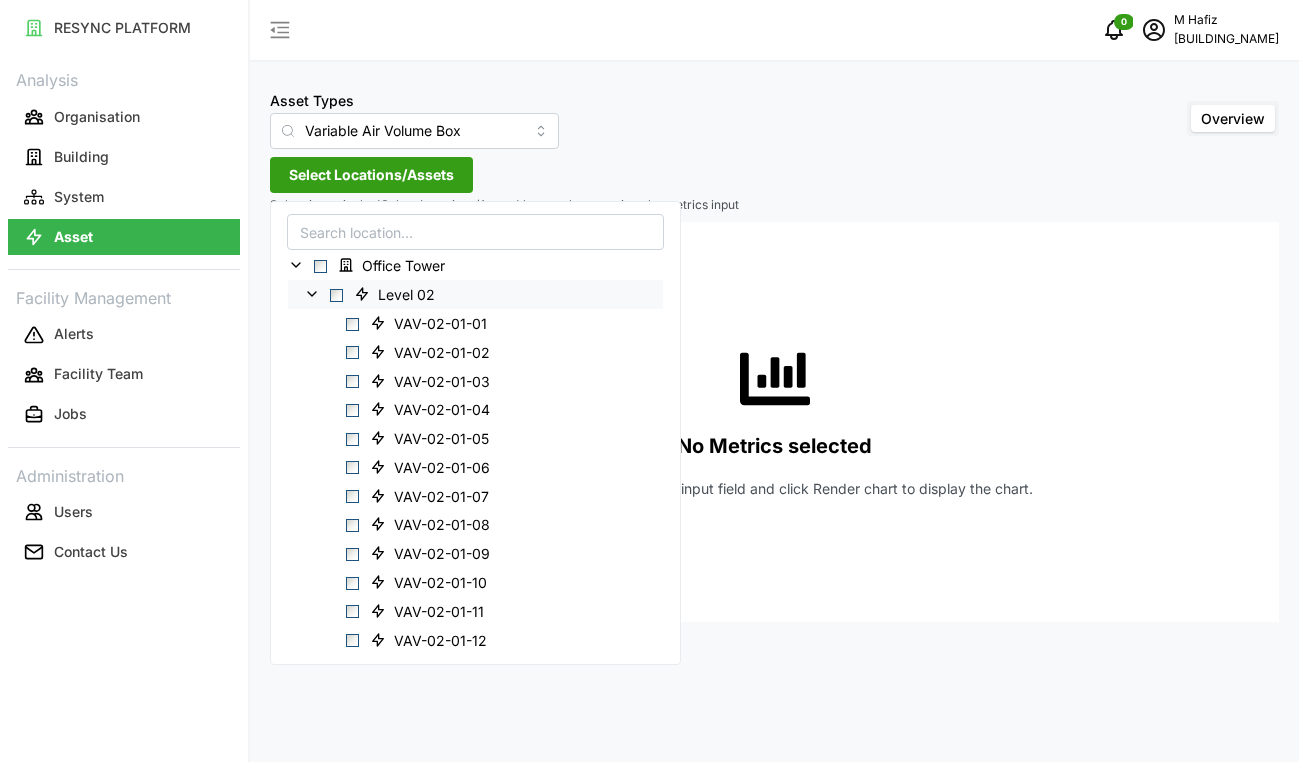 click 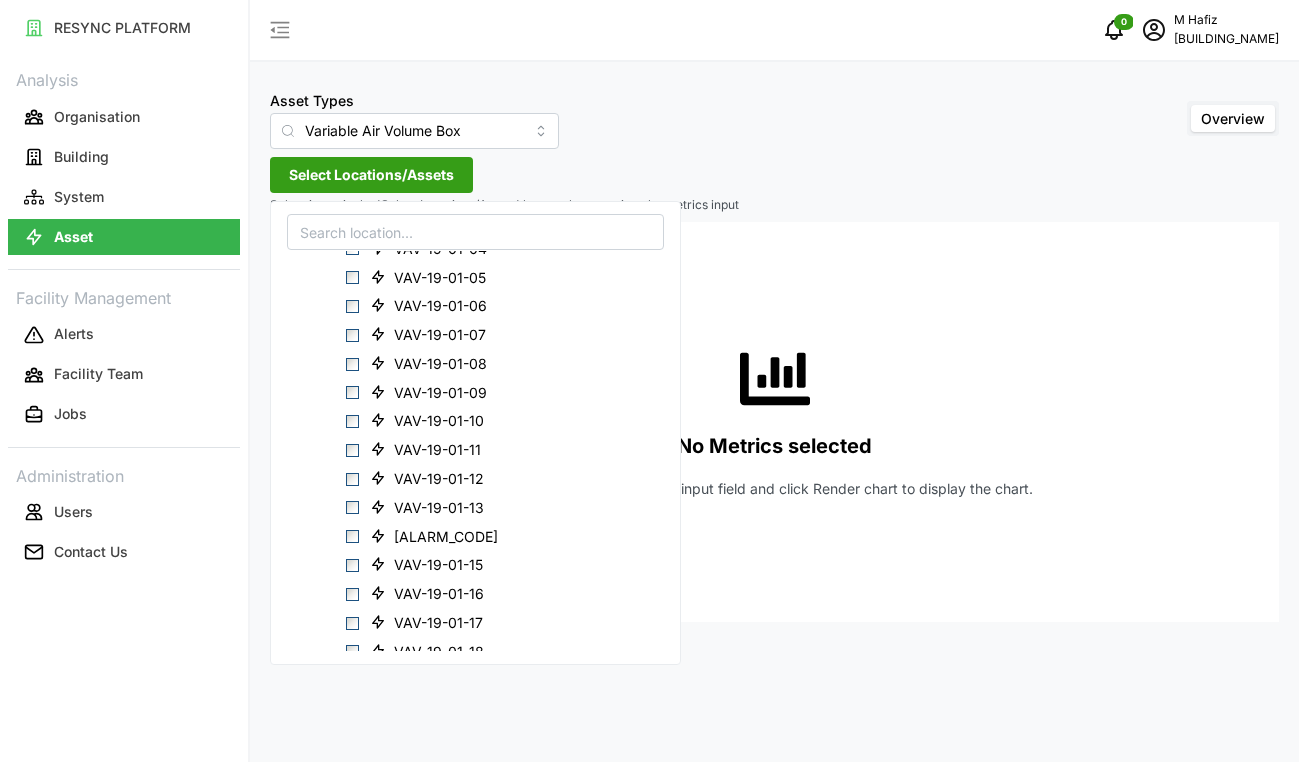 scroll, scrollTop: 500, scrollLeft: 0, axis: vertical 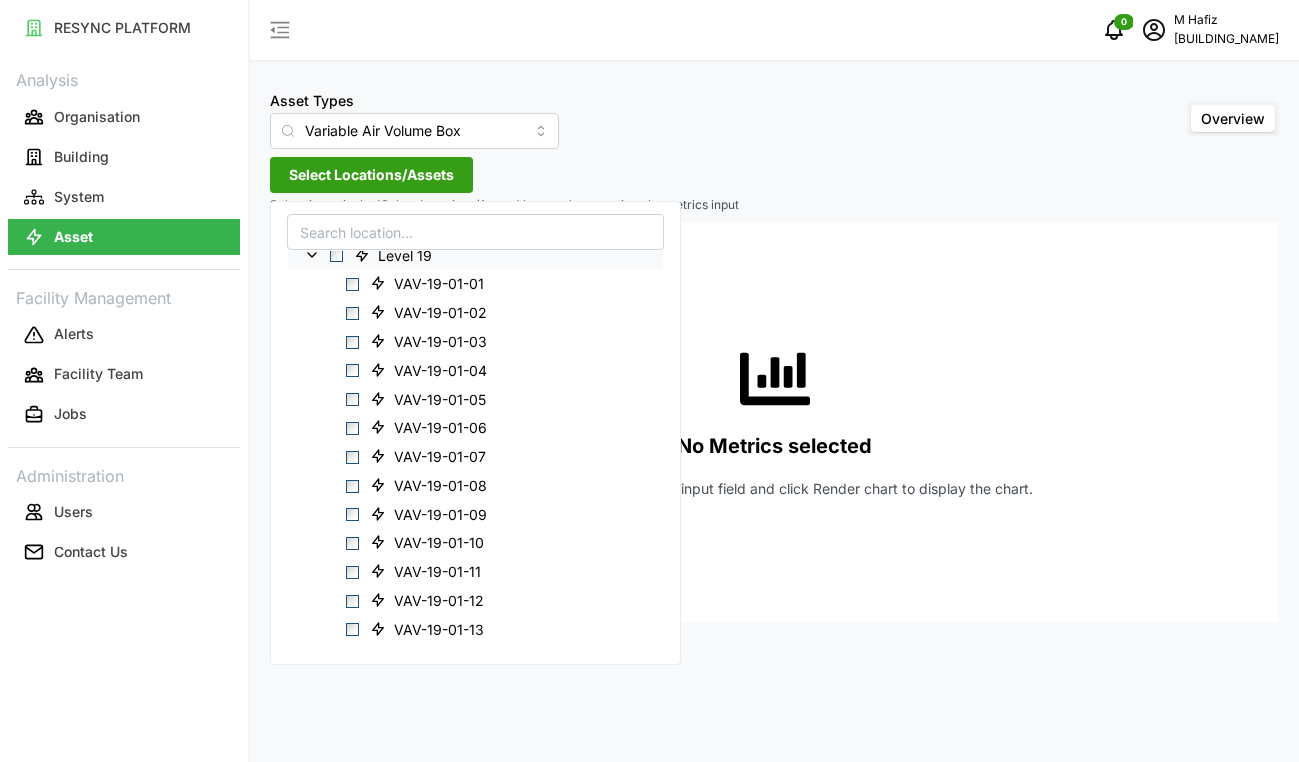click 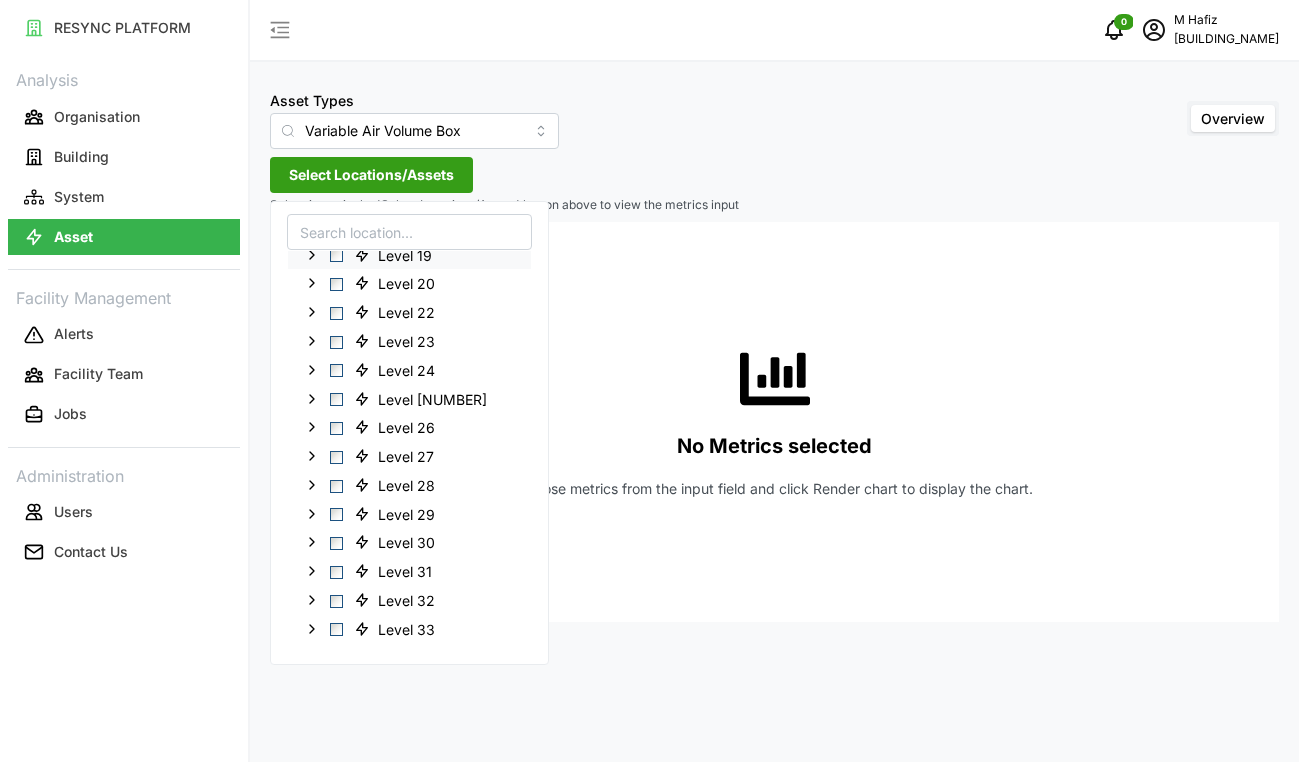 click 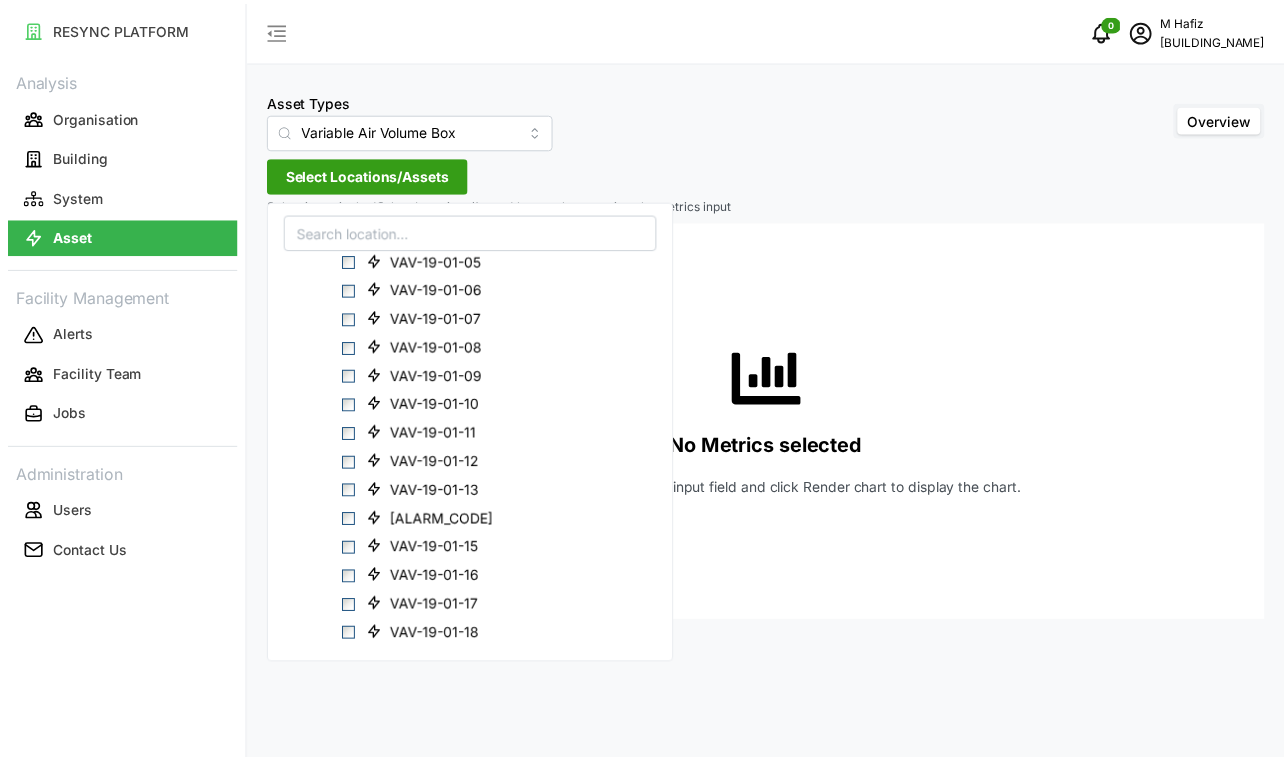 scroll, scrollTop: 500, scrollLeft: 0, axis: vertical 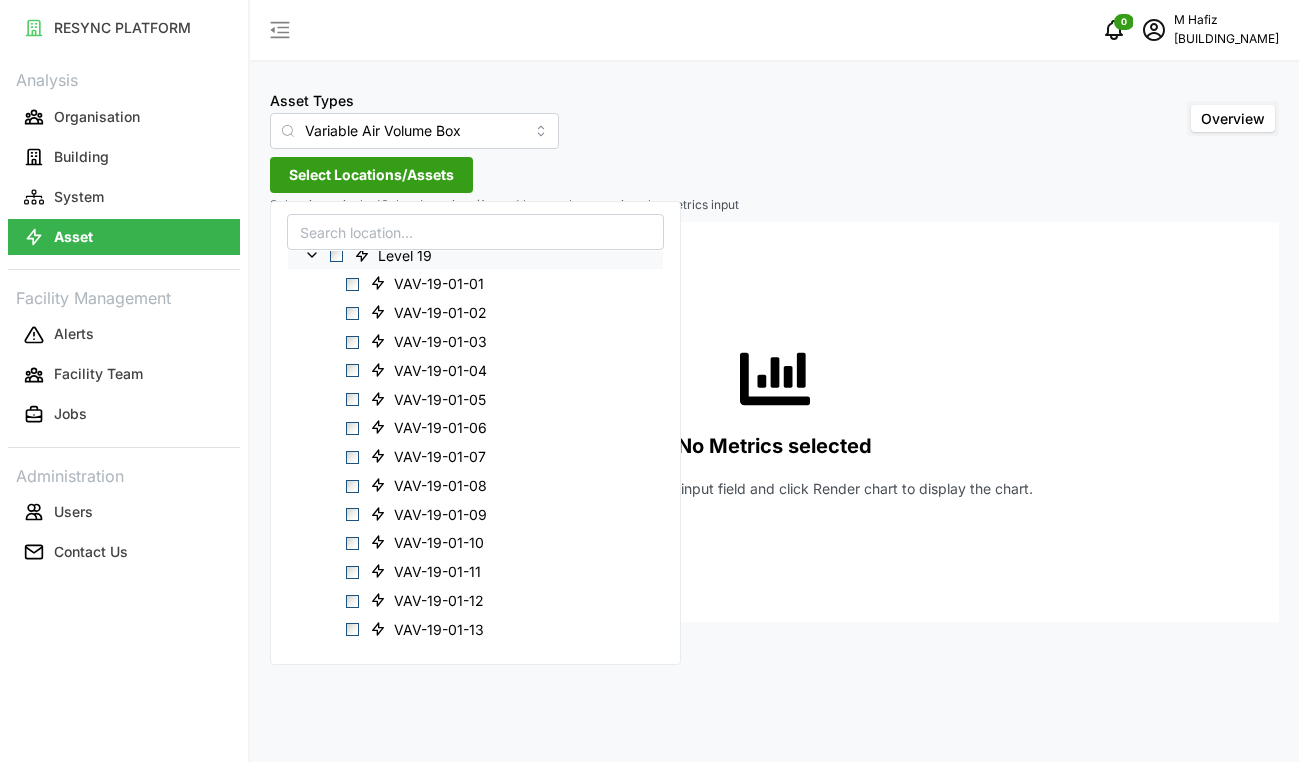 click at bounding box center (336, 255) 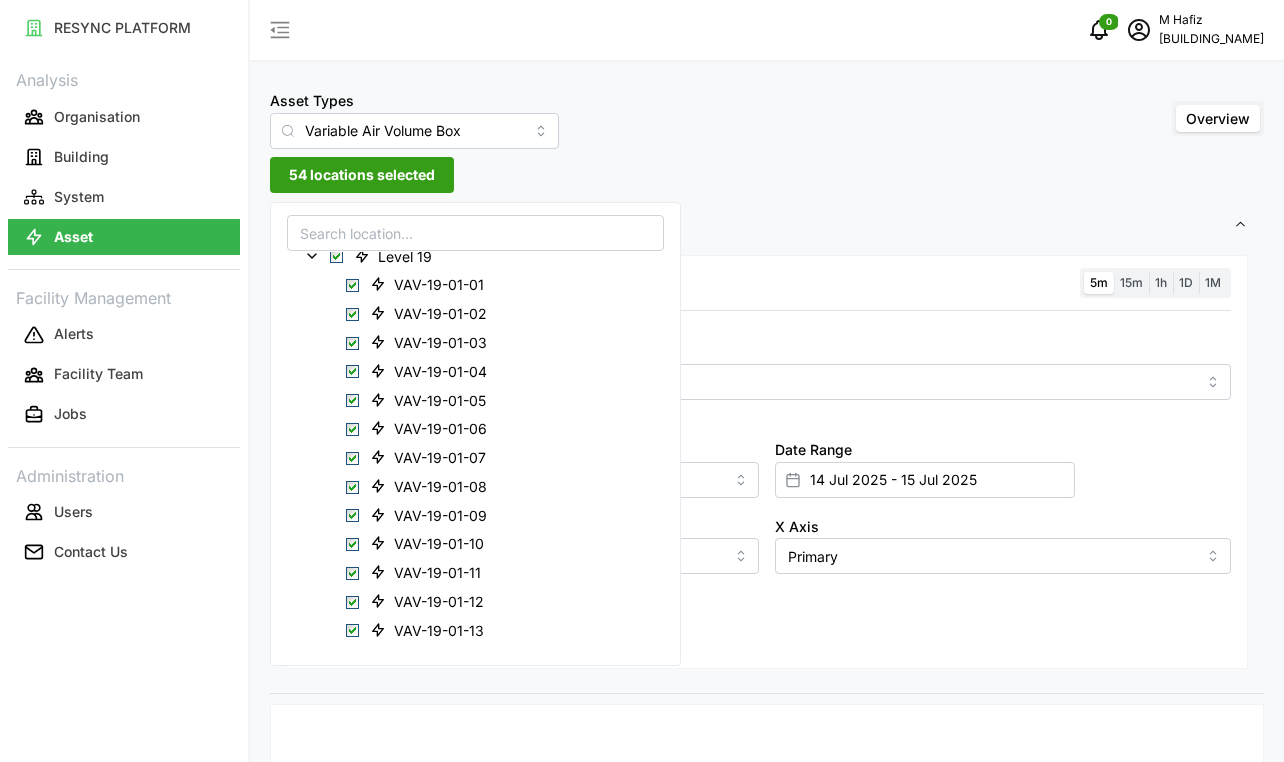 click on "54 locations selected" at bounding box center [362, 175] 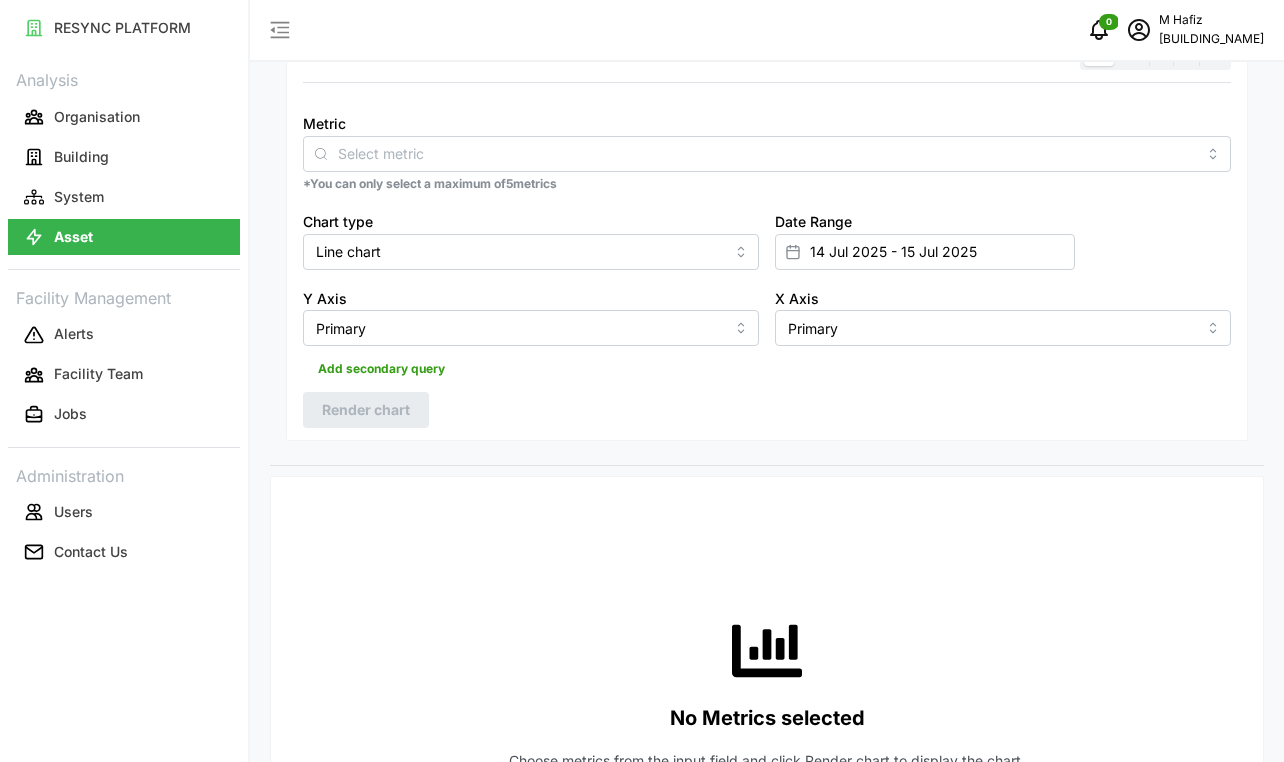 scroll, scrollTop: 200, scrollLeft: 0, axis: vertical 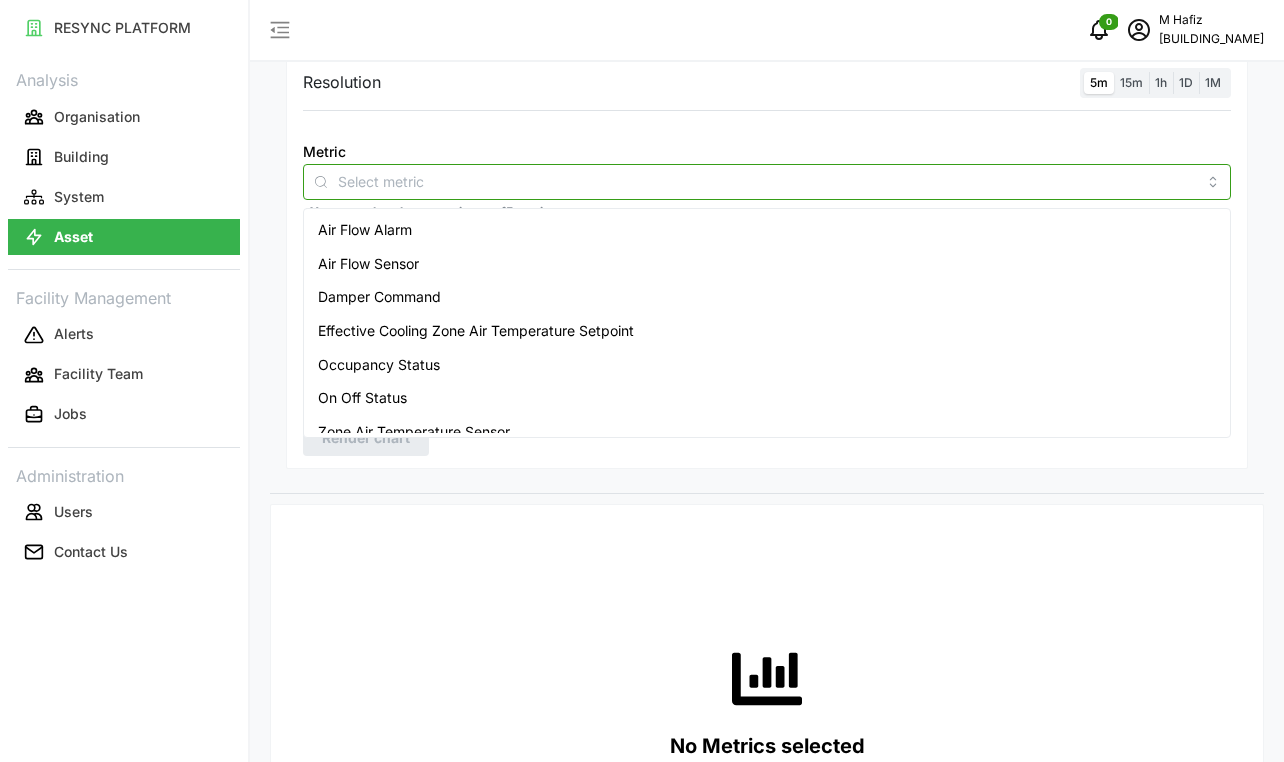 click on "Metric" at bounding box center (767, 181) 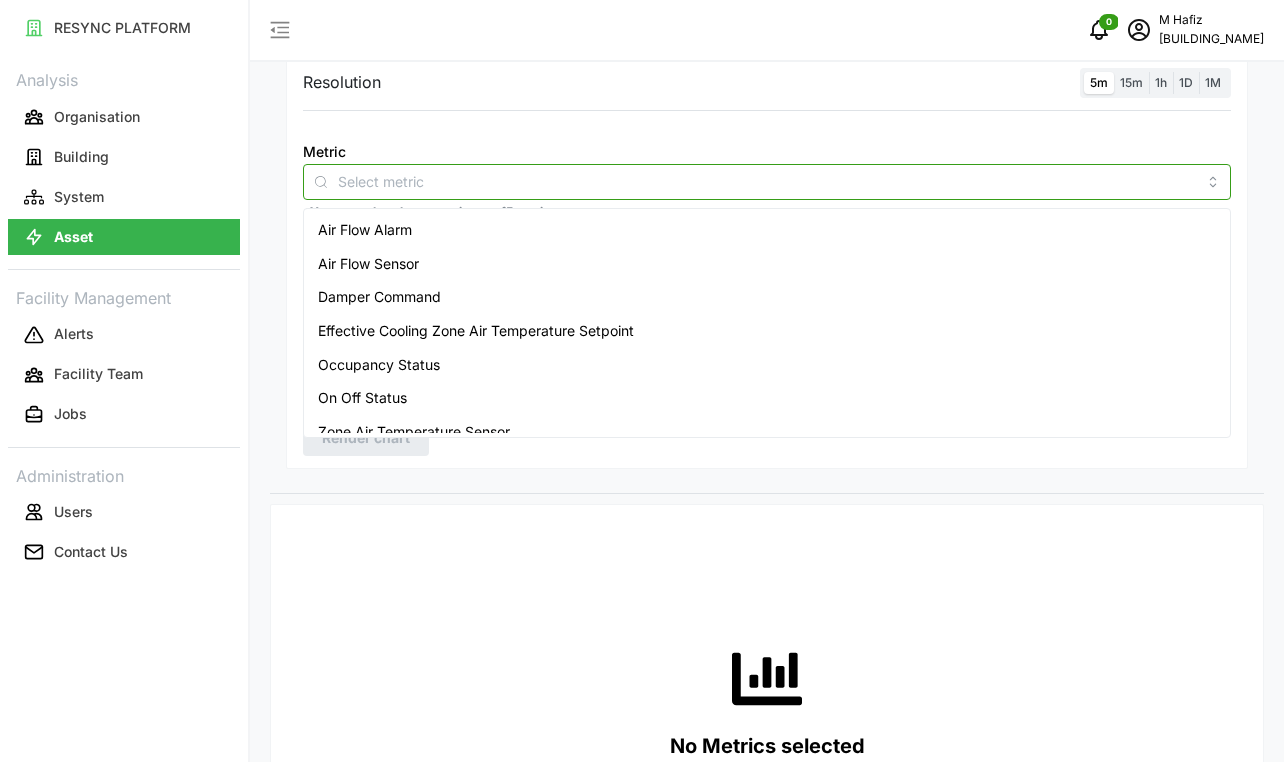 click on "Air Flow Alarm" at bounding box center (365, 230) 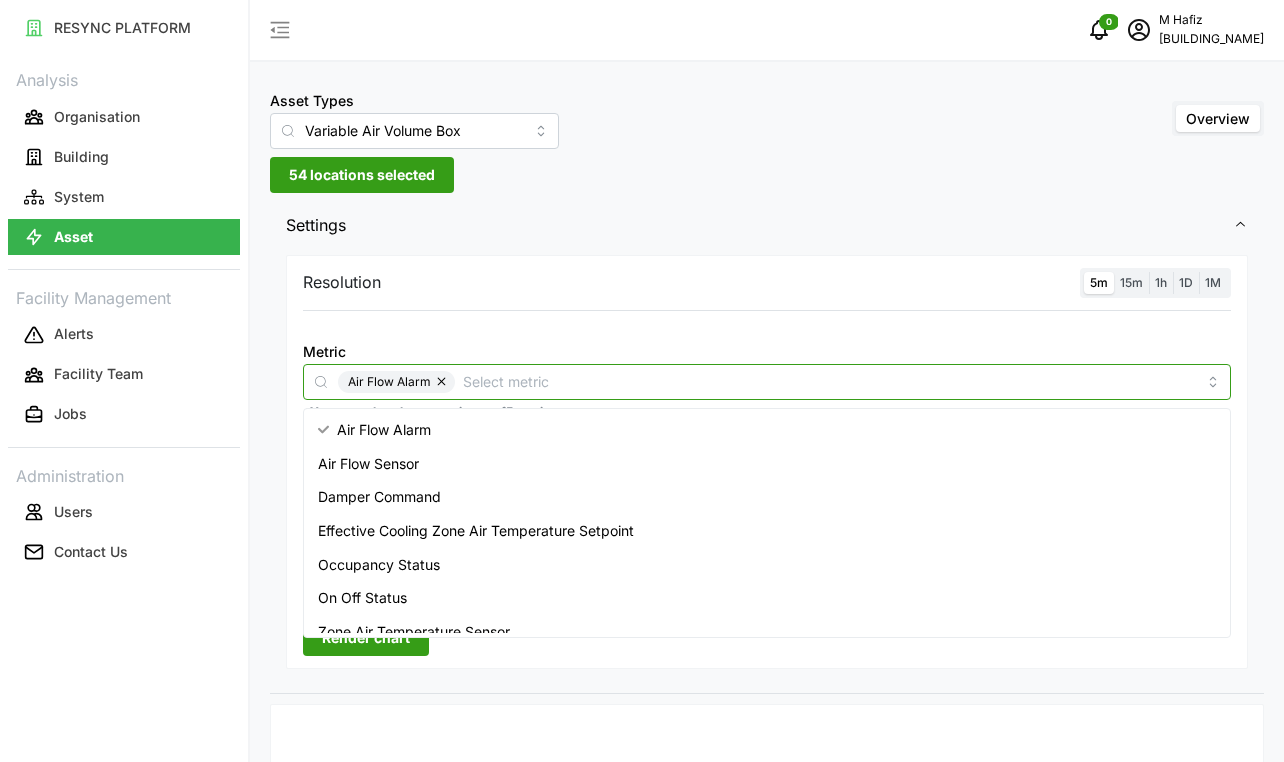 scroll, scrollTop: 100, scrollLeft: 0, axis: vertical 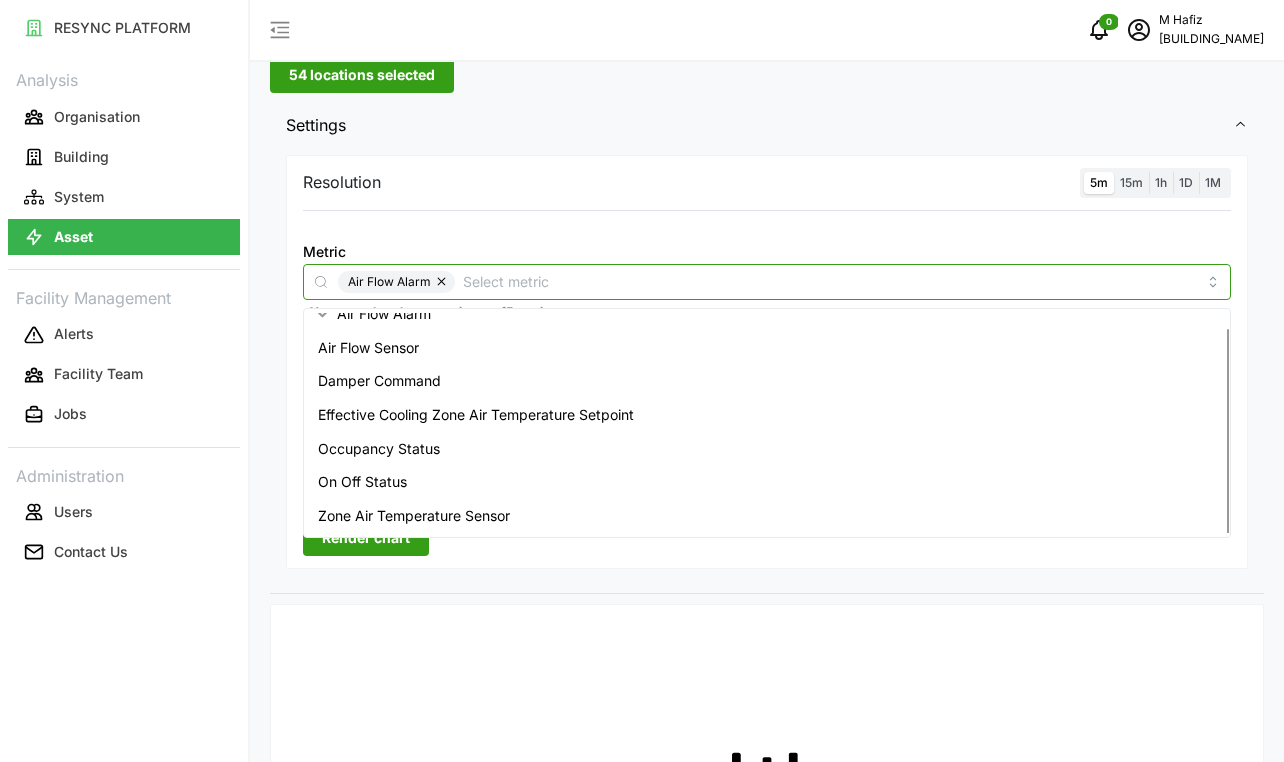 click on "Zone Air Temperature Sensor" at bounding box center [414, 516] 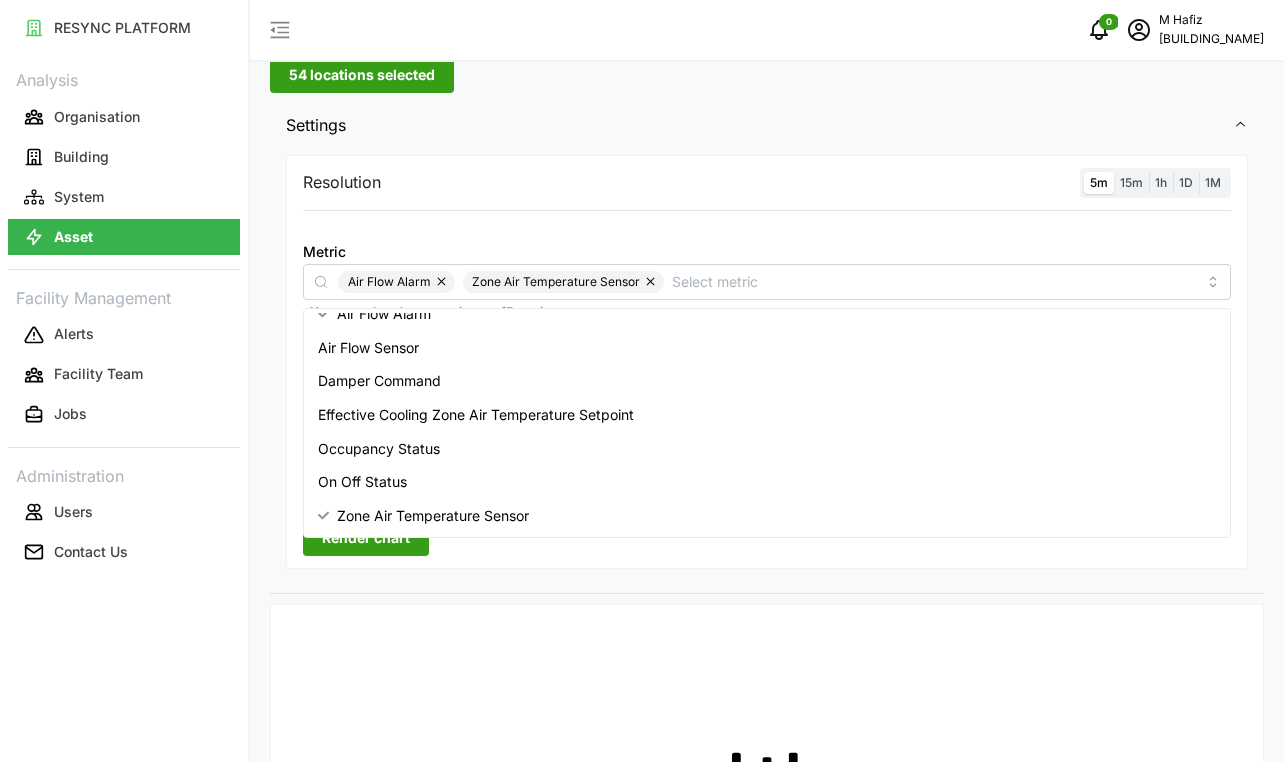 click on "Resolution 5m 15m 1h 1D 1M Metric Air Flow Alarm Zone Air Temperature Sensor *You can only select a maximum of  5  metrics Chart type Line chart Date Range [DATE] - [DATE] Y Axis Primary X Axis Primary Add secondary query Render chart" at bounding box center [767, 362] 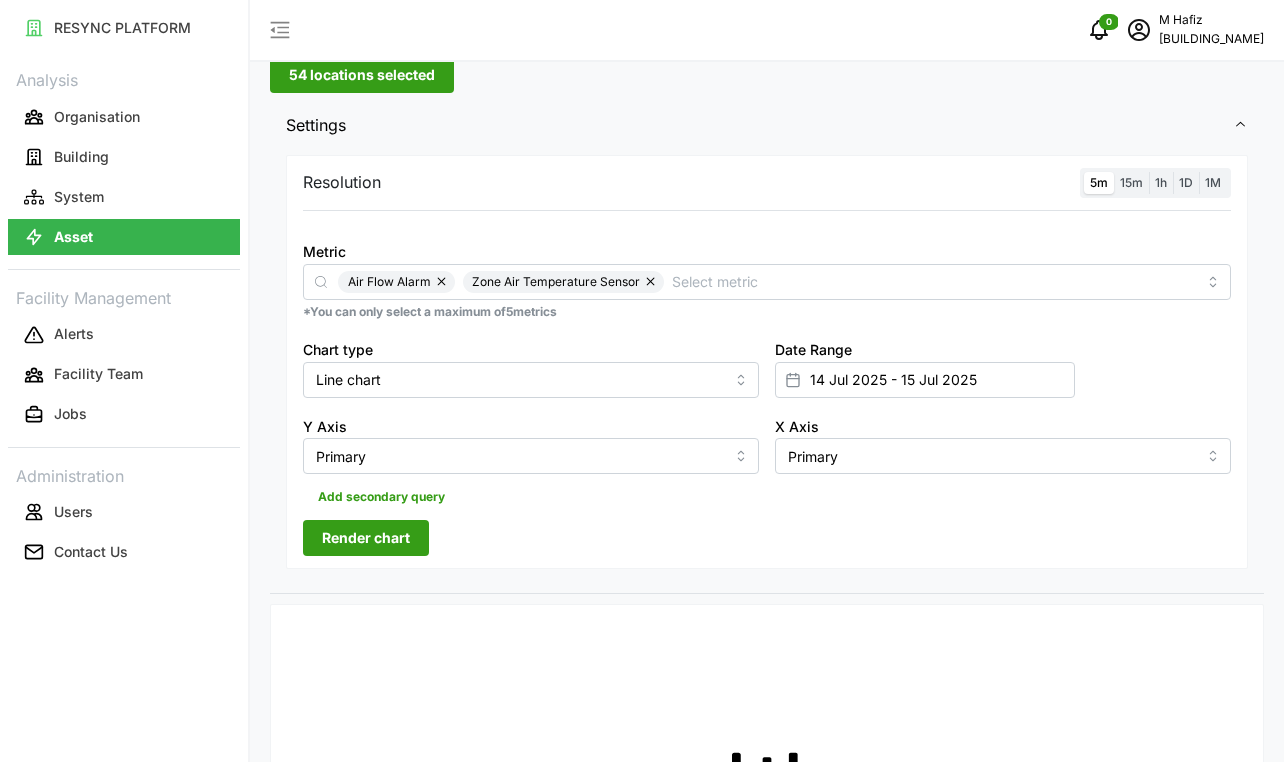 click on "Render chart" at bounding box center (366, 538) 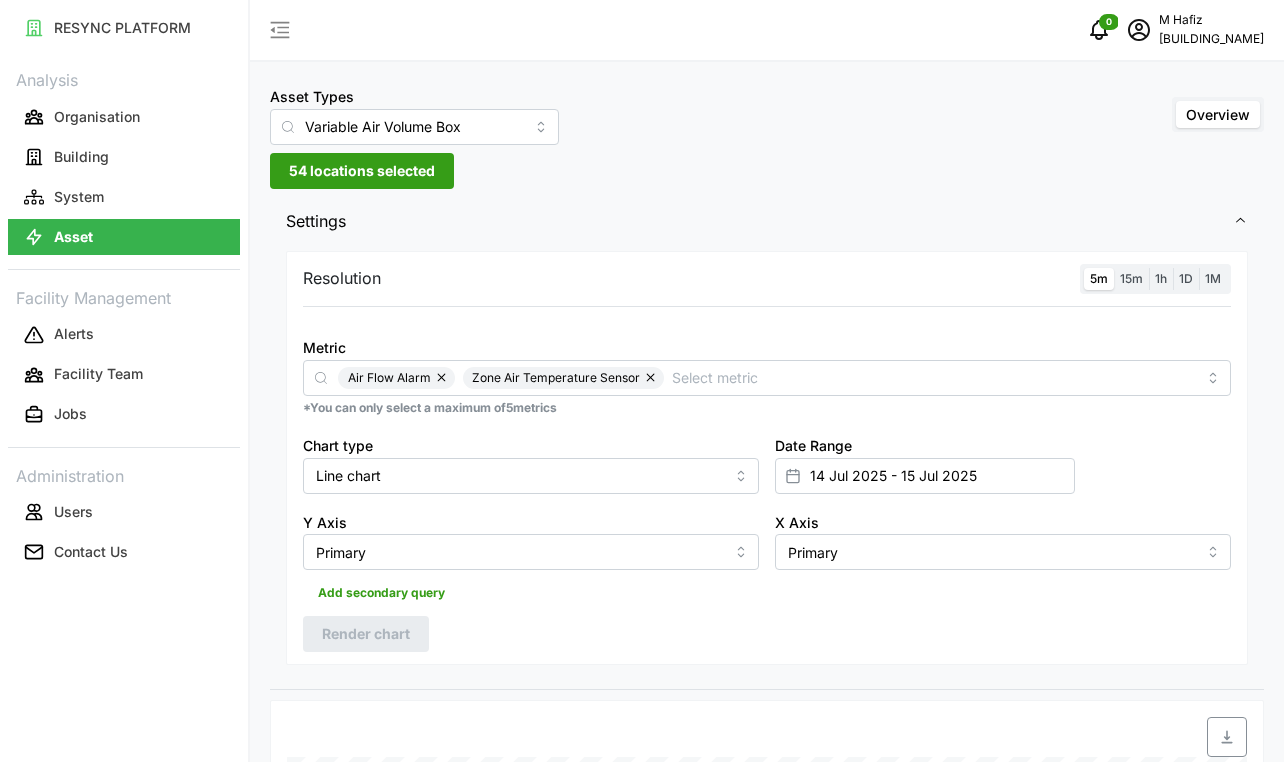 scroll, scrollTop: 0, scrollLeft: 0, axis: both 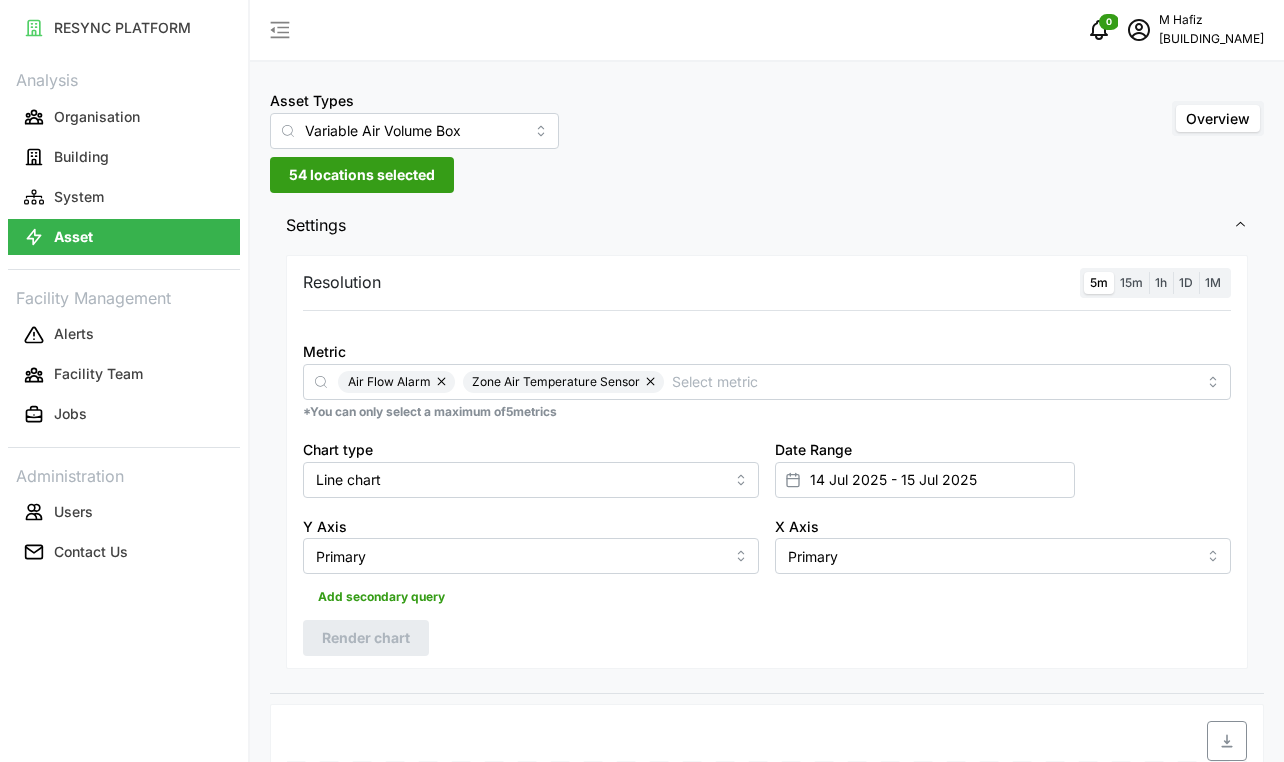 click at bounding box center [443, 382] 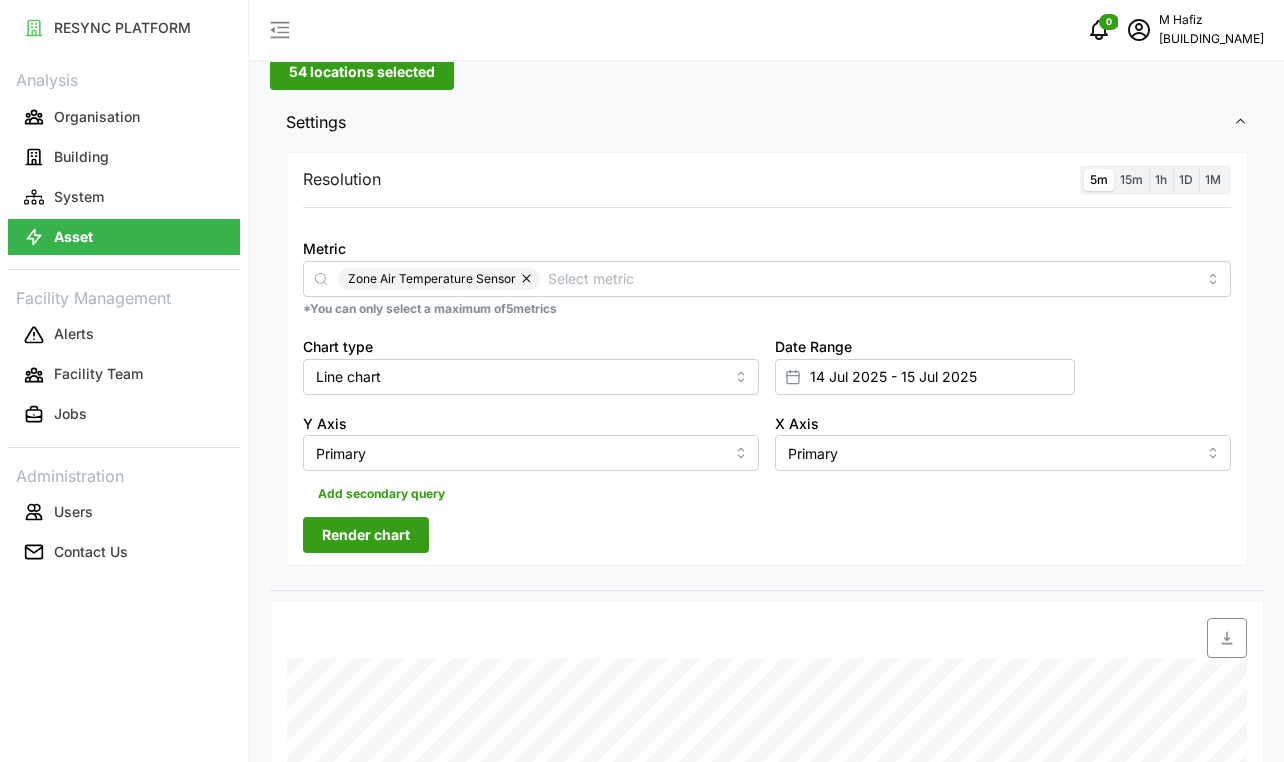 scroll, scrollTop: 100, scrollLeft: 0, axis: vertical 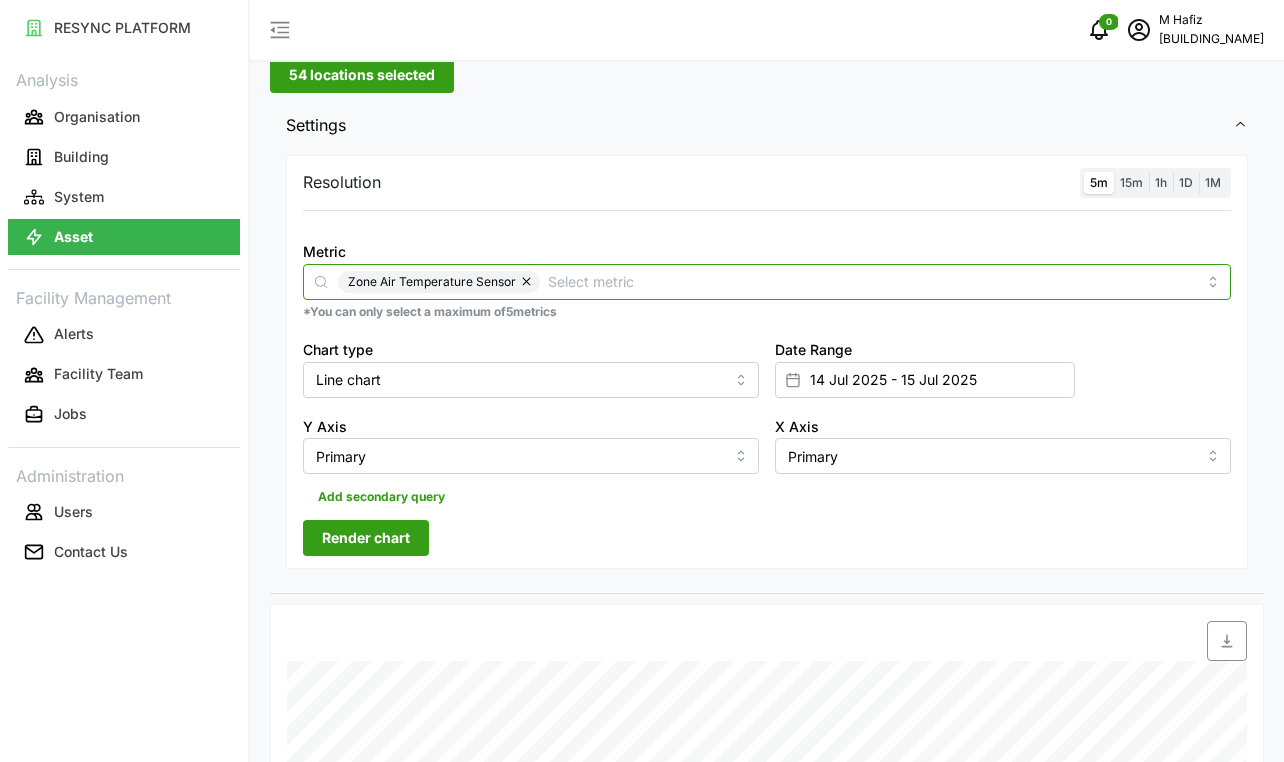 click on "Metric" at bounding box center [872, 281] 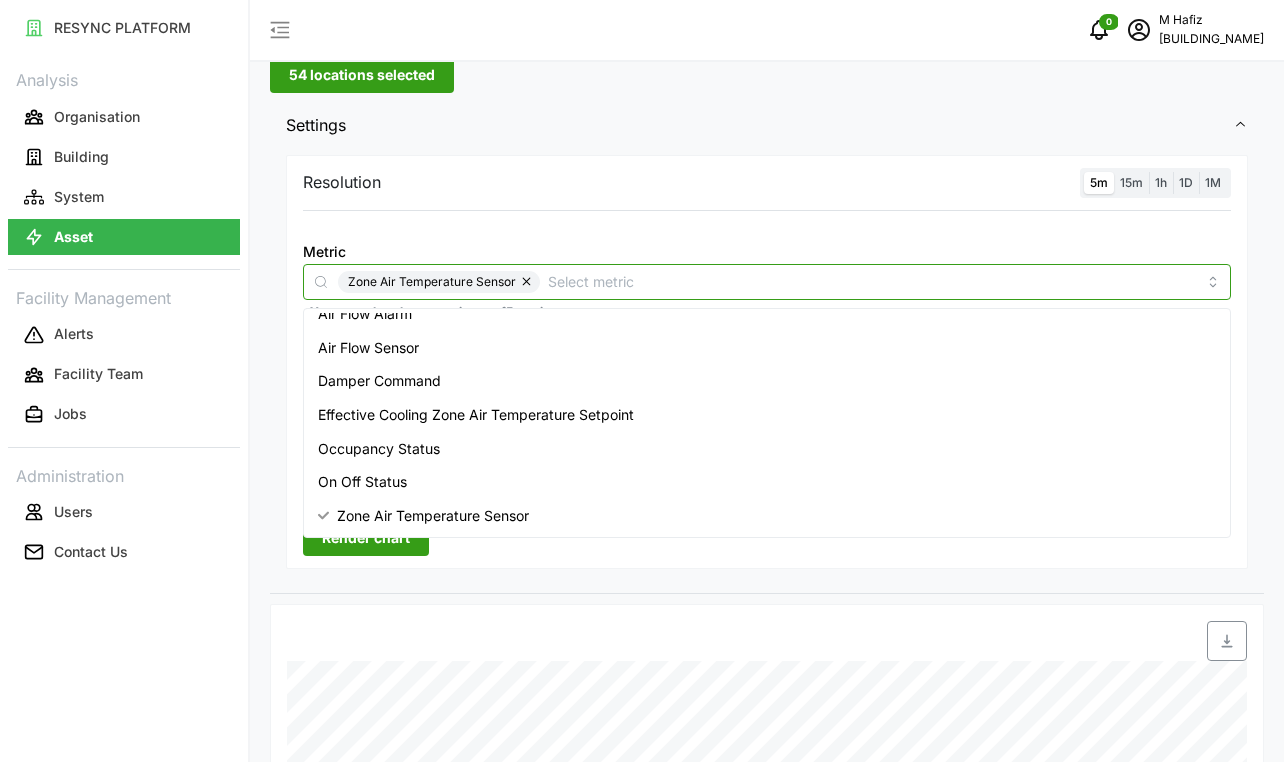 scroll, scrollTop: 0, scrollLeft: 0, axis: both 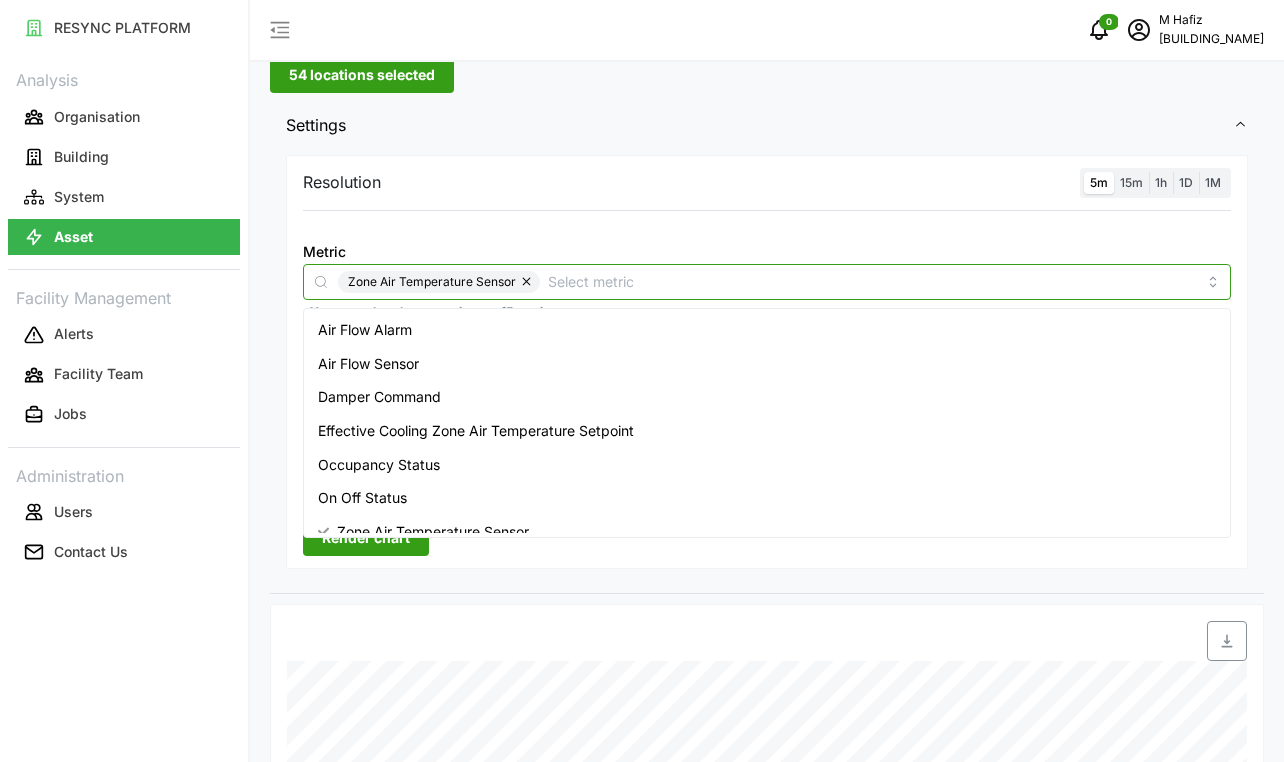 click at bounding box center [528, 282] 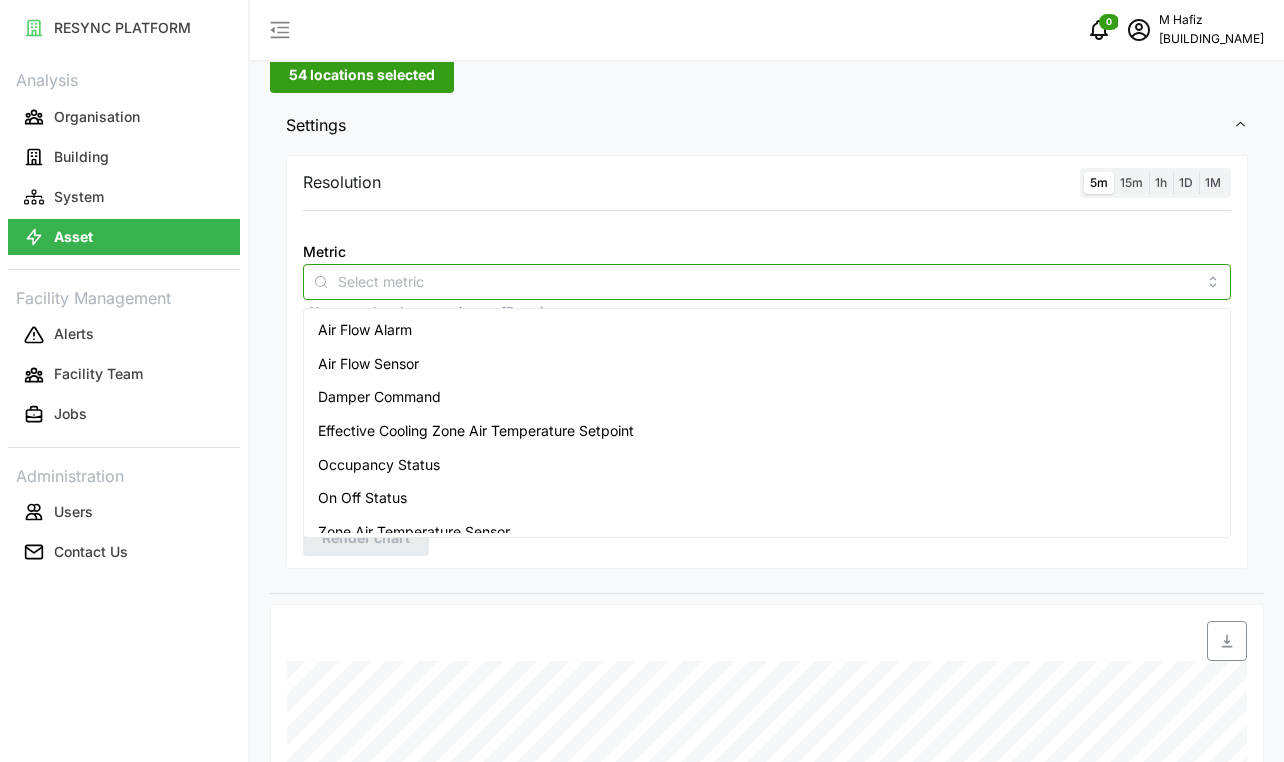 click on "Air Flow Sensor" at bounding box center [368, 364] 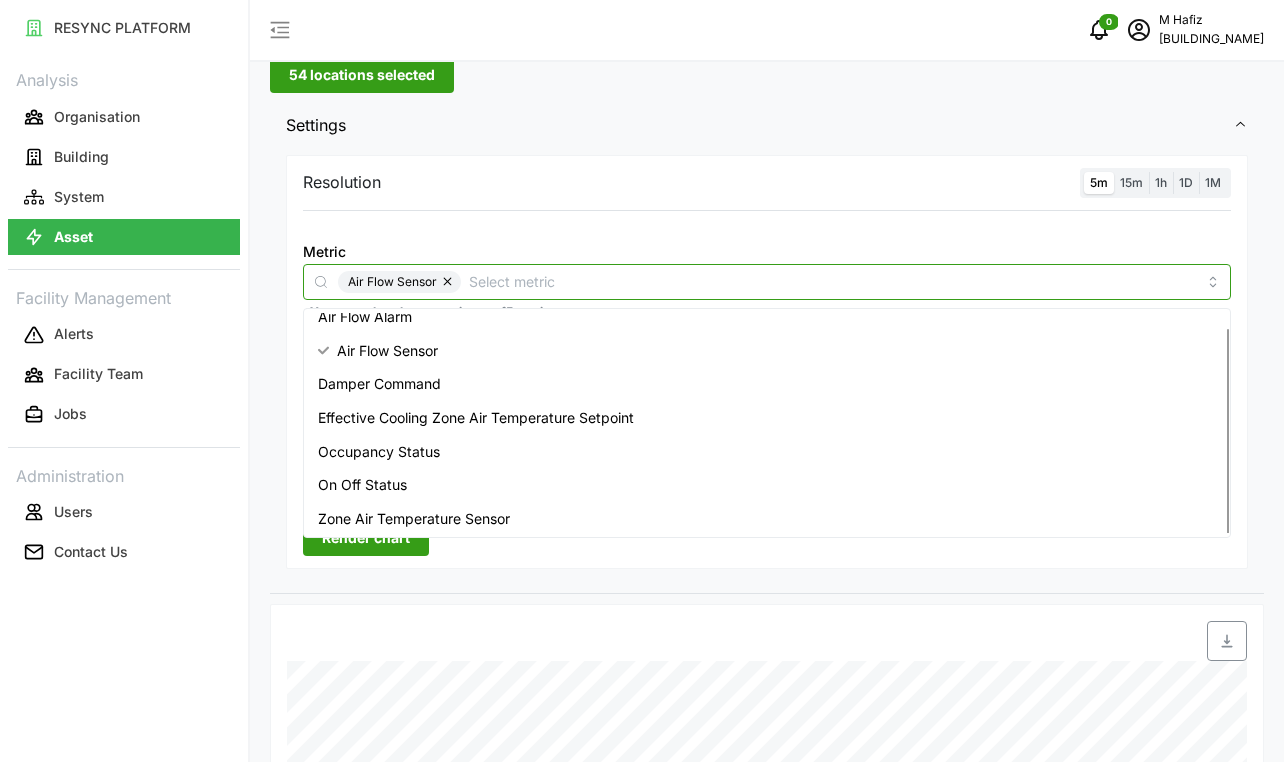 scroll, scrollTop: 16, scrollLeft: 0, axis: vertical 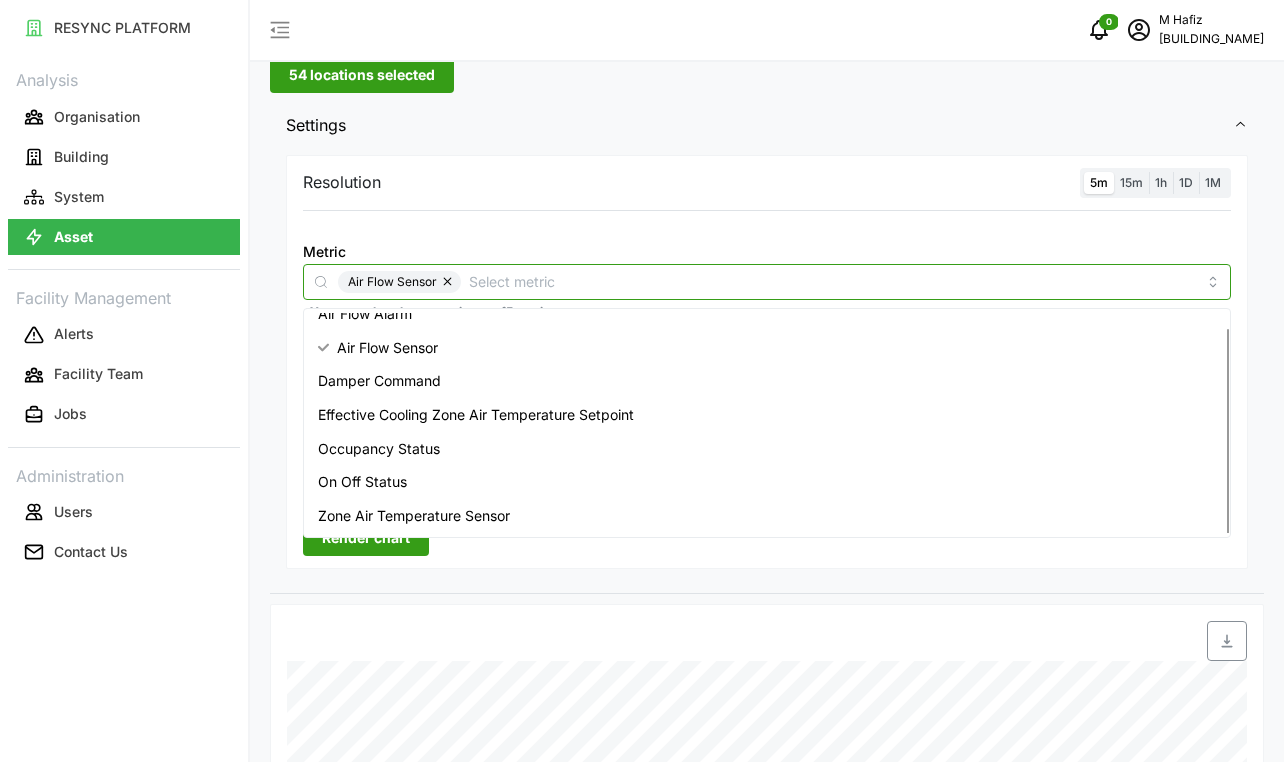 click on "Zone Air Temperature Sensor" at bounding box center (414, 516) 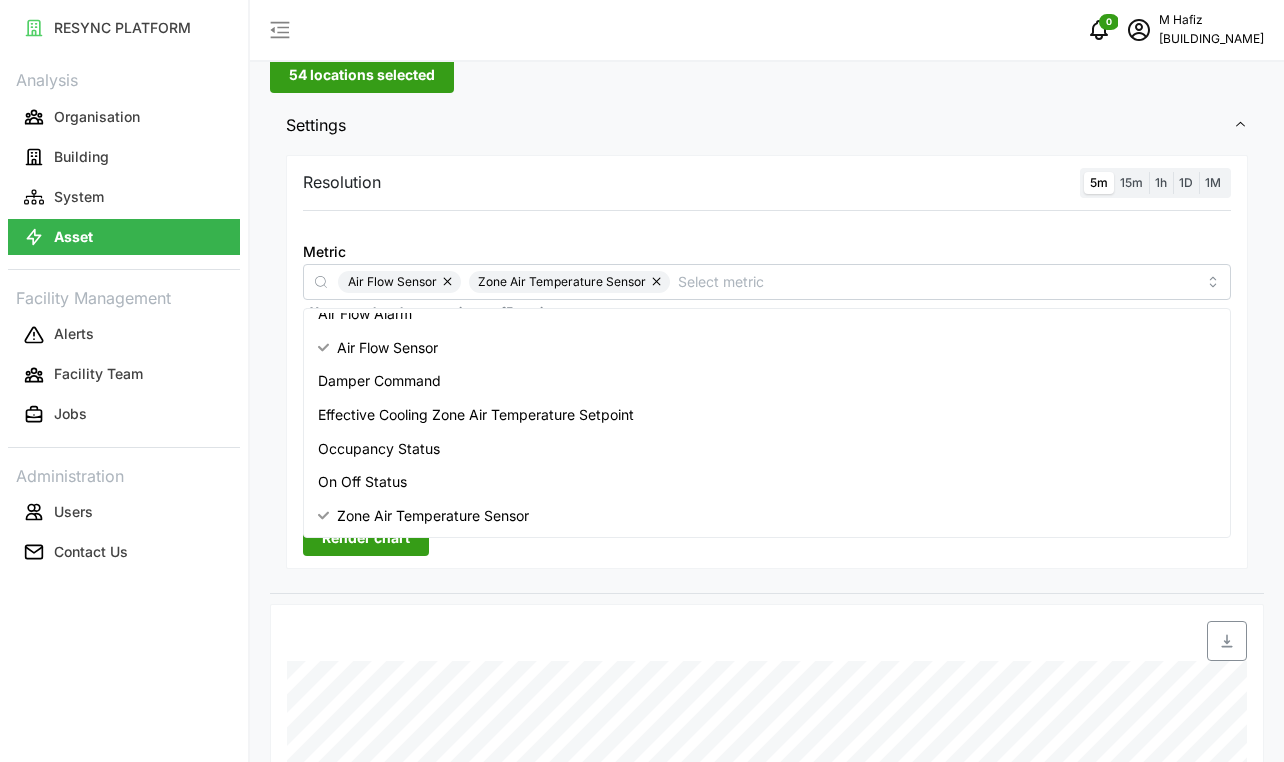 click on "Resolution 5m 15m 1h 1D 1M Metric Air Flow Sensor Zone Air Temperature Sensor *You can only select a maximum of  5  metrics Chart type Line chart Date Range [DATE] - [DATE] Y Axis Primary X Axis Primary Add secondary query Render chart" at bounding box center (767, 362) 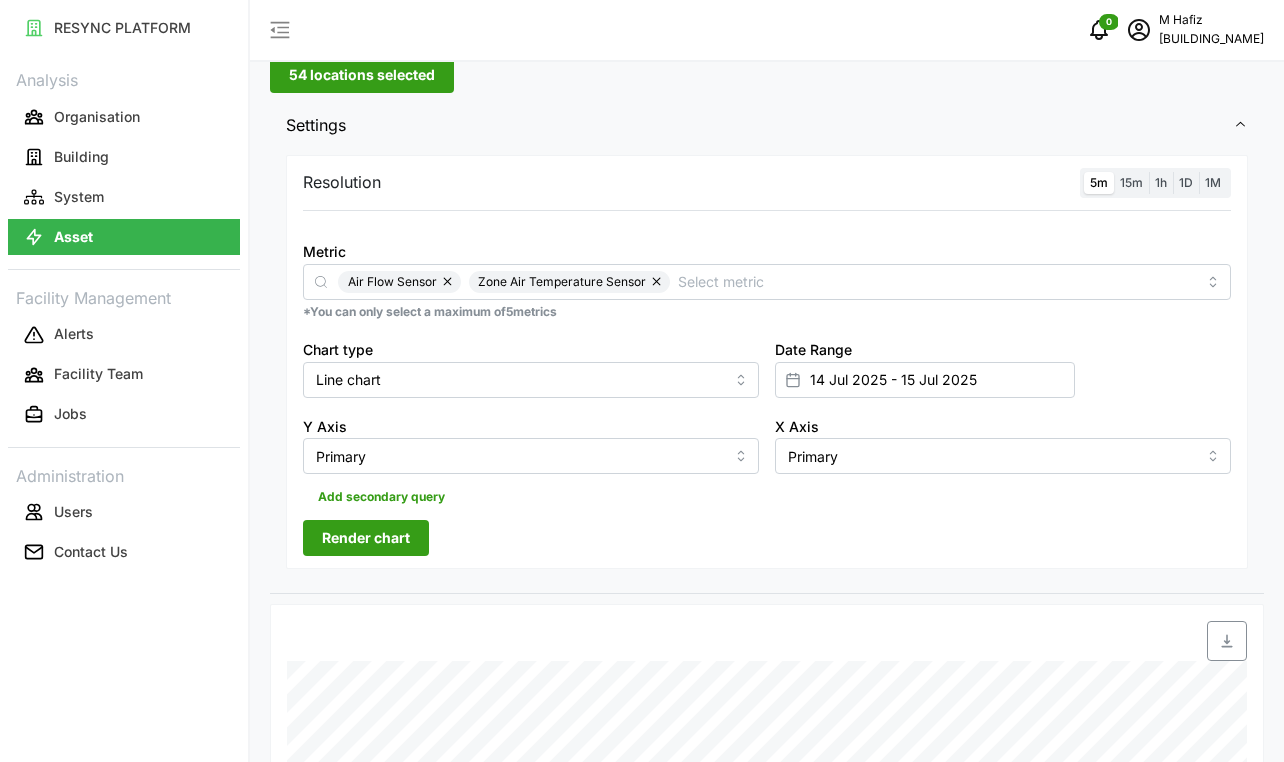 click on "Render chart" at bounding box center [366, 538] 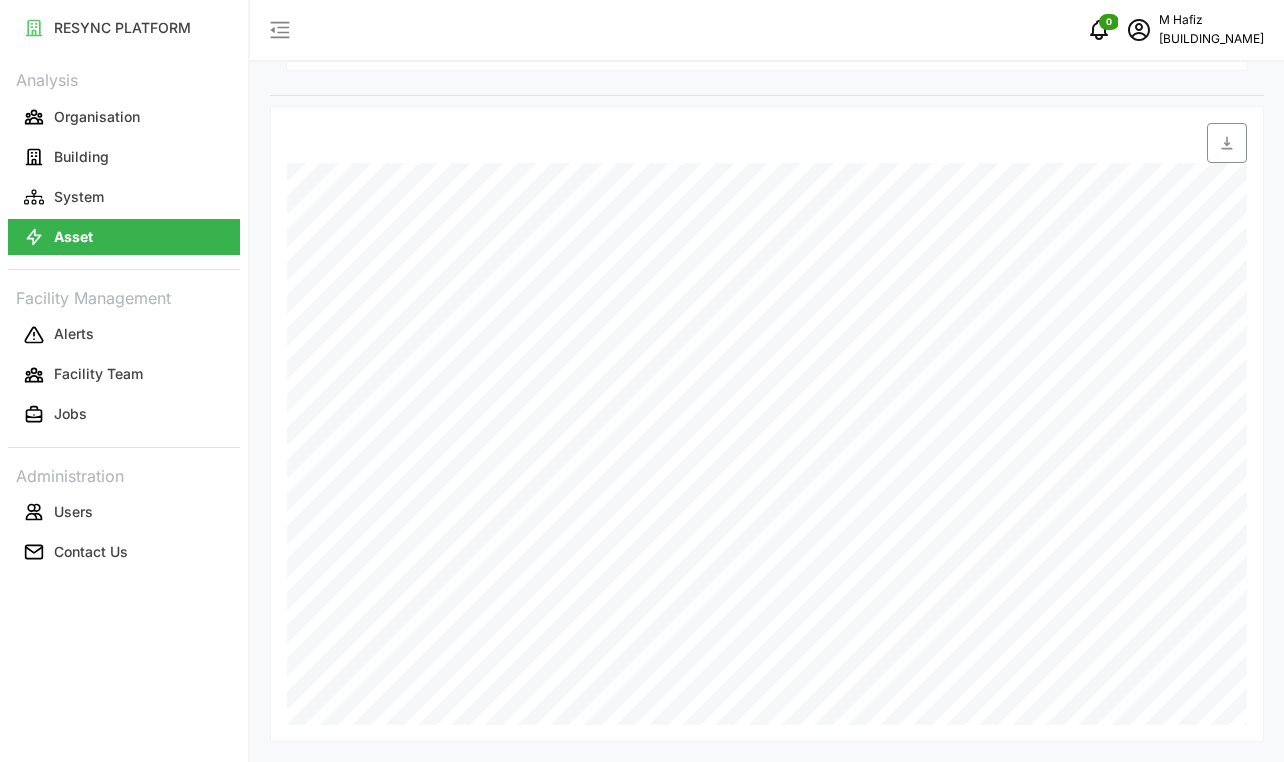 scroll, scrollTop: 598, scrollLeft: 0, axis: vertical 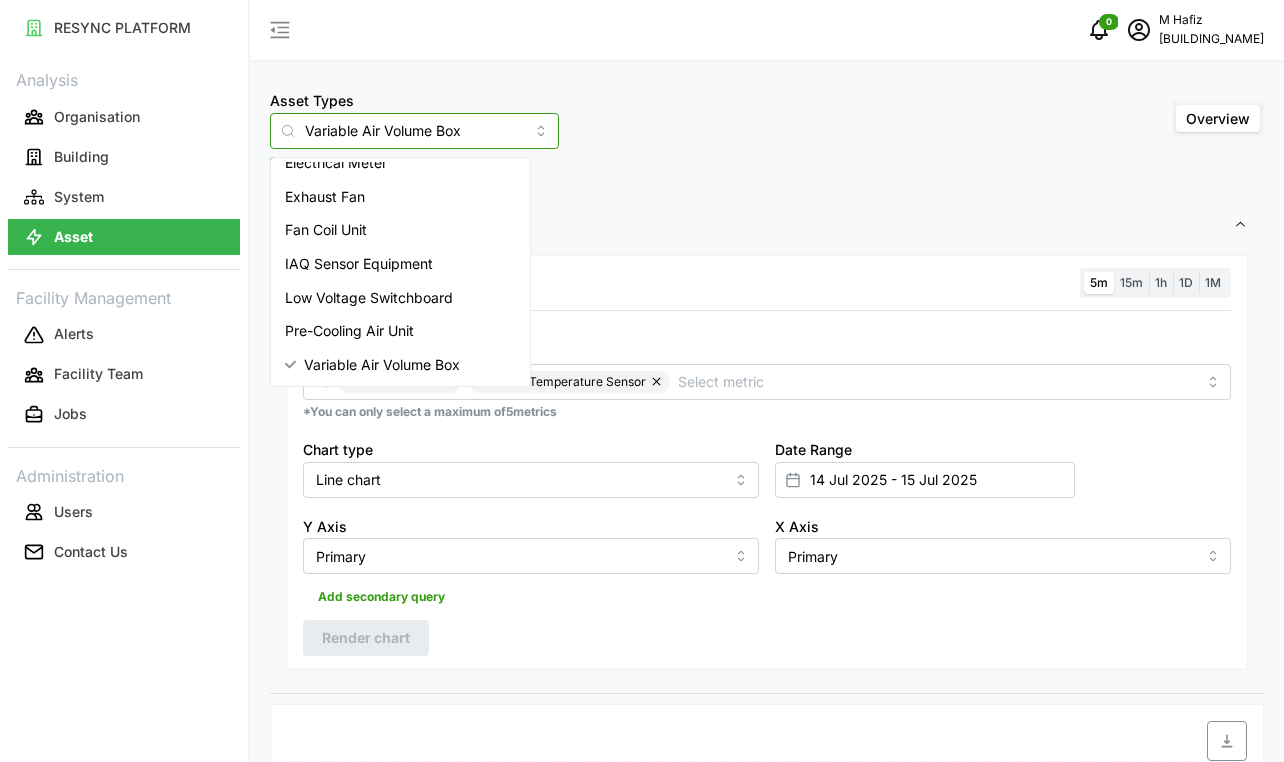 click on "Variable Air Volume Box" at bounding box center (414, 131) 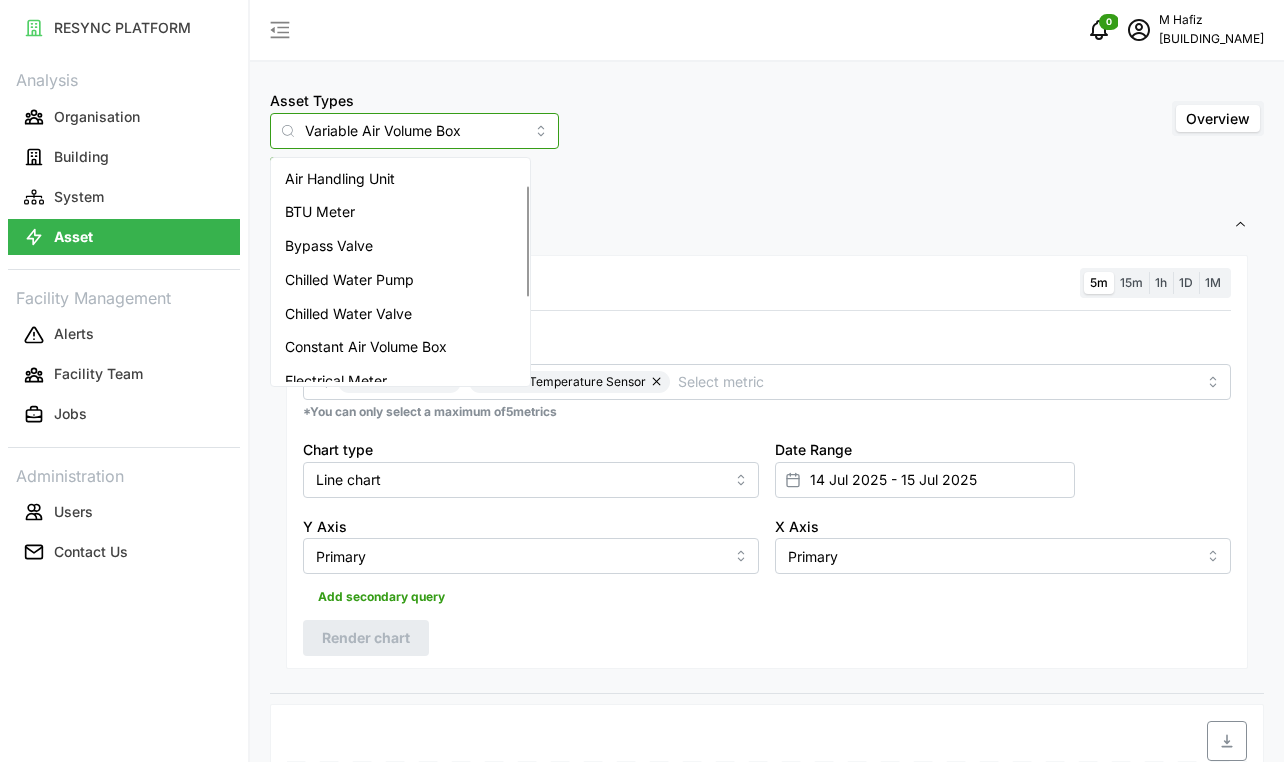 scroll, scrollTop: 218, scrollLeft: 0, axis: vertical 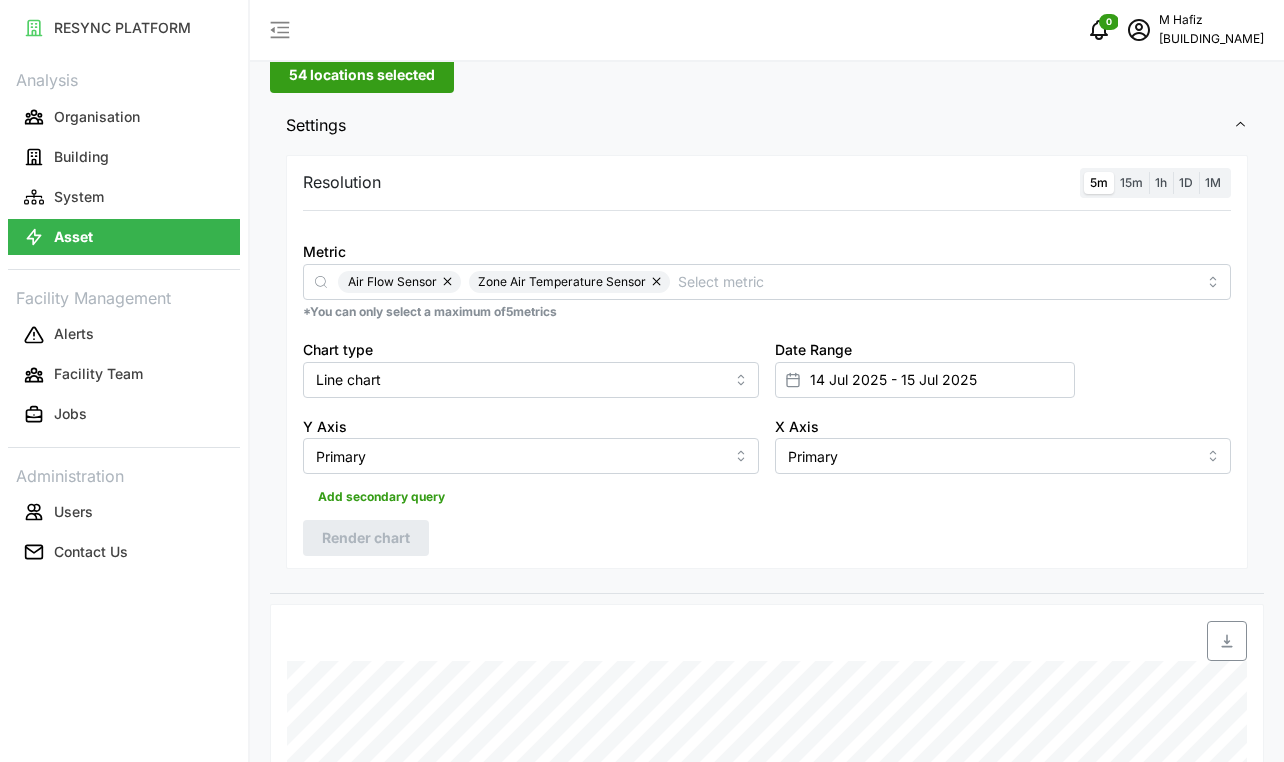click on "Resolution 5m 15m 1h 1D 1M Metric Air Flow Sensor Zone Air Temperature Sensor *You can only select a maximum of  5  metrics Chart type Line chart Date Range [DATE] - [DATE] Y Axis Primary X Axis Primary Add secondary query Render chart" at bounding box center (767, 362) 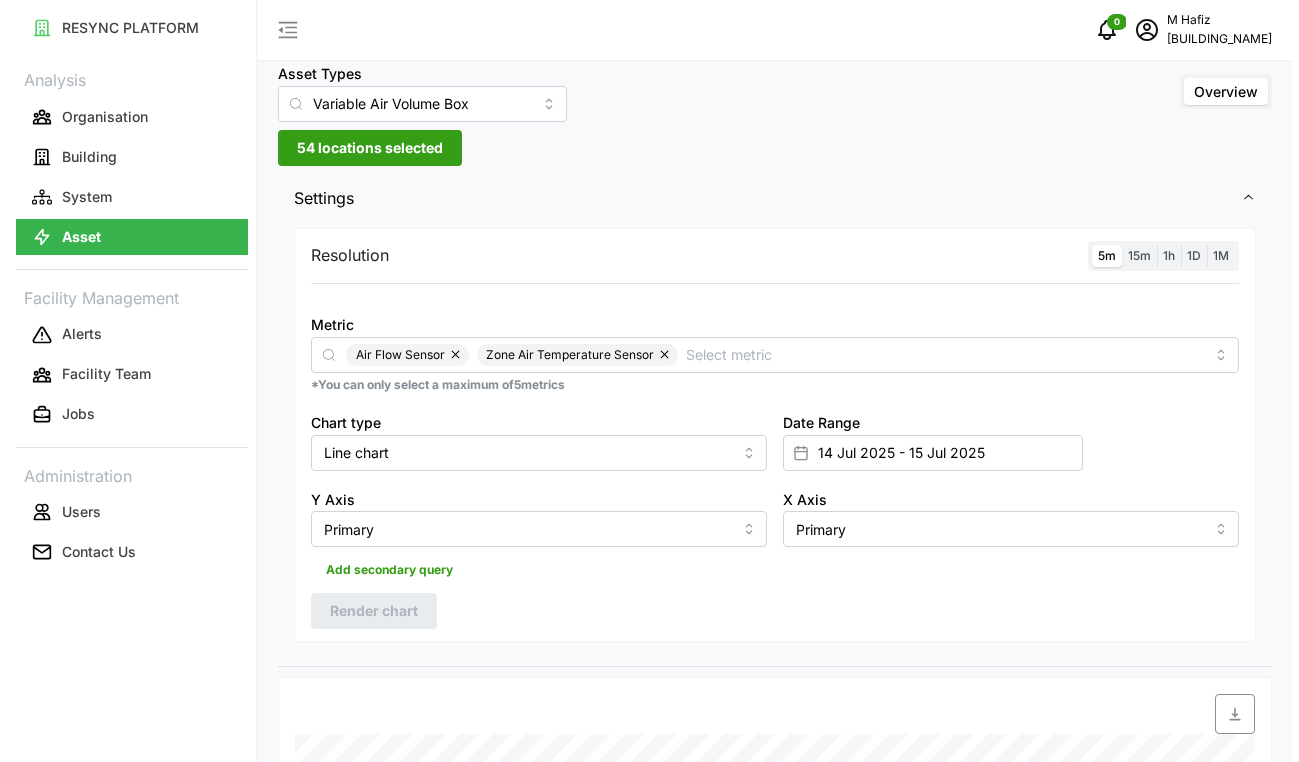 scroll, scrollTop: 0, scrollLeft: 0, axis: both 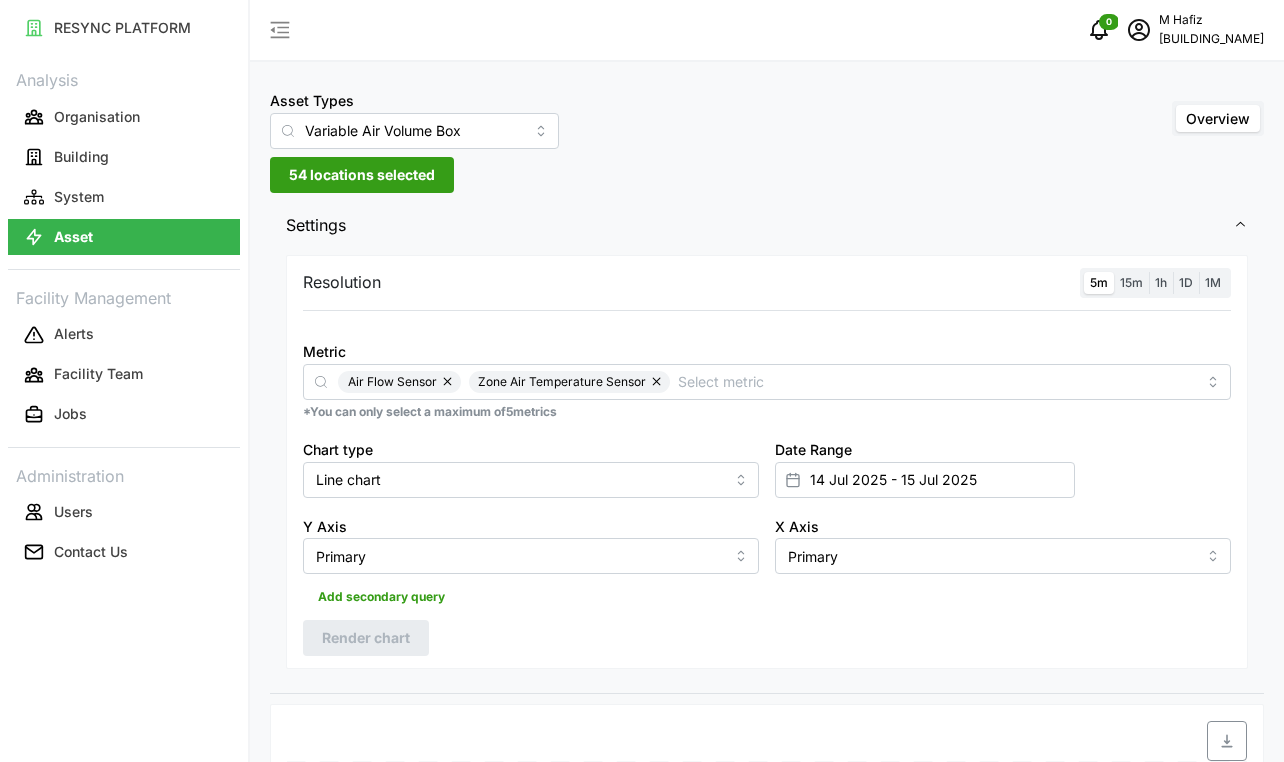 click on "54 locations selected" at bounding box center (362, 175) 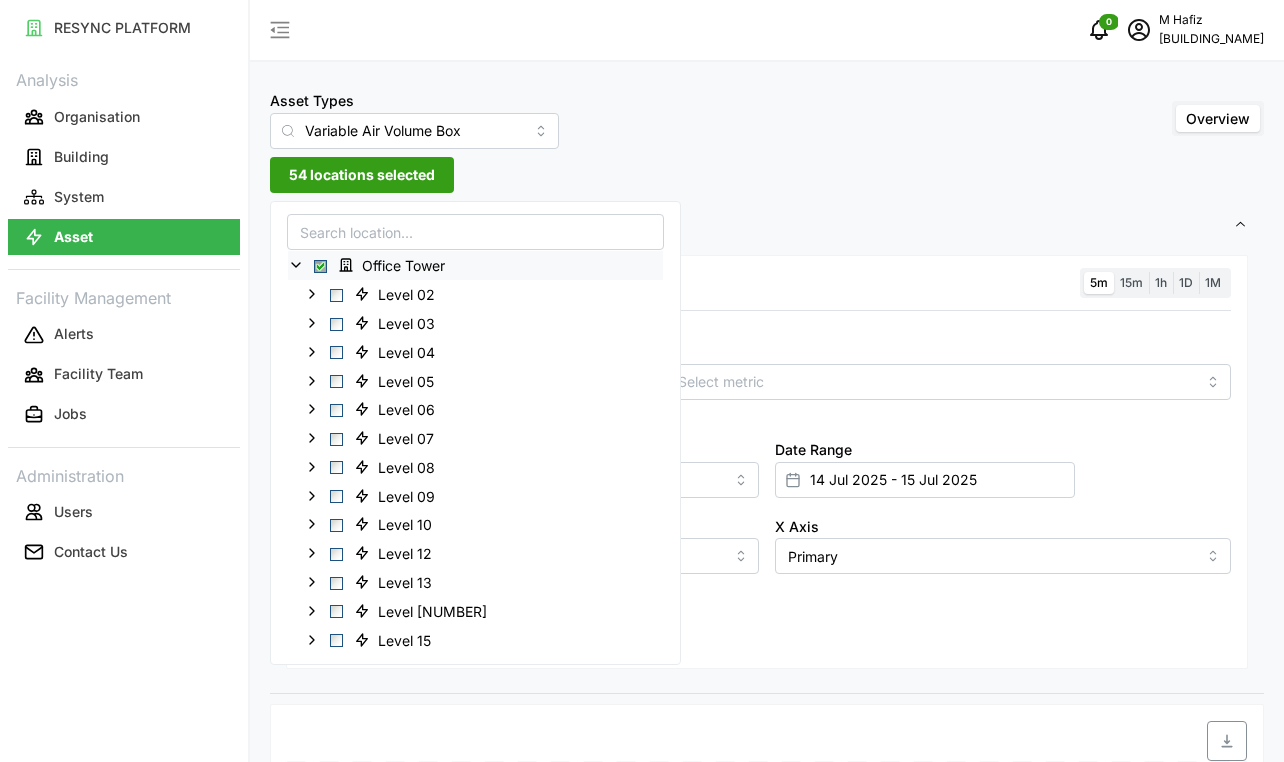 click at bounding box center (320, 266) 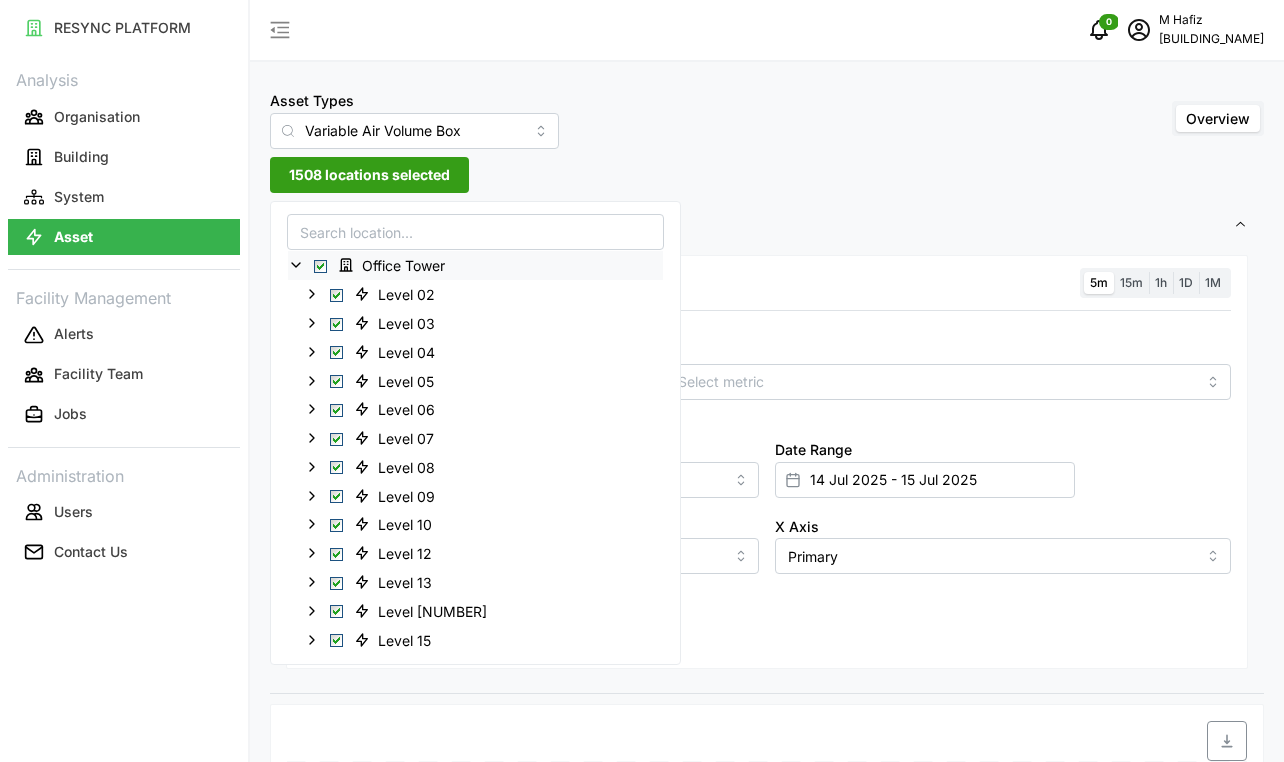 click at bounding box center [320, 266] 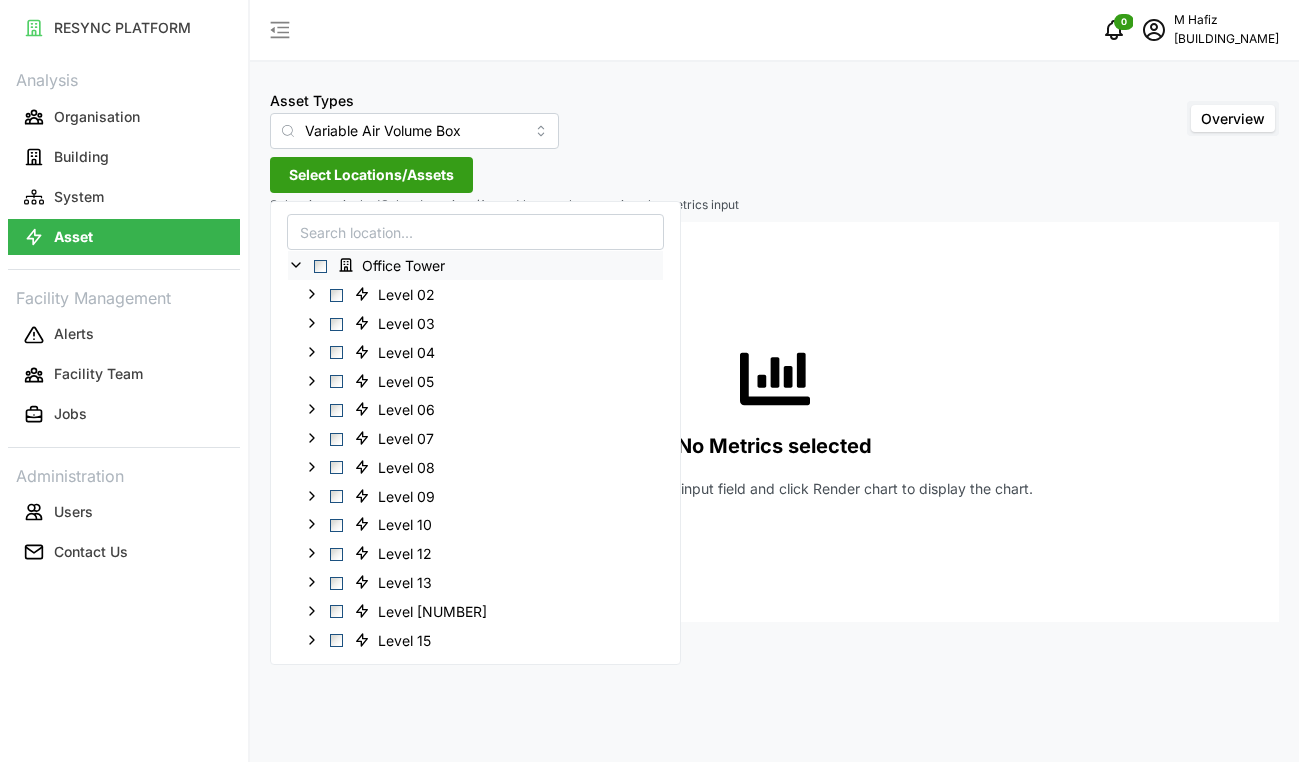 click at bounding box center (320, 266) 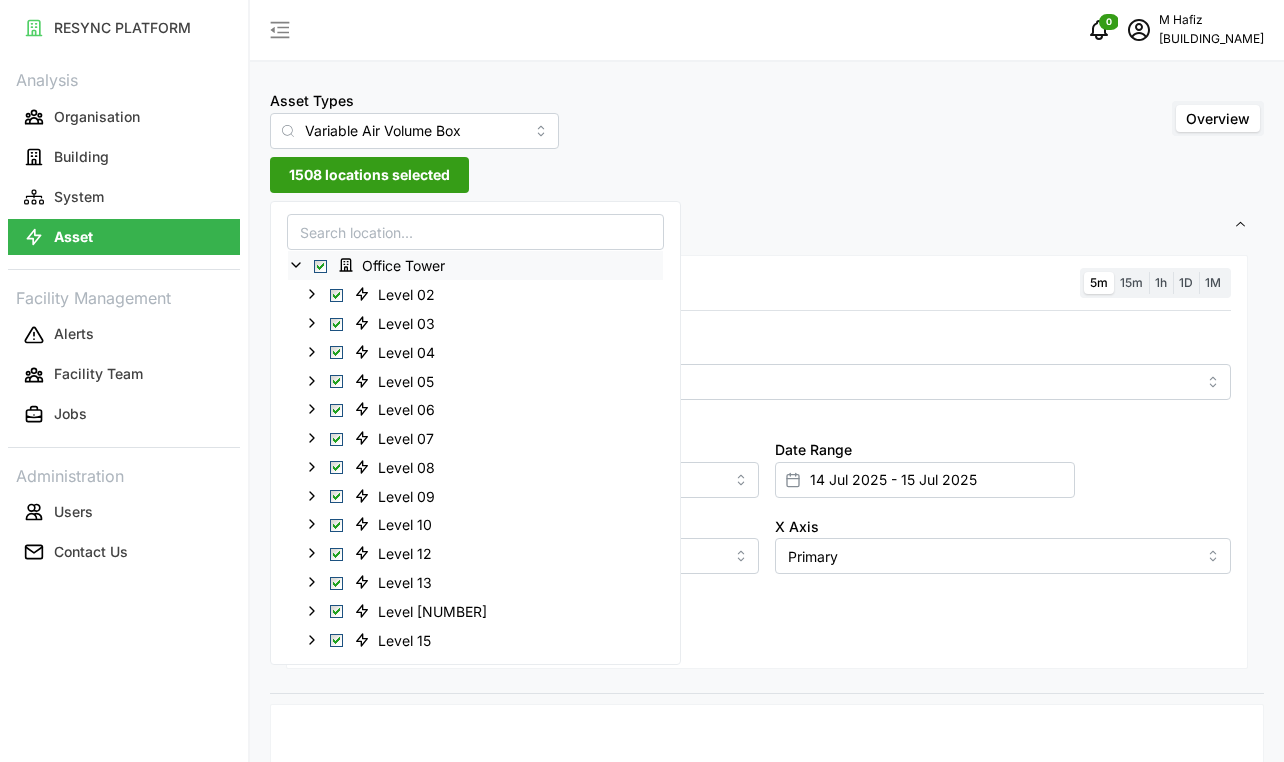 click at bounding box center (320, 266) 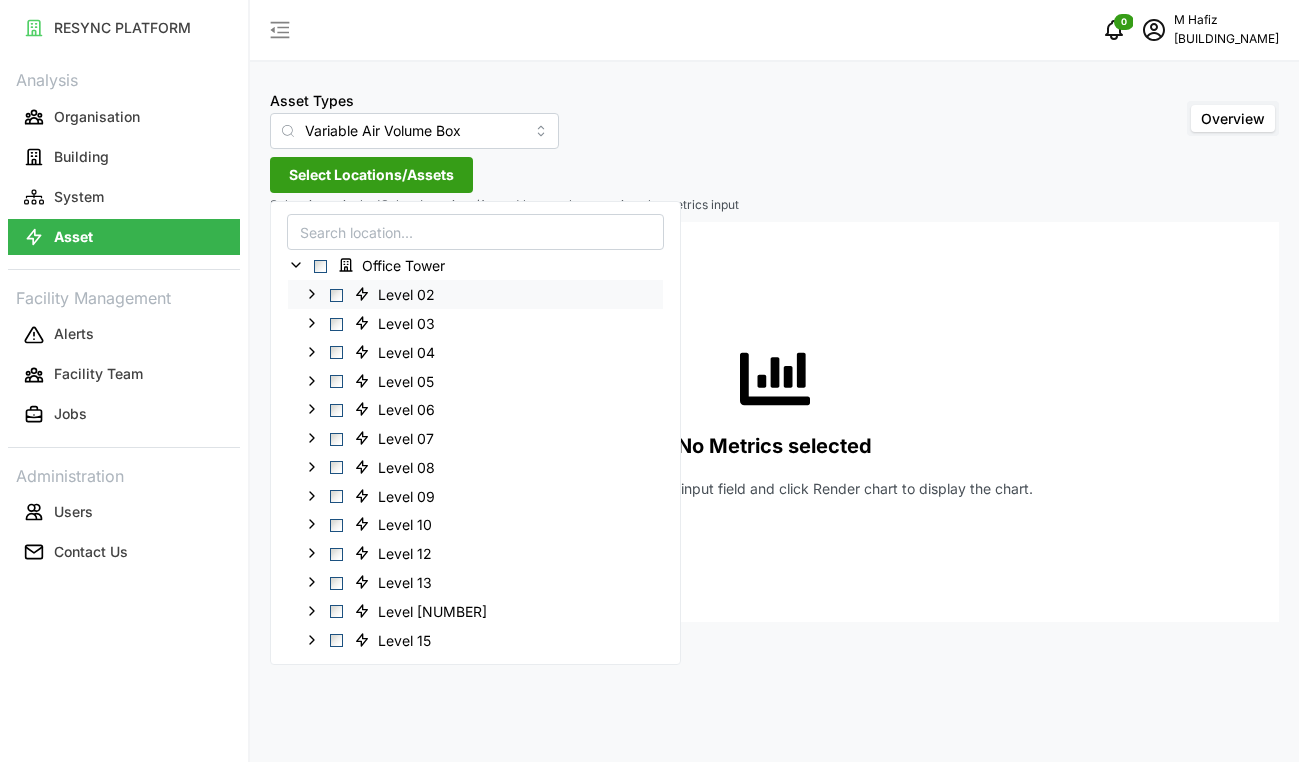 click 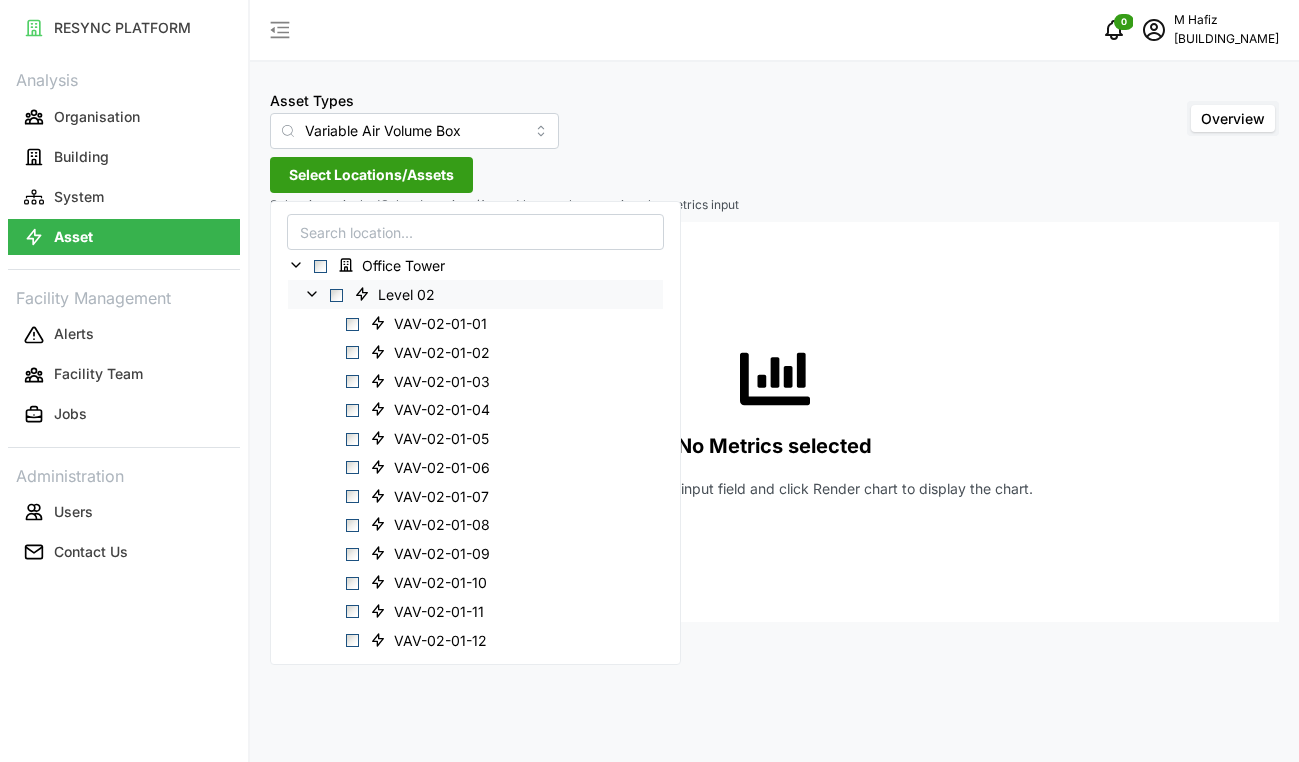 click 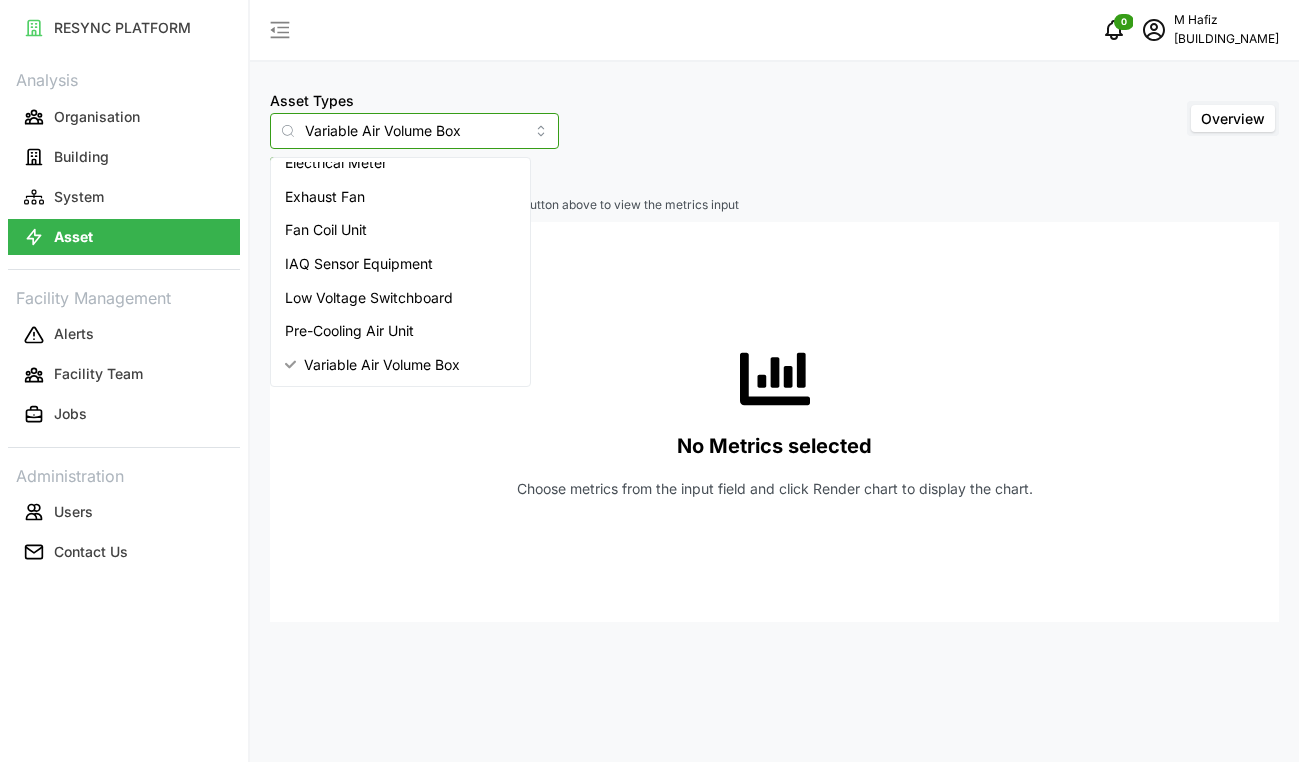 click on "Variable Air Volume Box" at bounding box center (414, 131) 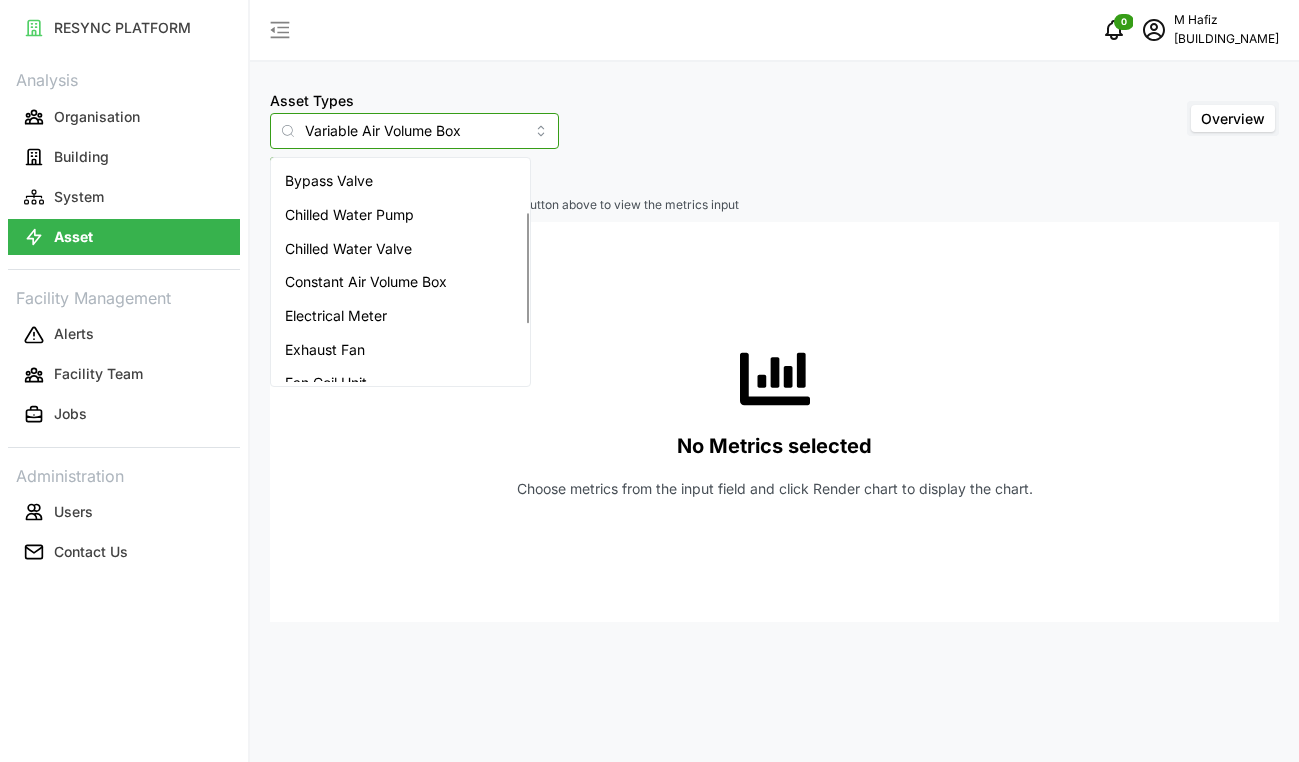 scroll, scrollTop: 100, scrollLeft: 0, axis: vertical 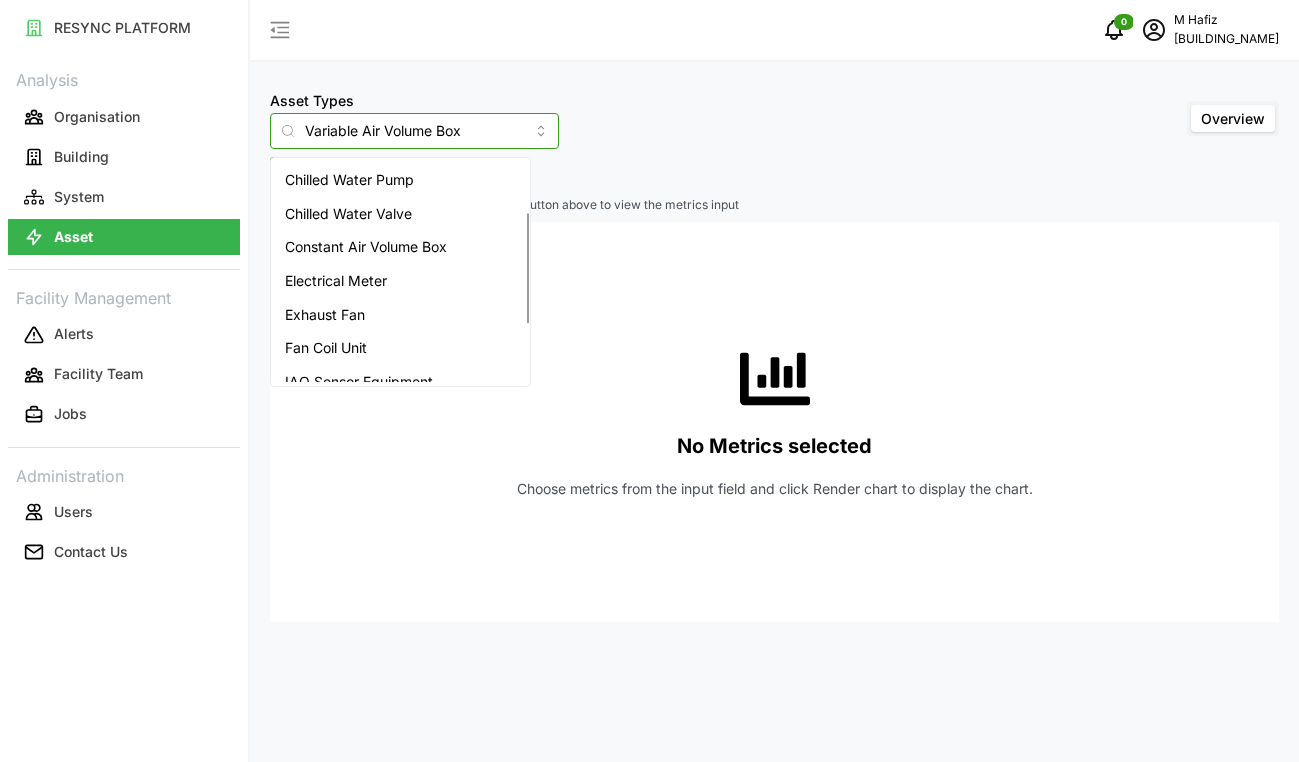 click on "Constant Air Volume Box" at bounding box center (366, 247) 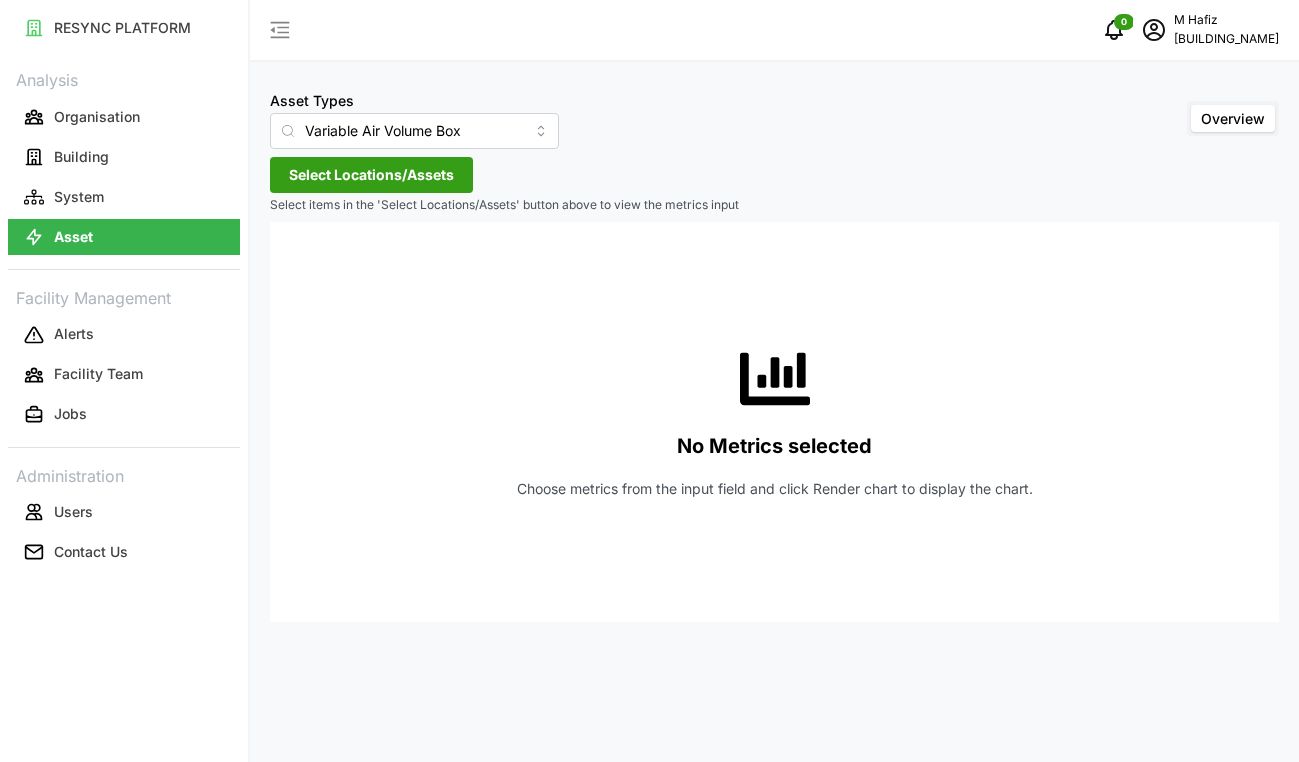 click on "Select Locations/Assets" at bounding box center (371, 175) 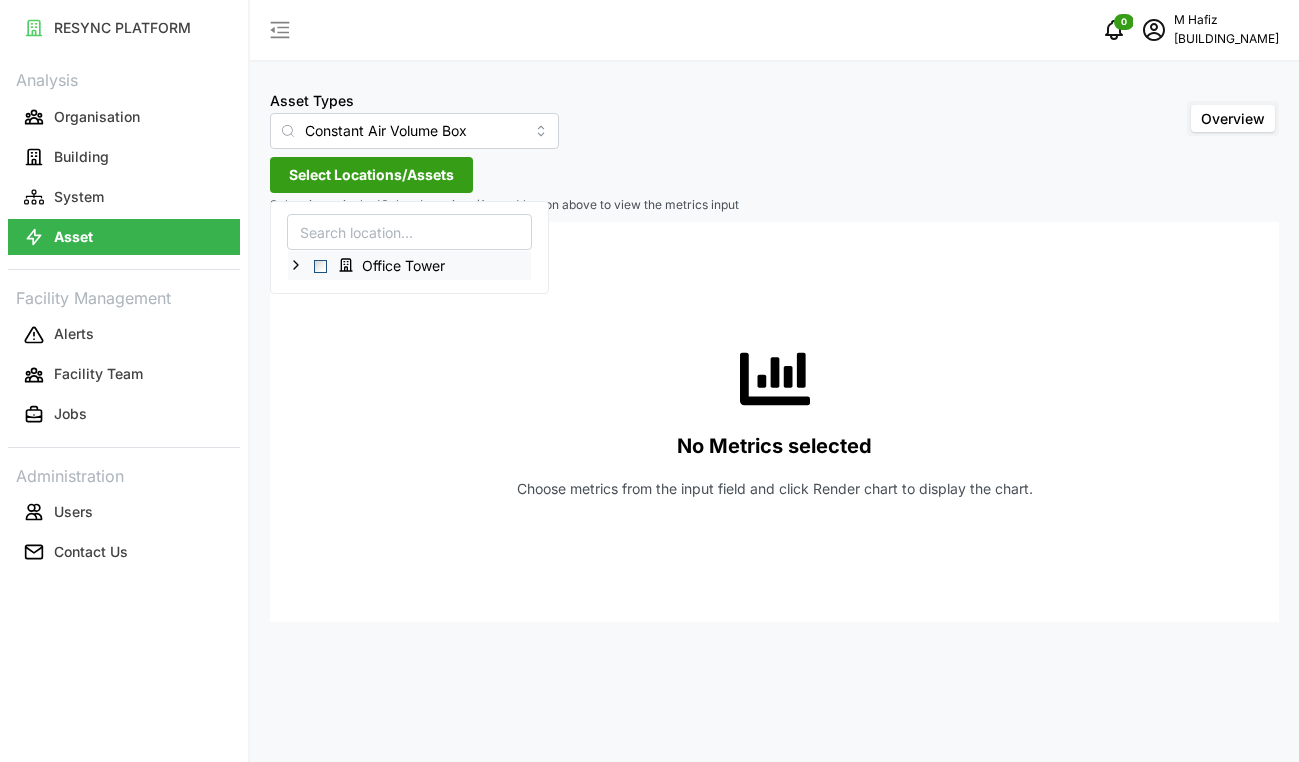 click 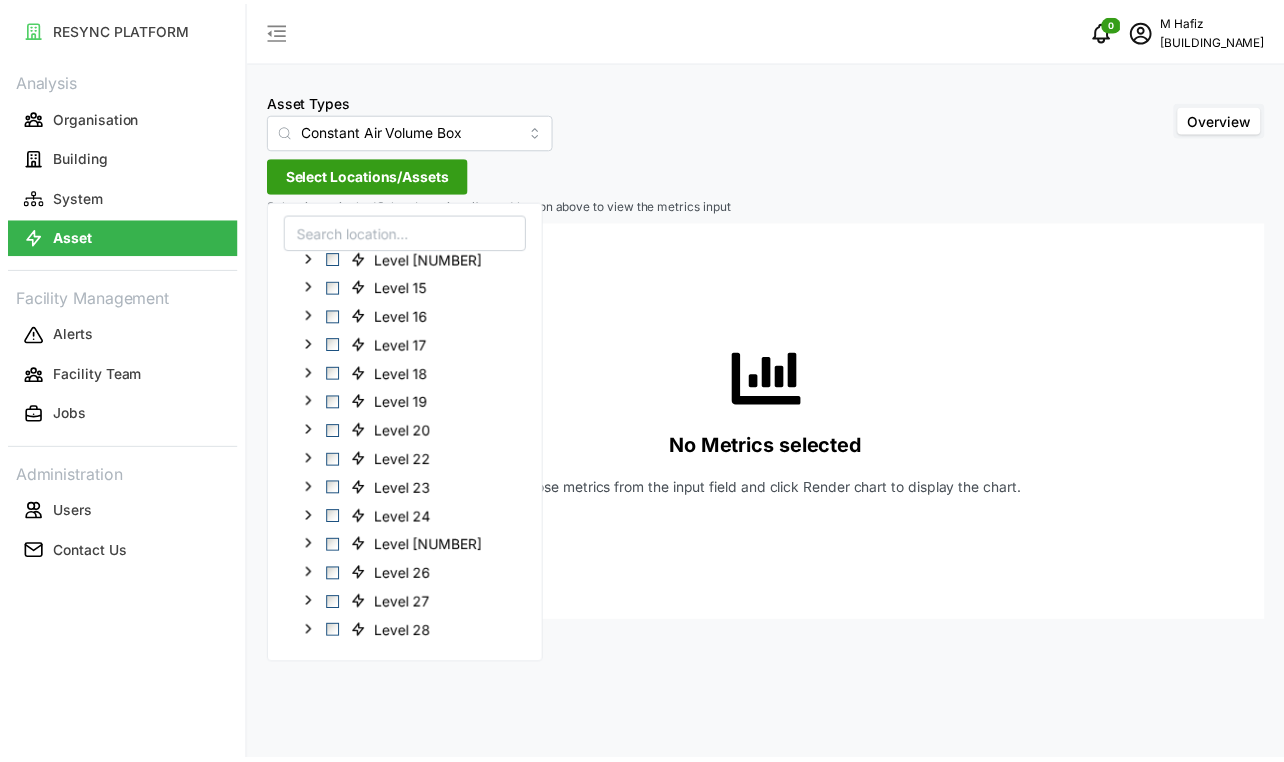 scroll, scrollTop: 374, scrollLeft: 0, axis: vertical 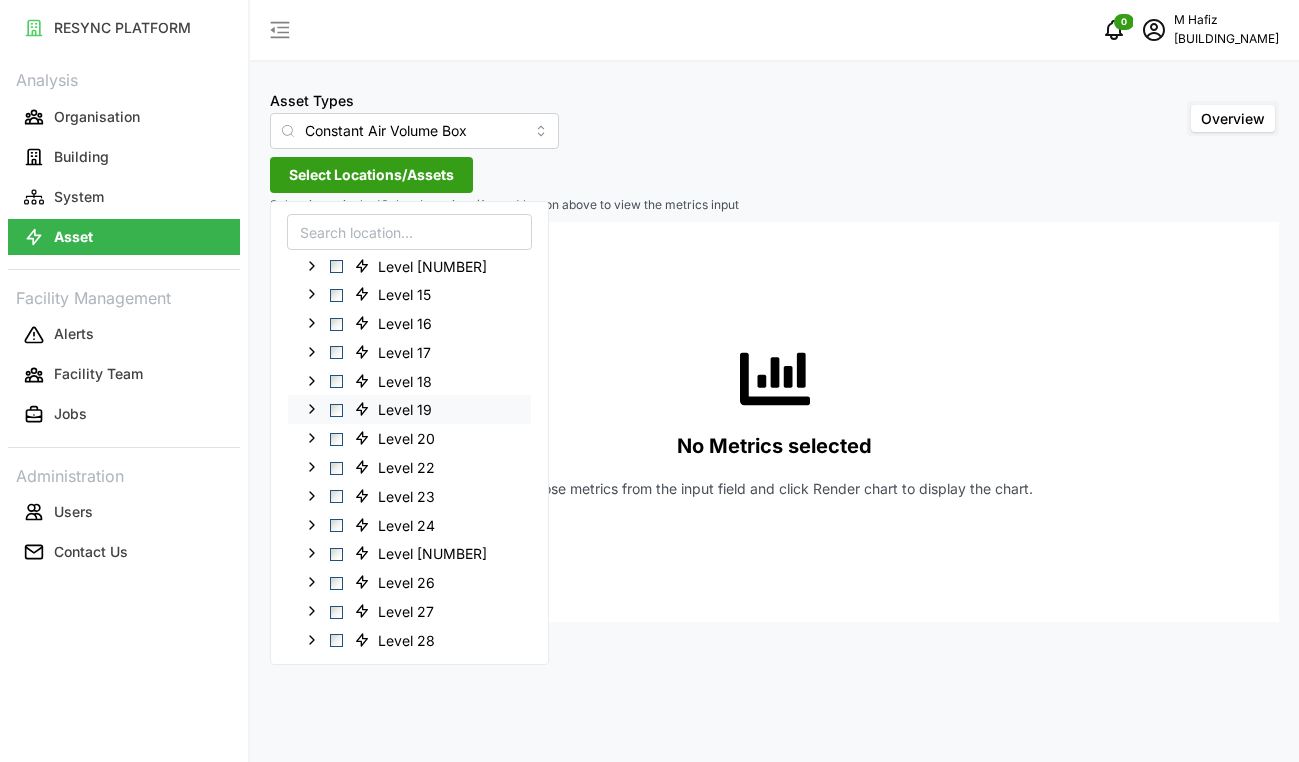 click 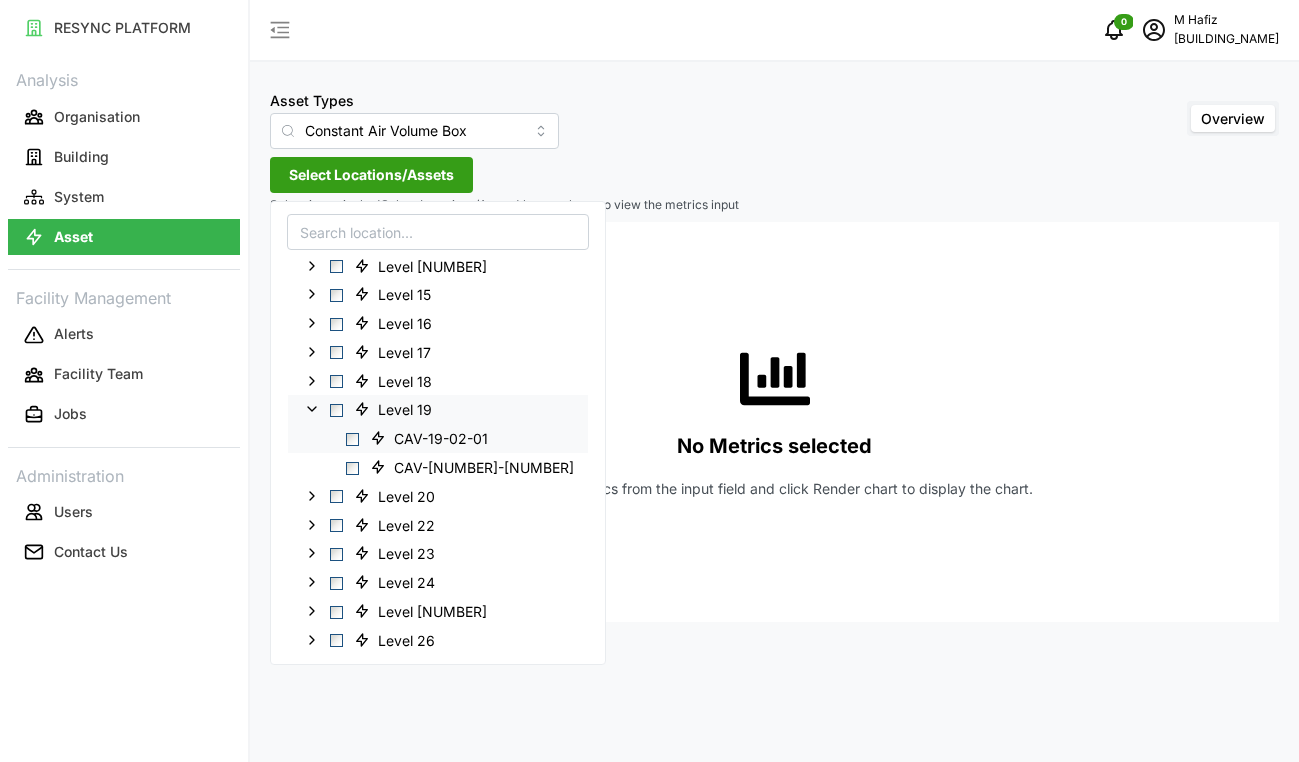 click at bounding box center [352, 439] 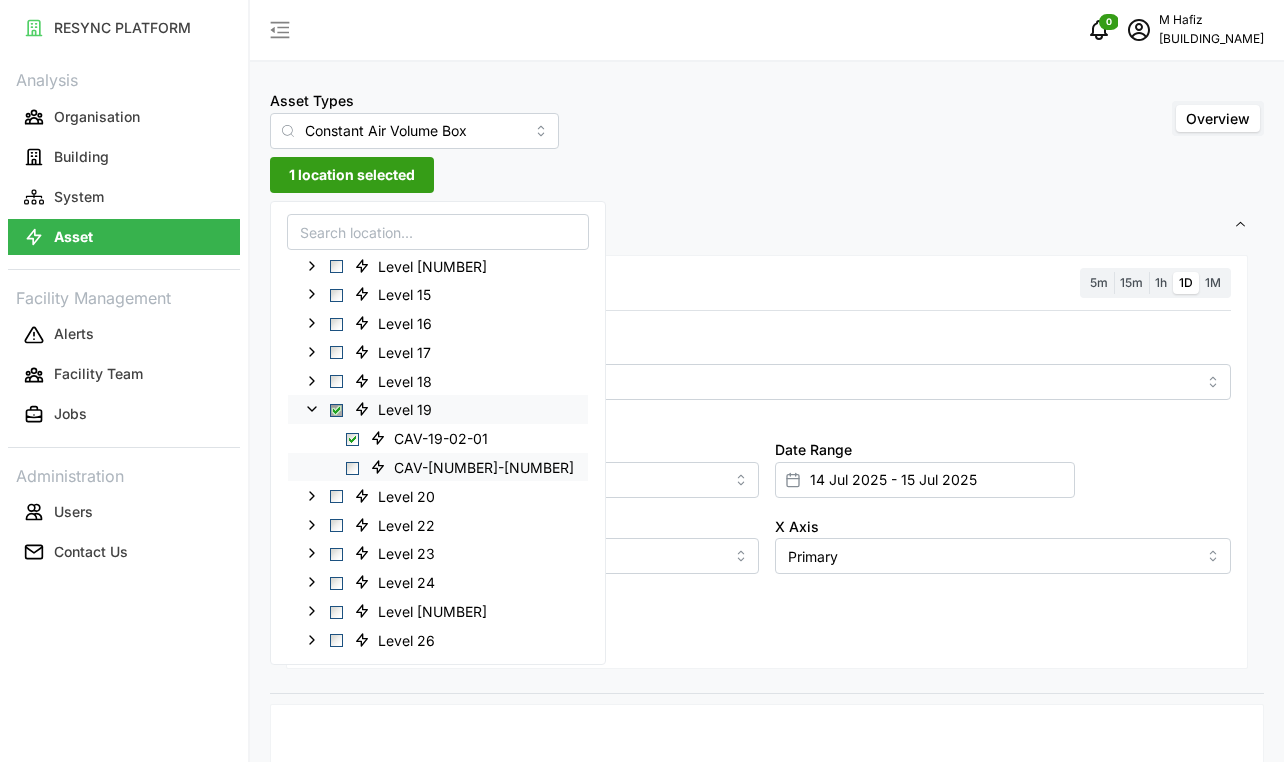 click at bounding box center [352, 467] 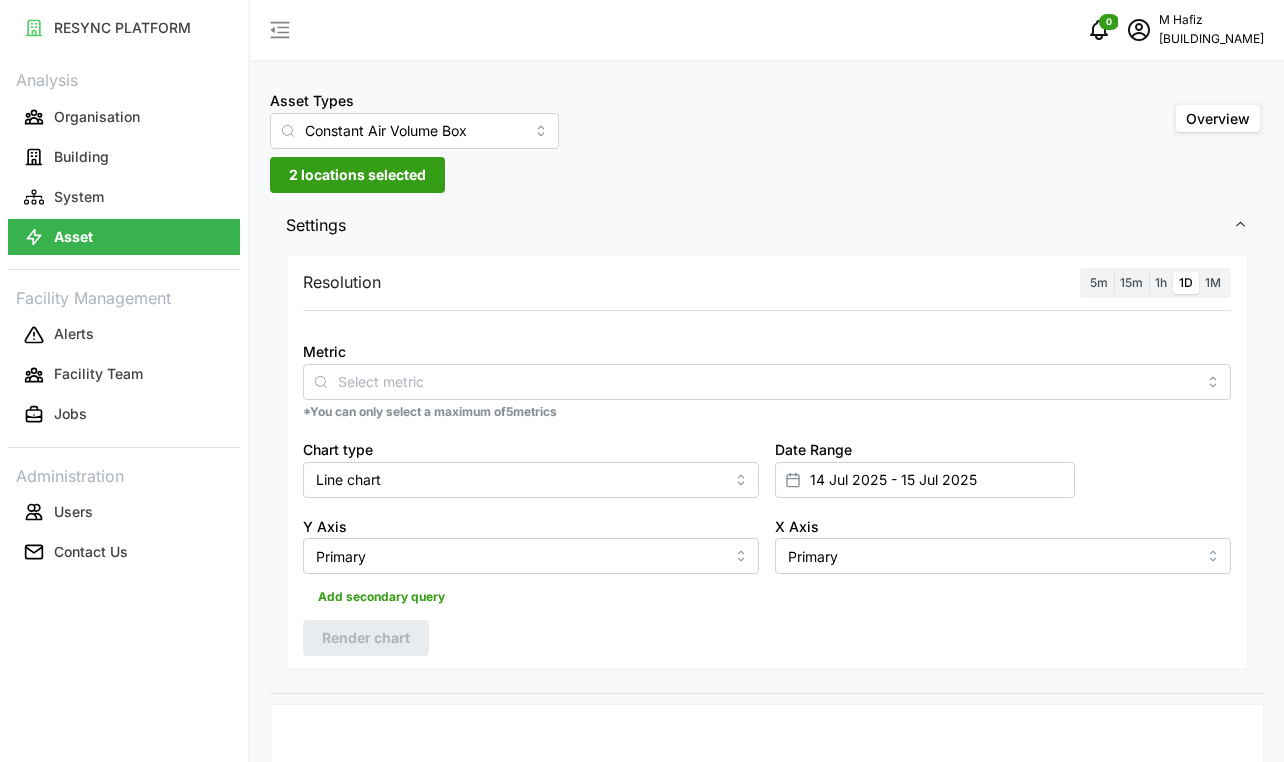 click on "Resolution 5m 15m 1h 1D 1M" at bounding box center (767, 283) 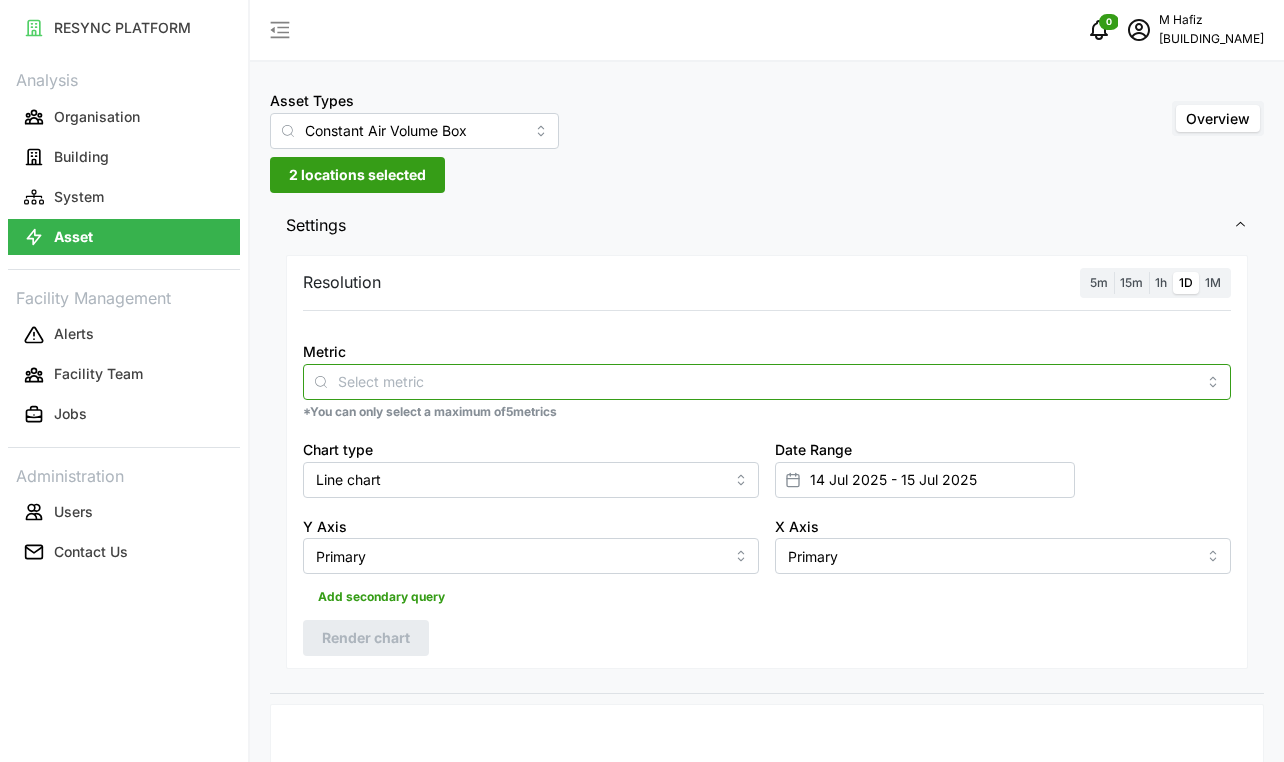 click on "Metric" at bounding box center (767, 381) 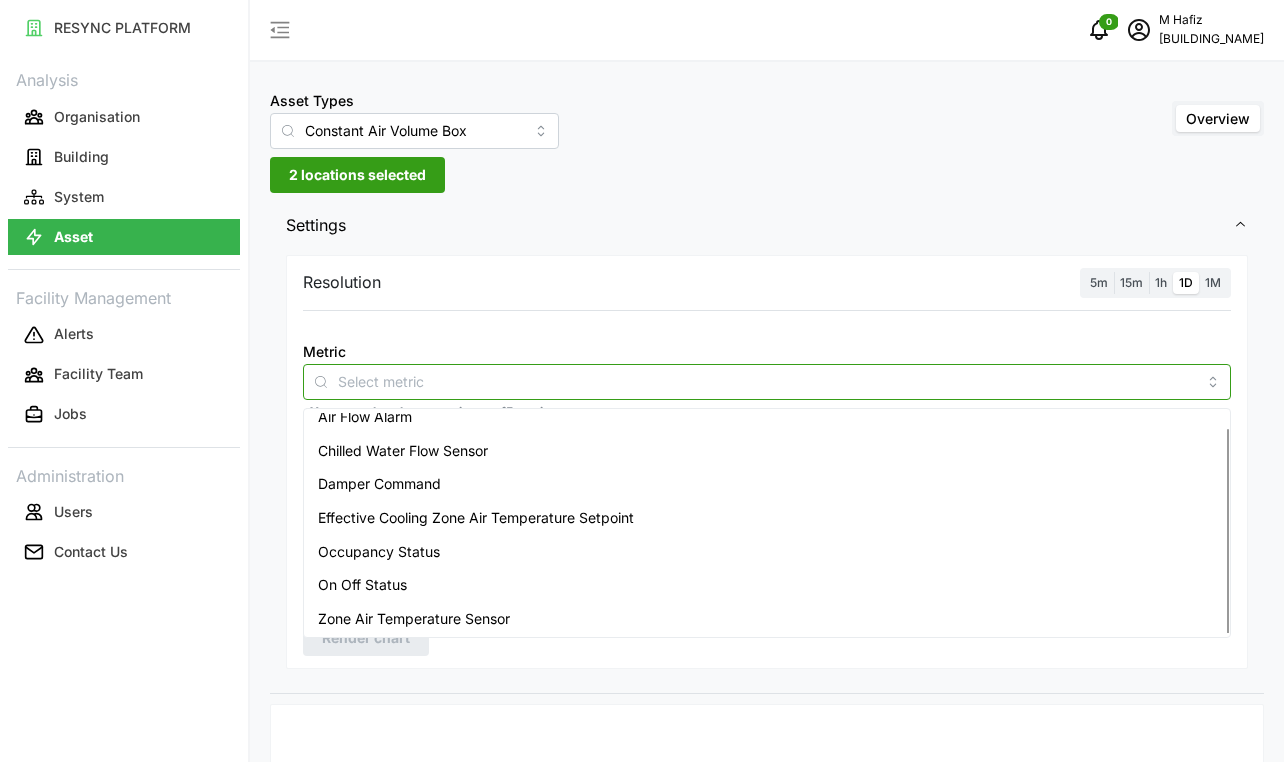 scroll, scrollTop: 16, scrollLeft: 0, axis: vertical 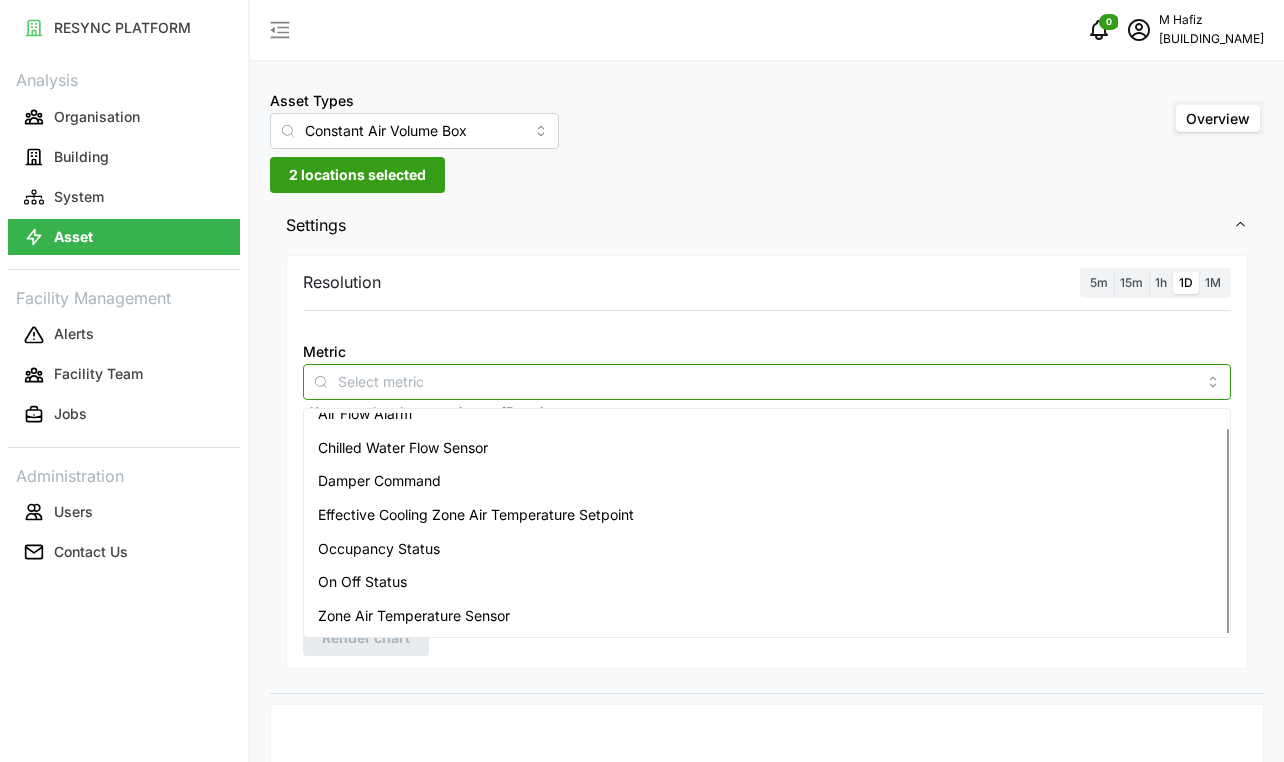 click on "Zone Air Temperature Sensor" at bounding box center [767, 616] 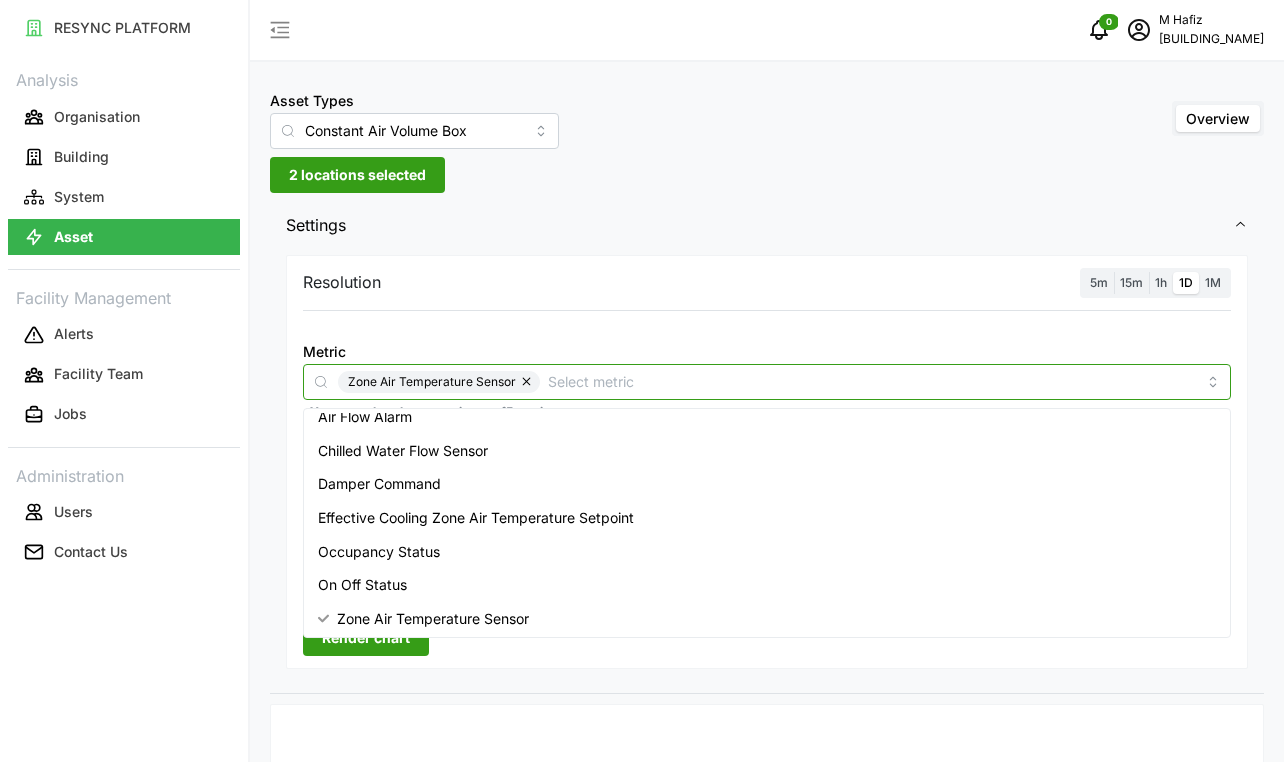 scroll, scrollTop: 16, scrollLeft: 0, axis: vertical 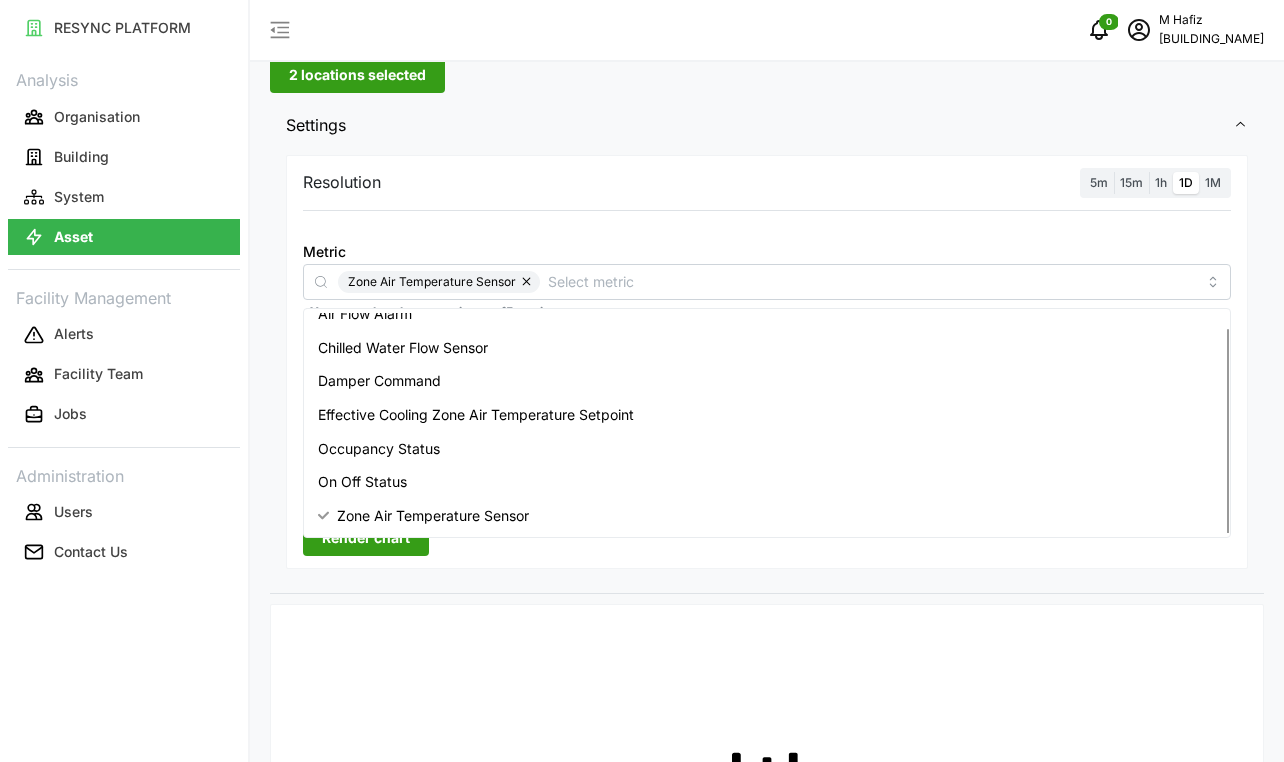 click on "Resolution 5m 15m 1h 1D 1M Metric Zone Air Temperature Sensor *You can only select a maximum of  5  metrics Chart type Line chart Date Range 14 Jul 2025 - 15 Jul 2025 Y Axis Primary X Axis Primary Add secondary query Render chart" at bounding box center (767, 372) 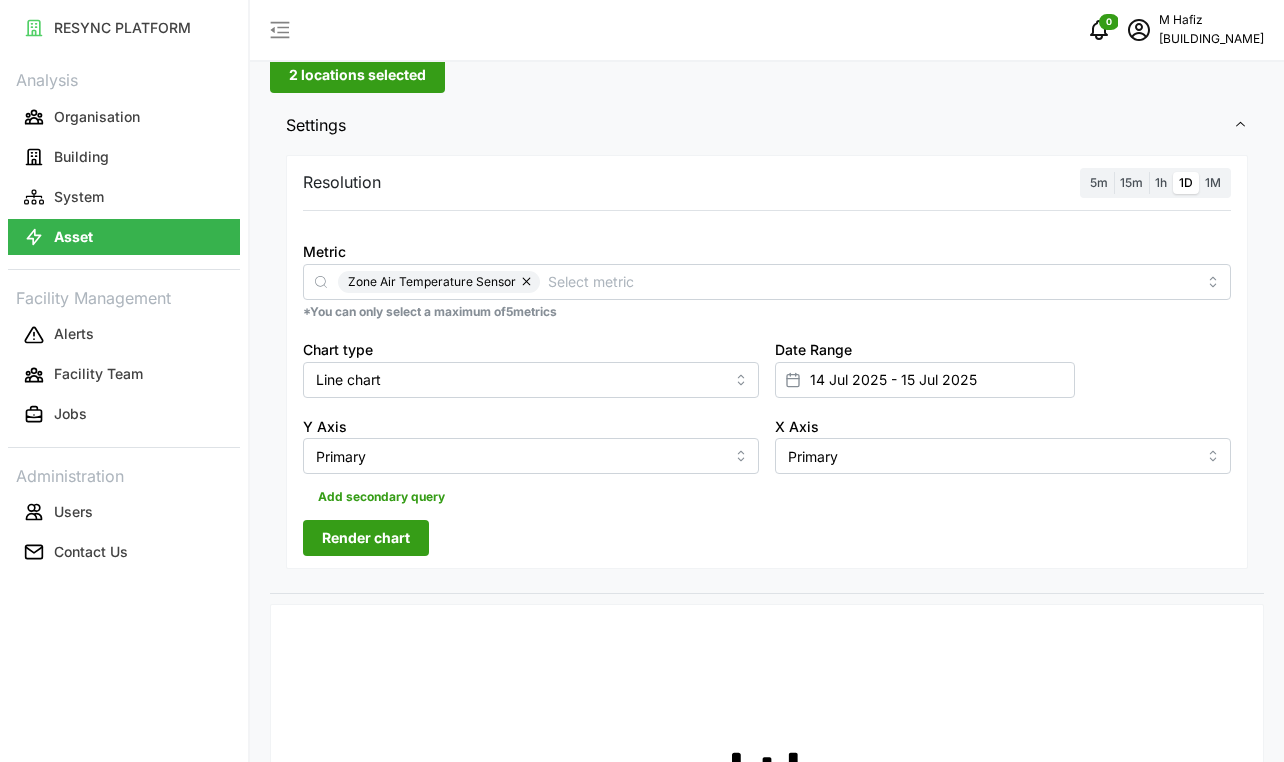 click on "Render chart" at bounding box center [366, 538] 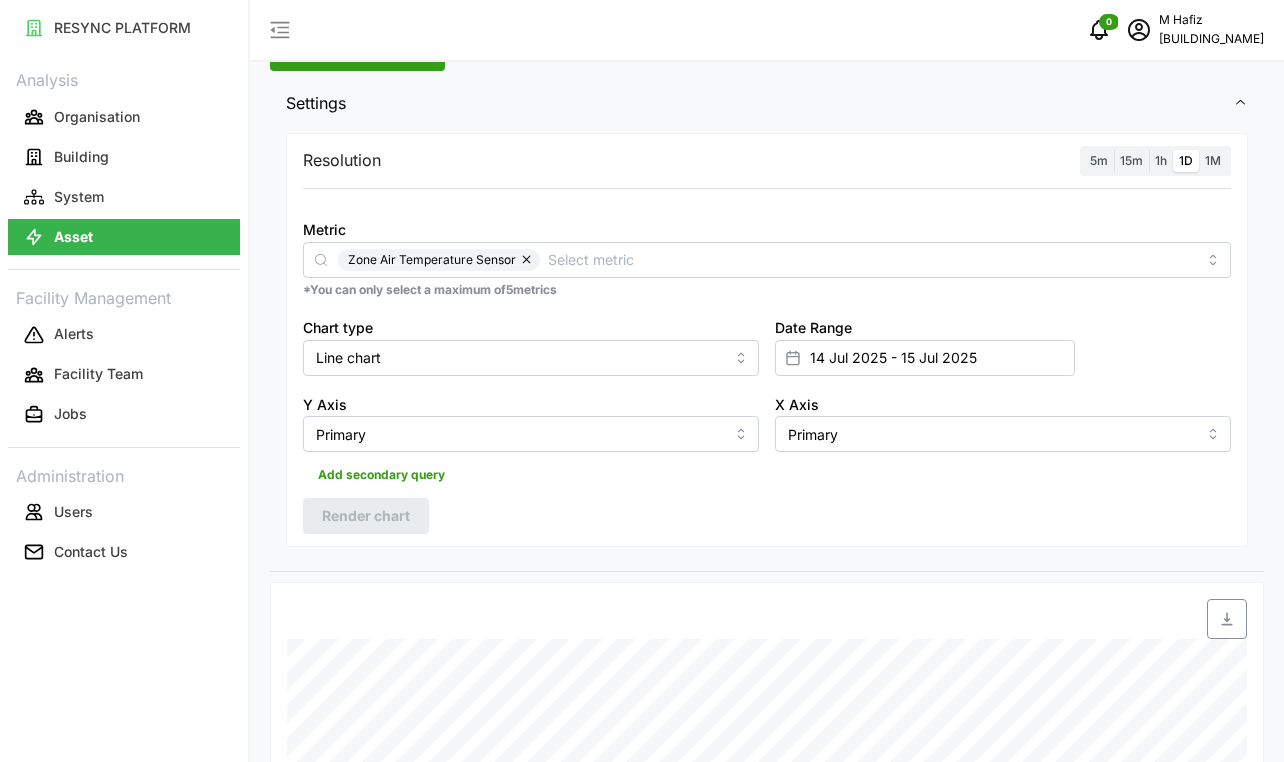 scroll, scrollTop: 0, scrollLeft: 0, axis: both 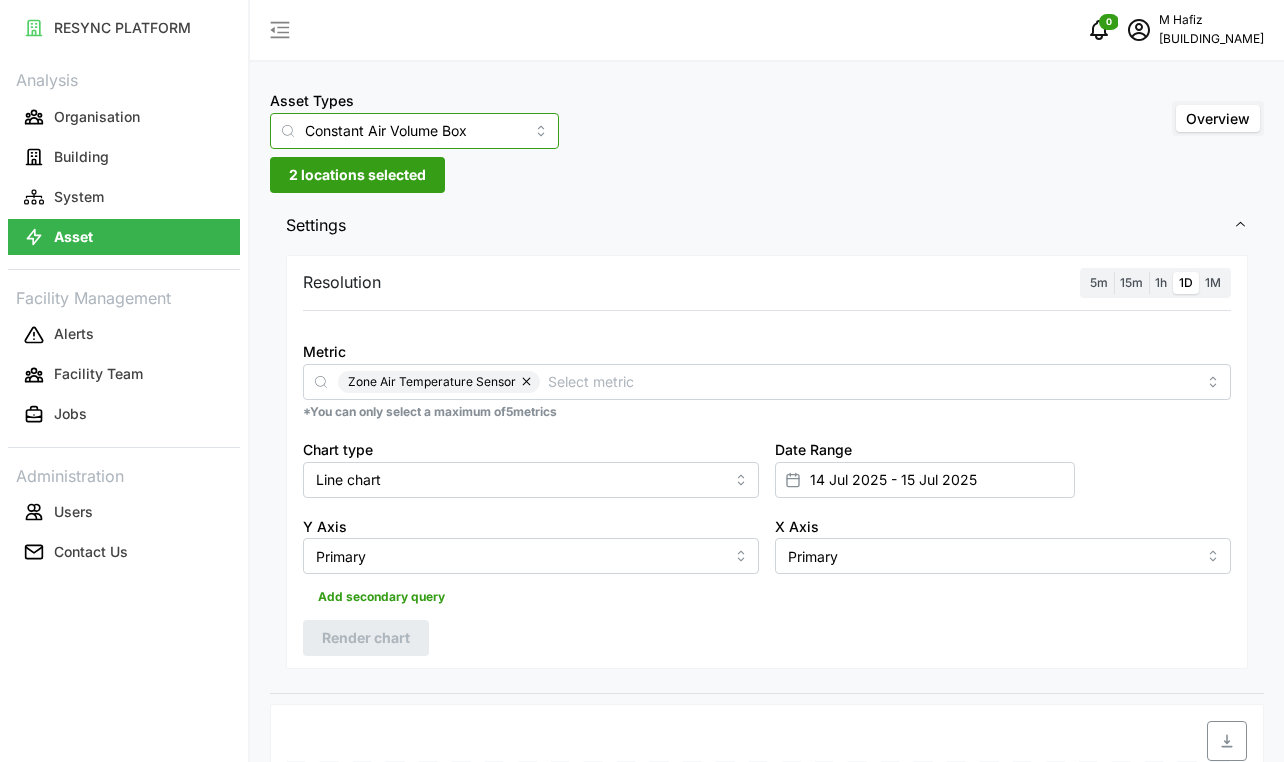 click on "Constant Air Volume Box" at bounding box center [414, 131] 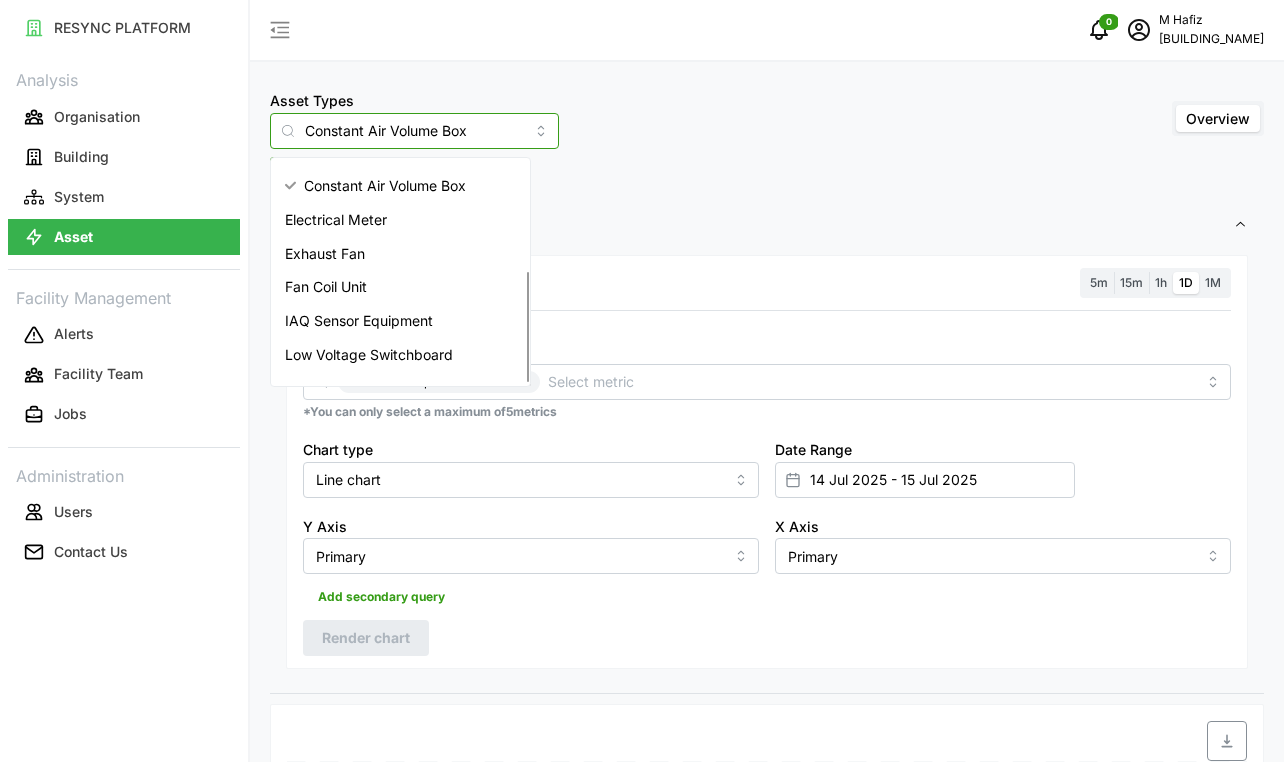 scroll, scrollTop: 218, scrollLeft: 0, axis: vertical 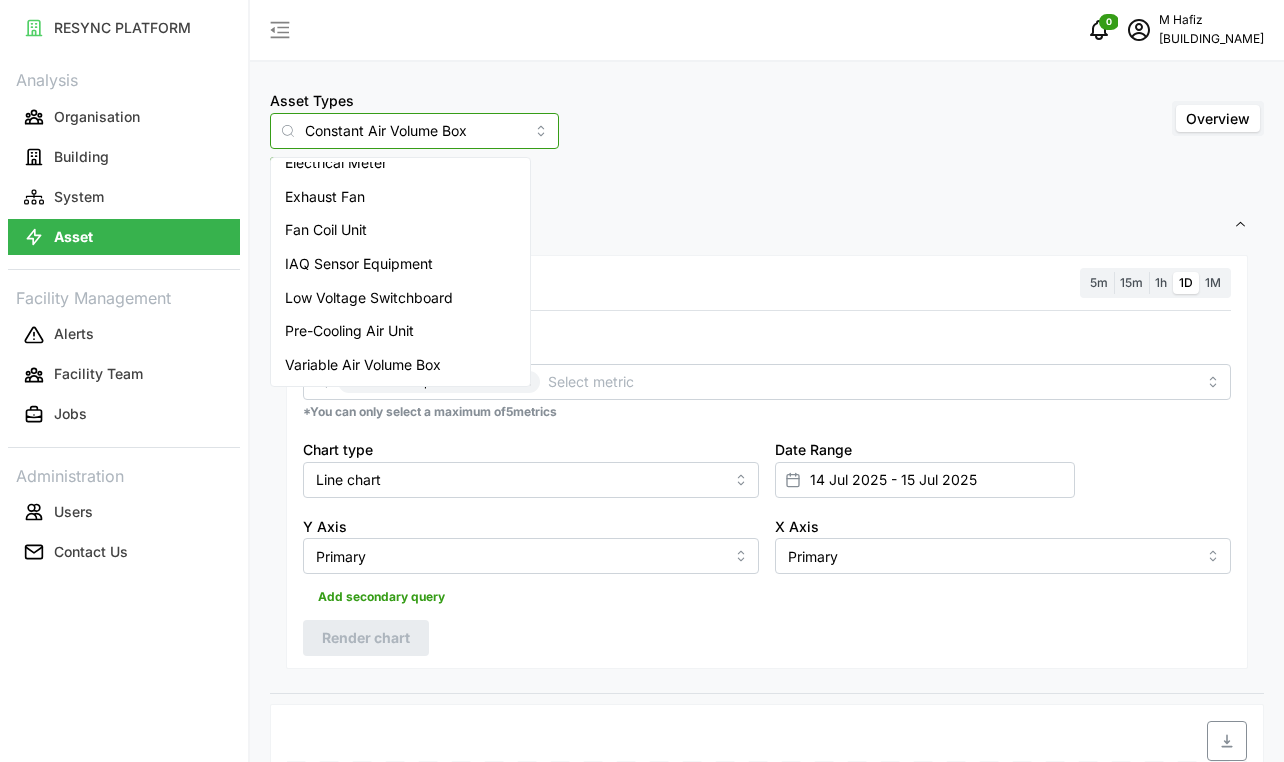click on "Air Handling Unit BTU Meter Bypass Valve Chilled Water Pump Chilled Water Valve Constant Air Volume Box Electrical Meter Exhaust Fan Fan Coil Unit IAQ Sensor Equipment Low Voltage Switchboard Pre-Cooling Air Unit Variable Air Volume Box" at bounding box center [400, 163] 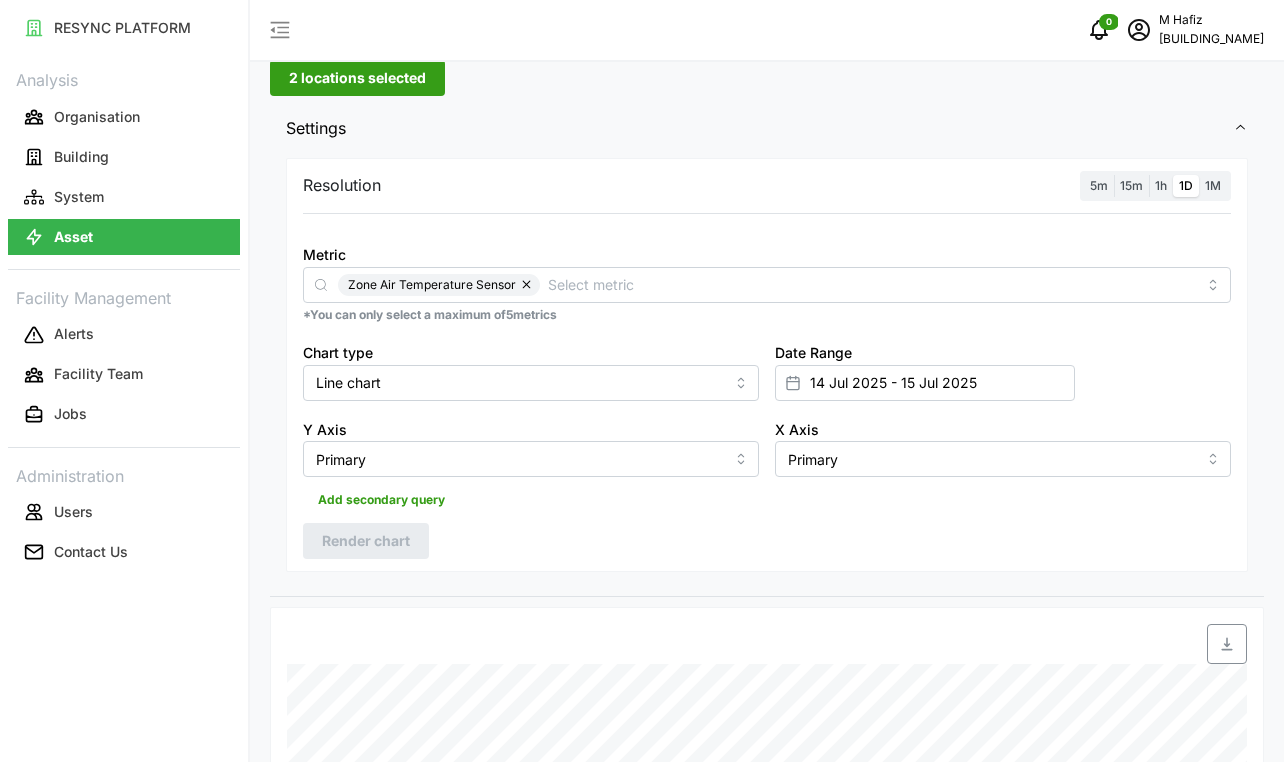scroll, scrollTop: 0, scrollLeft: 0, axis: both 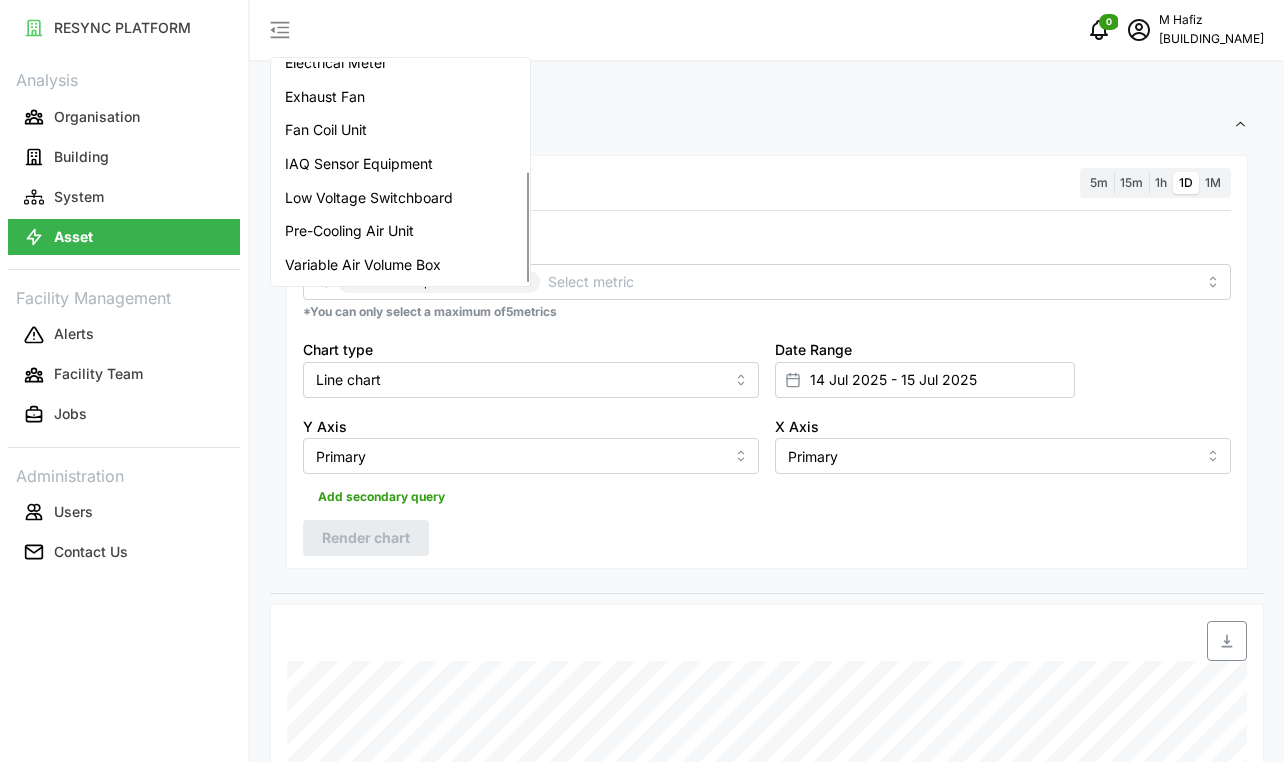 click on "Variable Air Volume Box" at bounding box center (363, 265) 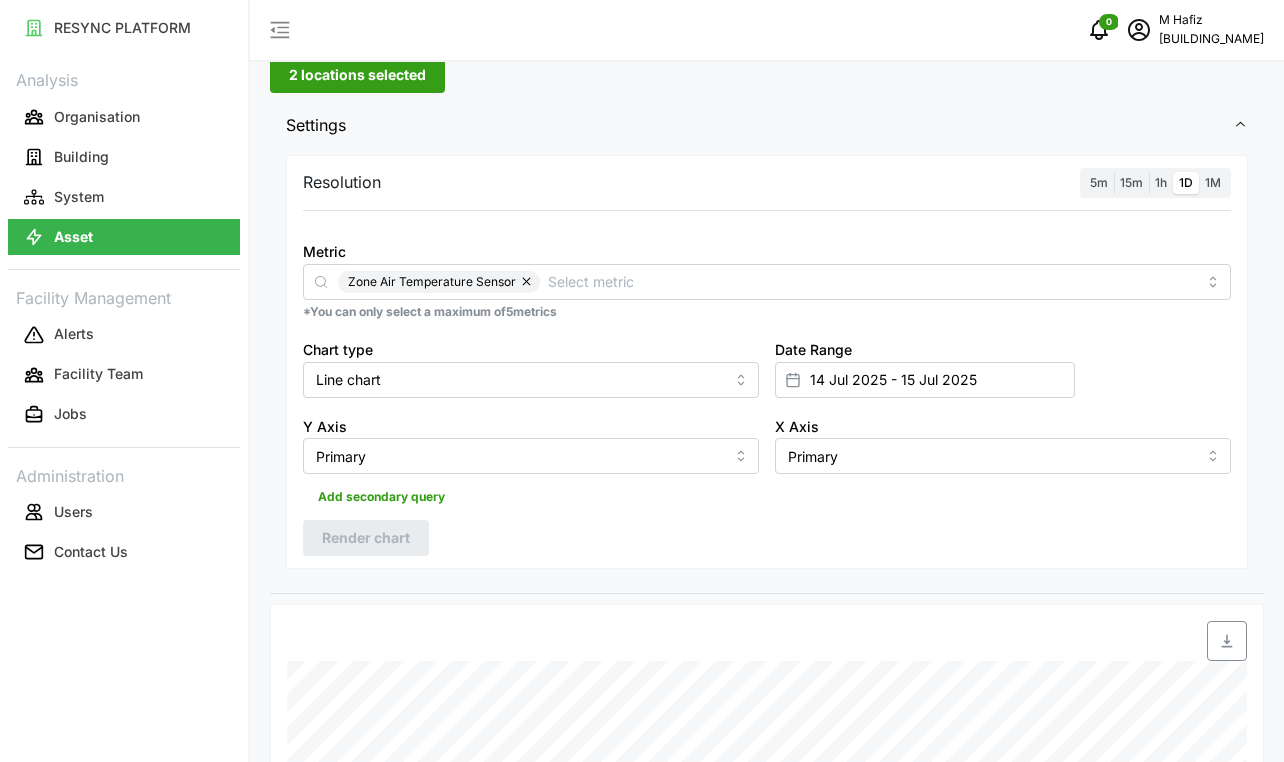 type on "Variable Air Volume Box" 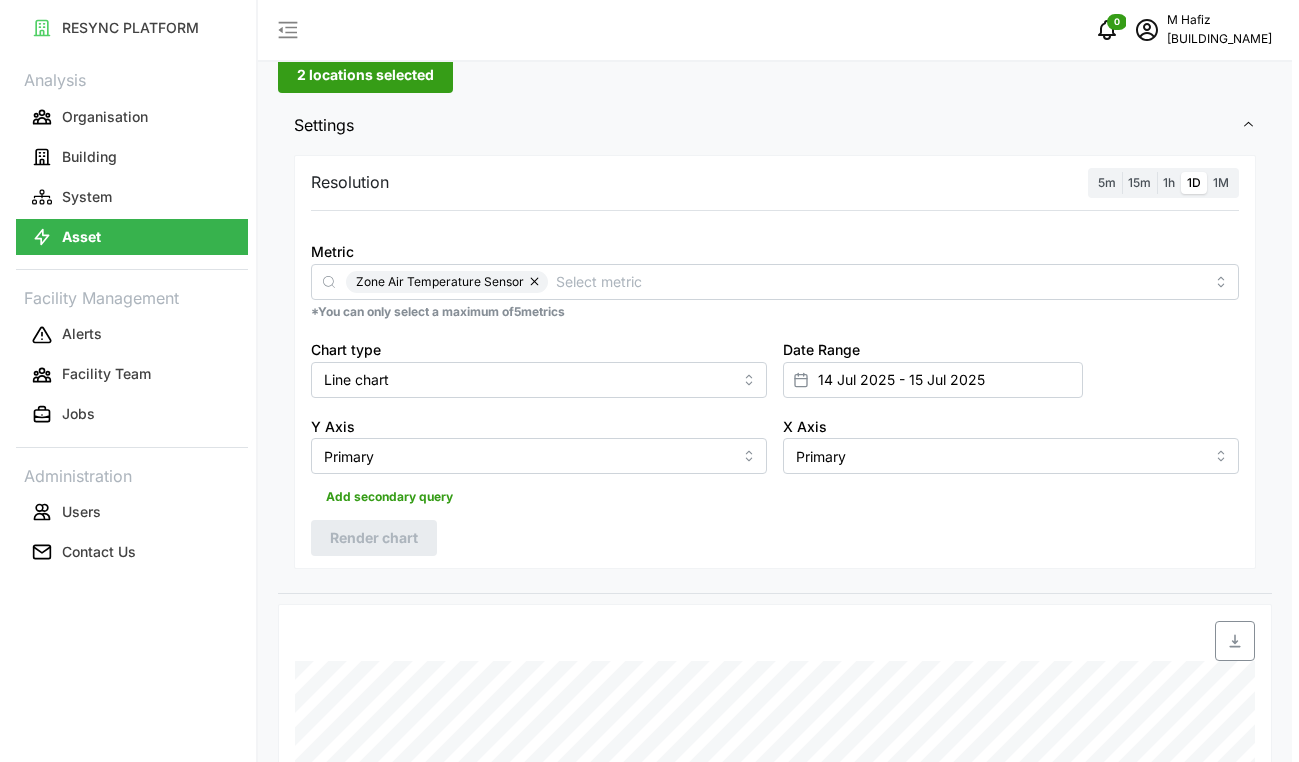 scroll, scrollTop: 0, scrollLeft: 0, axis: both 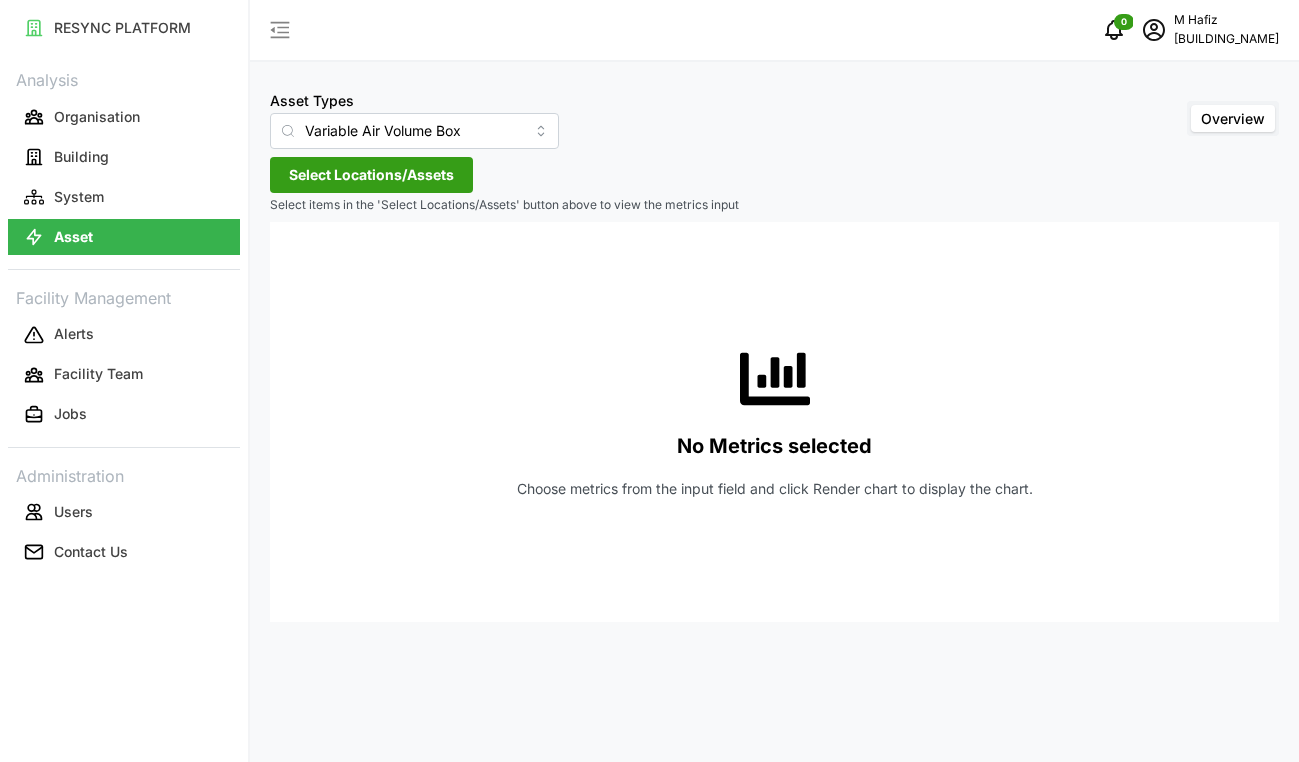 click on "Select Locations/Assets" at bounding box center (371, 175) 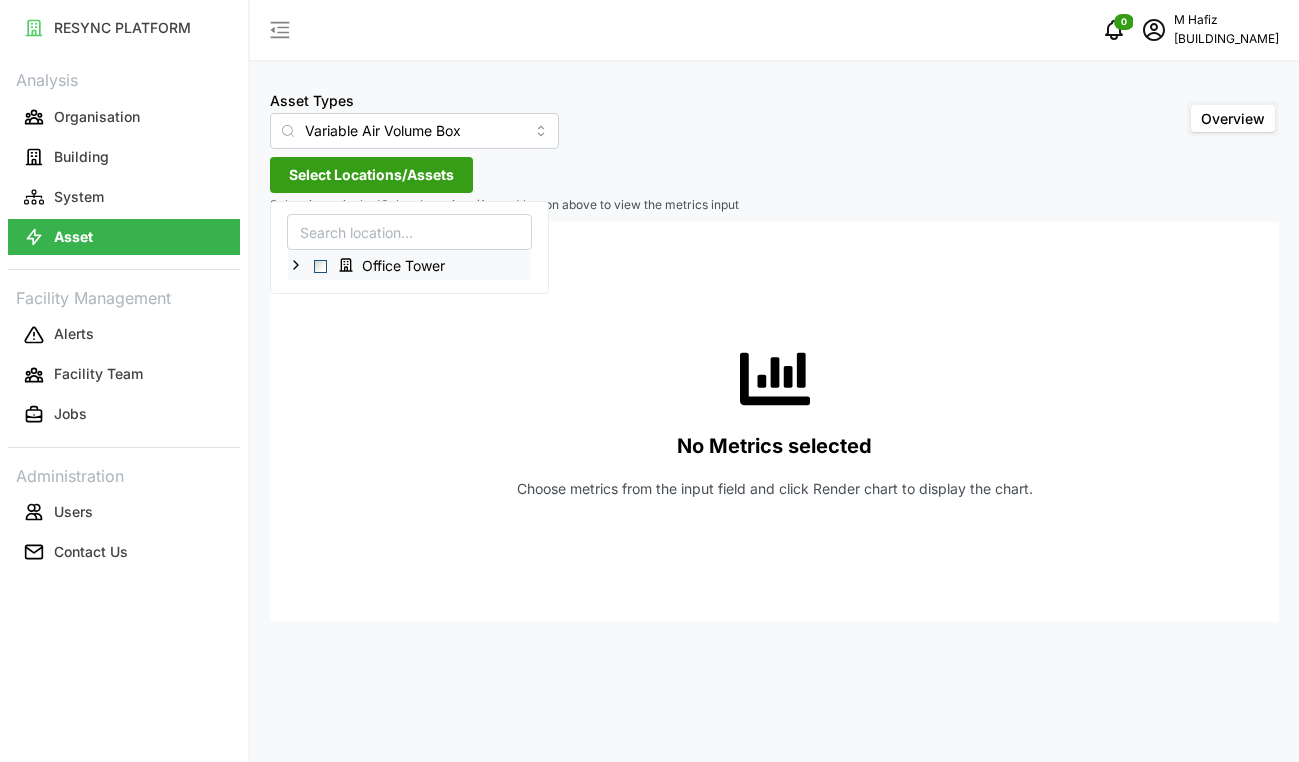 click 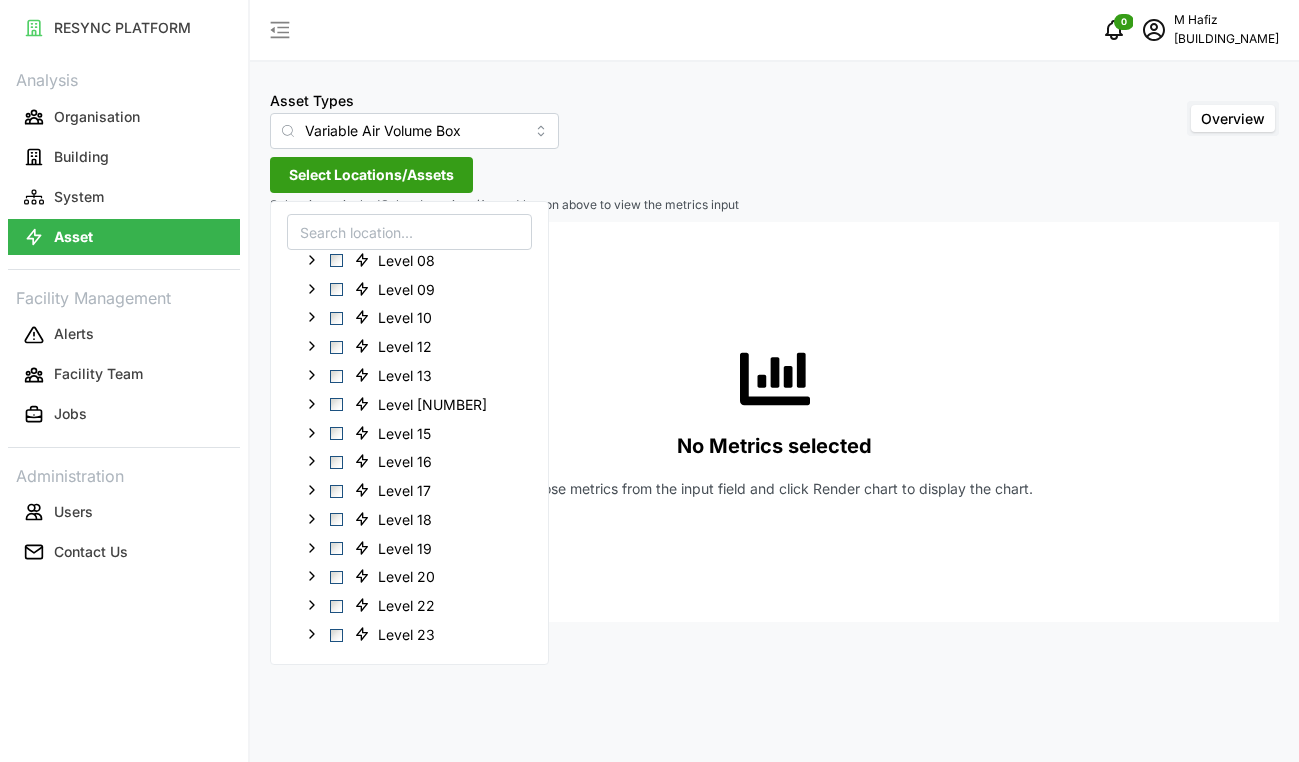 scroll, scrollTop: 543, scrollLeft: 0, axis: vertical 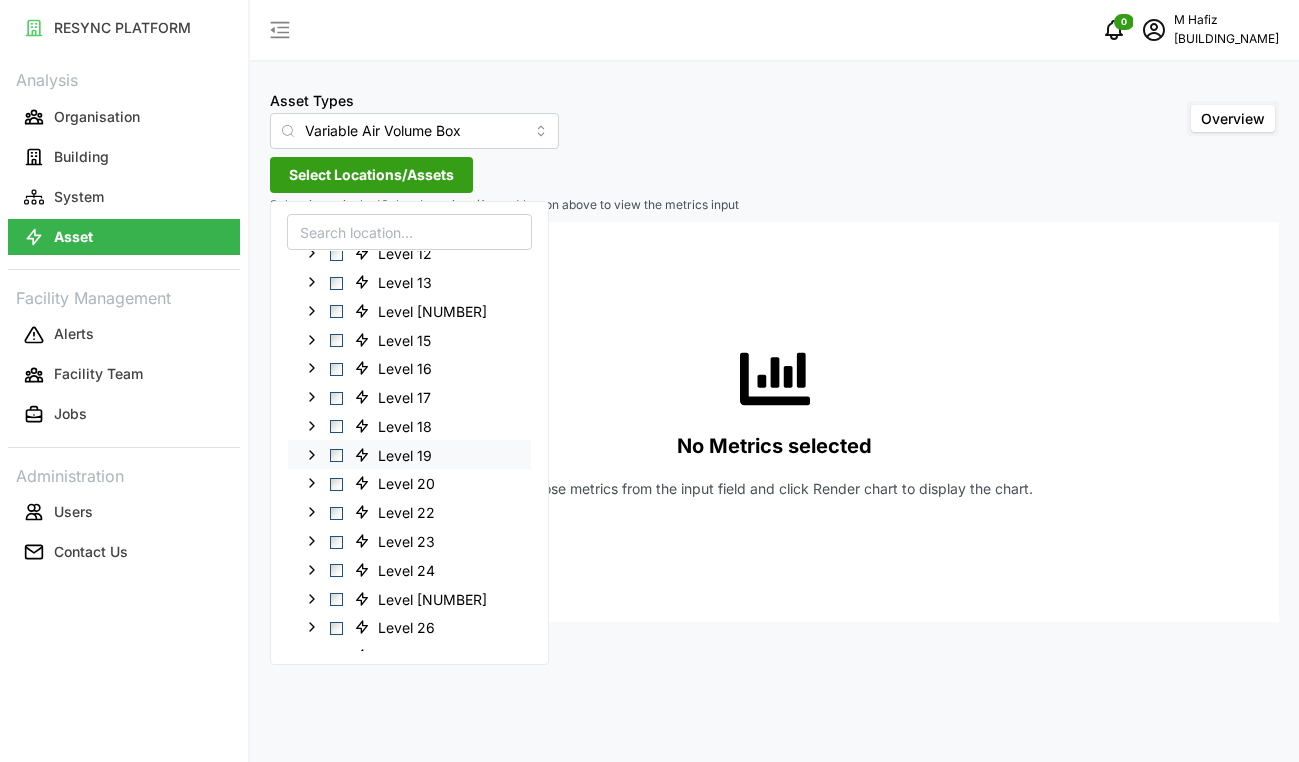 click at bounding box center (336, 455) 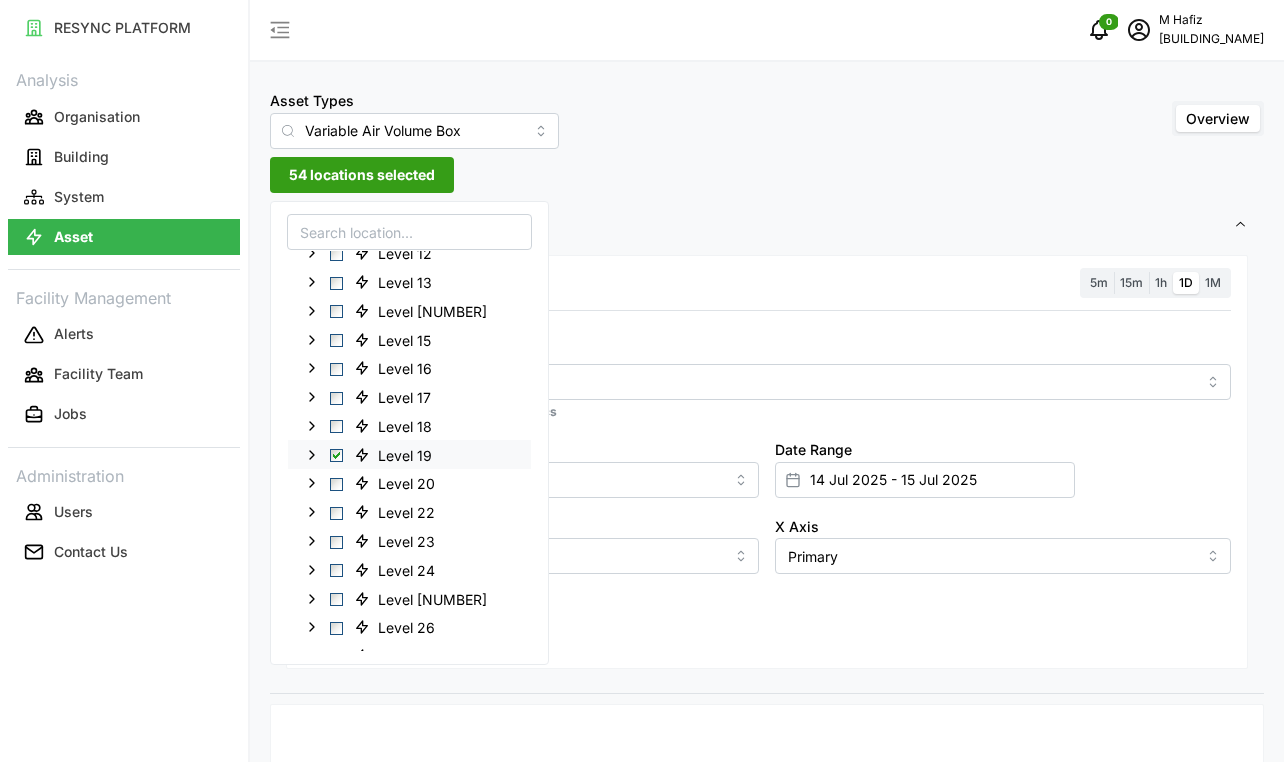 click 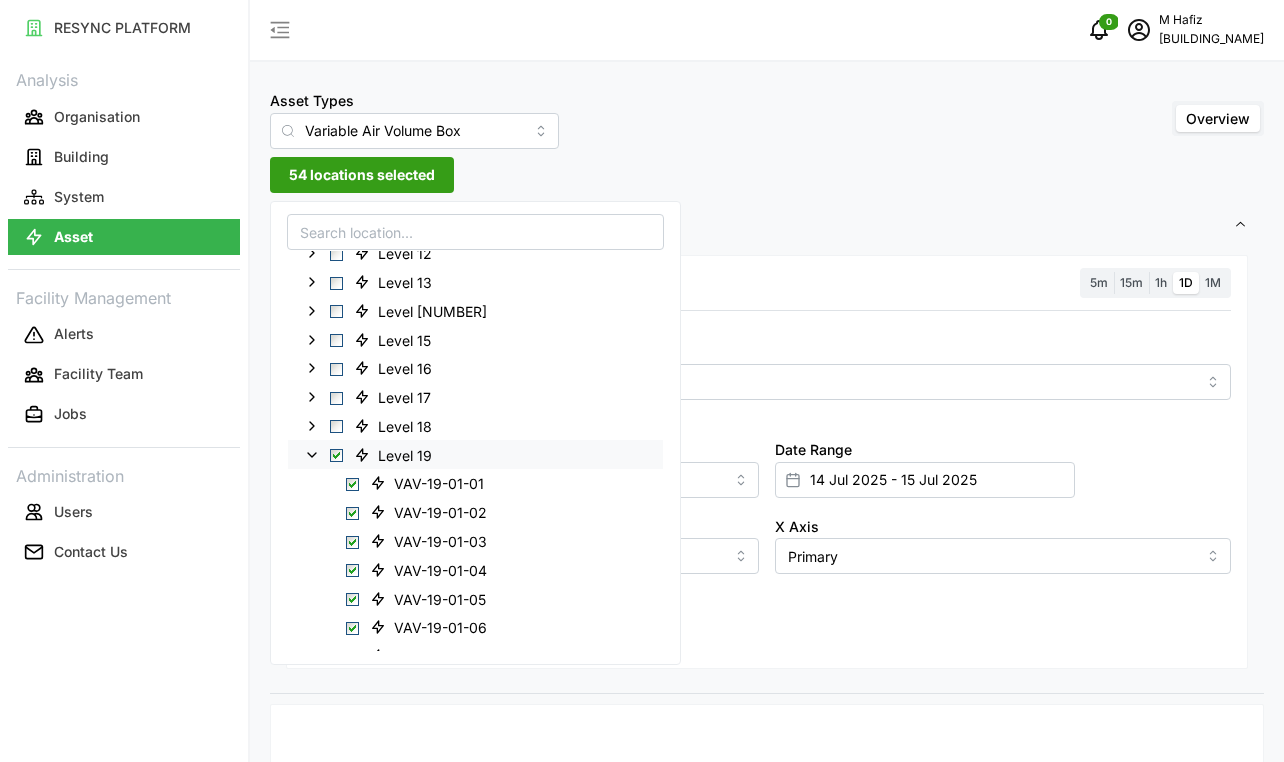 click 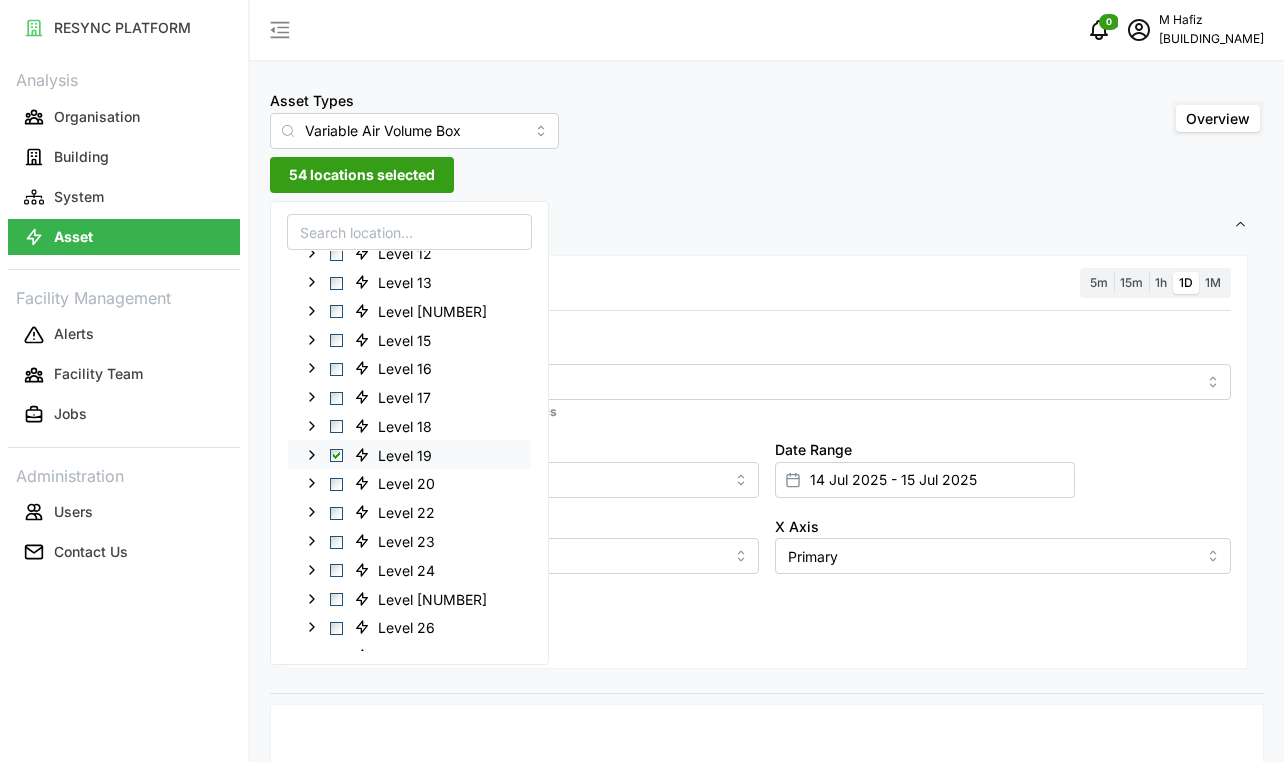 click on "Resolution 5m 15m 1h 1D 1M Metric *You can only select a maximum of  5  metrics Chart type Line chart Date Range [DATE] - [DATE] Y Axis Primary X Axis Primary Add secondary query Render chart" at bounding box center [767, 472] 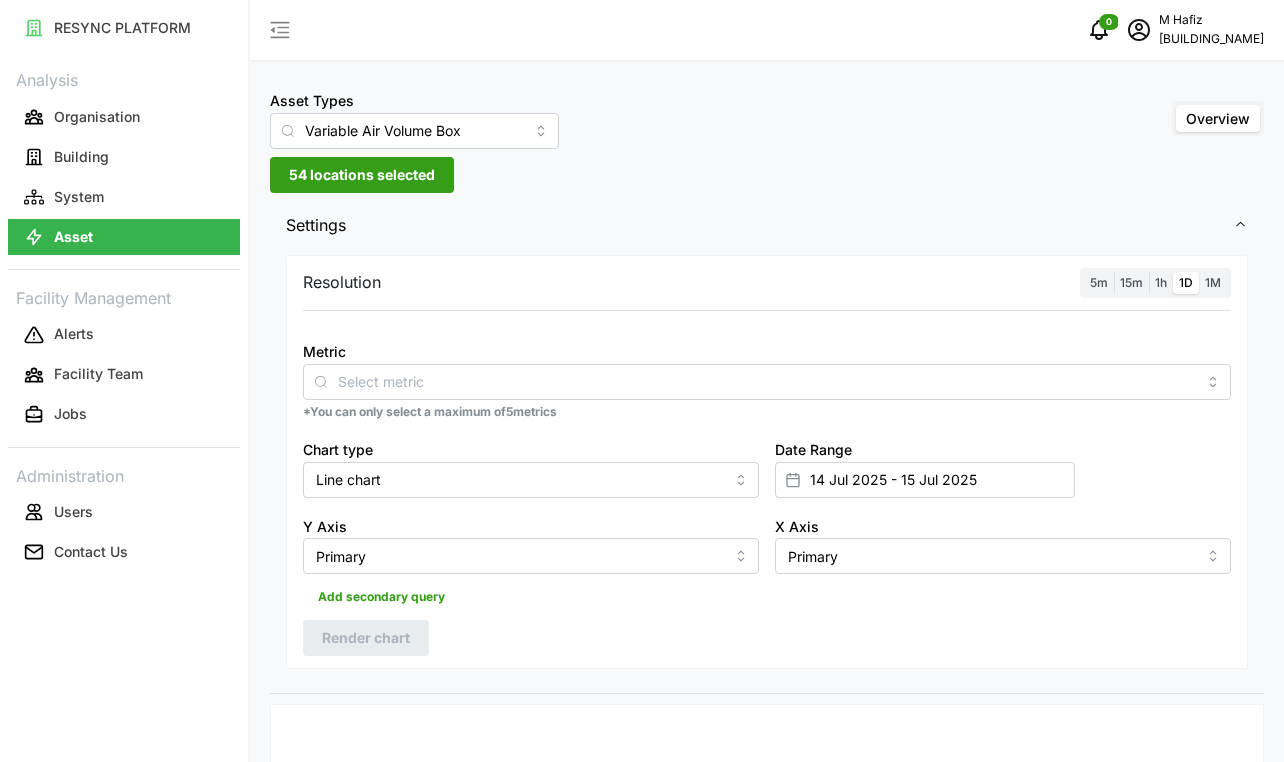 click on "15m" at bounding box center [1131, 282] 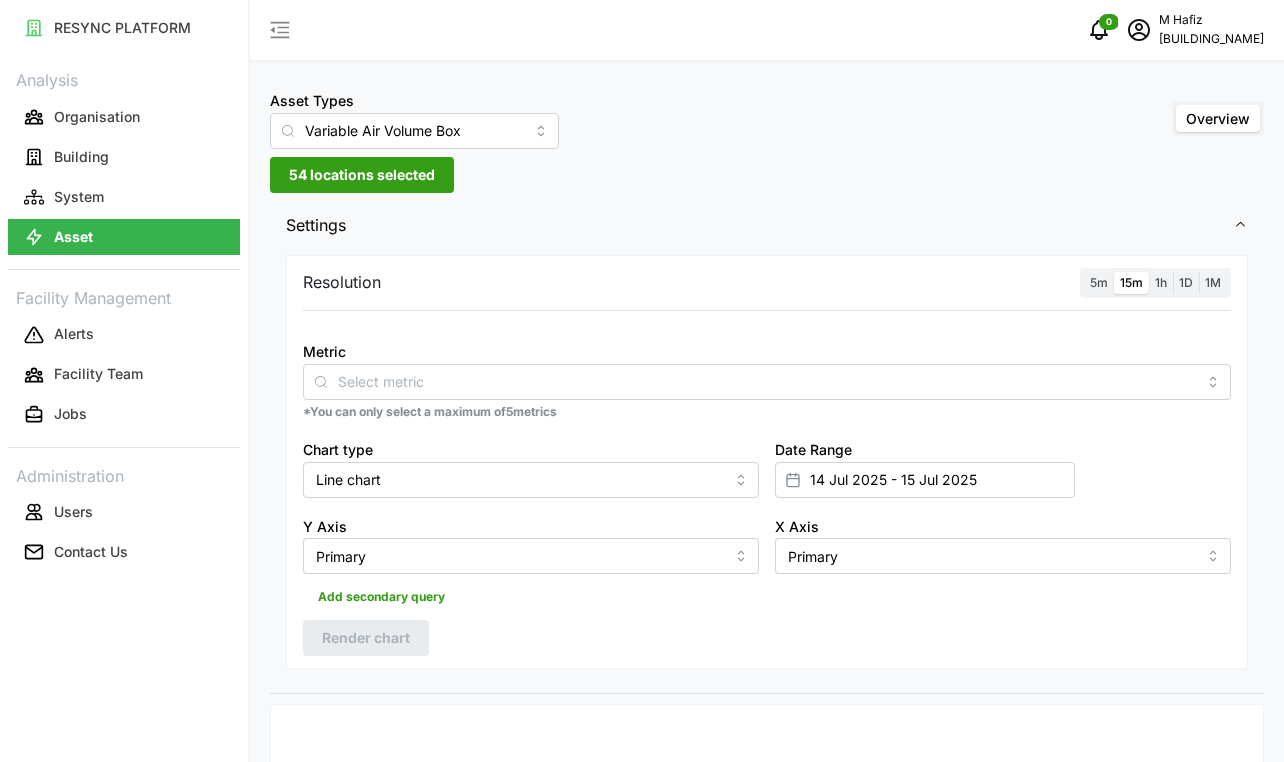 click on "5m 15m 1h 1D 1M" at bounding box center [1155, 283] 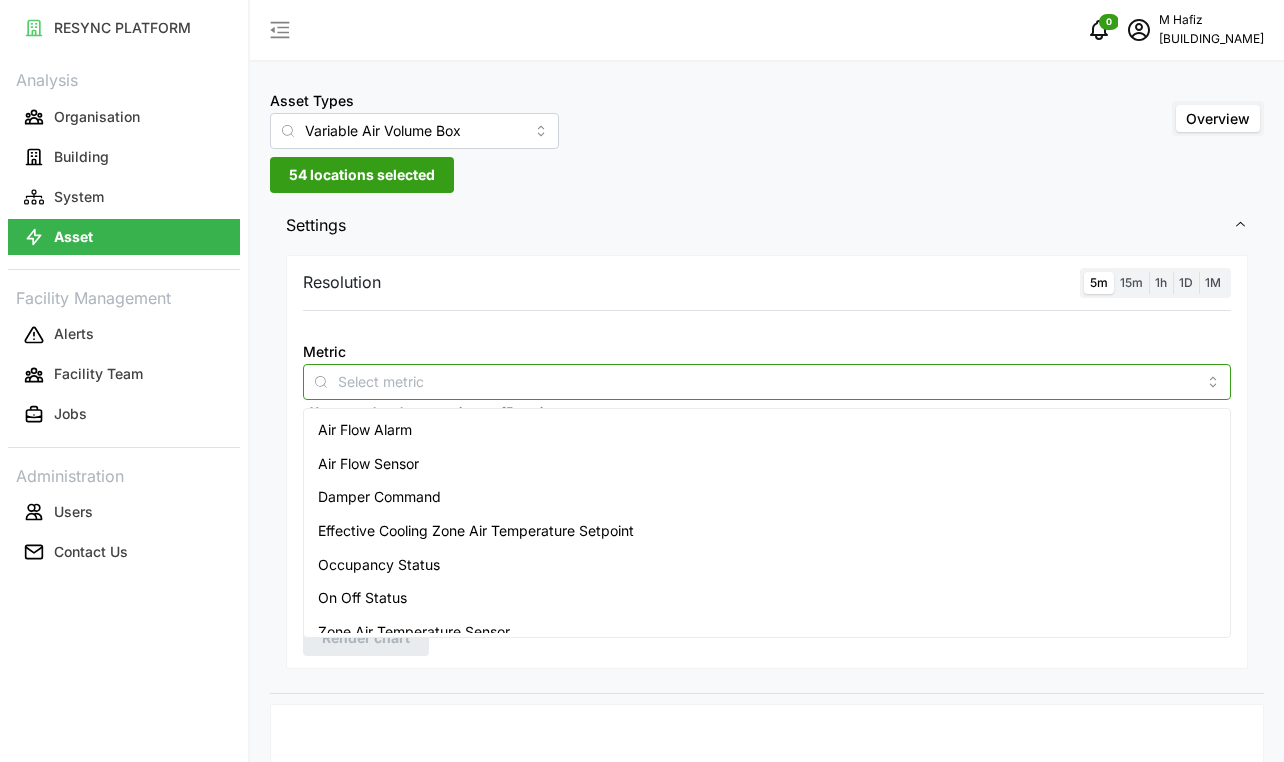 click on "Metric" at bounding box center [767, 381] 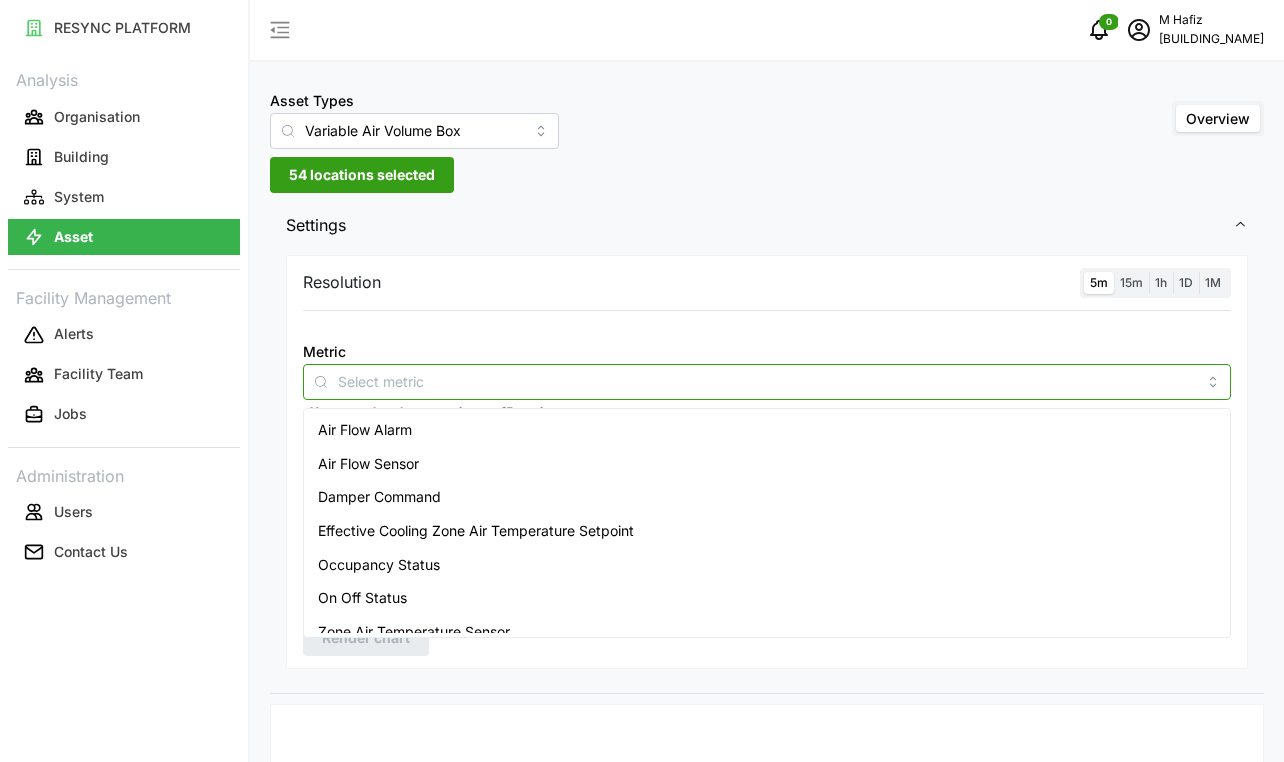 click on "Air Flow Sensor" at bounding box center [368, 464] 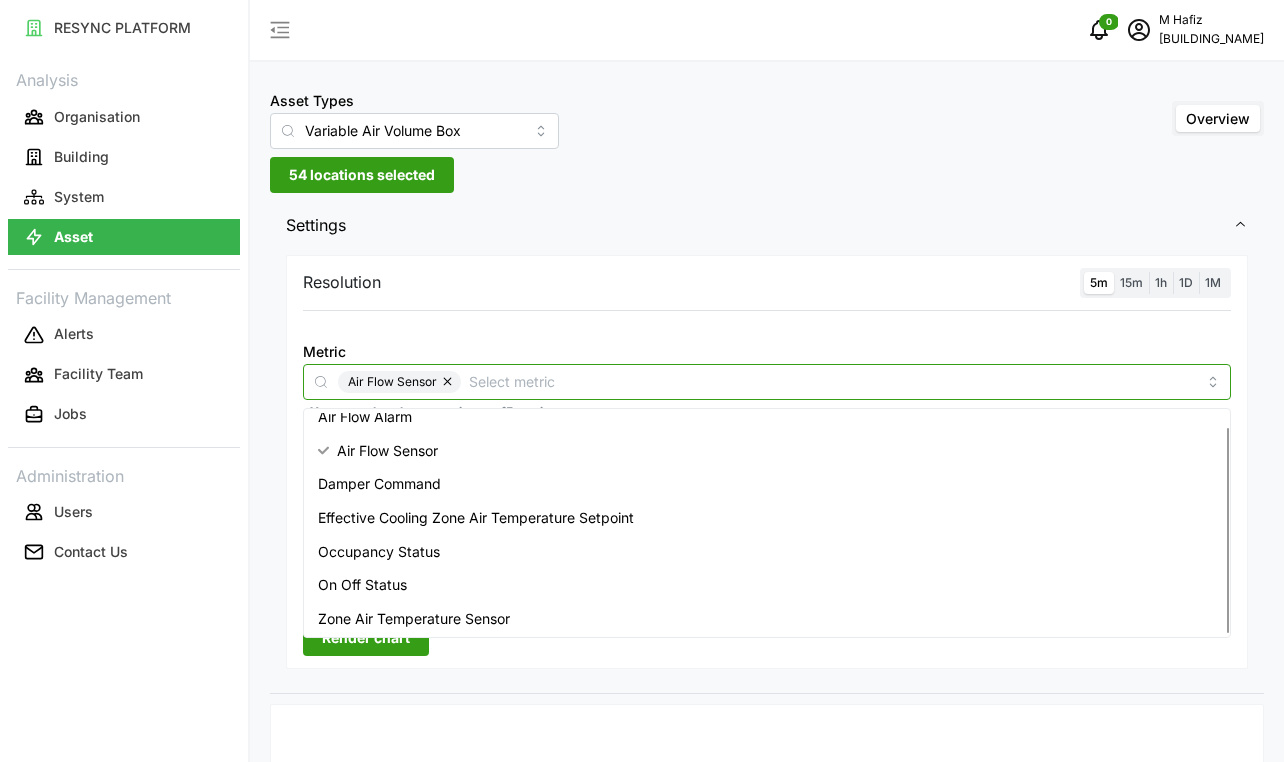 scroll, scrollTop: 16, scrollLeft: 0, axis: vertical 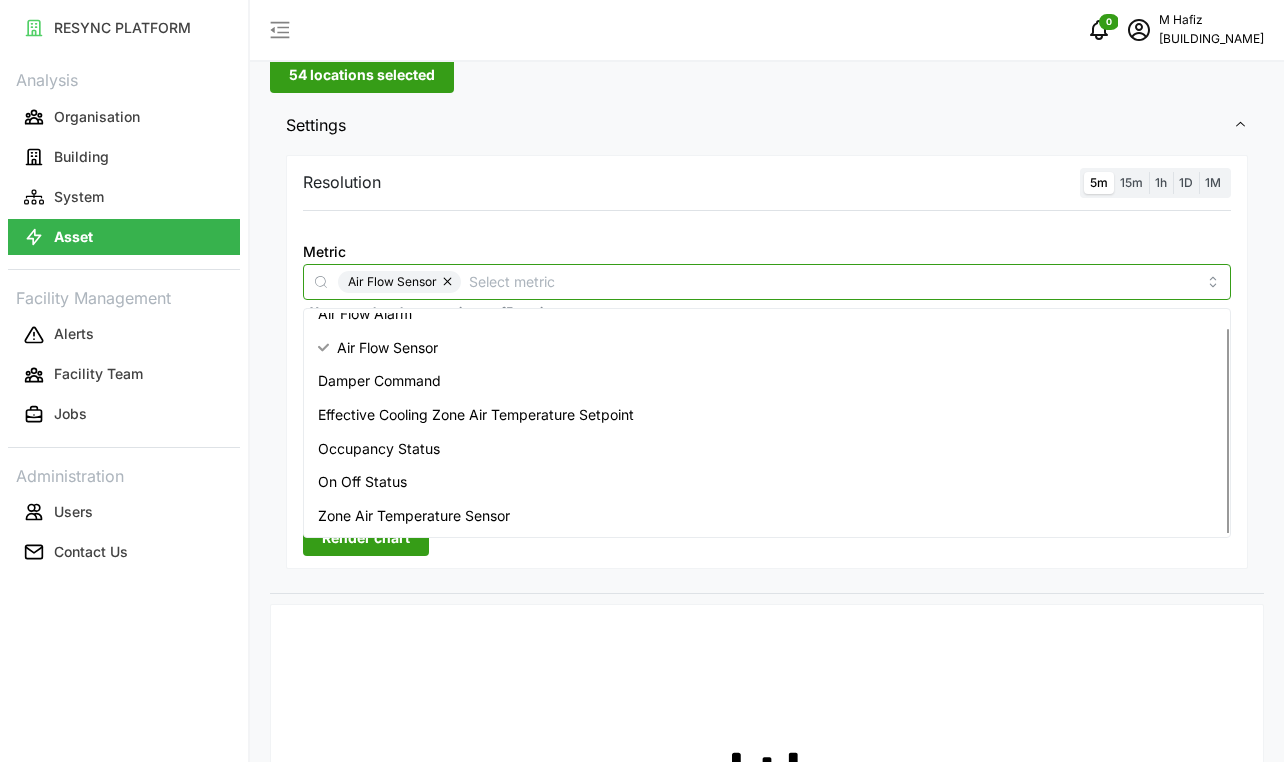 click on "Zone Air Temperature Sensor" at bounding box center [414, 516] 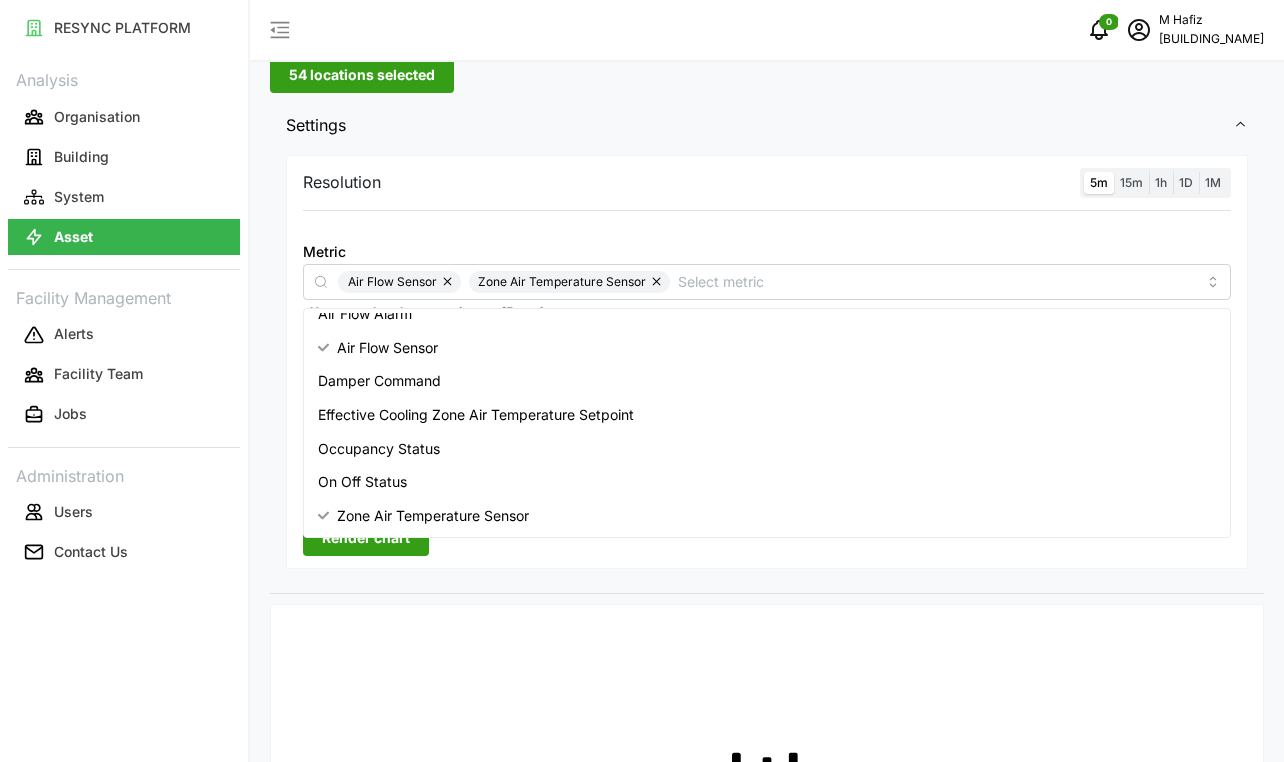 click on "Resolution 5m 15m 1h 1D 1M Metric Air Flow Sensor Zone Air Temperature Sensor *You can only select a maximum of  5  metrics Chart type Line chart Date Range [DATE] - [DATE] Y Axis Primary X Axis Primary Add secondary query Render chart" at bounding box center [767, 362] 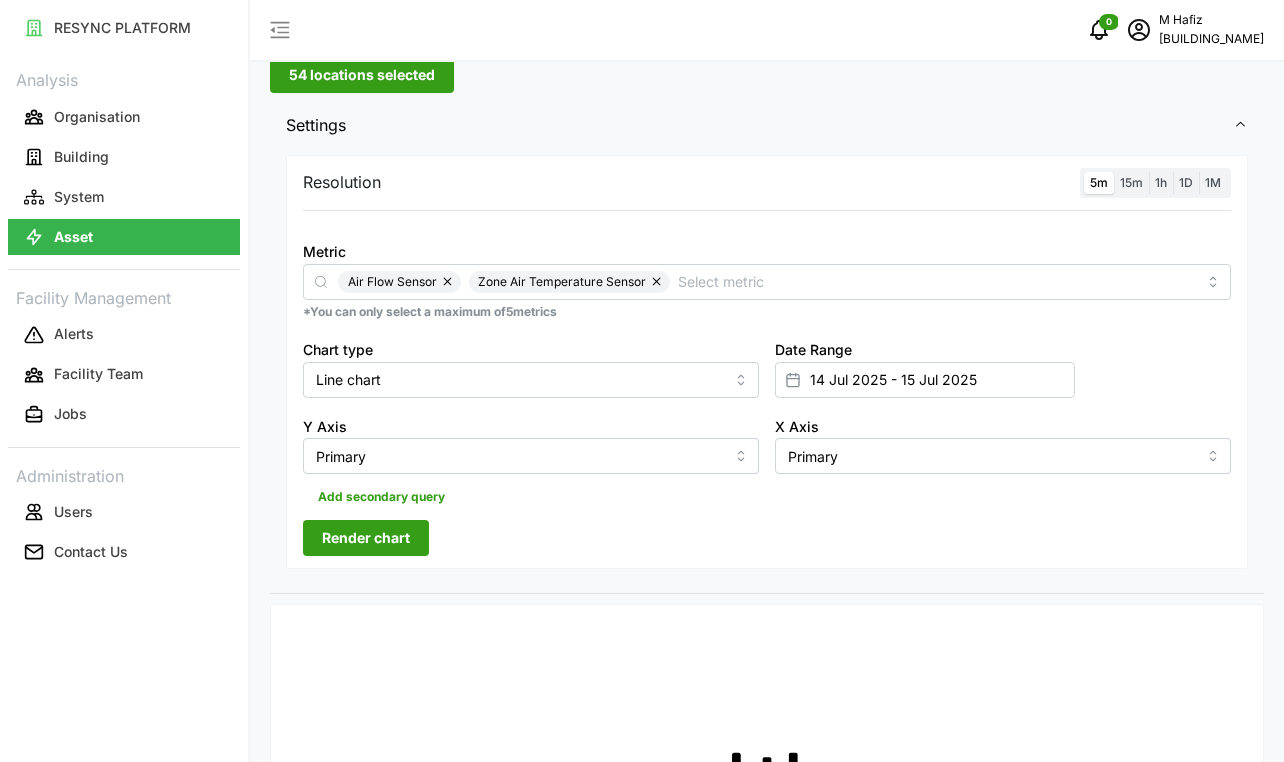 click on "Render chart" at bounding box center [366, 538] 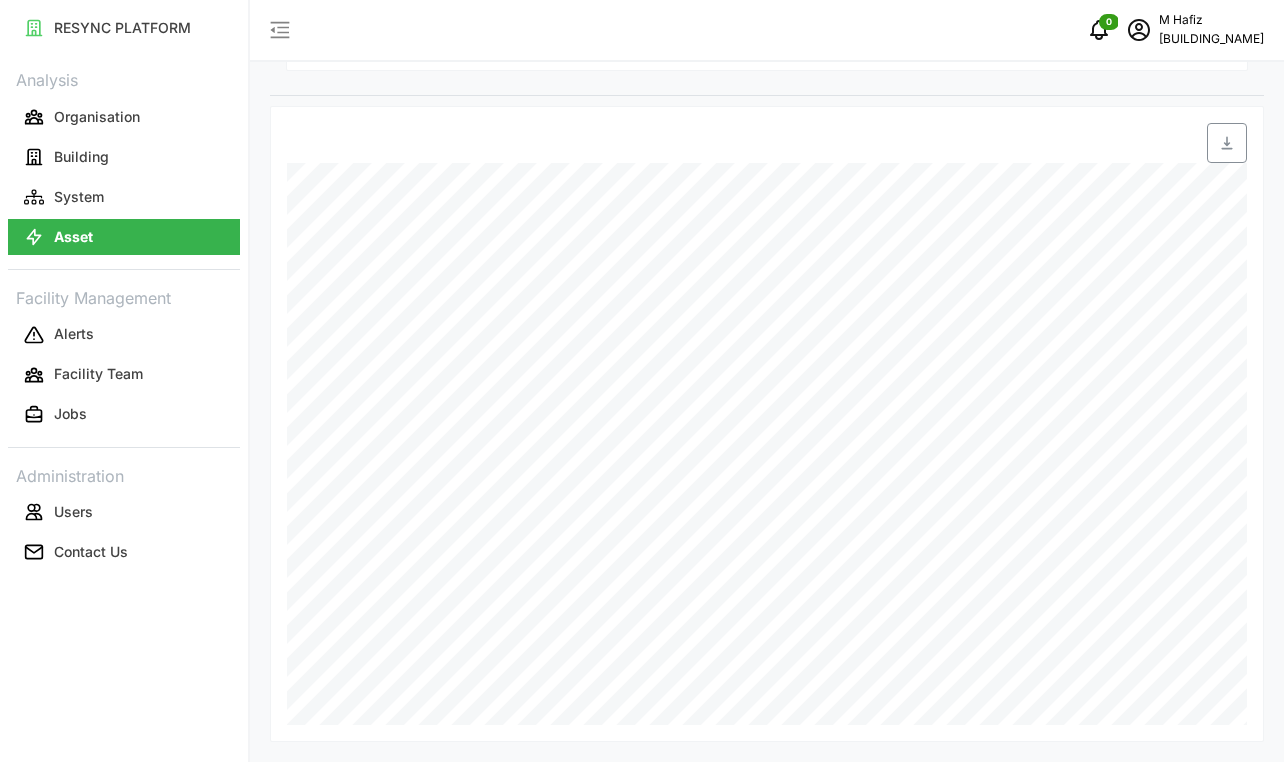 scroll, scrollTop: 598, scrollLeft: 0, axis: vertical 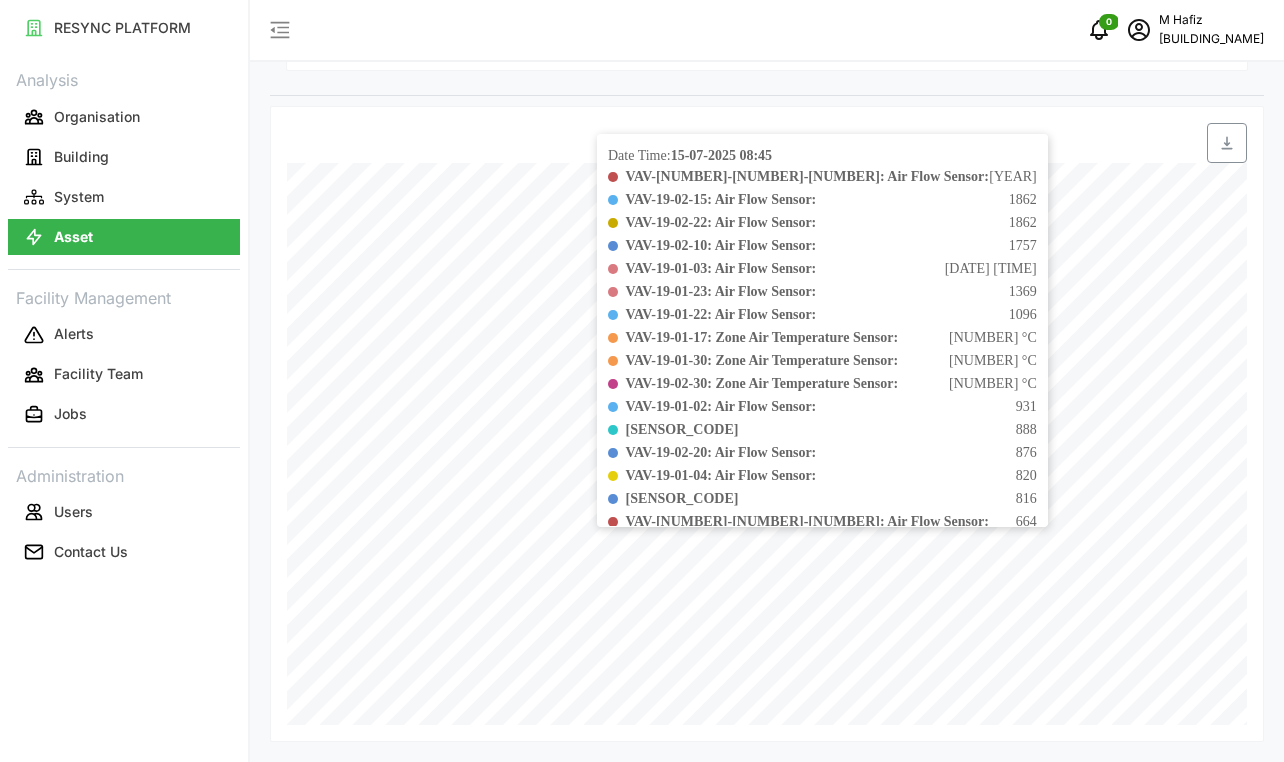 drag, startPoint x: 978, startPoint y: 341, endPoint x: 968, endPoint y: 369, distance: 29.732138 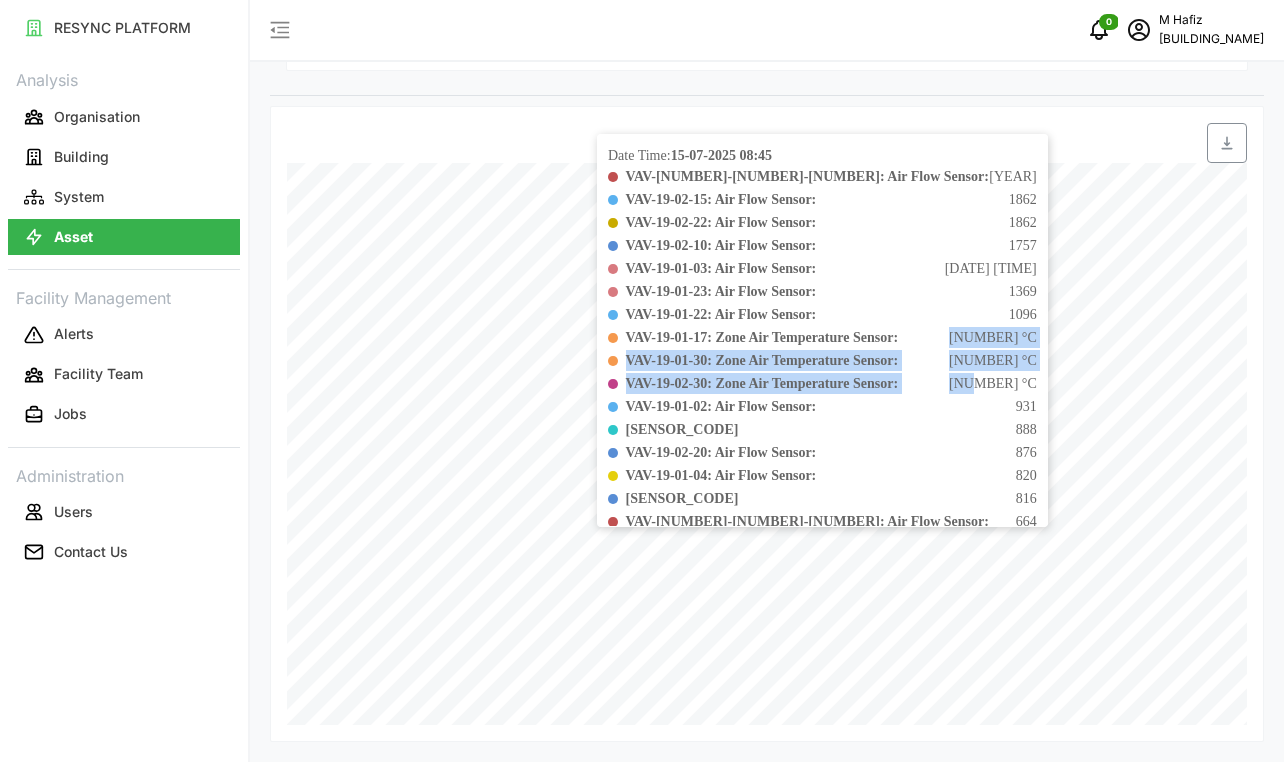 drag, startPoint x: 980, startPoint y: 387, endPoint x: 957, endPoint y: 341, distance: 51.42956 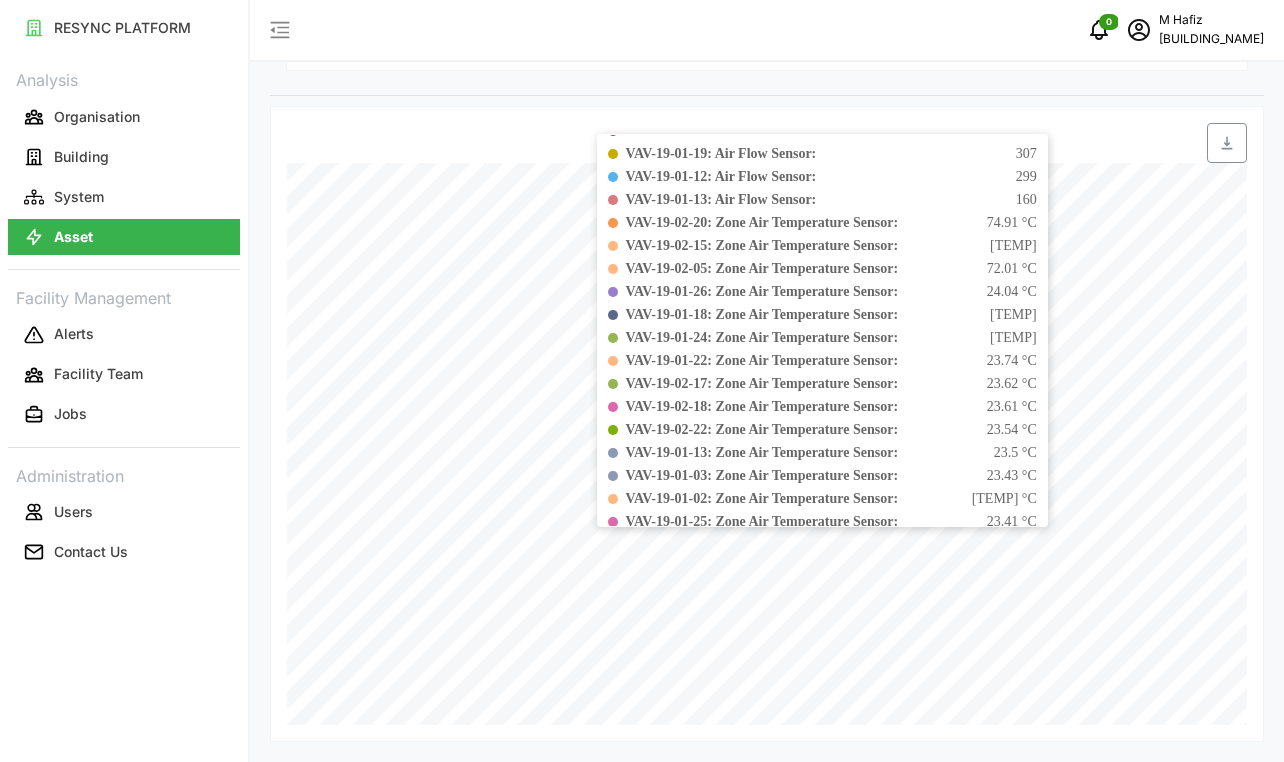 scroll, scrollTop: 1050, scrollLeft: 0, axis: vertical 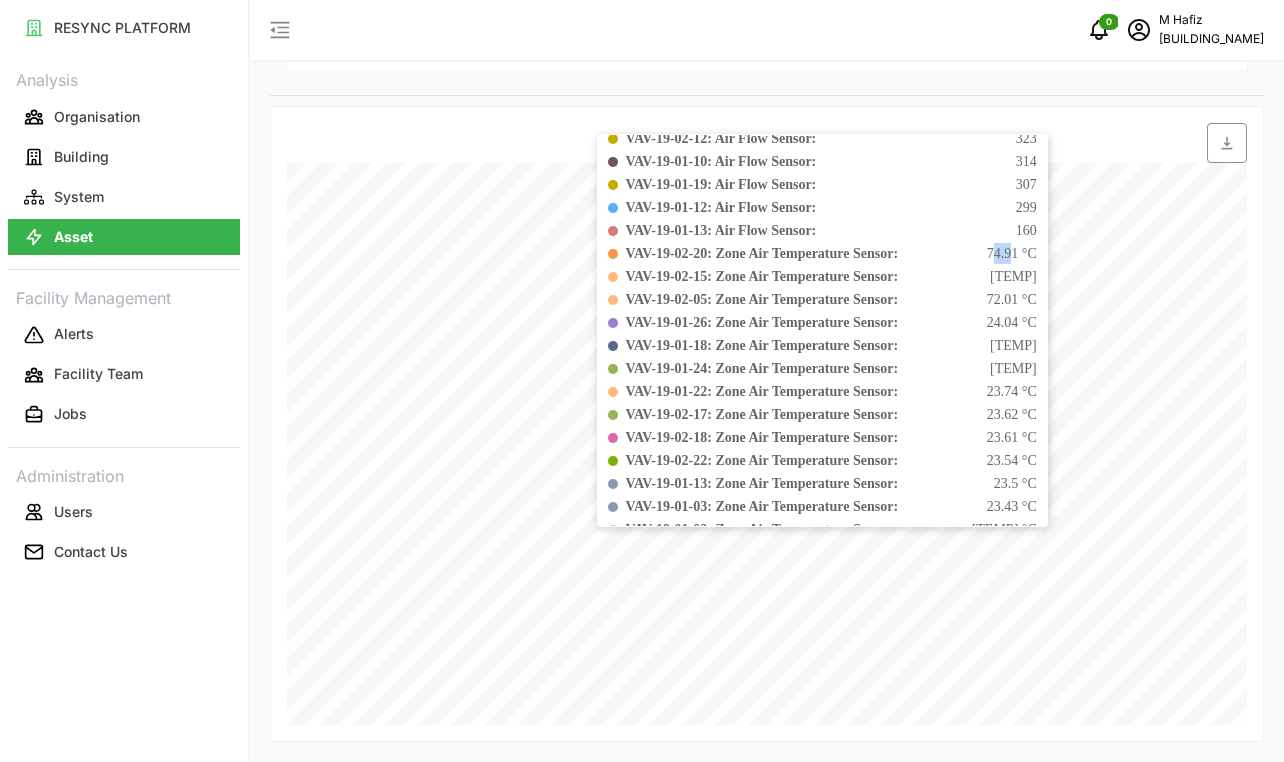 drag, startPoint x: 975, startPoint y: 250, endPoint x: 950, endPoint y: 251, distance: 25.019993 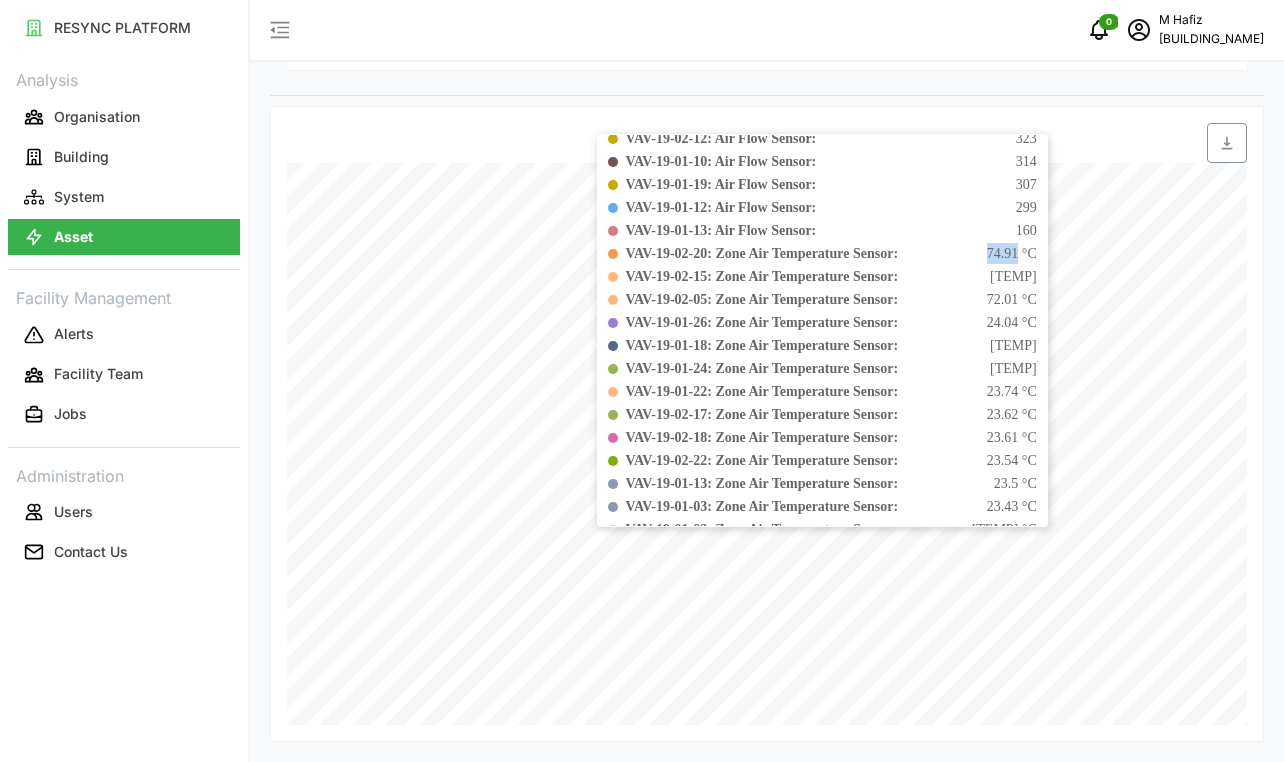 drag, startPoint x: 976, startPoint y: 253, endPoint x: 944, endPoint y: 258, distance: 32.38827 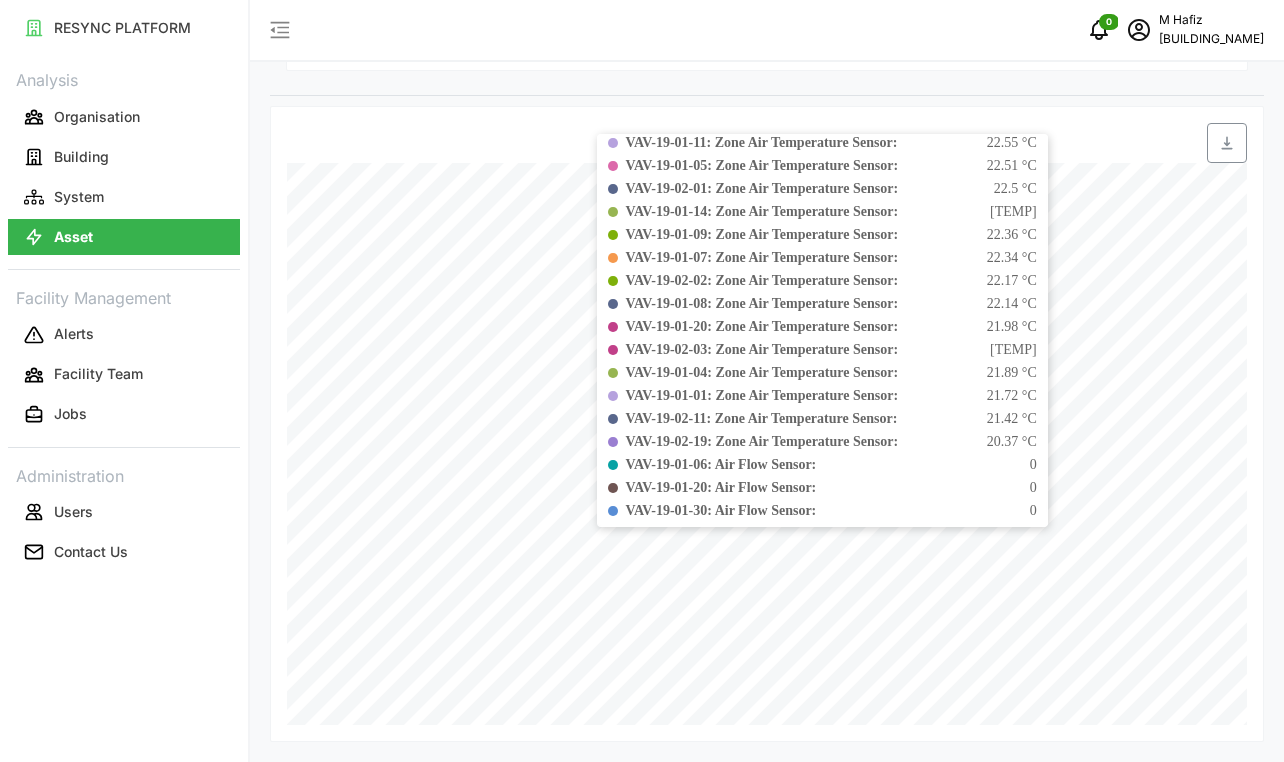 scroll, scrollTop: 1950, scrollLeft: 0, axis: vertical 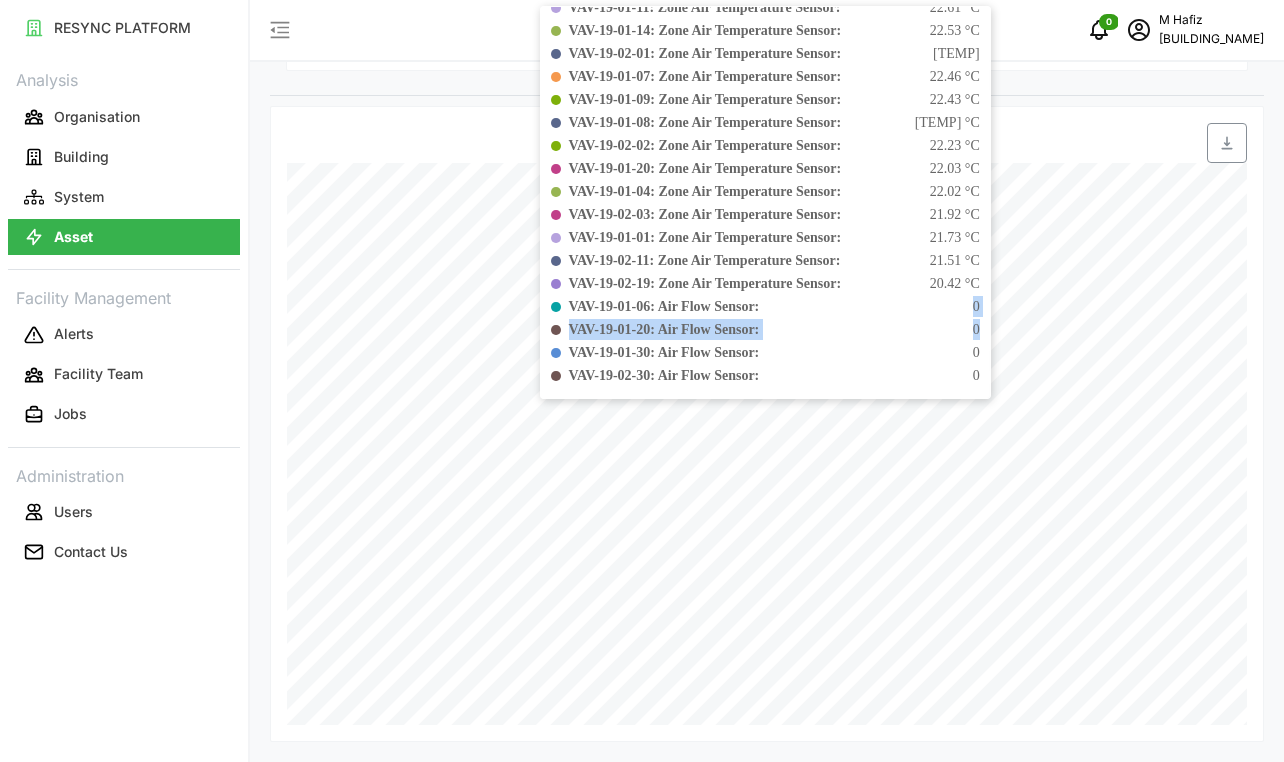 drag, startPoint x: 942, startPoint y: 326, endPoint x: 938, endPoint y: 306, distance: 20.396078 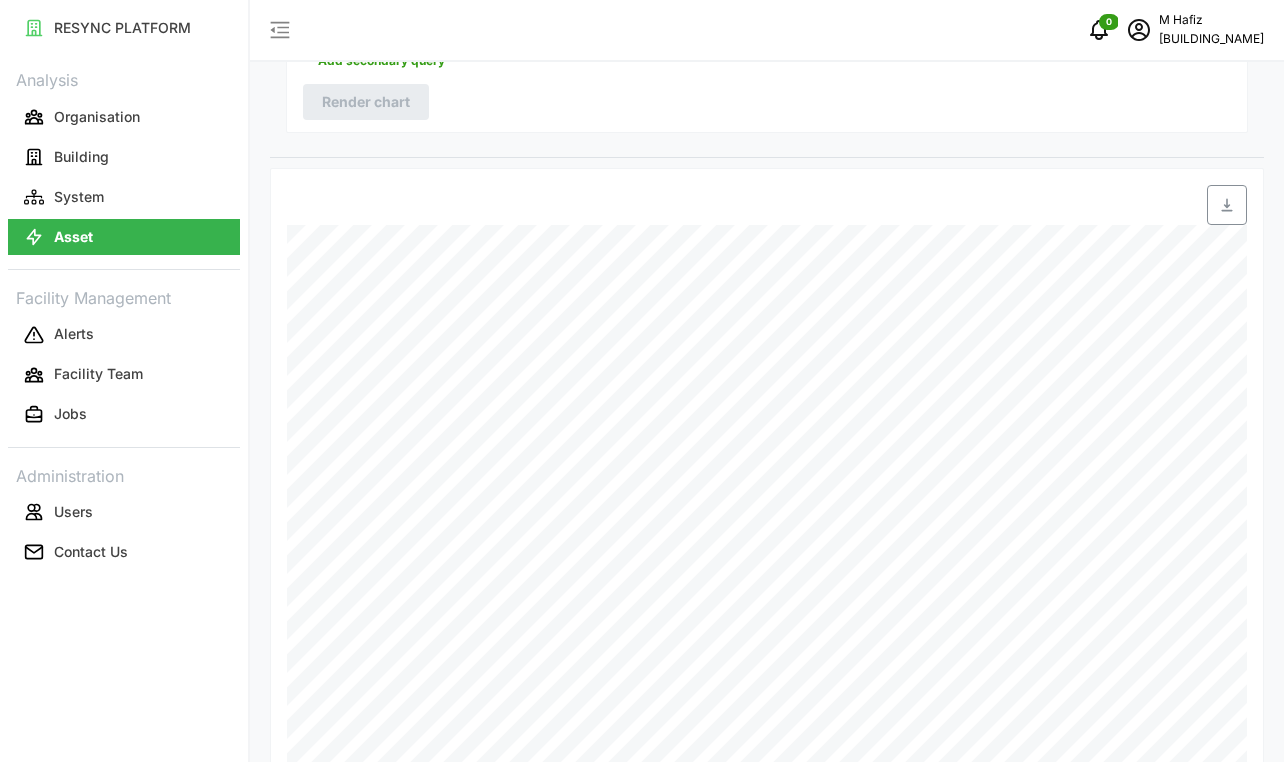 scroll, scrollTop: 598, scrollLeft: 0, axis: vertical 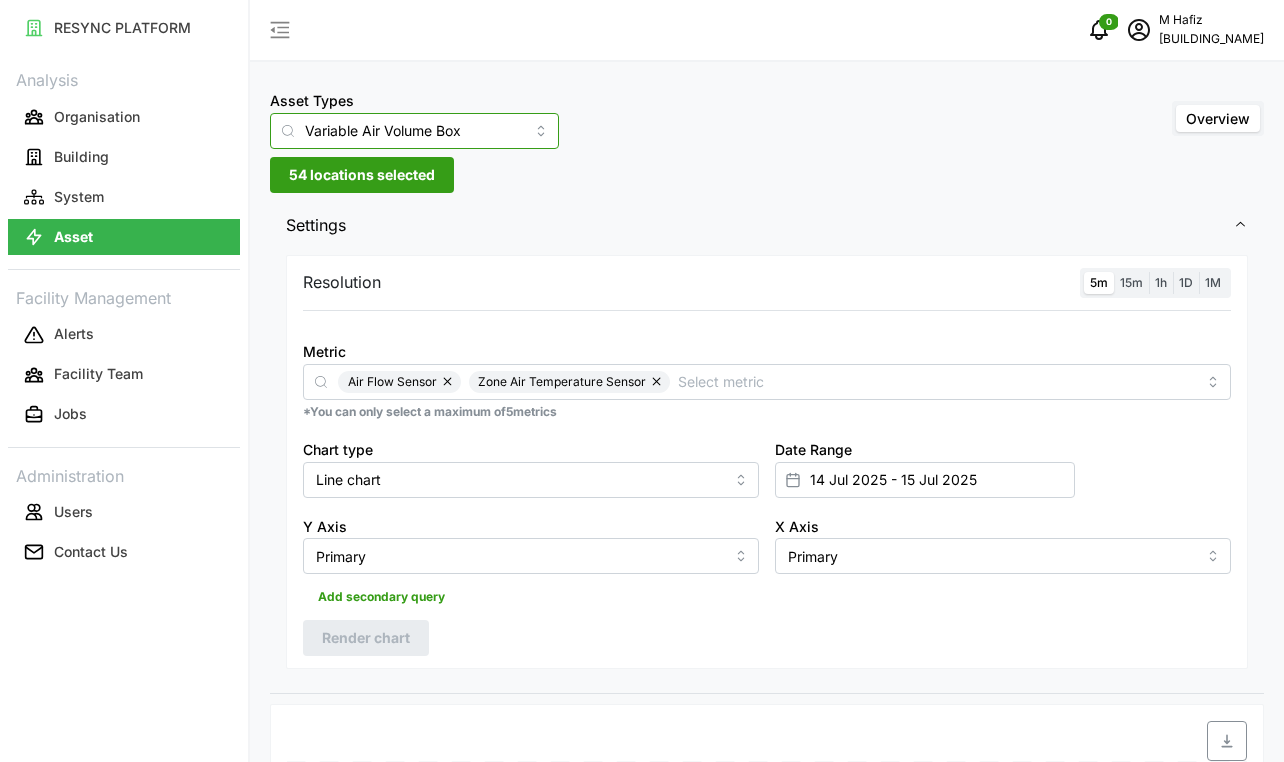 click on "Variable Air Volume Box" at bounding box center (414, 131) 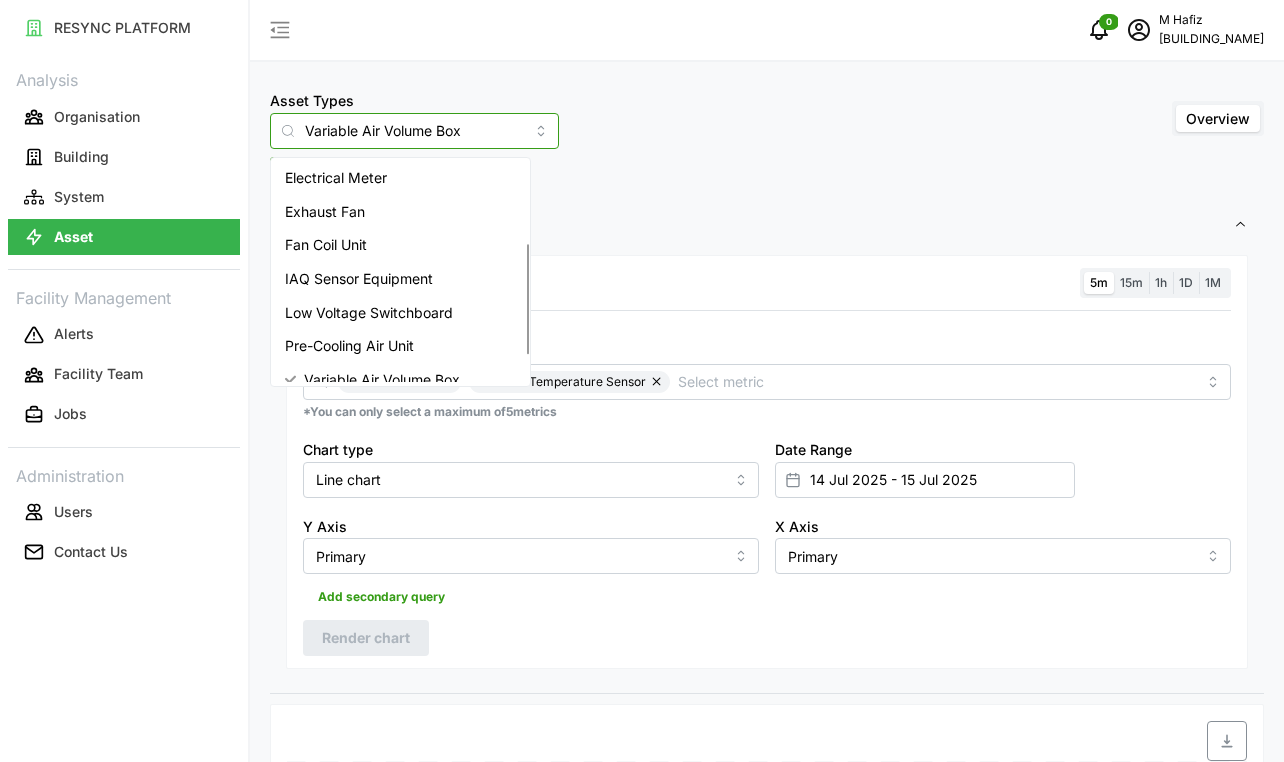 scroll, scrollTop: 218, scrollLeft: 0, axis: vertical 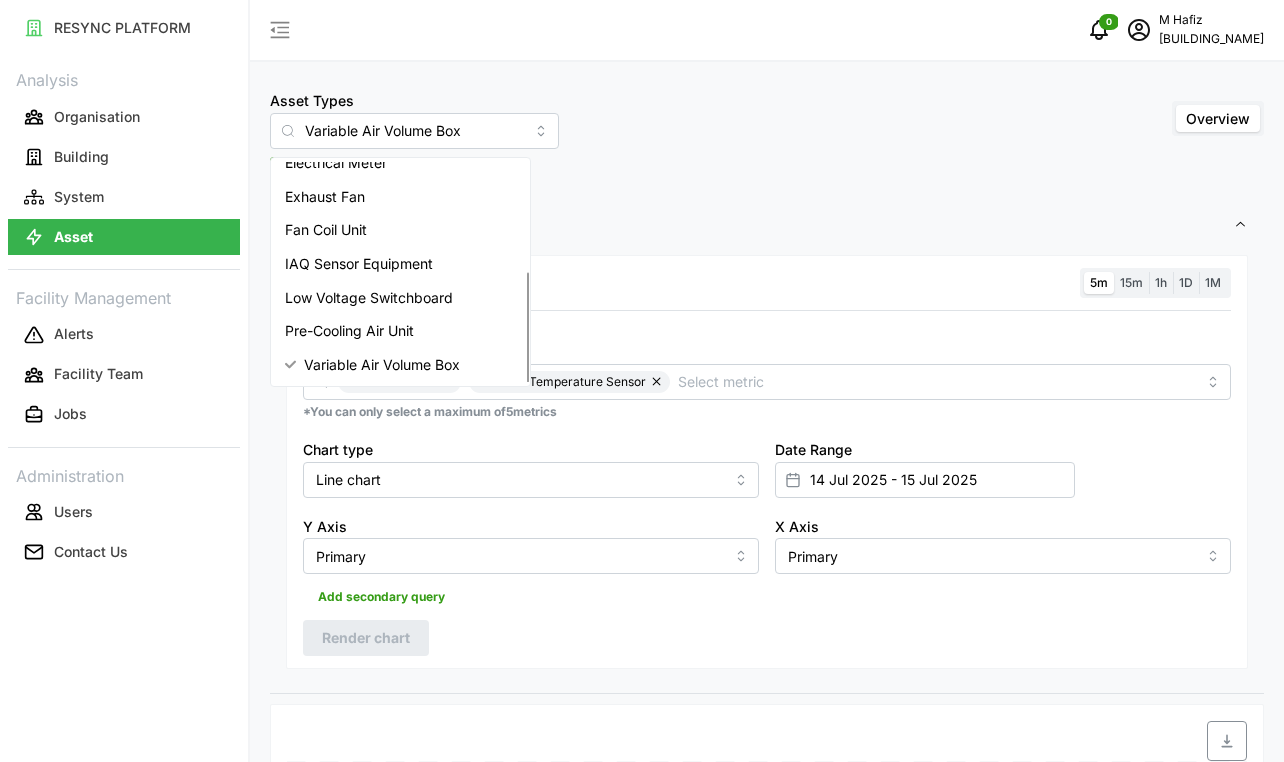click on "Asset Types Variable Air Volume Box Overview 54 locations selected Settings Resolution 5m 15m 1h 1D 1M Metric Air Flow Sensor Zone Air Temperature Sensor *You can only select a maximum of  5  metrics Chart type Line chart Date Range 14 Jul 2025 - 15 Jul 2025 Y Axis Primary X Axis Primary Add secondary query Render chart Date Time:  15-07-2025 08:10
VAV-19-02-01: Air Flow Sensor:
1950
VAV-19-02-22: Air Flow Sensor:
1827
VAV-19-02-15: Air Flow Sensor:
1789
VAV-19-02-10: Air Flow Sensor:
1689" at bounding box center (767, 680) 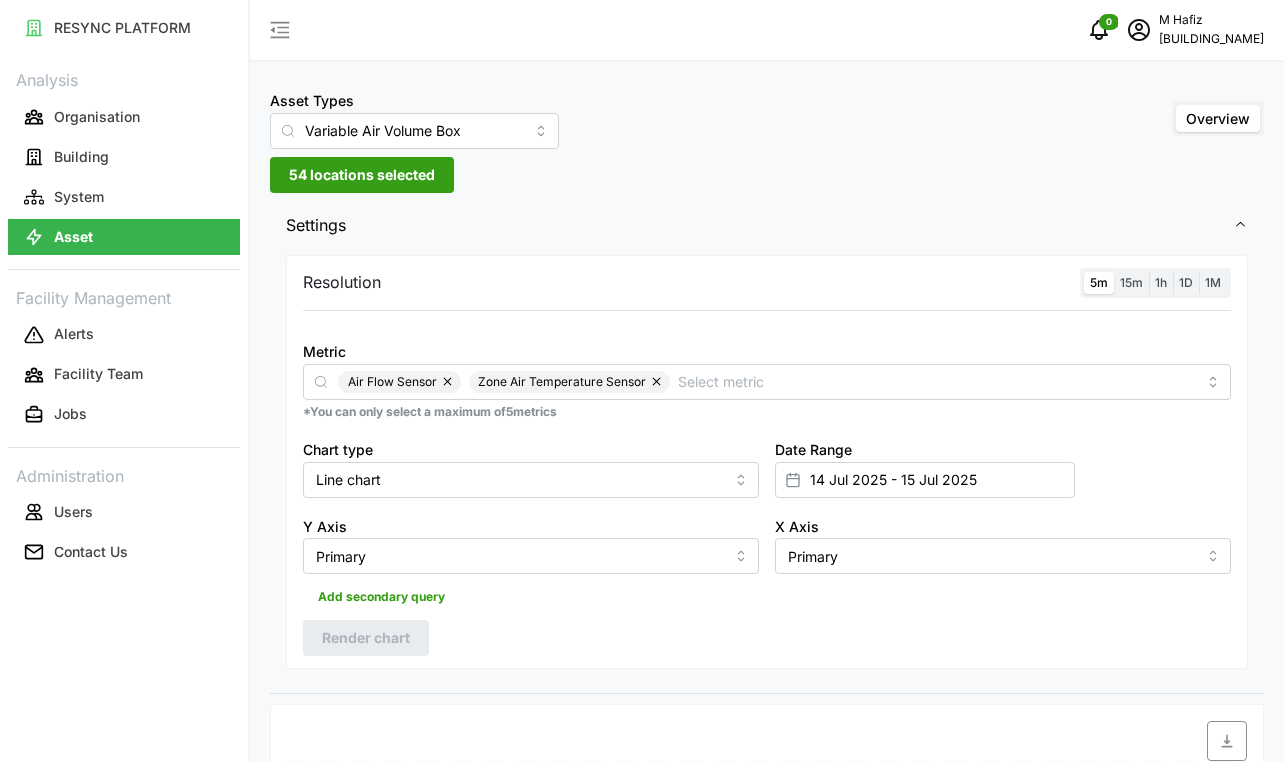 click on "54 locations selected" at bounding box center [362, 175] 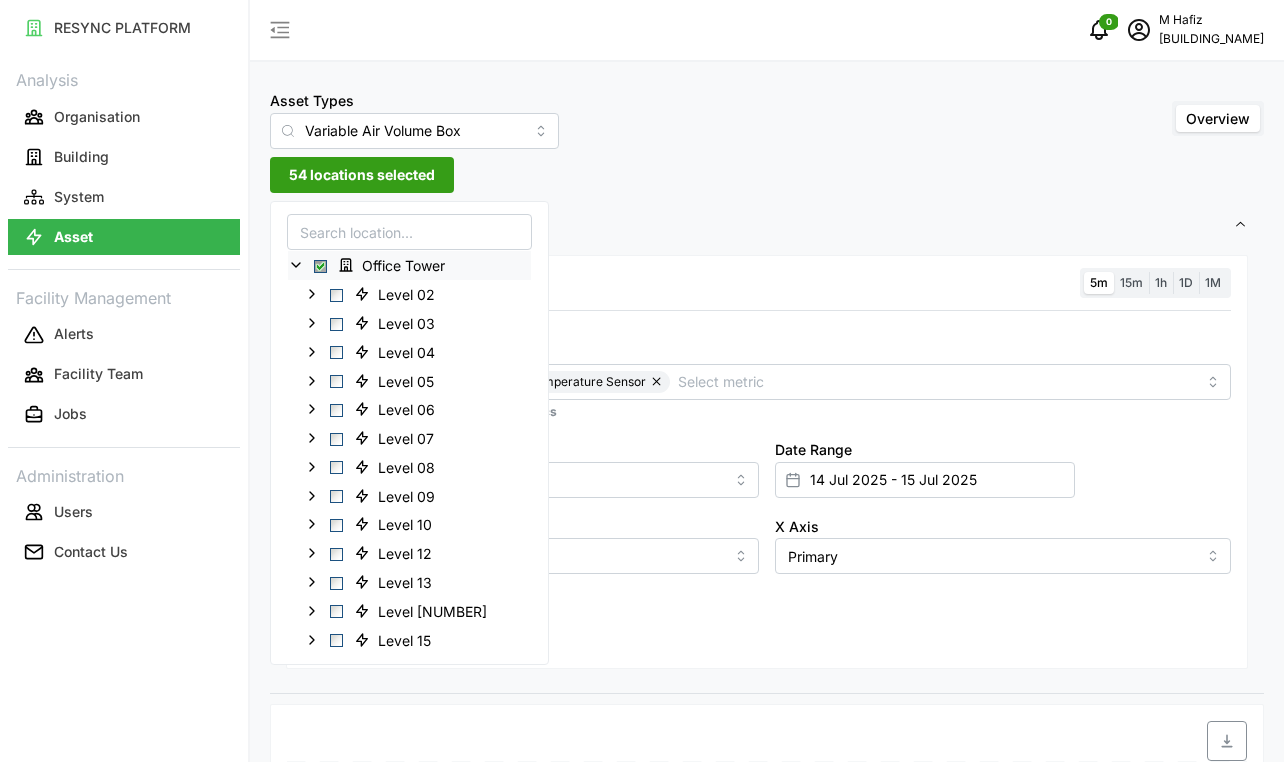 click at bounding box center [320, 266] 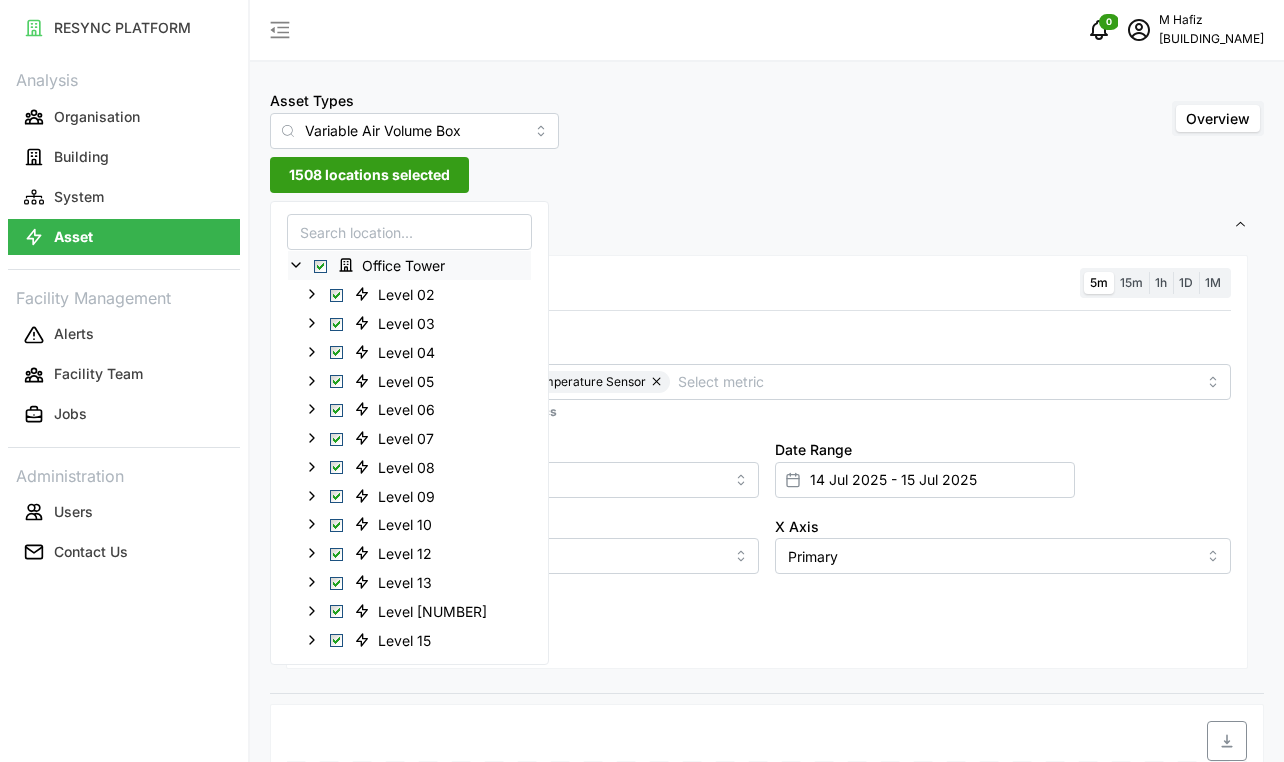 click at bounding box center [320, 266] 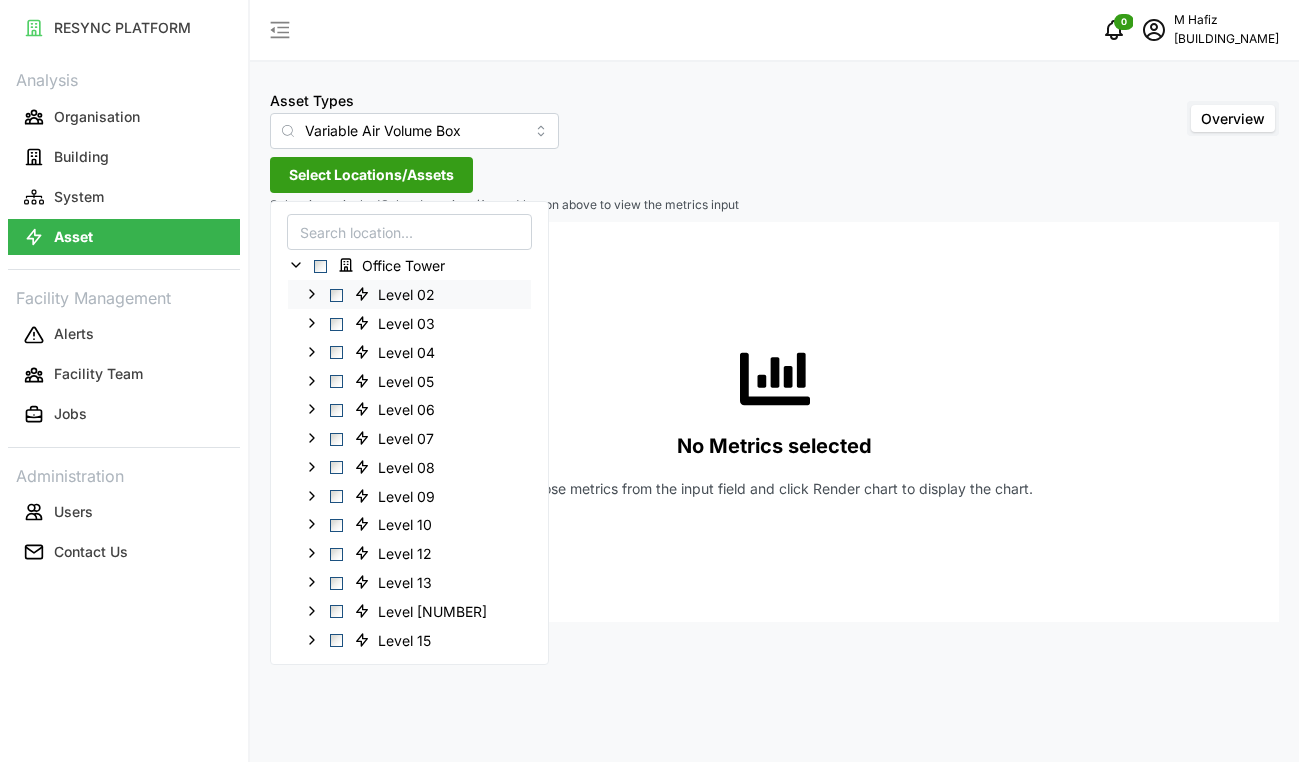 click at bounding box center [336, 295] 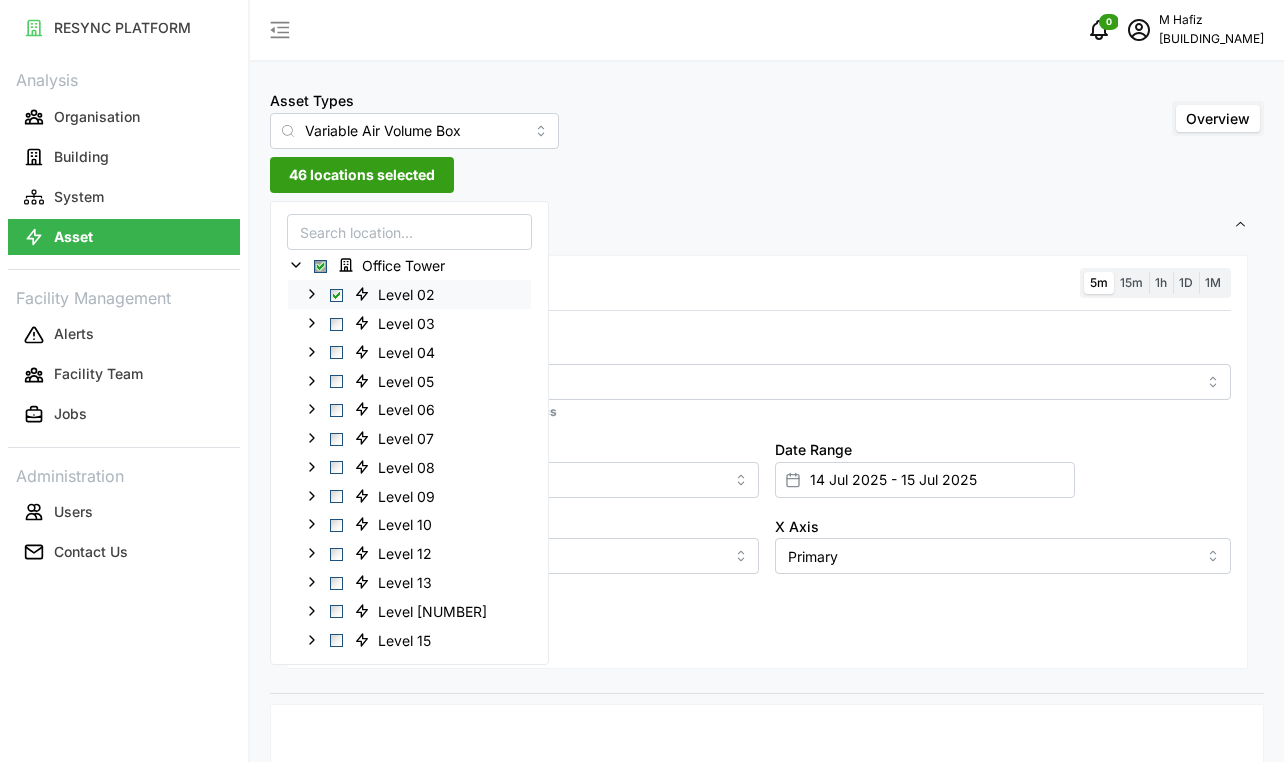 click 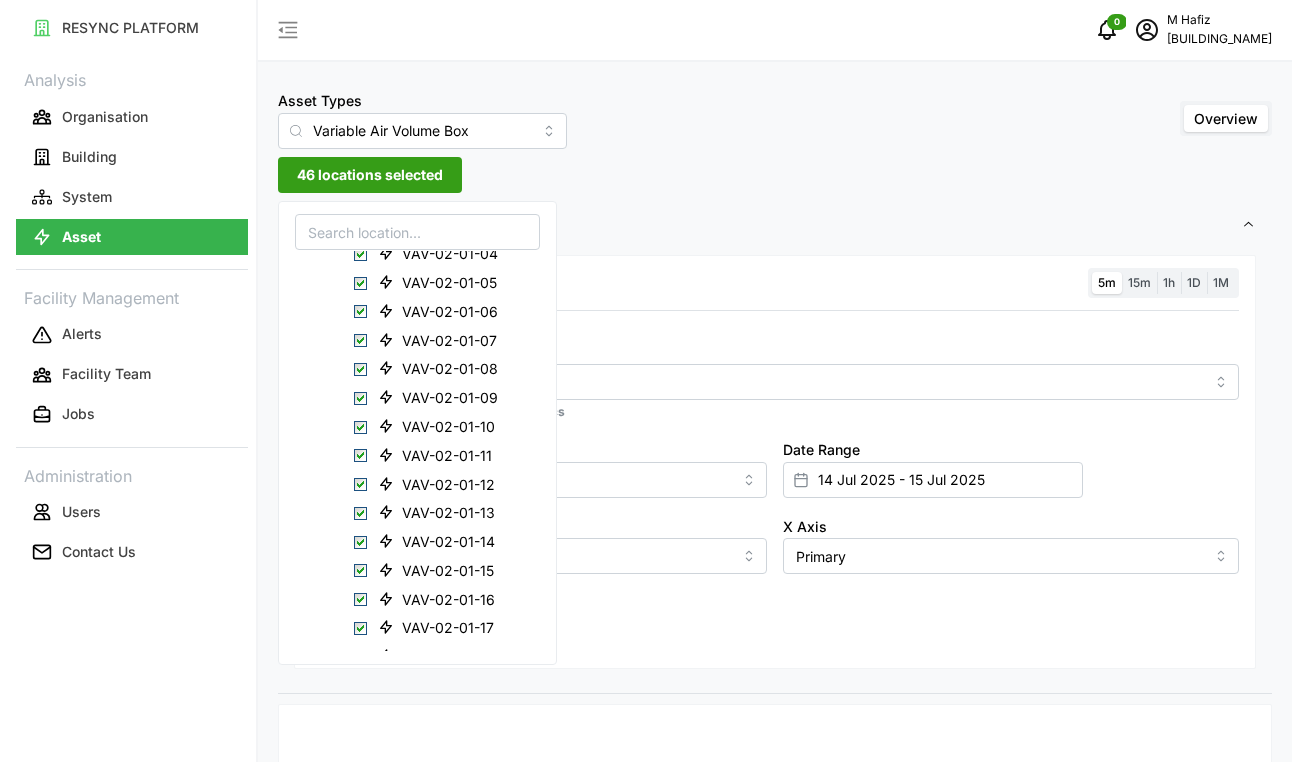scroll, scrollTop: 0, scrollLeft: 0, axis: both 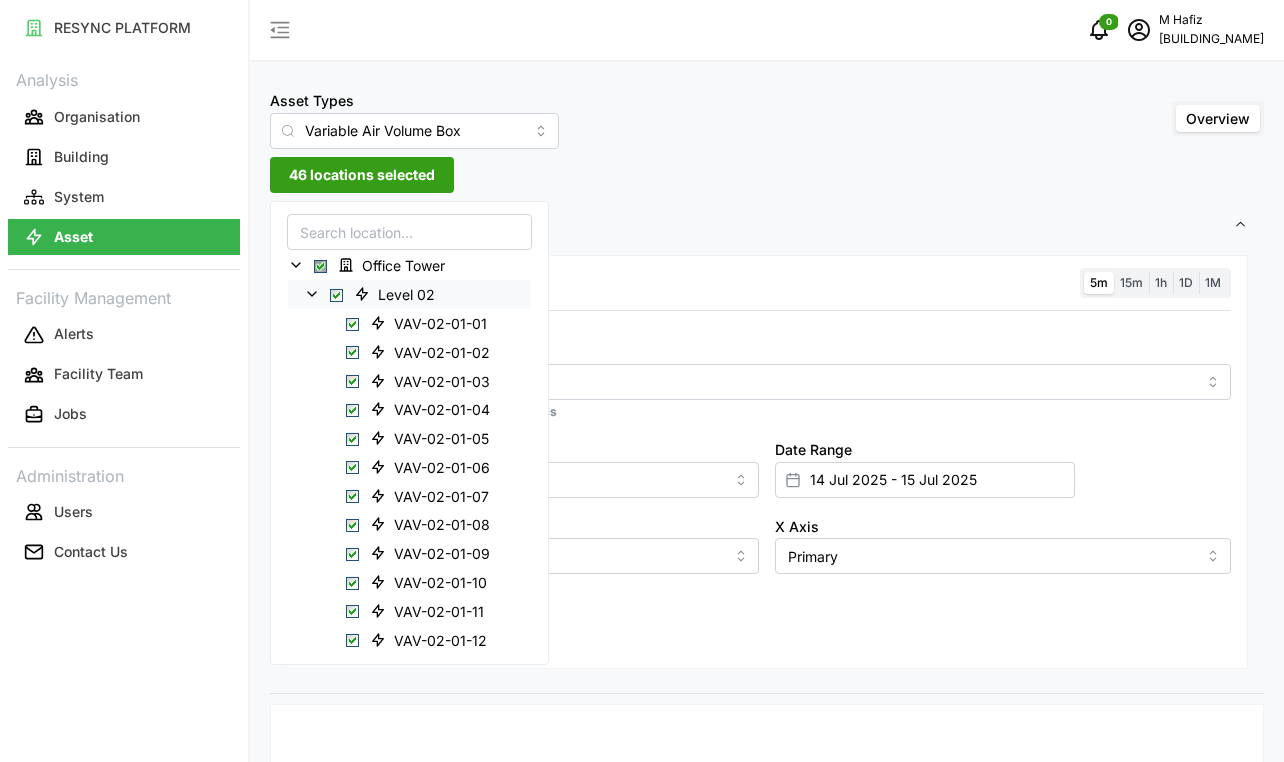 click at bounding box center [336, 295] 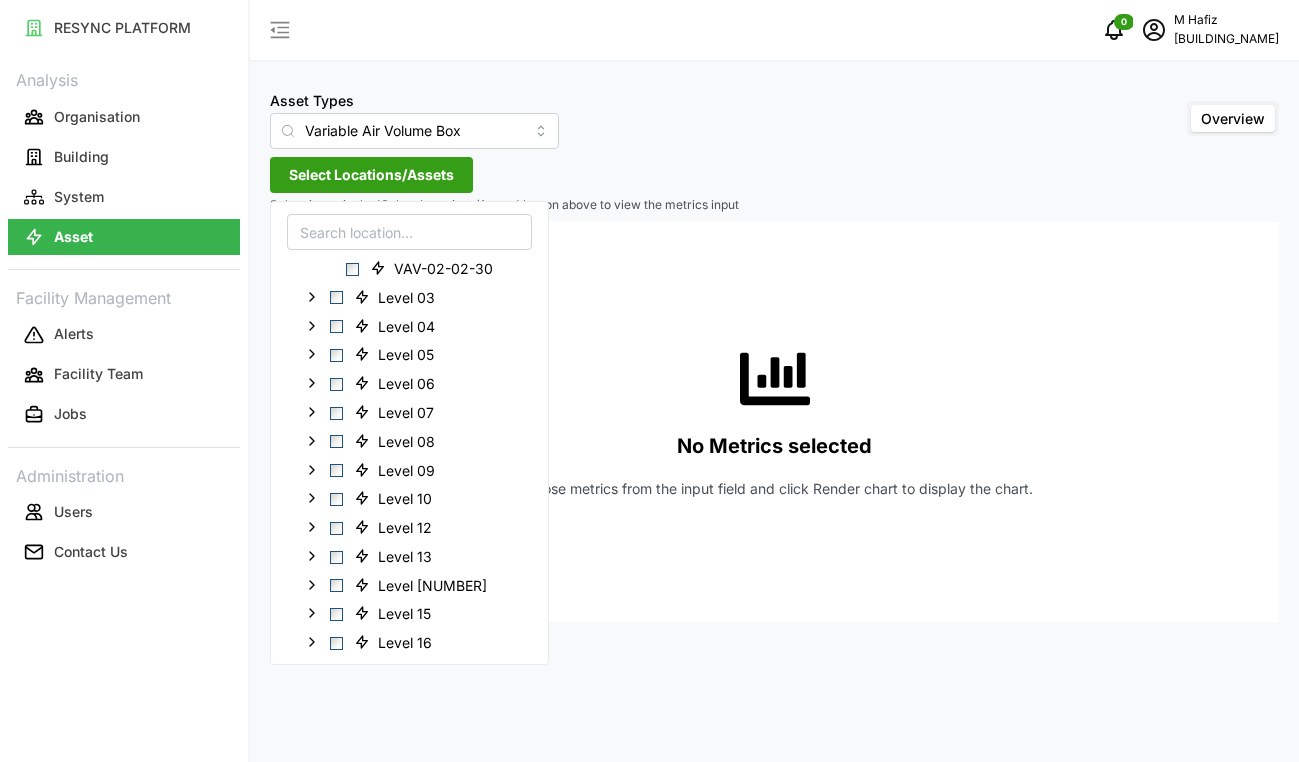 scroll, scrollTop: 1058, scrollLeft: 0, axis: vertical 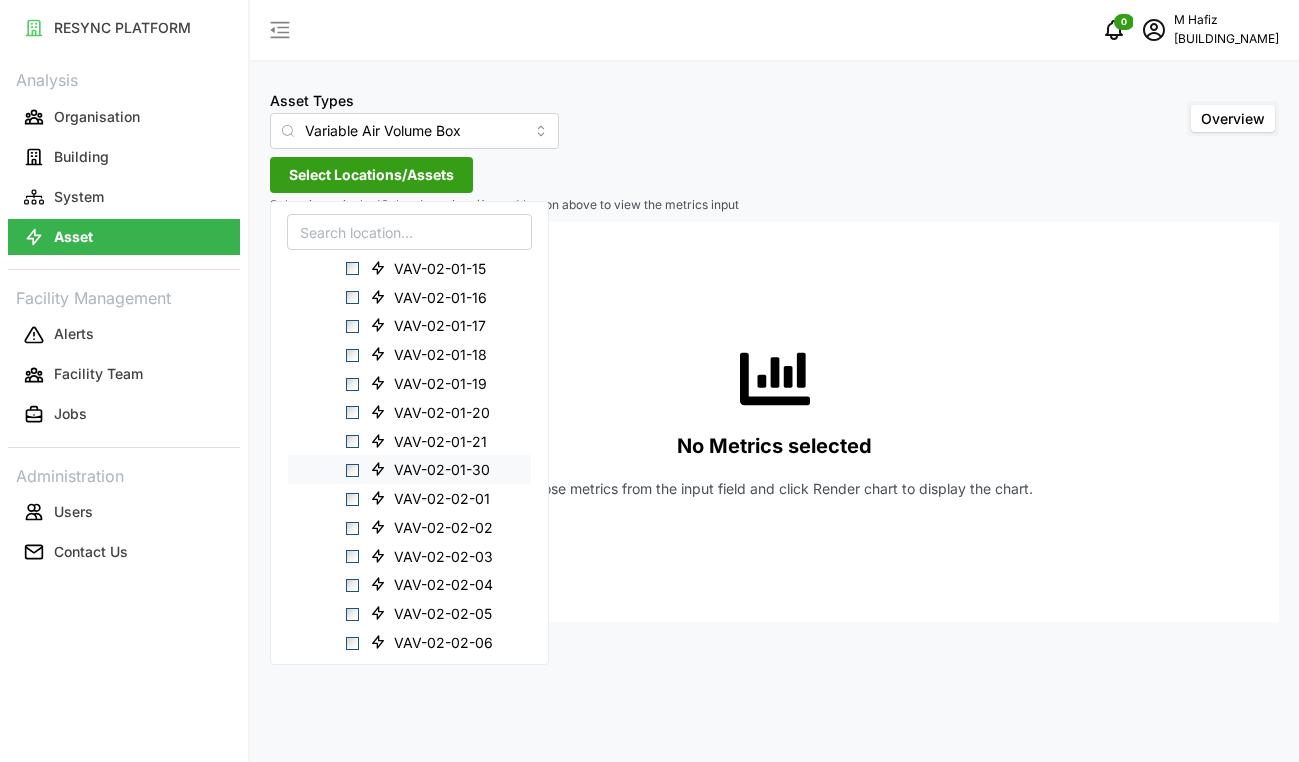click at bounding box center [352, 470] 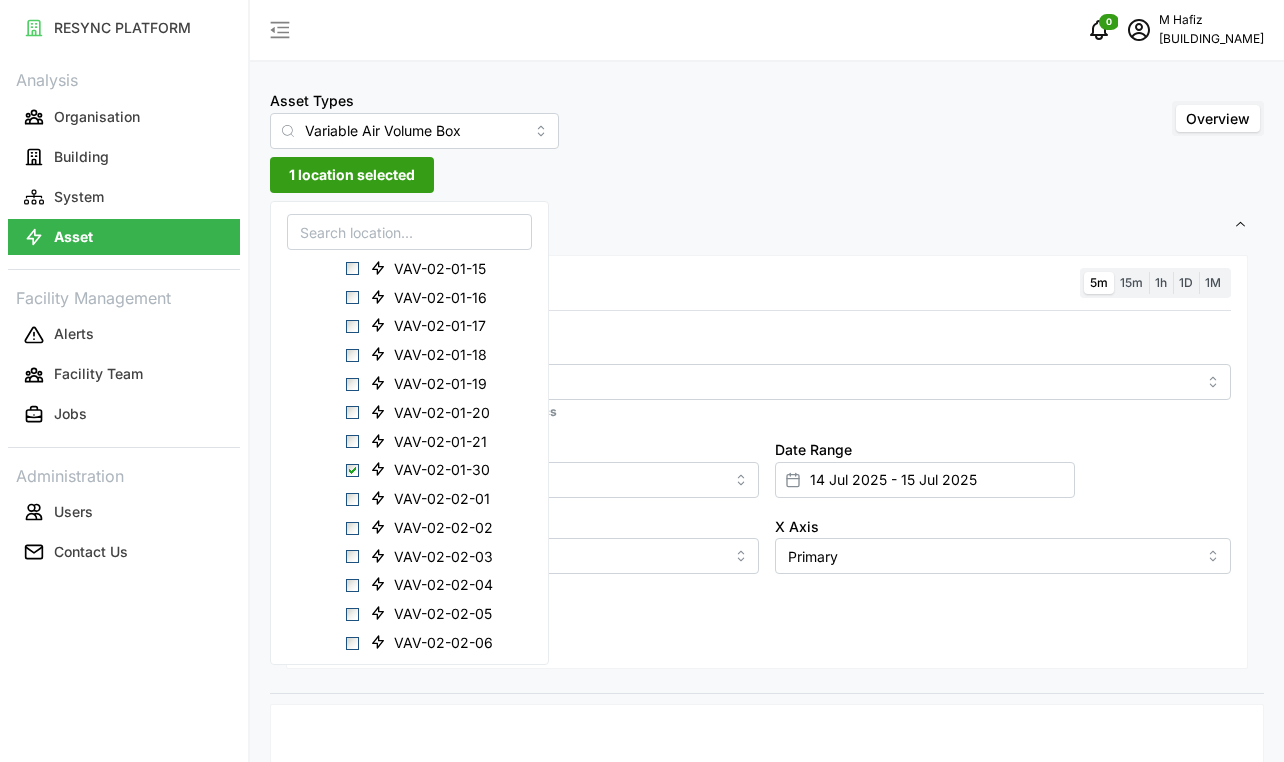 click on "Resolution 5m 15m 1h 1D 1M Metric *You can only select a maximum of  5  metrics Chart type Line chart Date Range [DATE] - [DATE] Y Axis Primary X Axis Primary Add secondary query Render chart" at bounding box center [767, 462] 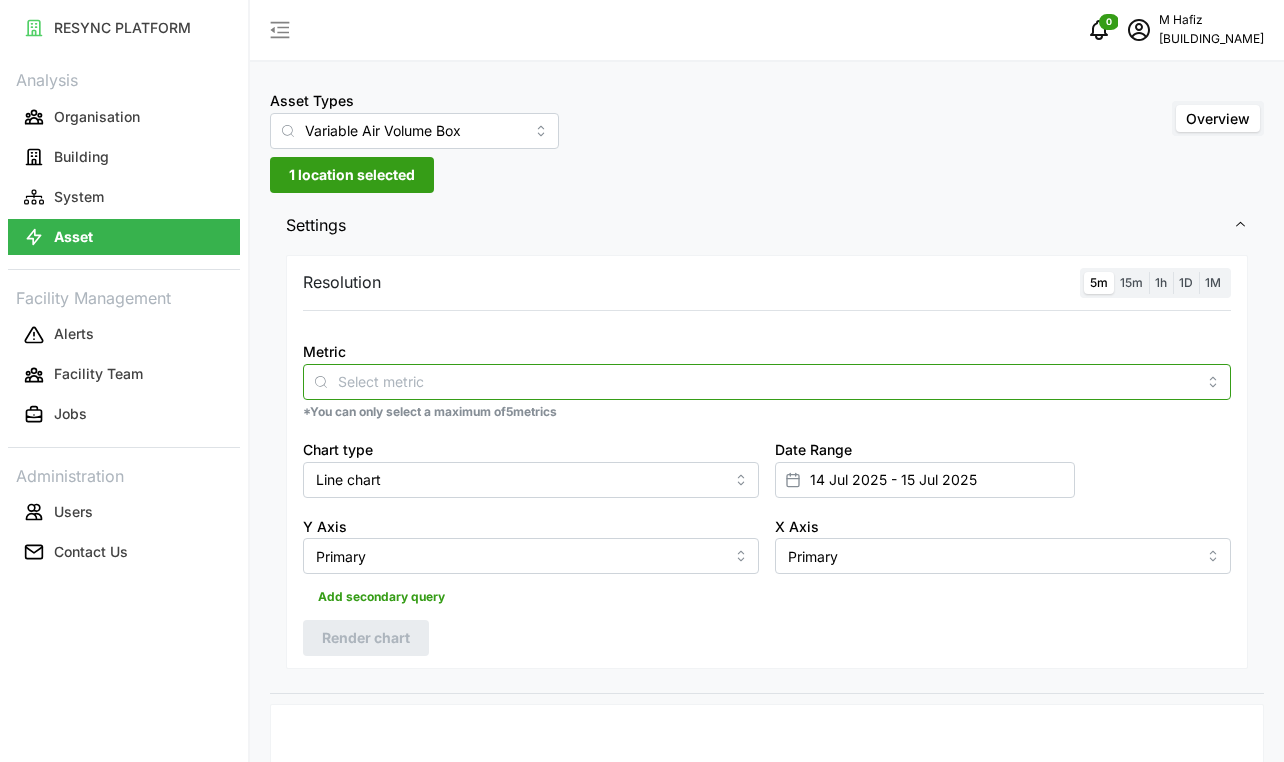click on "Metric" at bounding box center (767, 381) 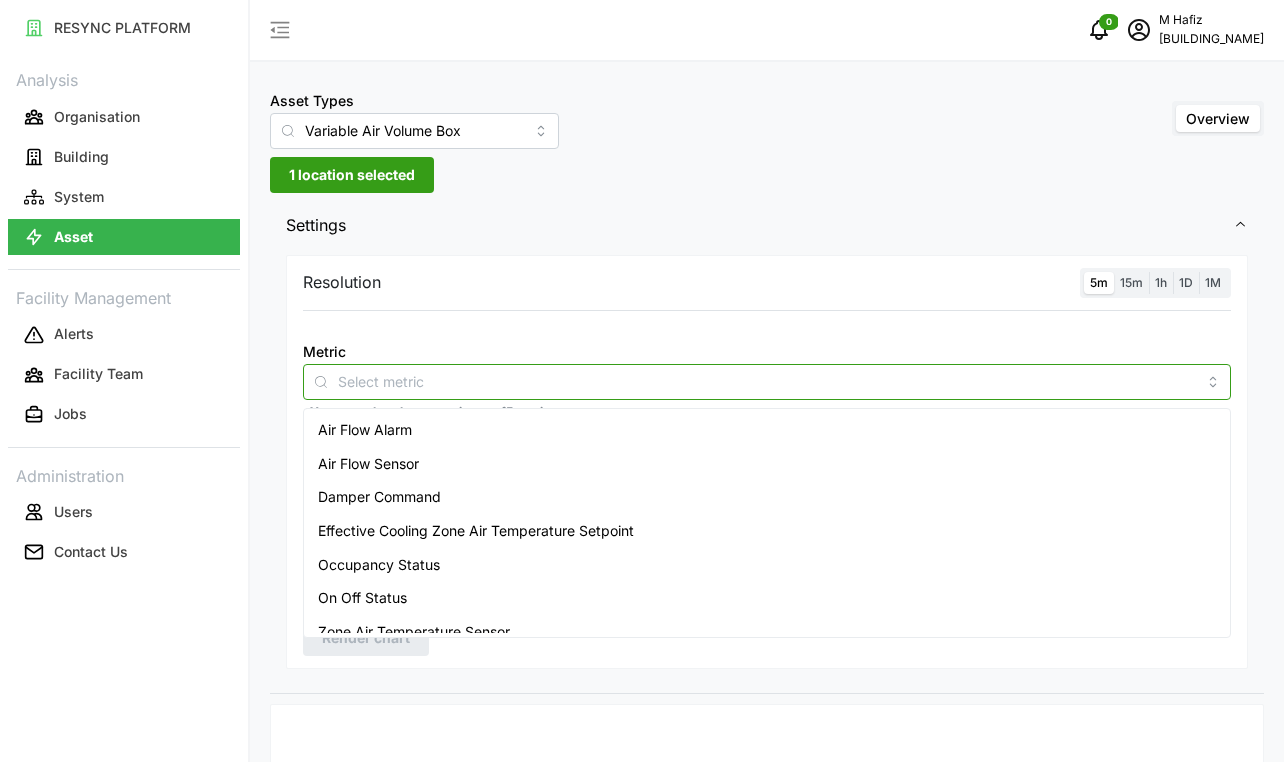 click on "Air Flow Sensor" at bounding box center (368, 464) 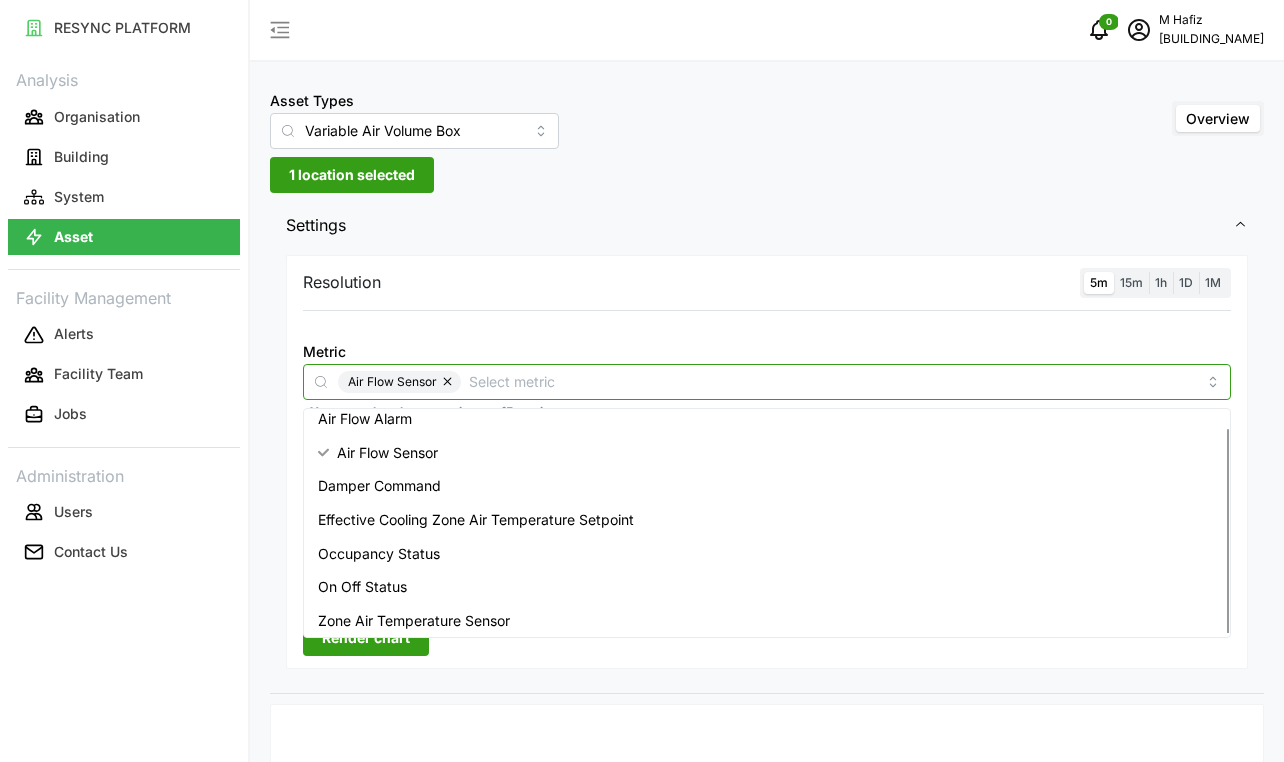 scroll, scrollTop: 16, scrollLeft: 0, axis: vertical 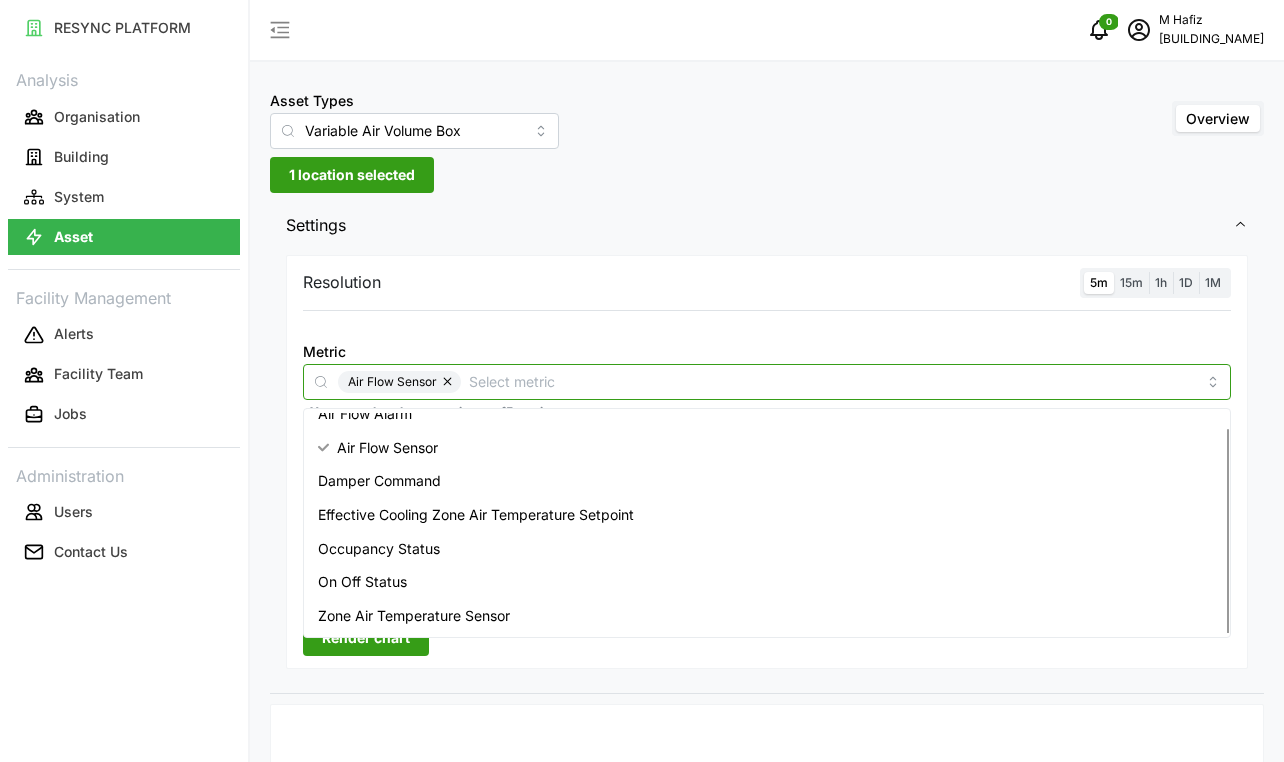 click on "Zone Air Temperature Sensor" at bounding box center (414, 616) 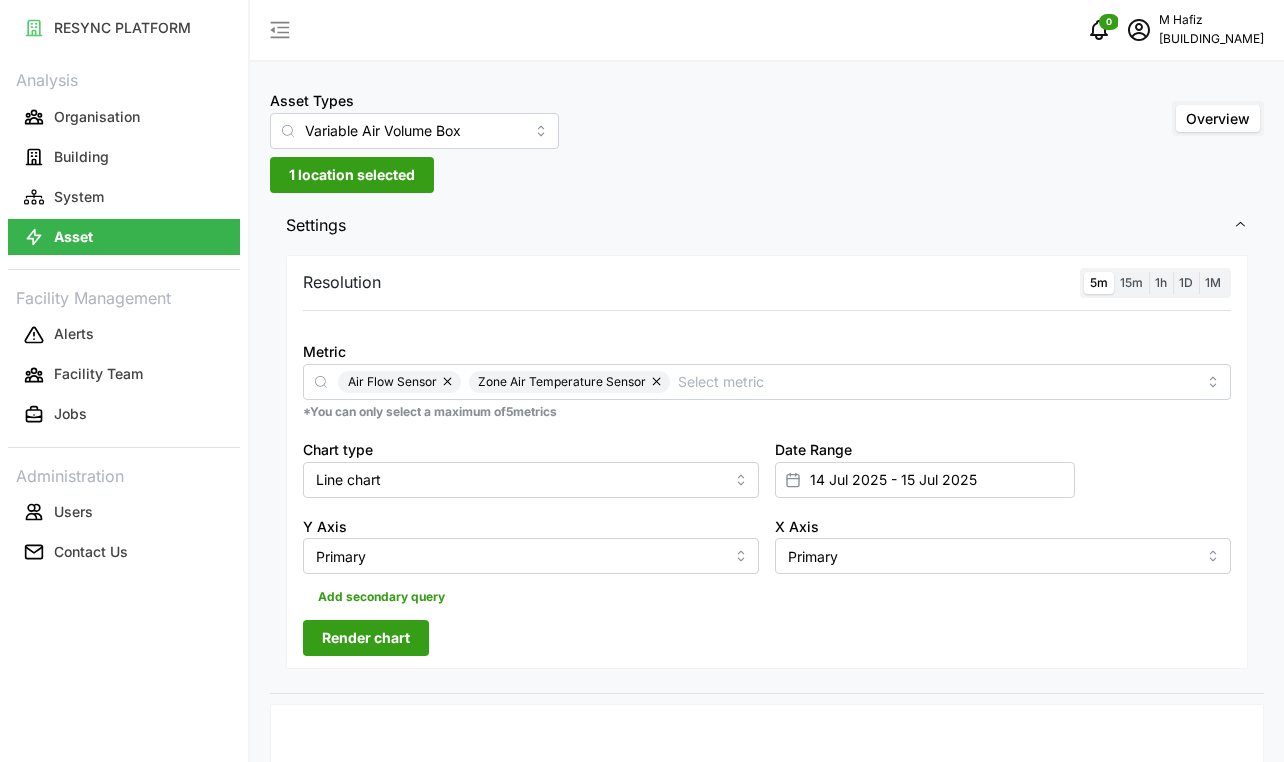 click on "Resolution 5m 15m 1h 1D 1M Metric Air Flow Sensor Zone Air Temperature Sensor *You can only select a maximum of  5  metrics Chart type Line chart Date Range [DATE] - [DATE] Y Axis Primary X Axis Primary Add secondary query Render chart" at bounding box center [767, 462] 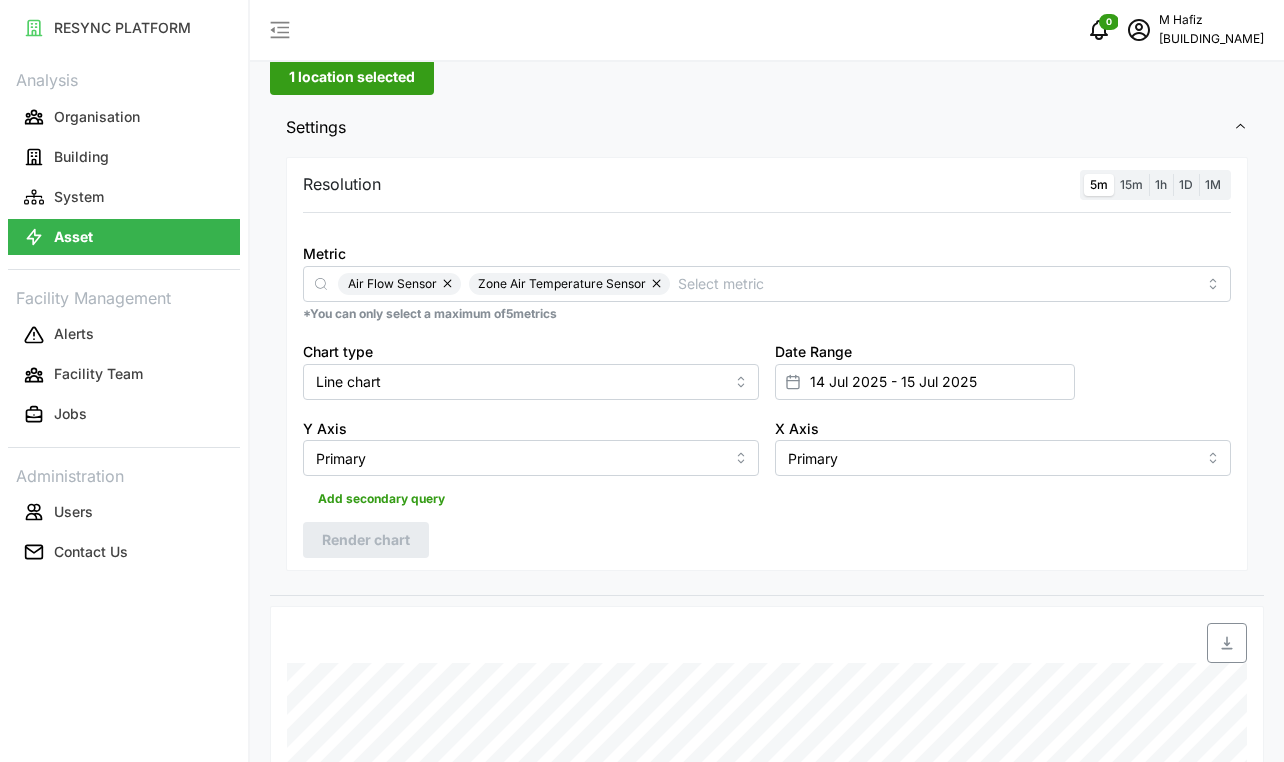 scroll, scrollTop: 0, scrollLeft: 0, axis: both 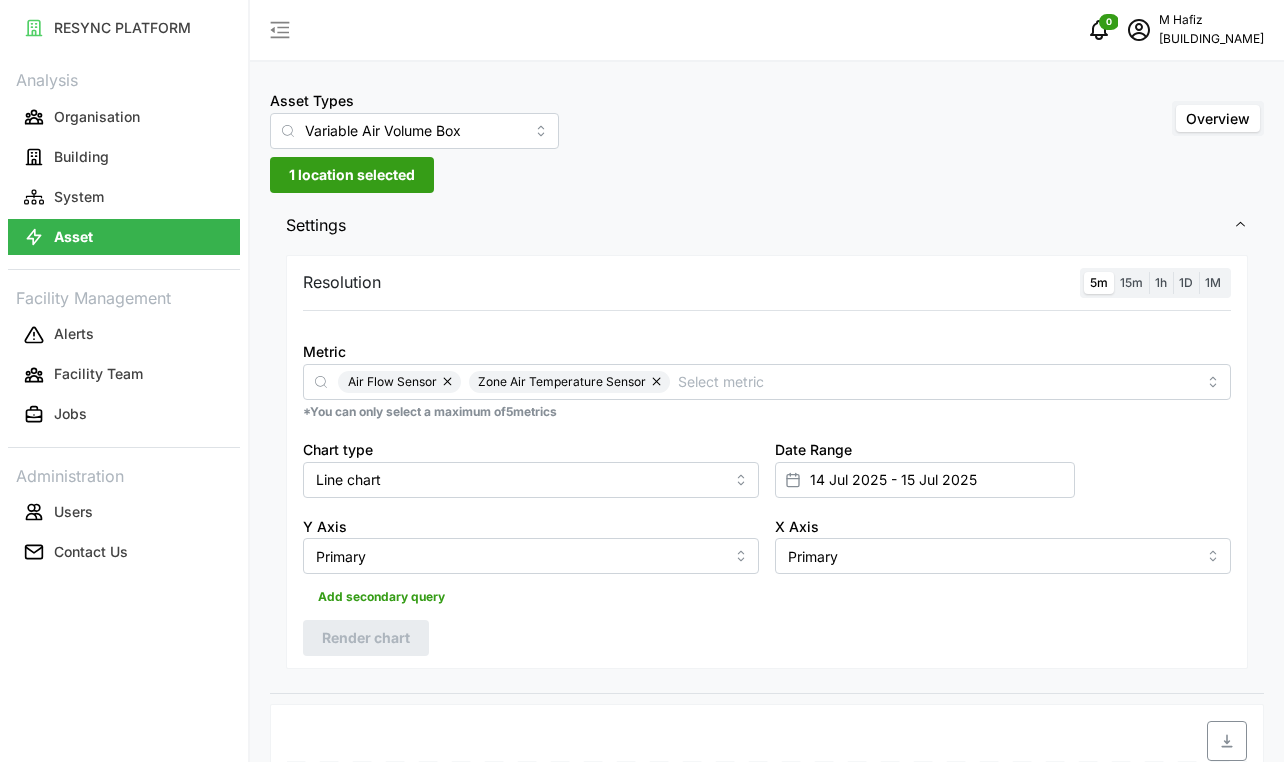 click on "1 location selected" at bounding box center [352, 175] 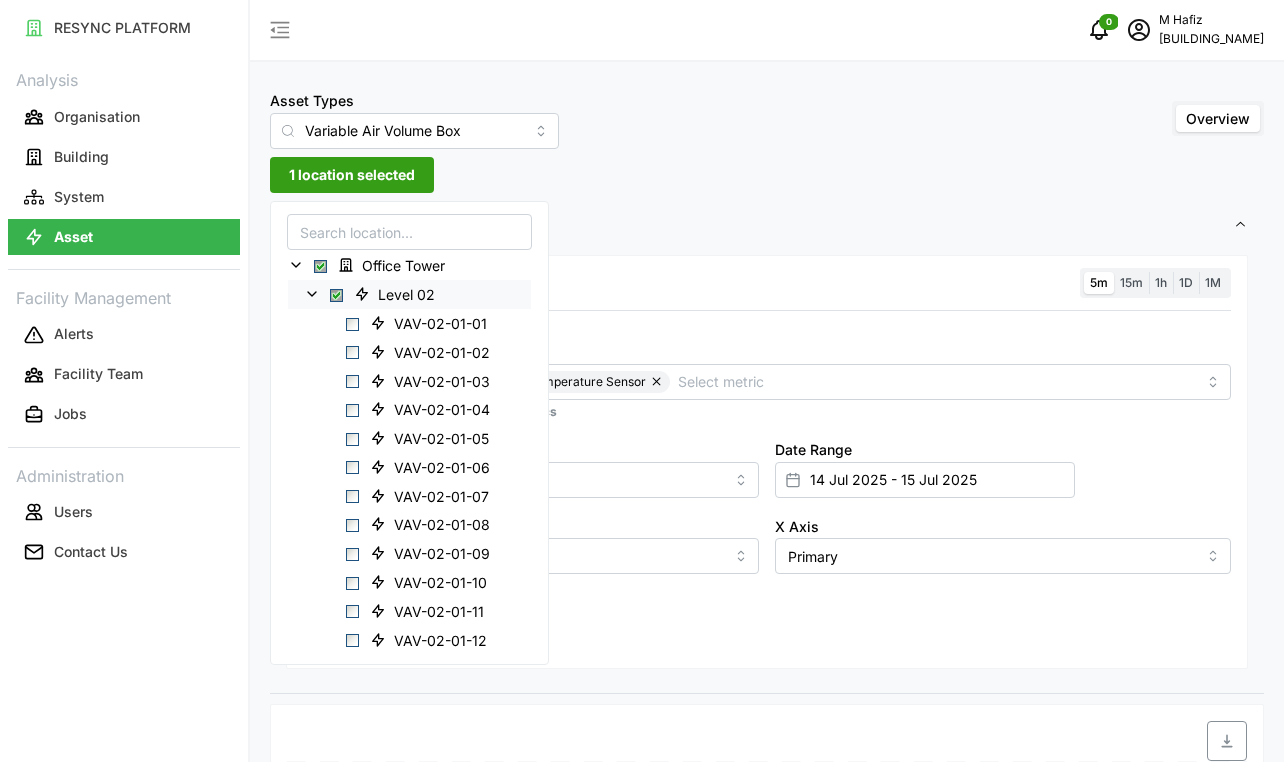 click at bounding box center [336, 295] 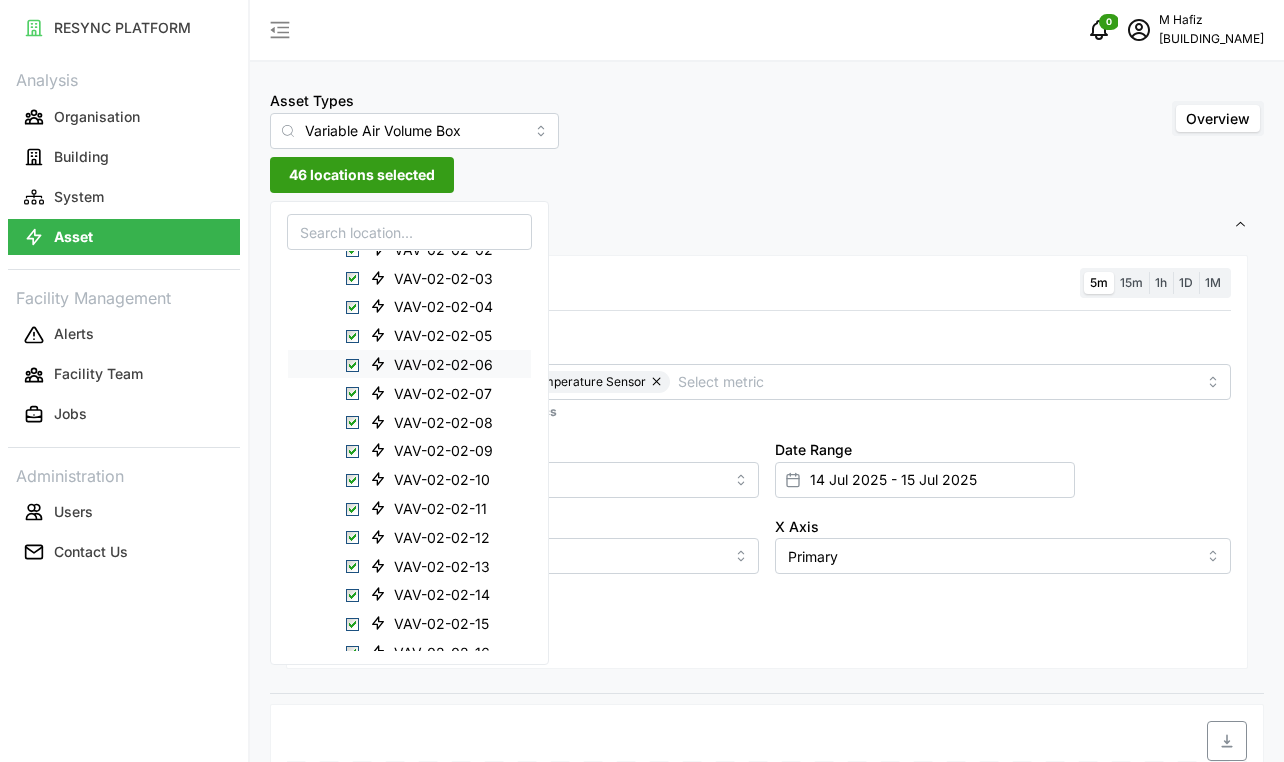 scroll, scrollTop: 800, scrollLeft: 0, axis: vertical 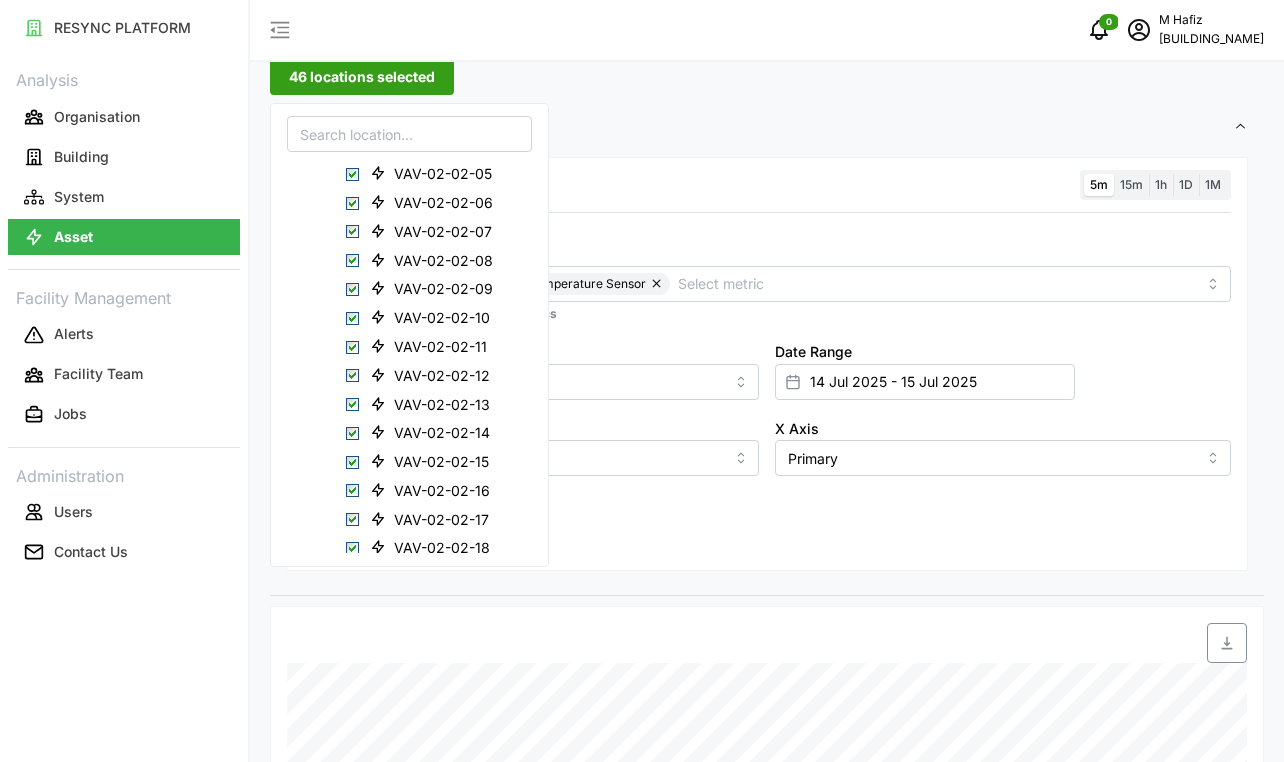 click on "Add secondary query" at bounding box center [767, 495] 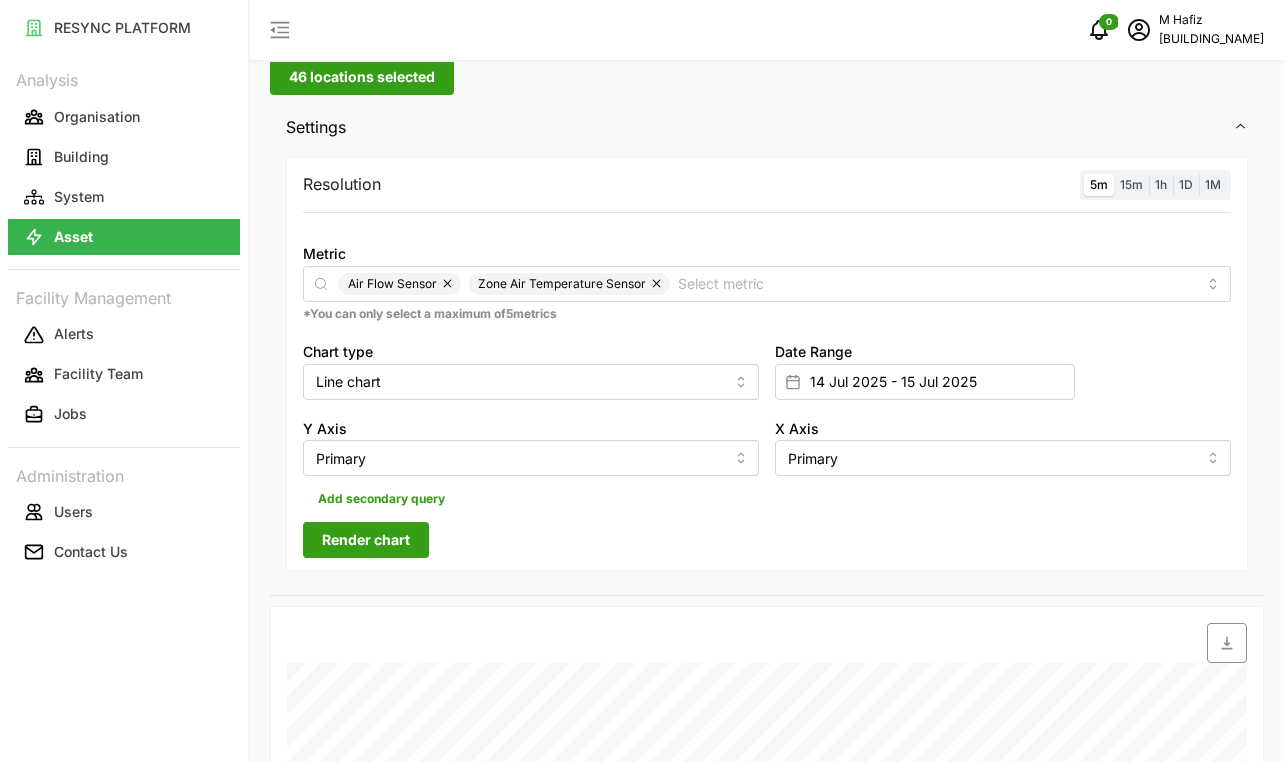 click on "Render chart" at bounding box center (366, 540) 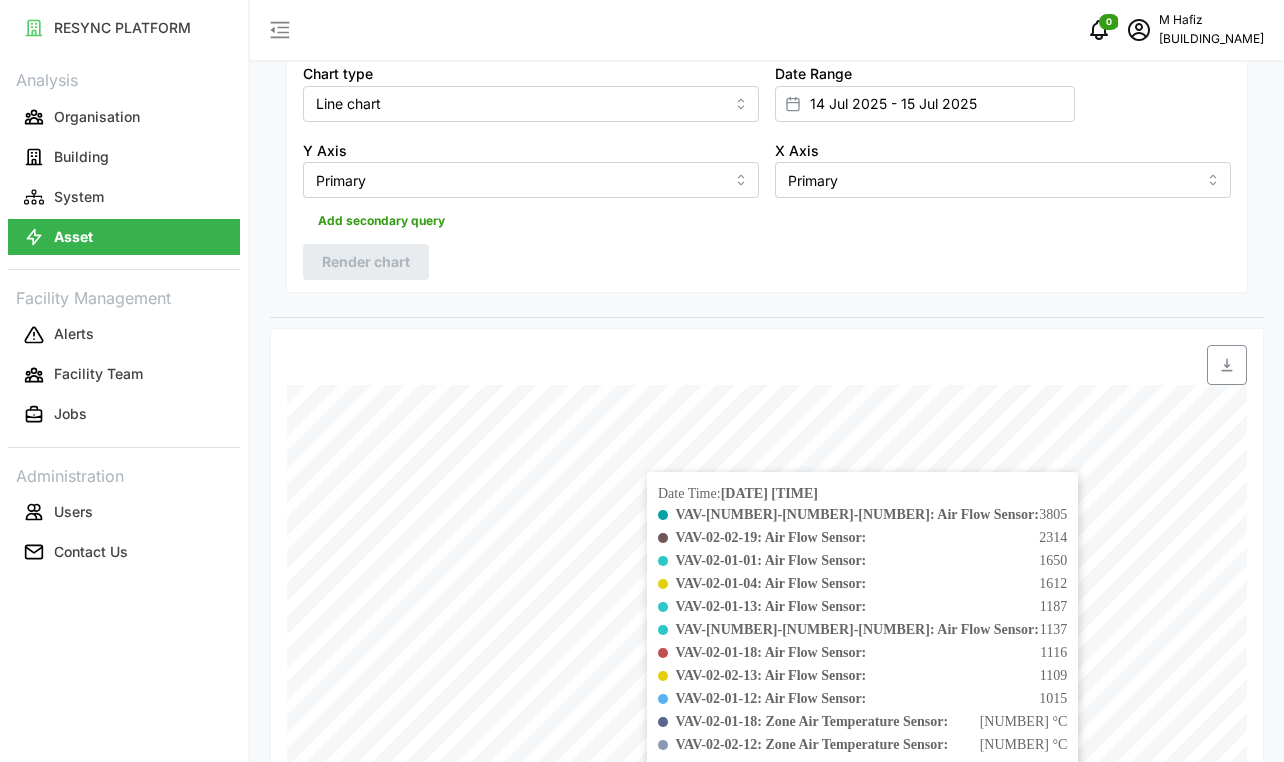 scroll, scrollTop: 498, scrollLeft: 0, axis: vertical 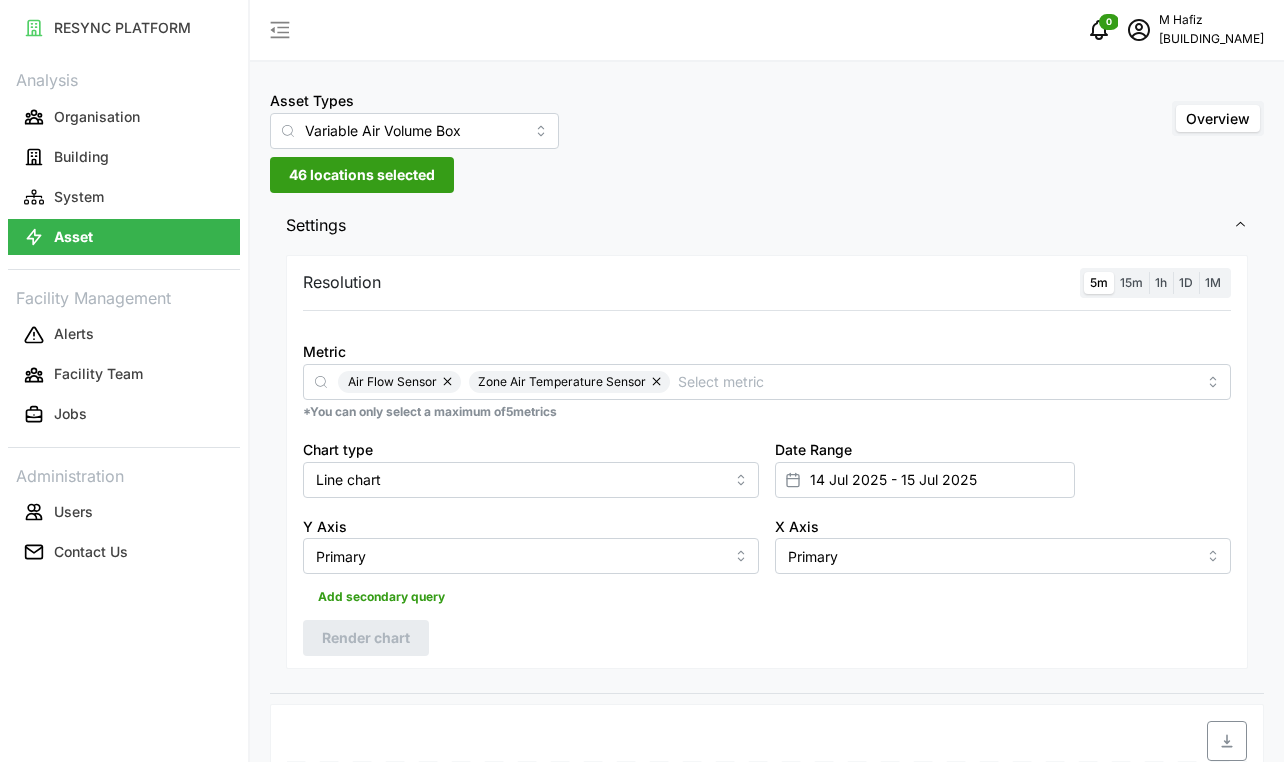 click on "15m" at bounding box center [1131, 283] 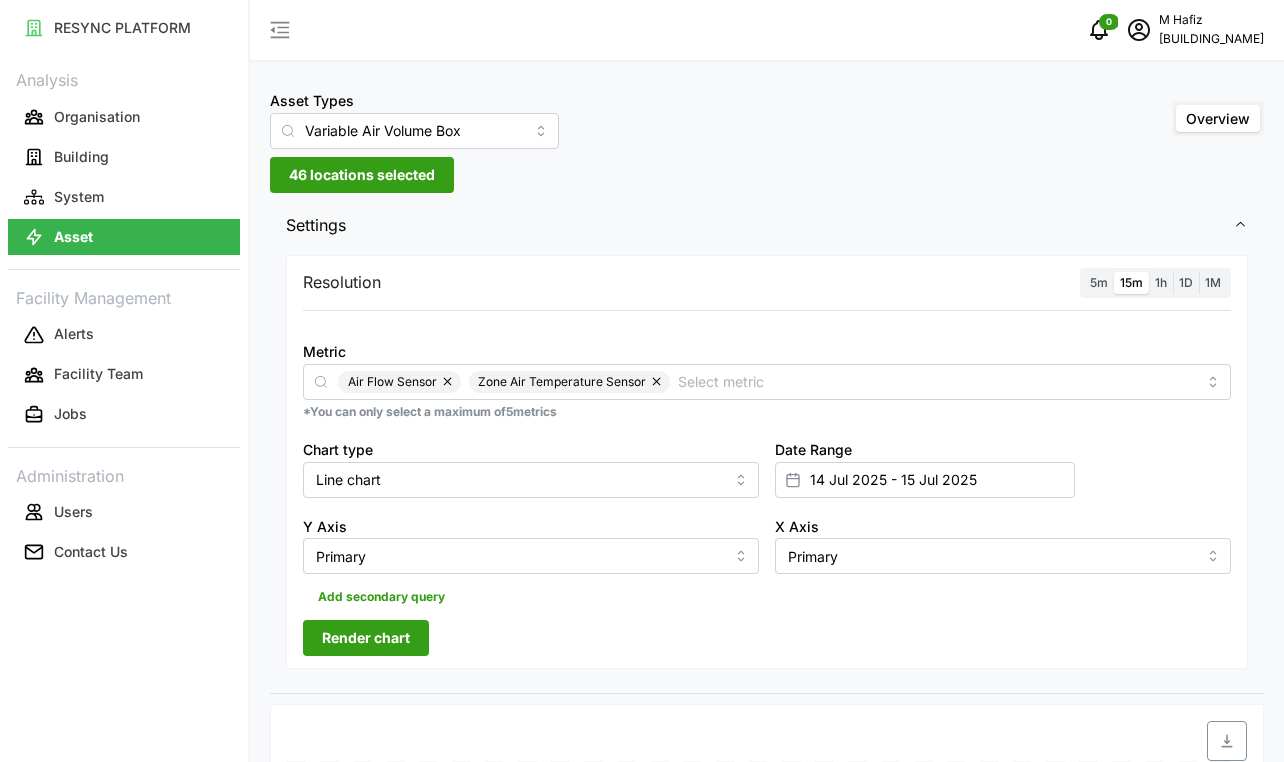 click on "5m" at bounding box center (1099, 283) 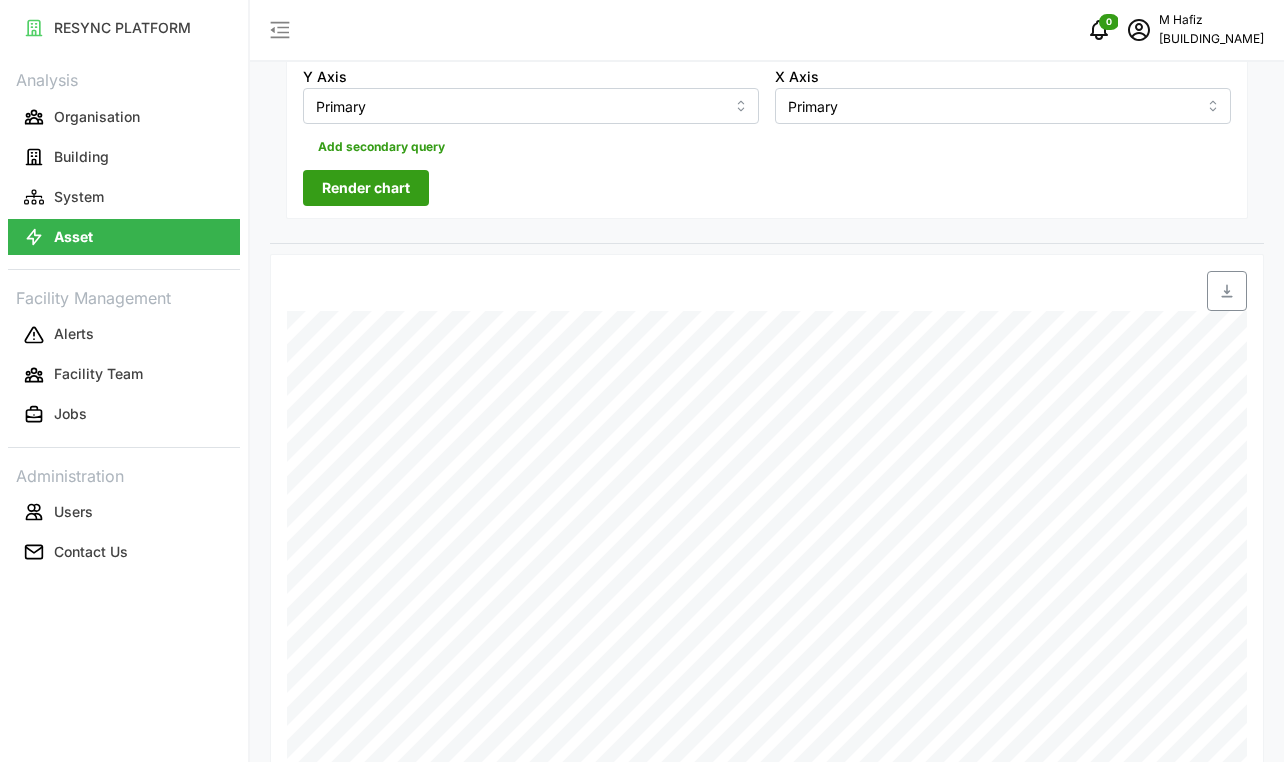 scroll, scrollTop: 500, scrollLeft: 0, axis: vertical 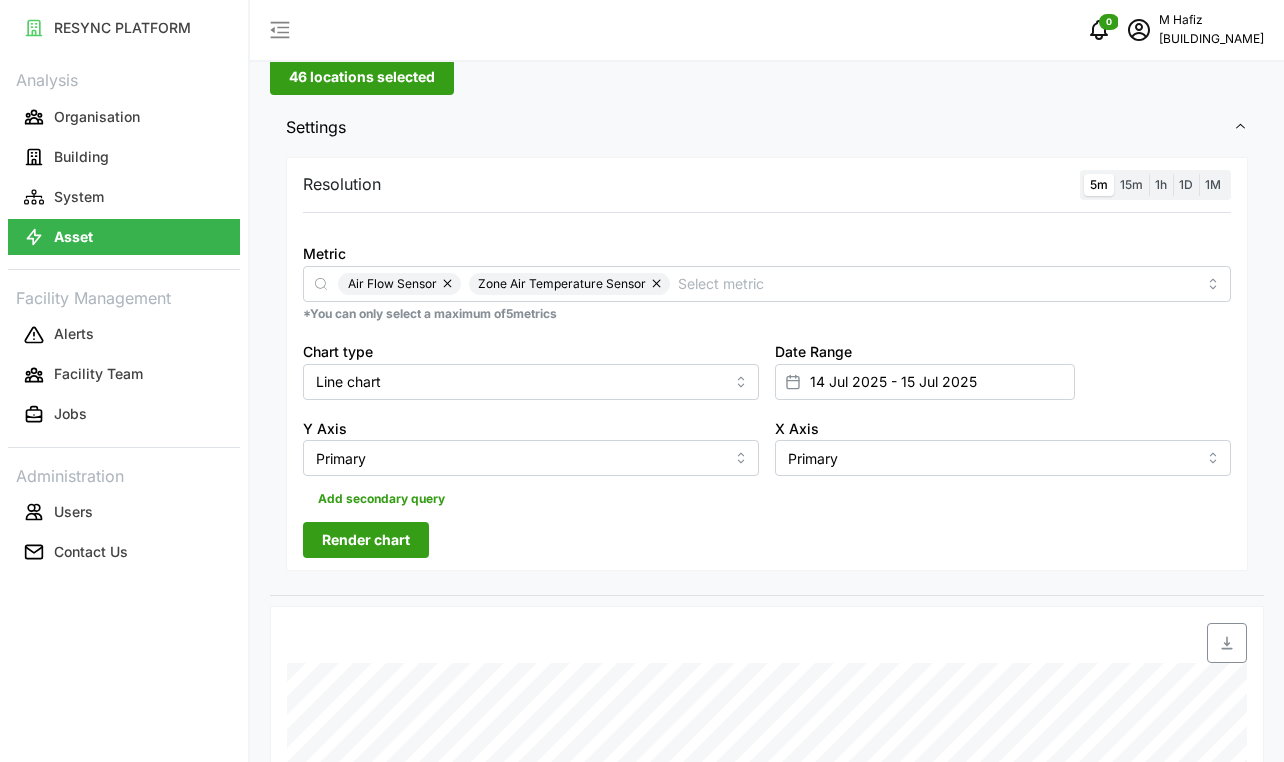 click at bounding box center [449, 284] 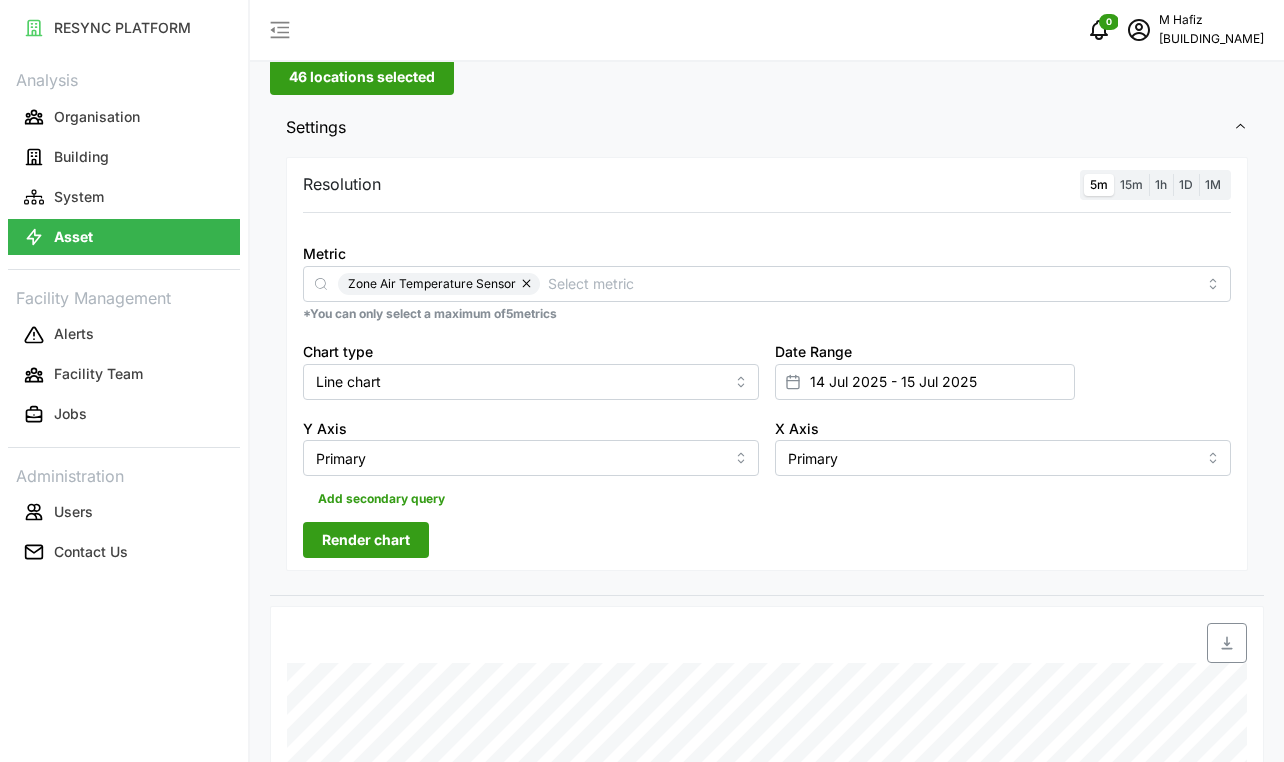 click at bounding box center (528, 284) 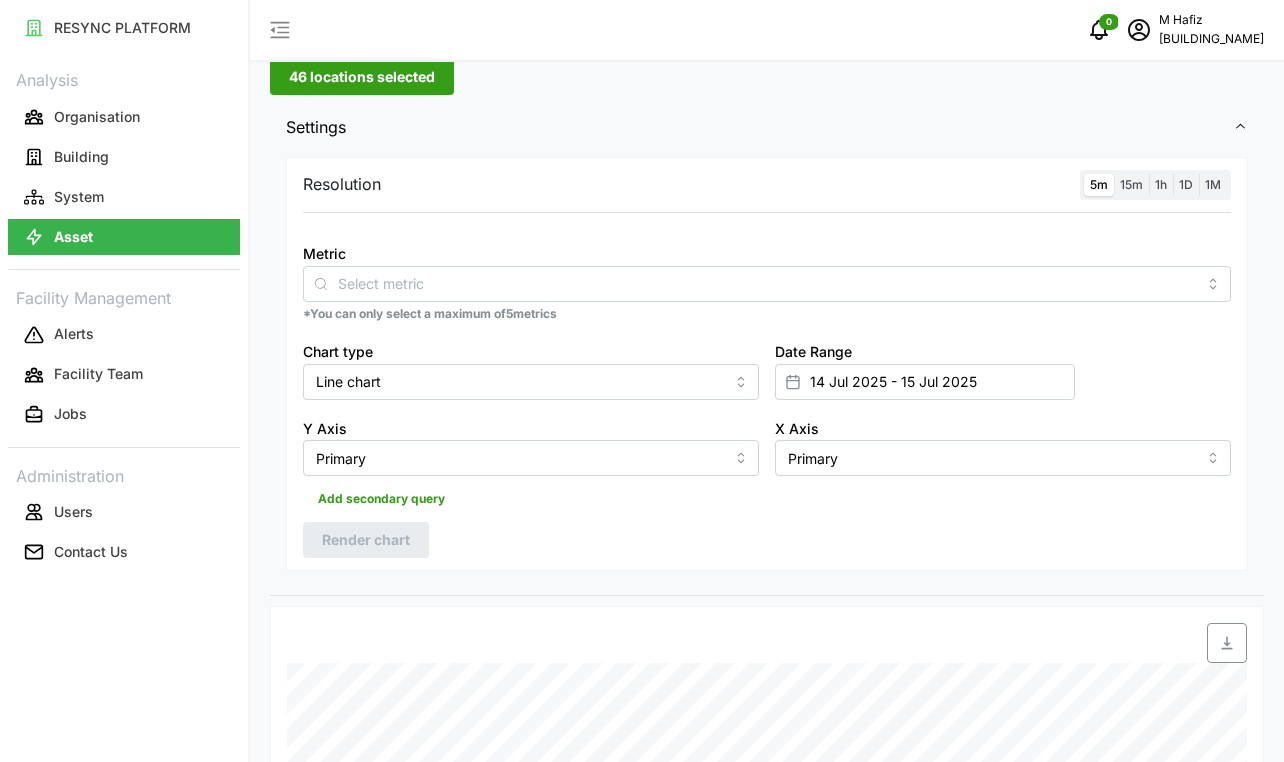 click on "46 locations selected" at bounding box center [362, 77] 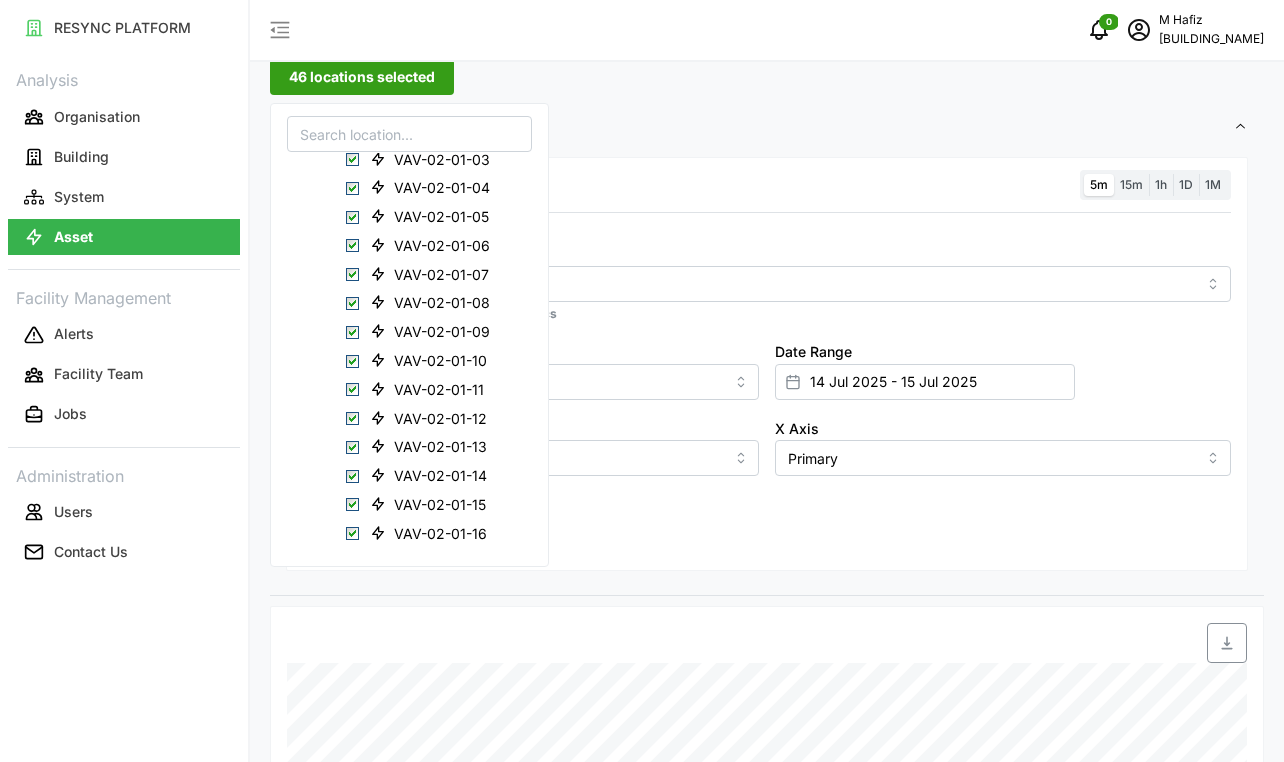 scroll, scrollTop: 0, scrollLeft: 0, axis: both 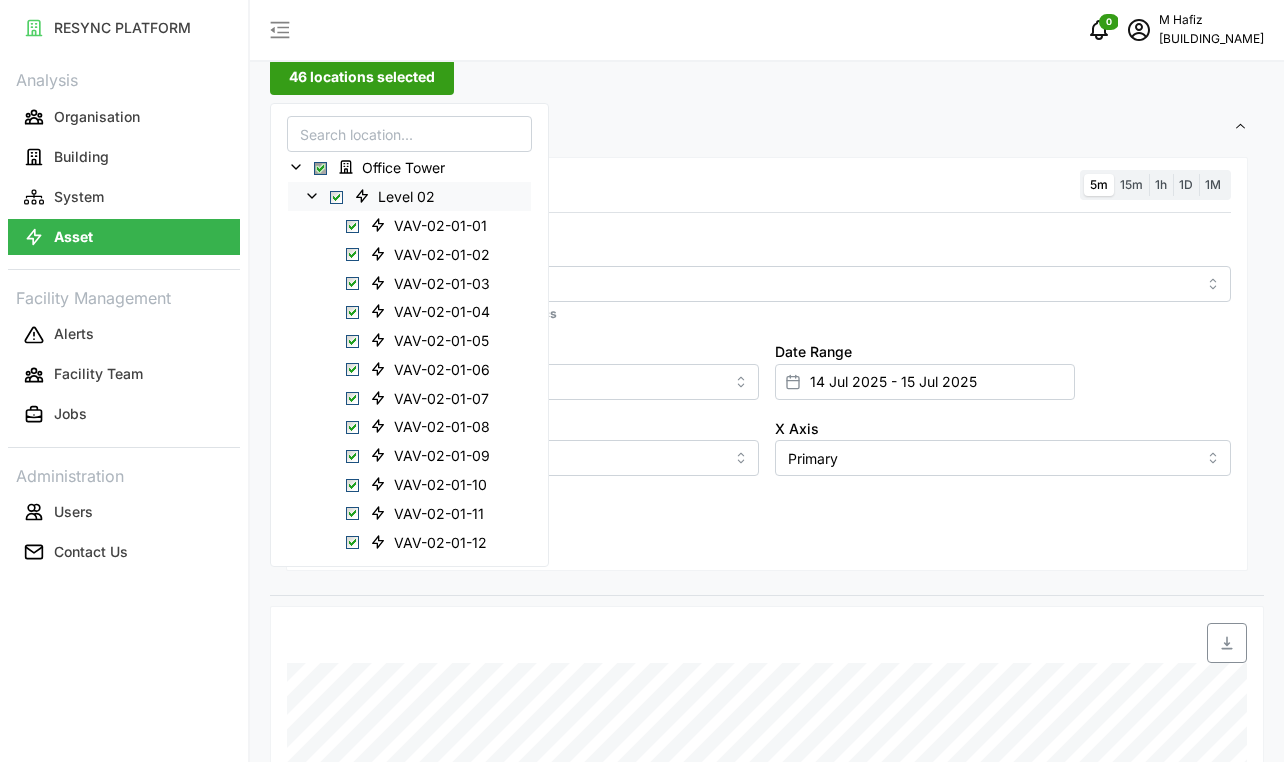 click at bounding box center (336, 197) 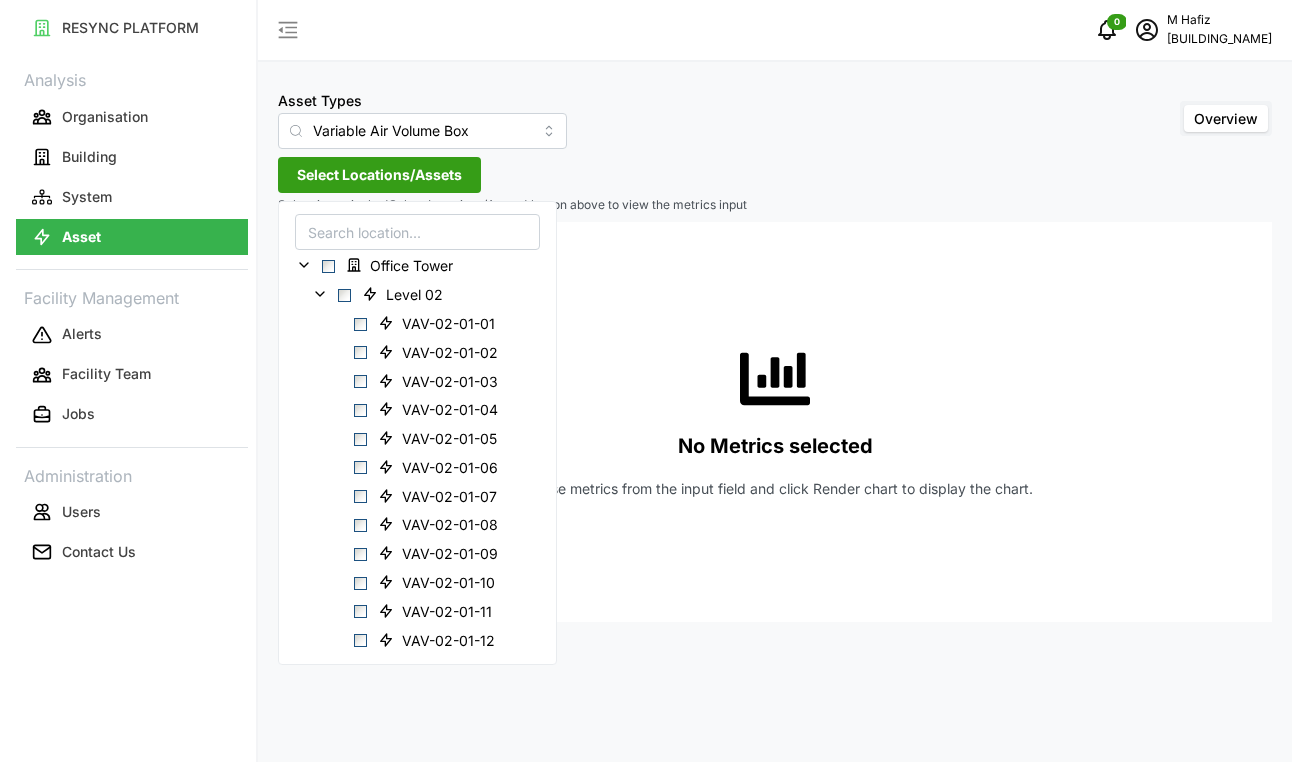 scroll, scrollTop: 0, scrollLeft: 0, axis: both 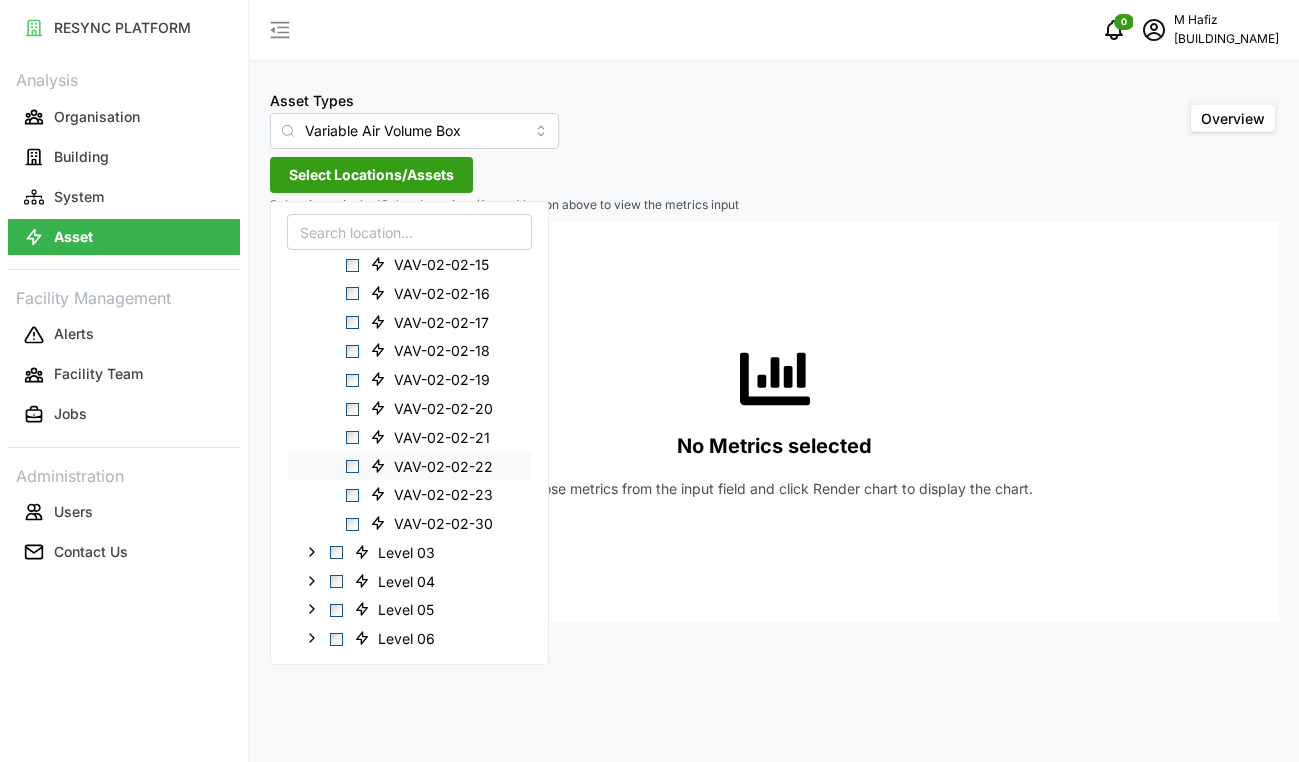 click at bounding box center (352, 466) 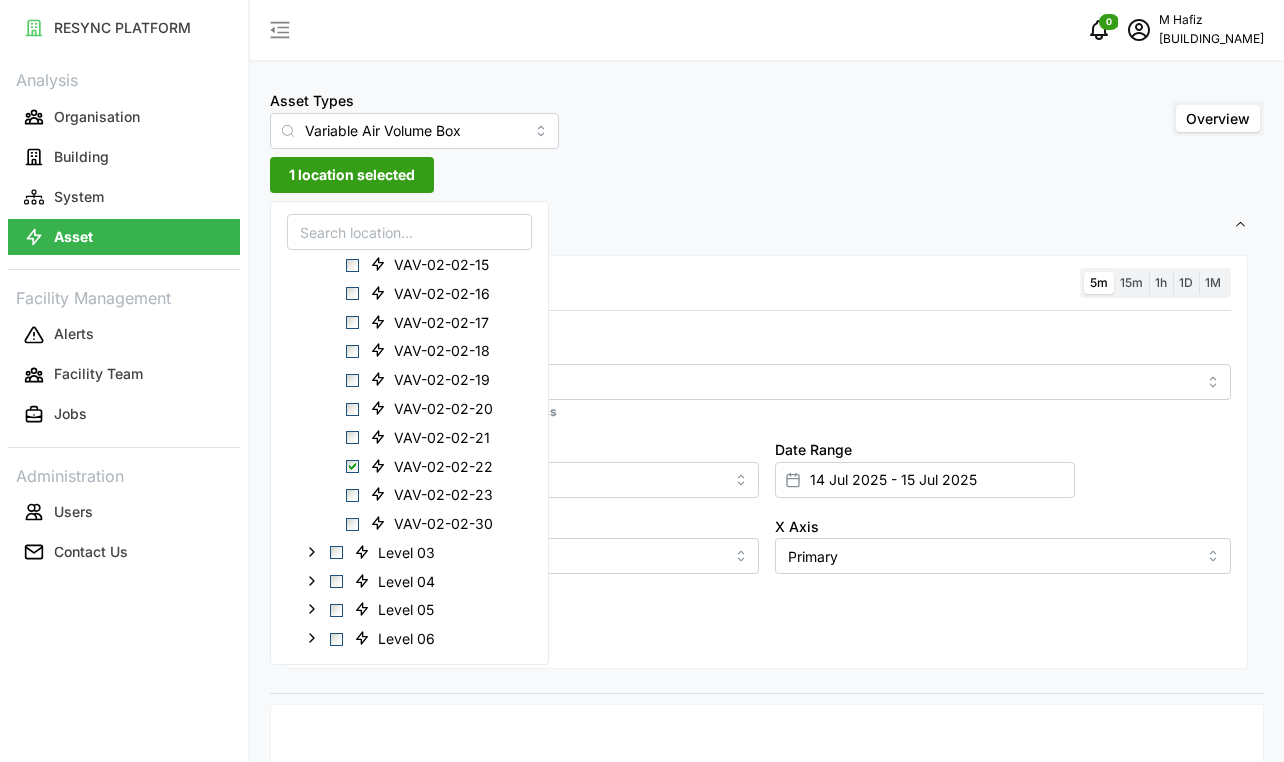 click on "Asset Types Variable Air Volume Box Overview 1 location selected Settings Resolution 5m 15m 1h 1D 1M Metric *You can only select a maximum of 5 metrics Chart type Line chart Date Range [DATE] - [DATE] Y Axis Primary X Axis Primary Add secondary query Render chart No Metrics selected Choose metrics from the input field and click Render chart to display the chart." at bounding box center (767, 860) 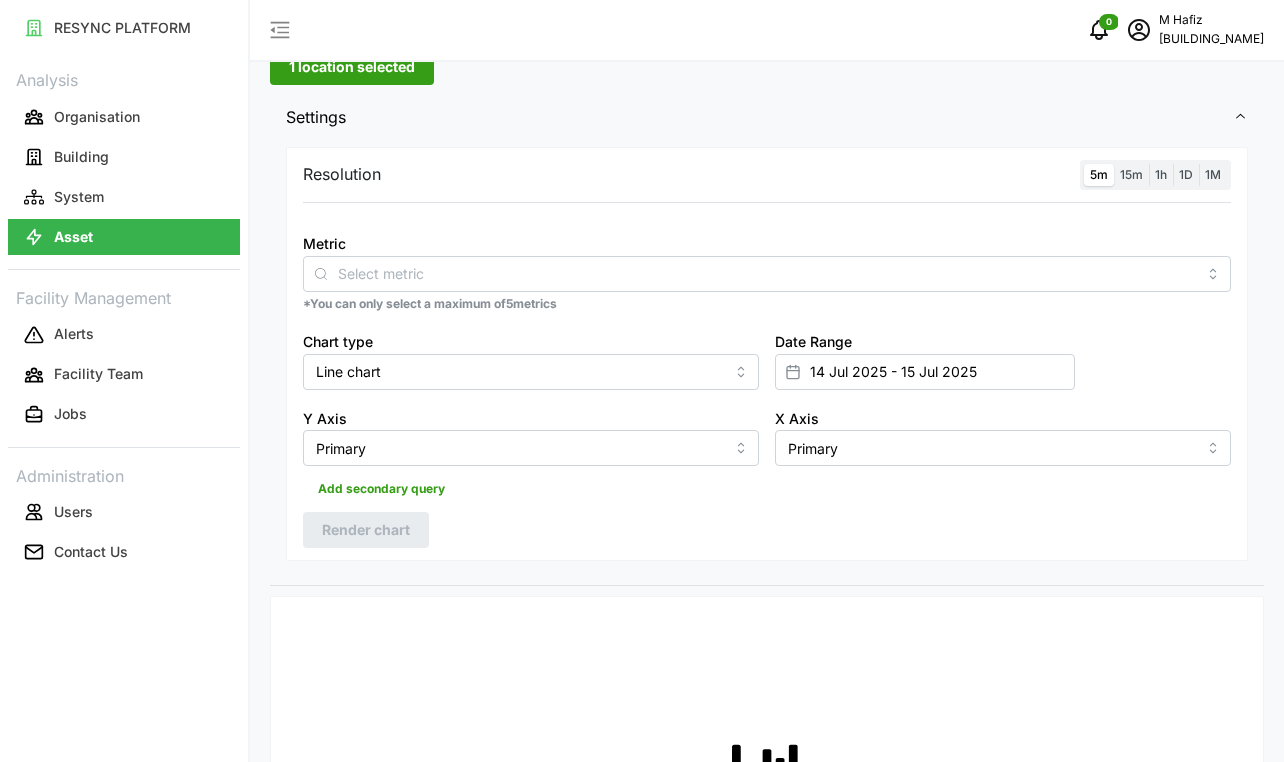 scroll, scrollTop: 100, scrollLeft: 0, axis: vertical 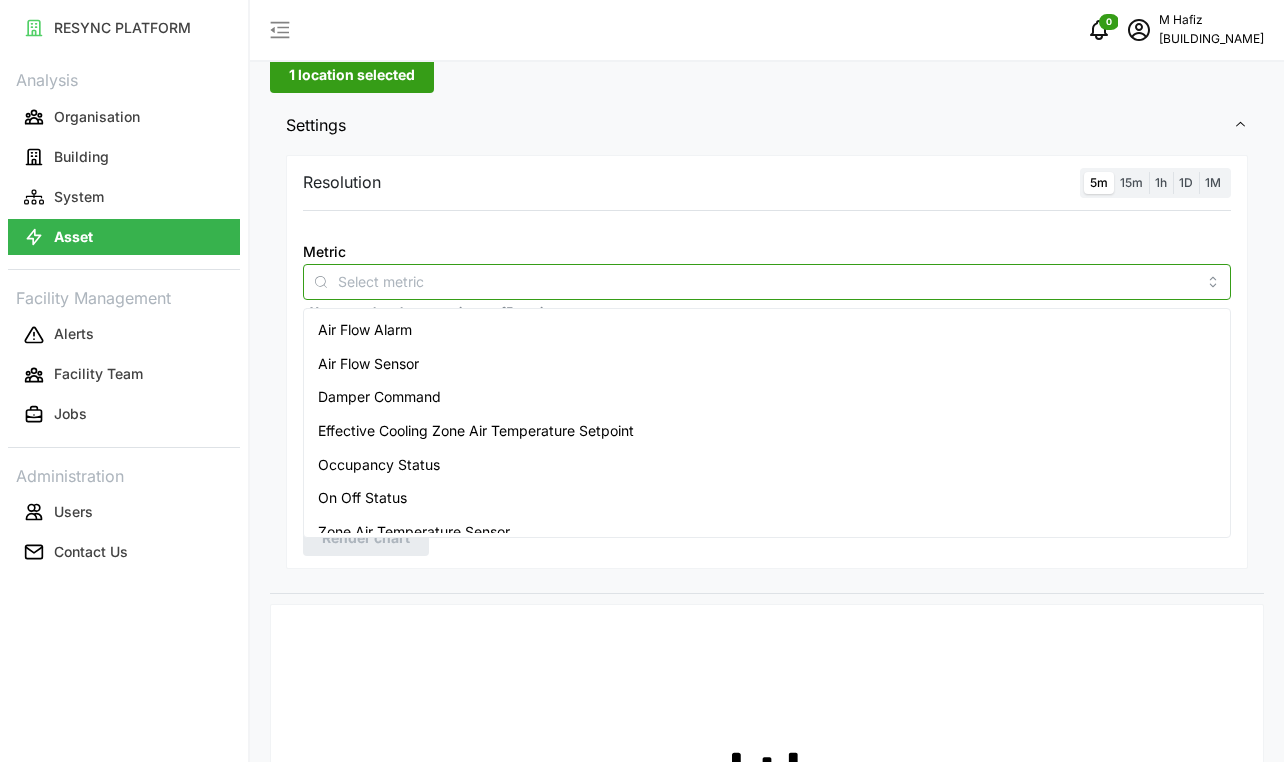 click on "Metric" at bounding box center (767, 281) 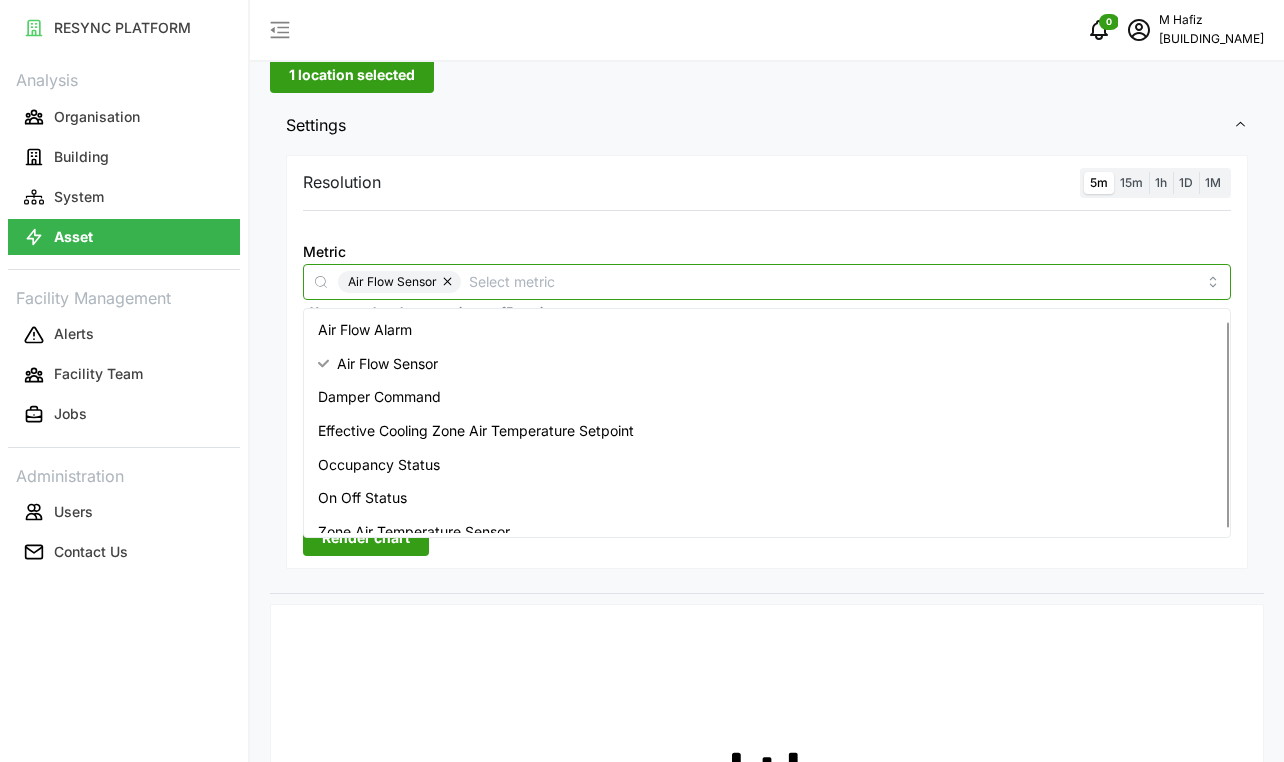 scroll, scrollTop: 16, scrollLeft: 0, axis: vertical 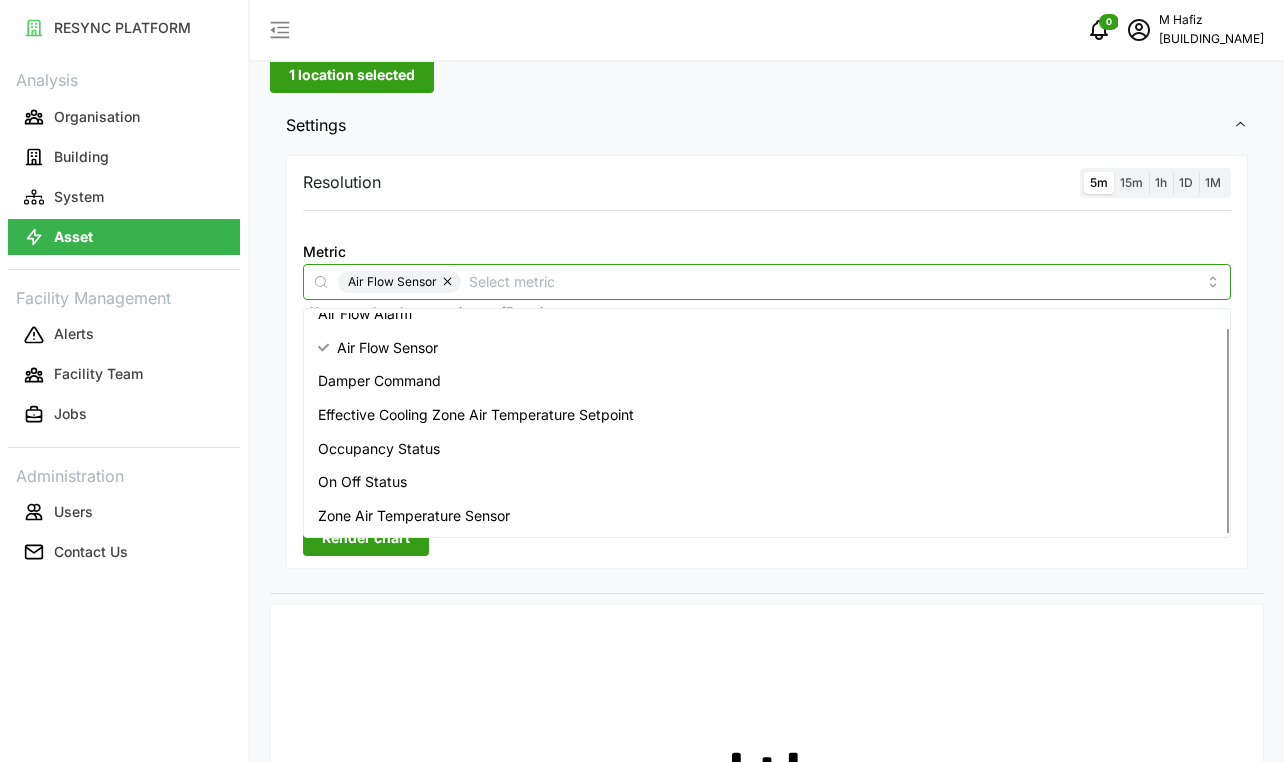 click on "Zone Air Temperature Sensor" at bounding box center [414, 516] 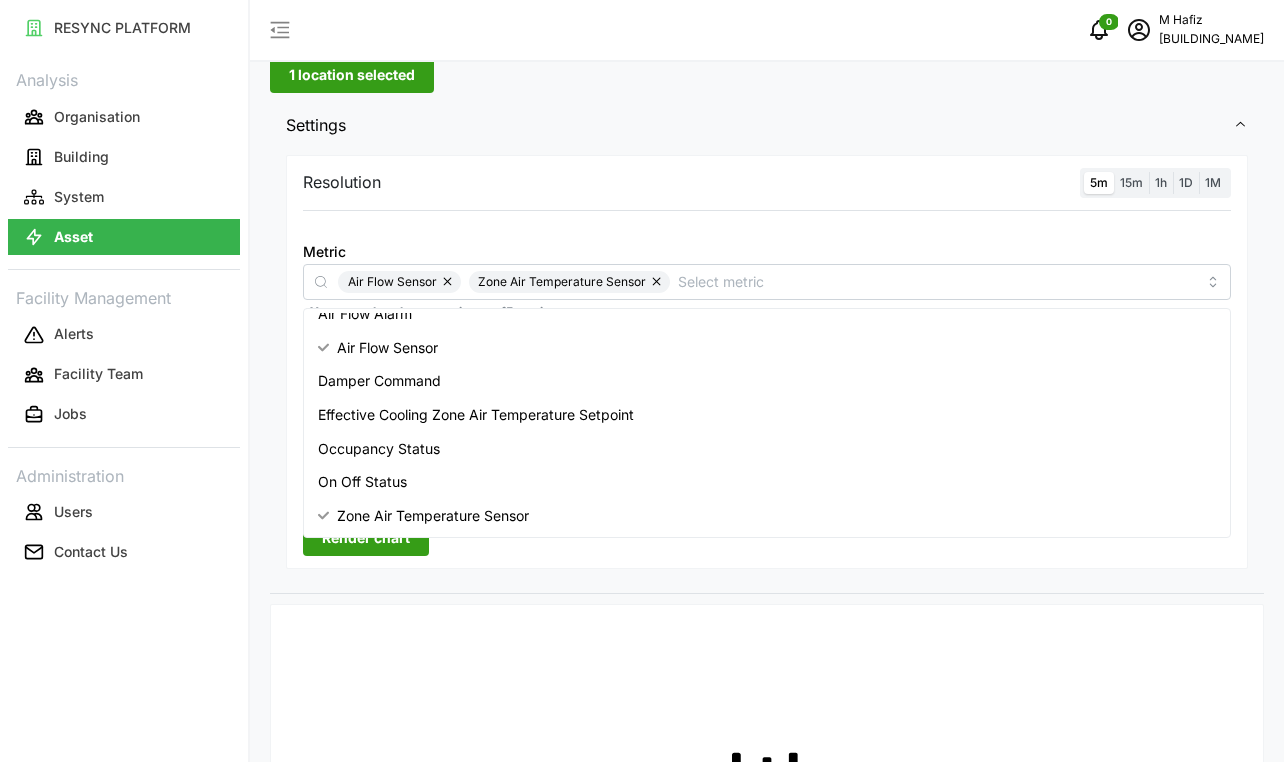 click on "Resolution 5m 15m 1h 1D 1M Metric Air Flow Sensor Zone Air Temperature Sensor *You can only select a maximum of  5  metrics Chart type Line chart Date Range [DATE] - [DATE] Y Axis Primary X Axis Primary Add secondary query Render chart" at bounding box center (767, 362) 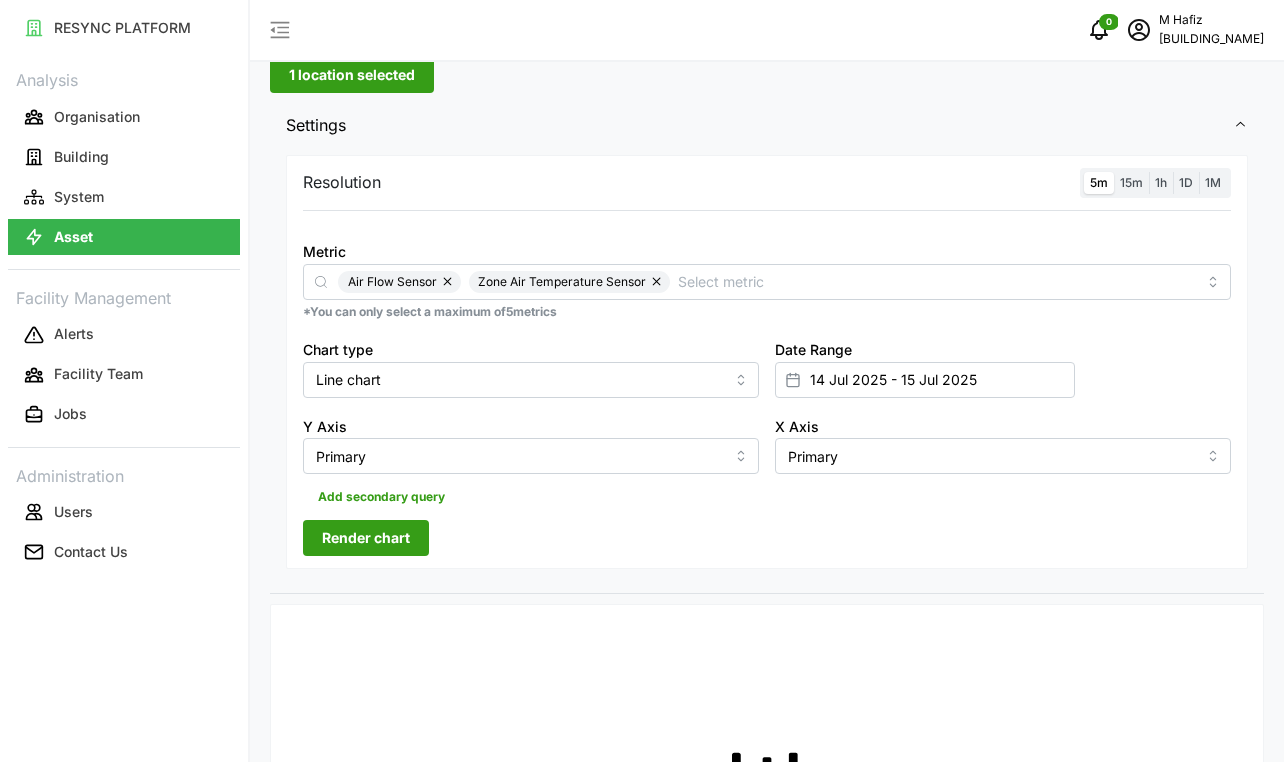 click on "Render chart" at bounding box center [366, 538] 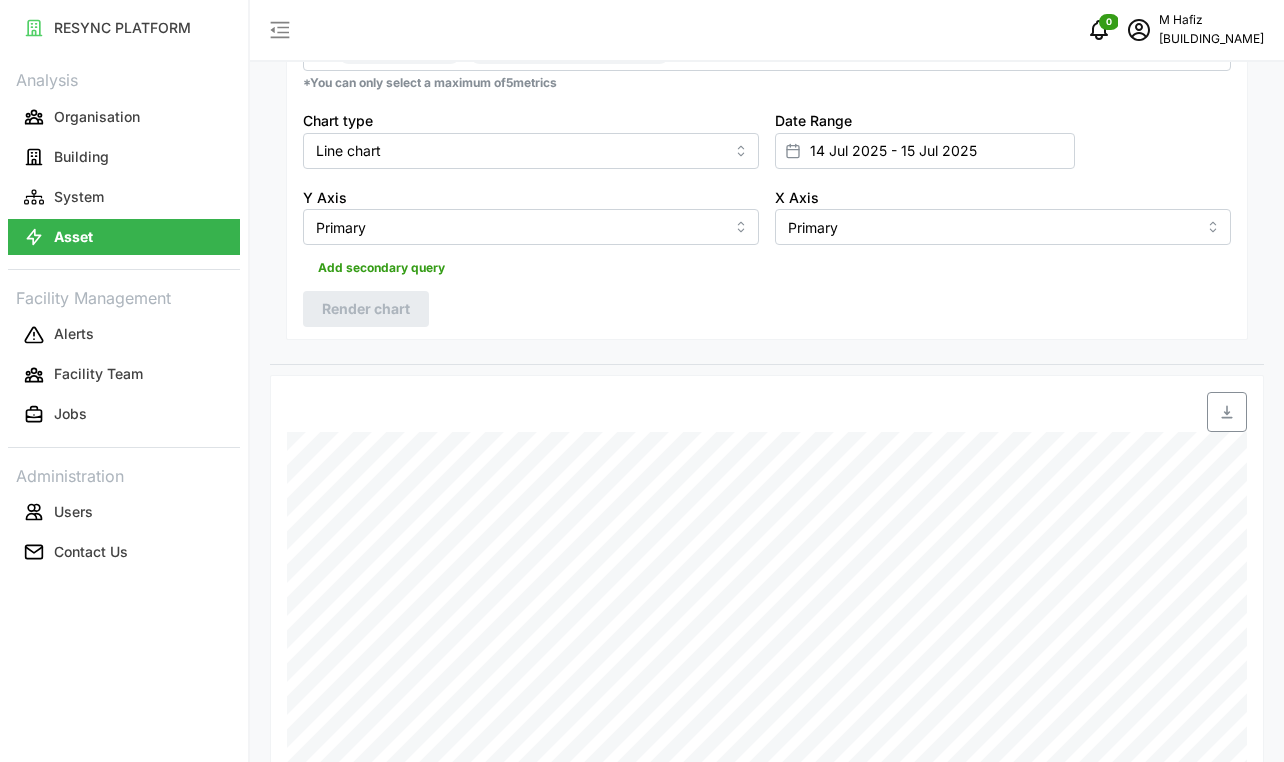 scroll, scrollTop: 598, scrollLeft: 0, axis: vertical 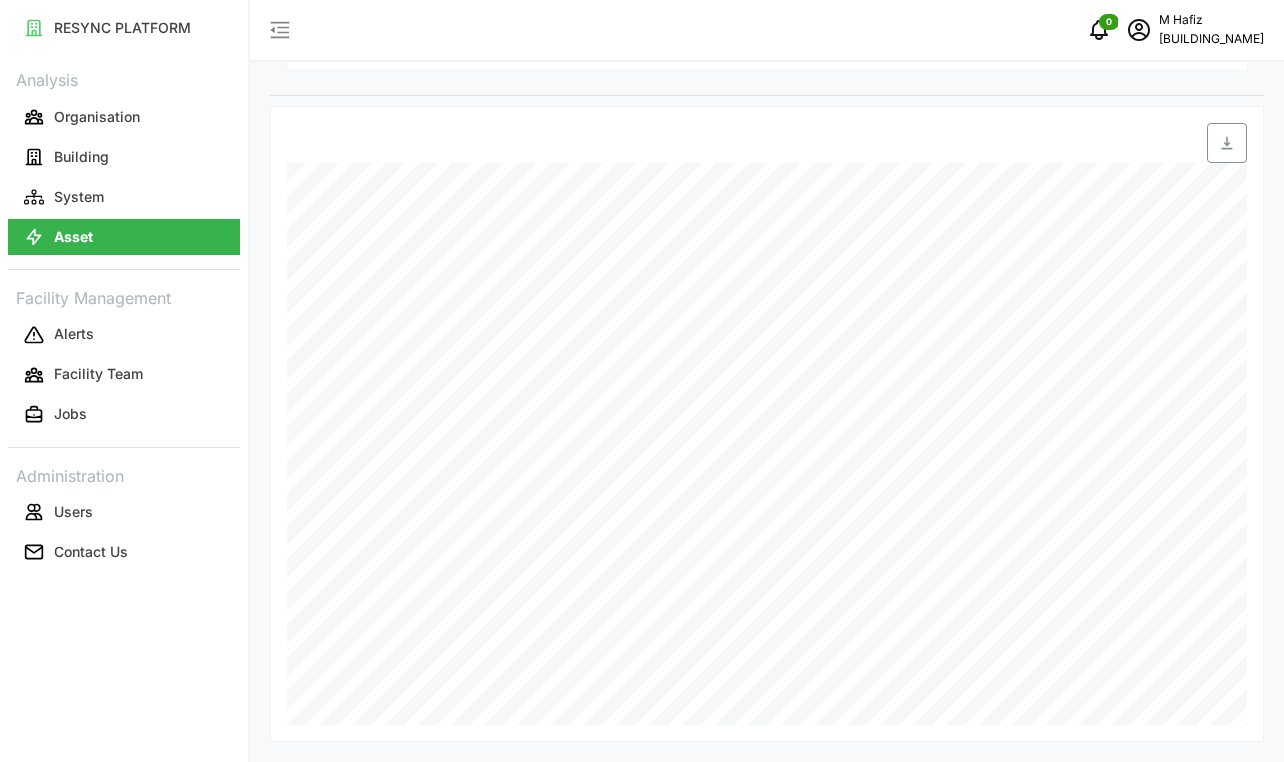 click on "Date Time:  [DATE] [TIME]
VAV-02-02-22: Air Flow Sensor:
[NUMBER]
VAV-02-02-22: Zone Air Temperature Sensor:
[TEMPERATURE]" at bounding box center [767, 424] 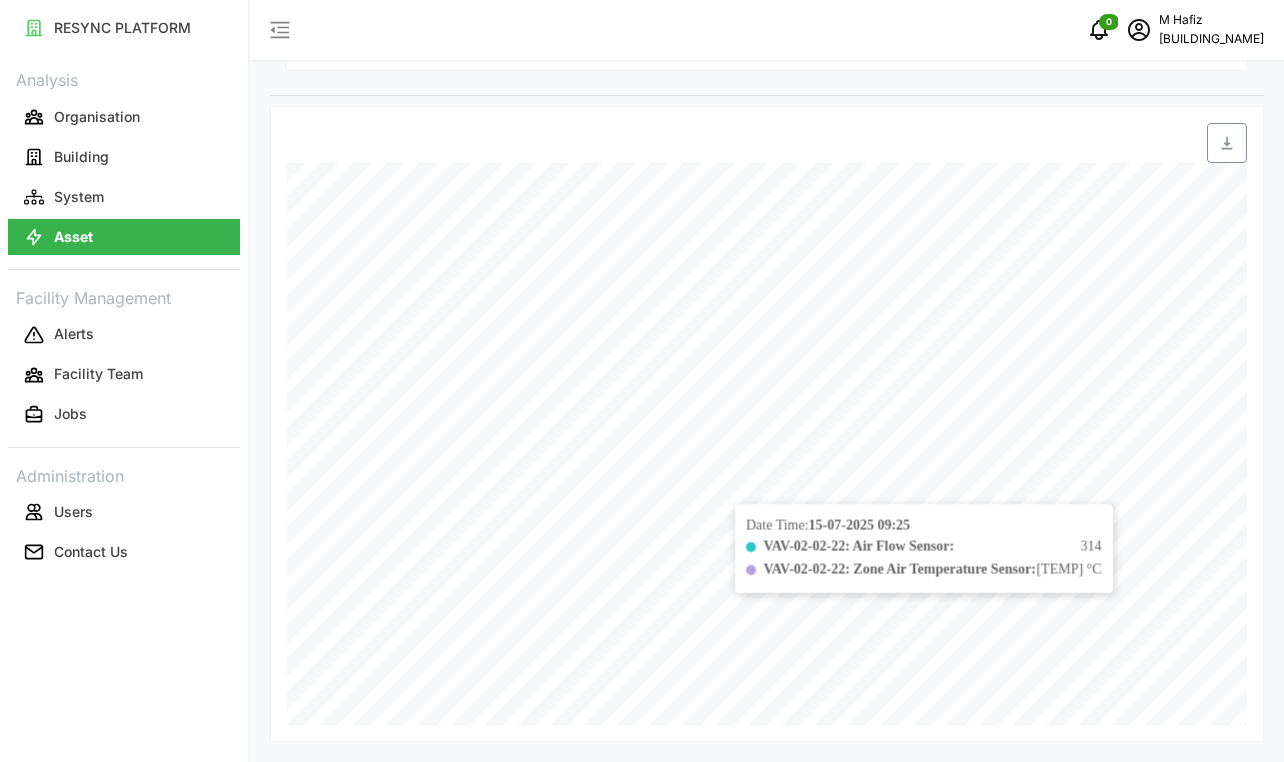 scroll, scrollTop: 198, scrollLeft: 0, axis: vertical 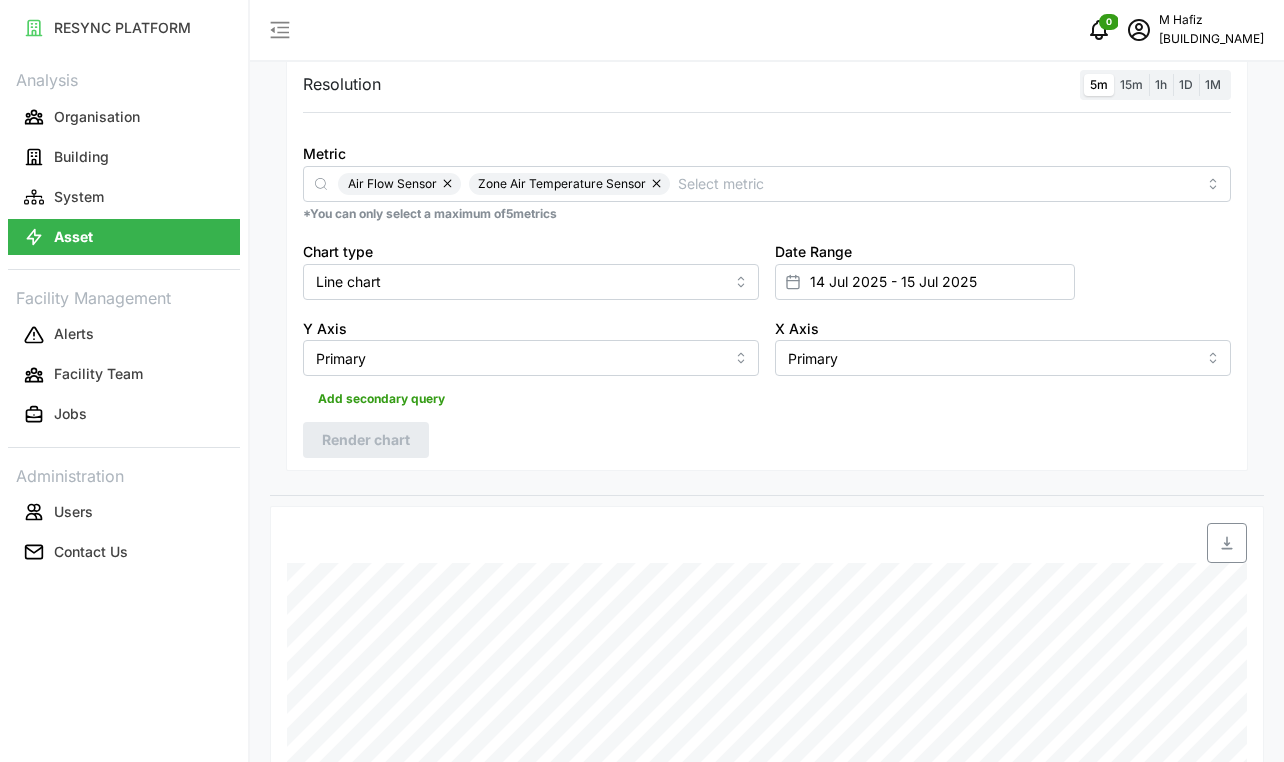 click on "Metric Air Flow Sensor Zone Air Temperature Sensor *You can only select a maximum of  5  metrics" at bounding box center [767, 182] 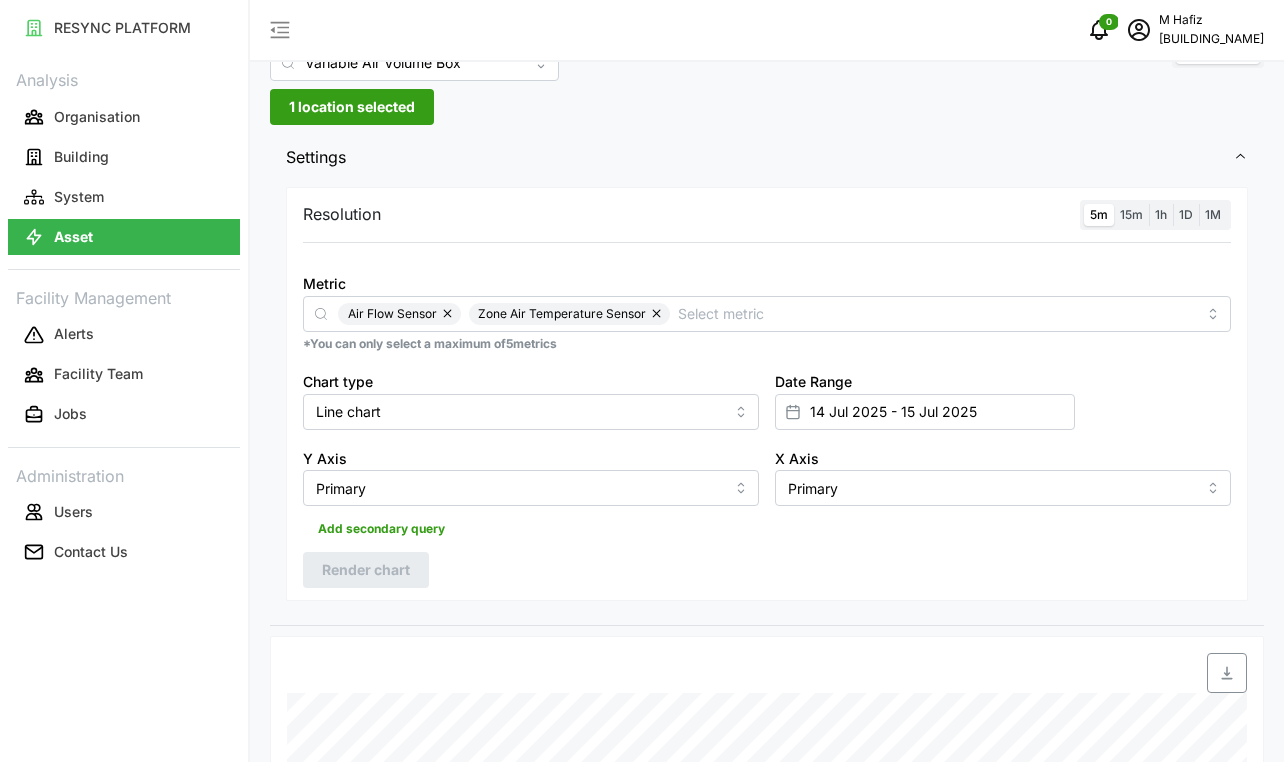 scroll, scrollTop: 0, scrollLeft: 0, axis: both 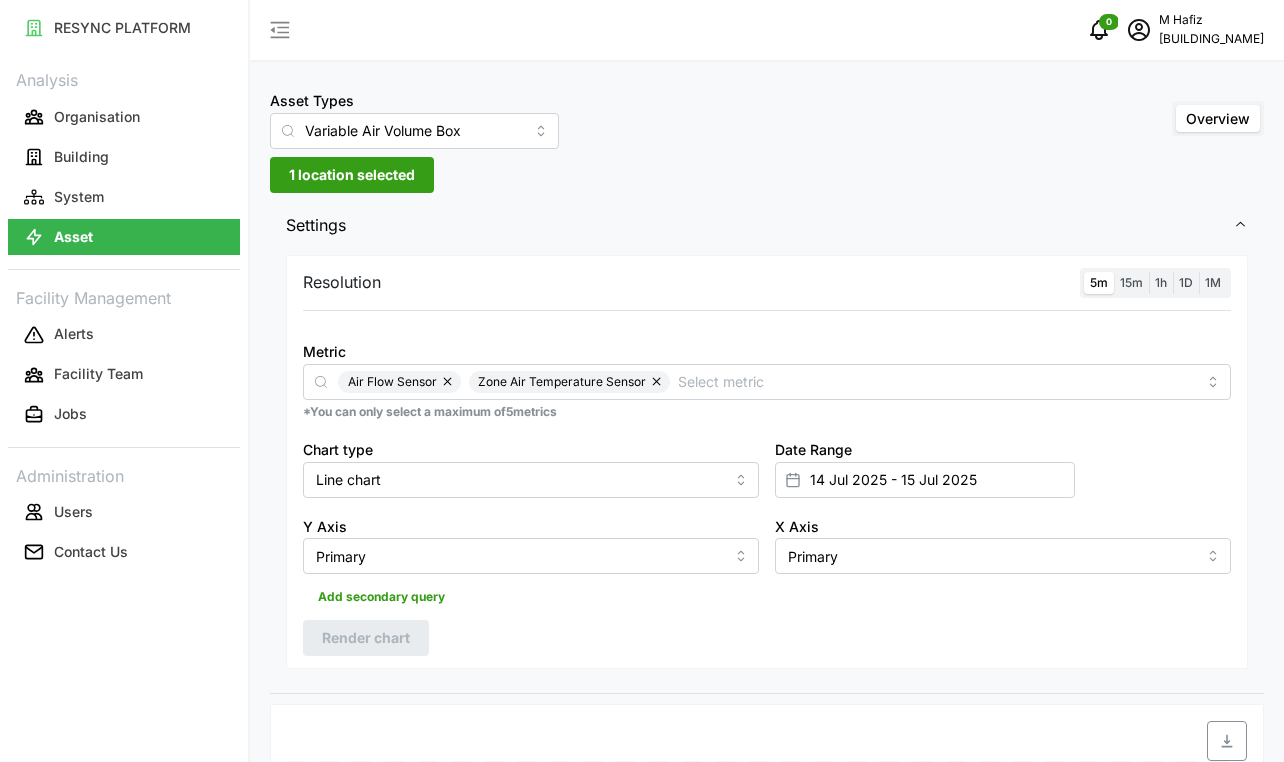 click on "1 location selected" at bounding box center [352, 175] 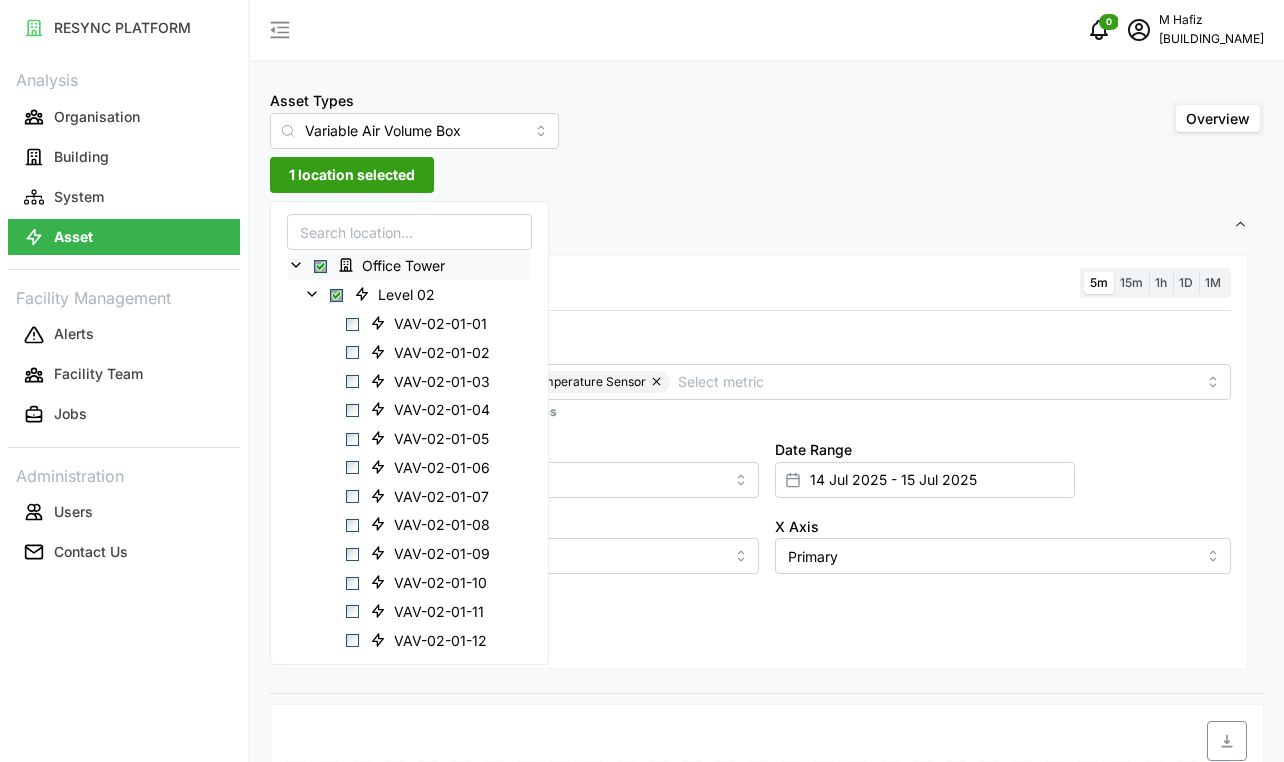 click at bounding box center (320, 266) 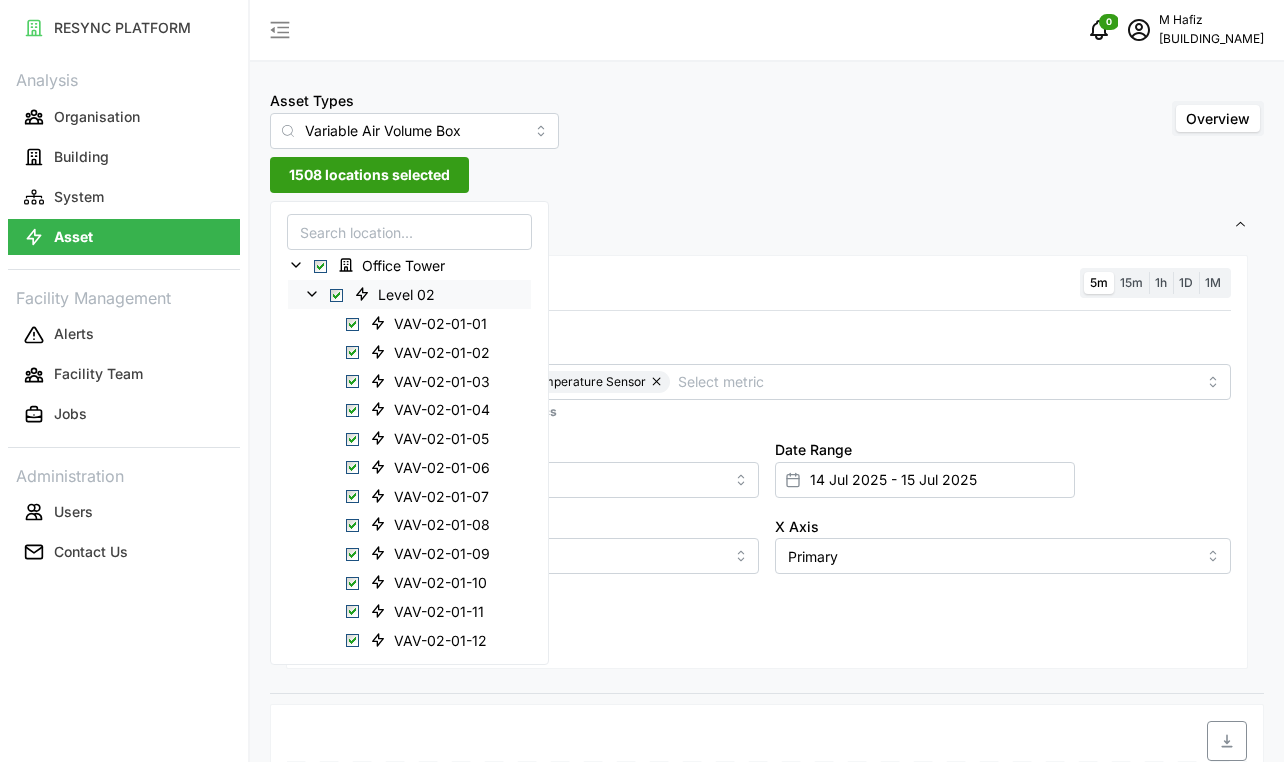 click at bounding box center (336, 295) 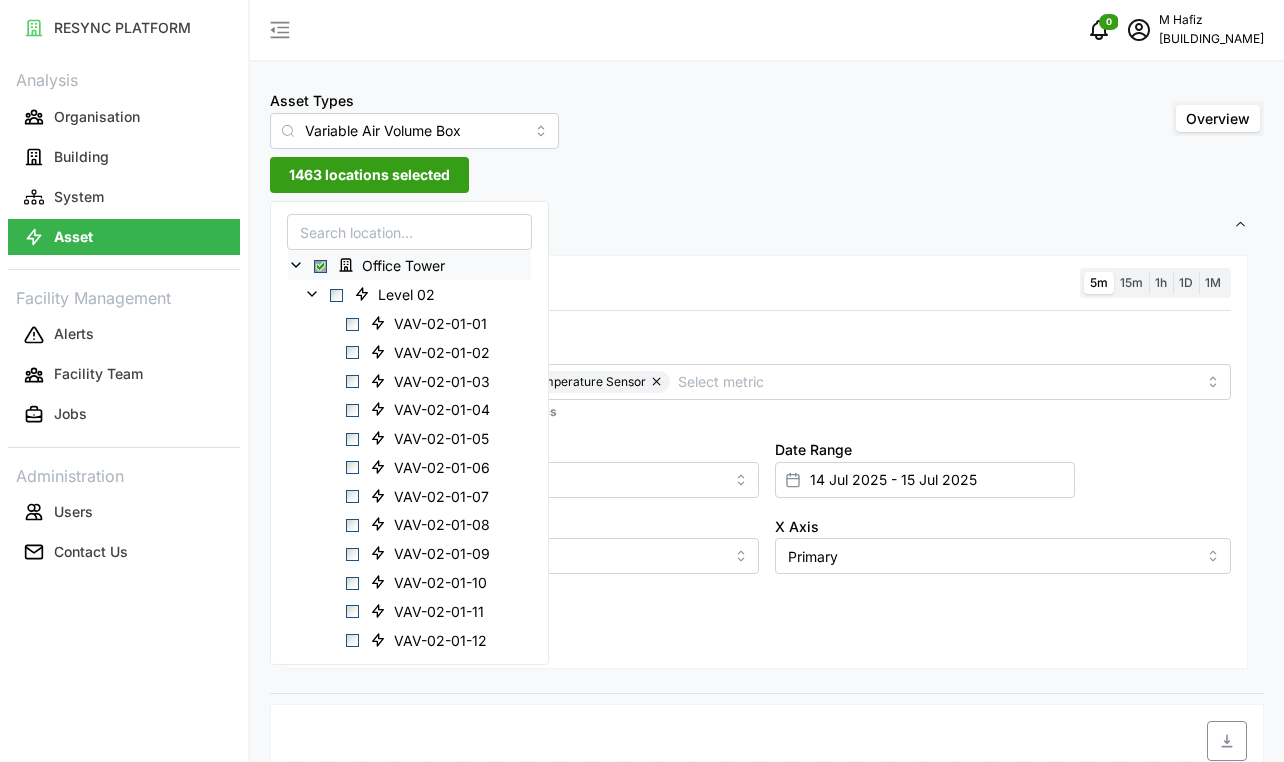 click at bounding box center (320, 266) 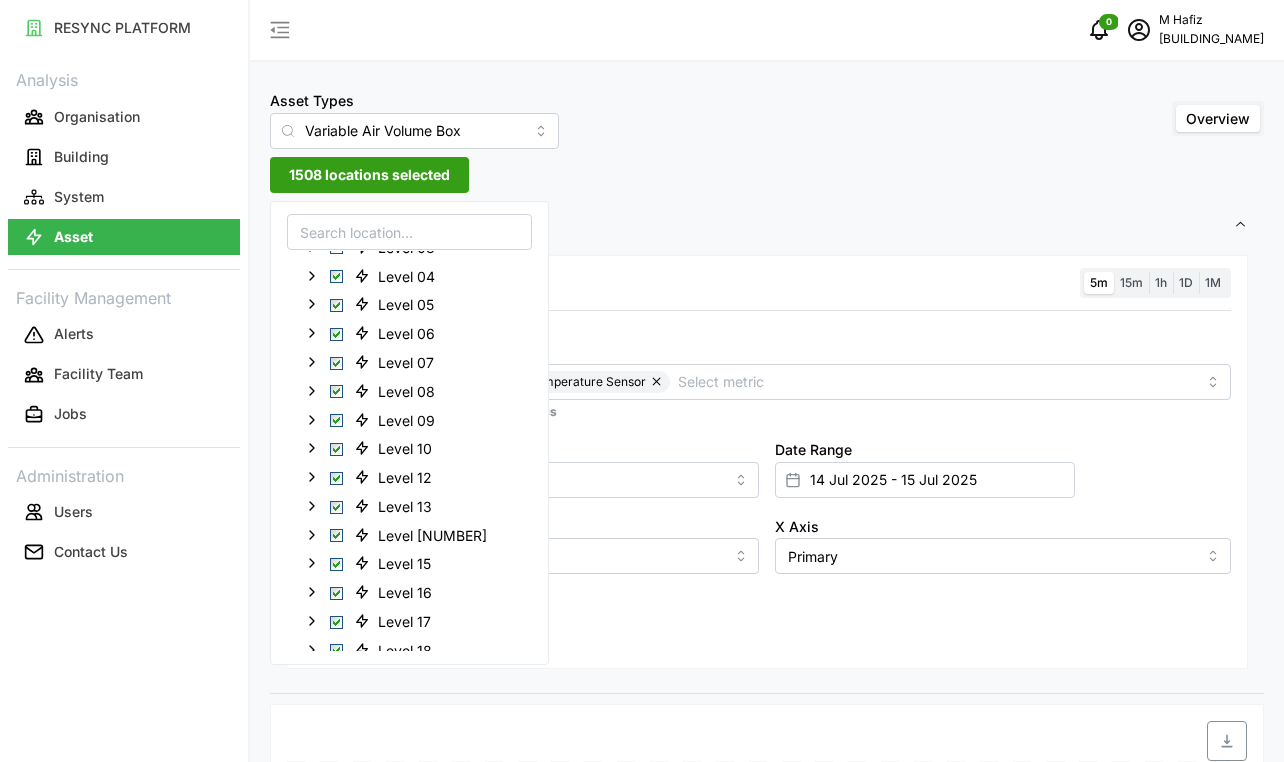 scroll, scrollTop: 900, scrollLeft: 0, axis: vertical 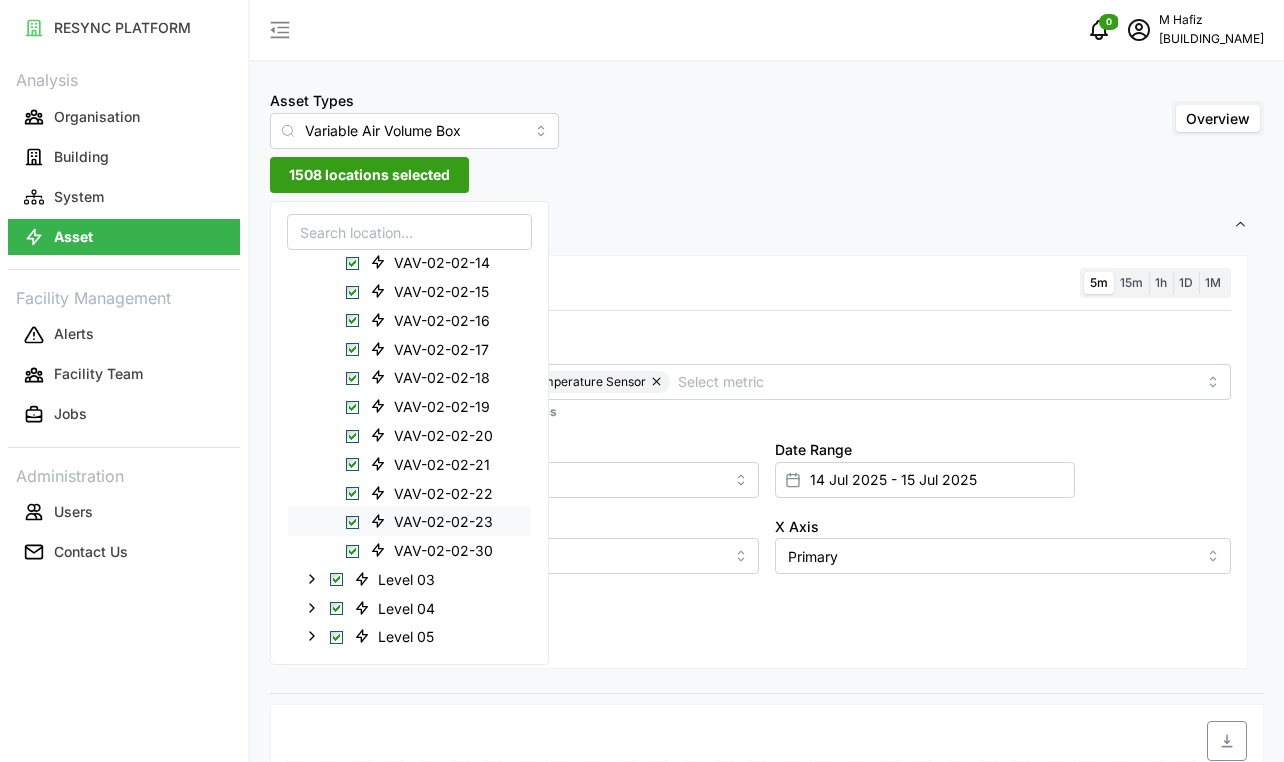 click at bounding box center (352, 522) 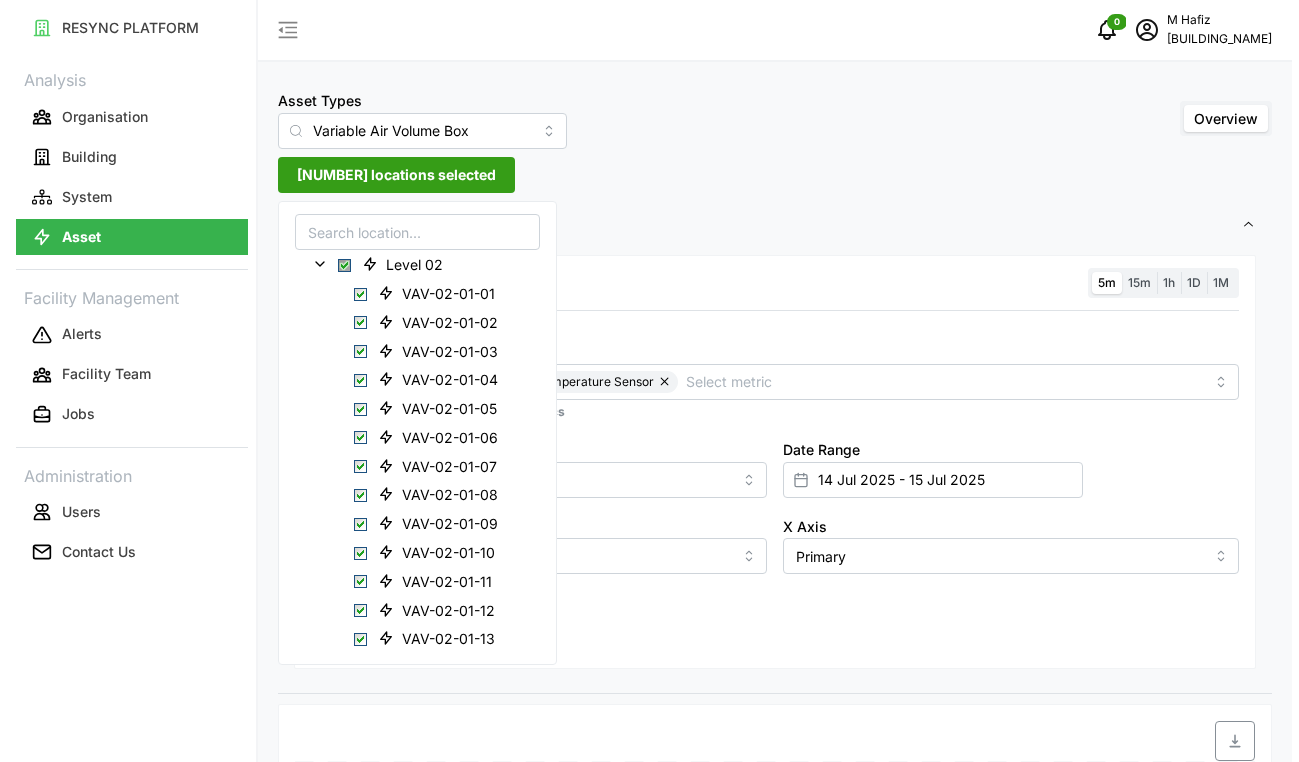 scroll, scrollTop: 0, scrollLeft: 0, axis: both 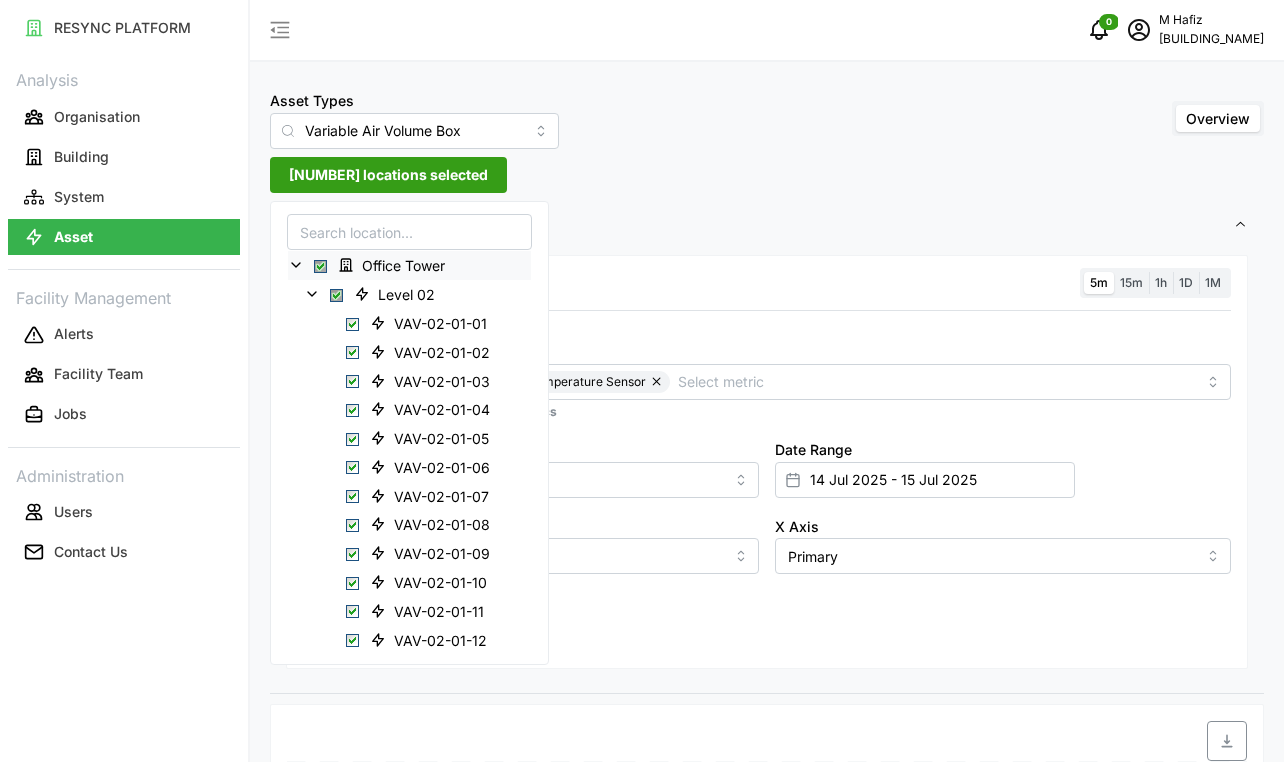 click at bounding box center [320, 266] 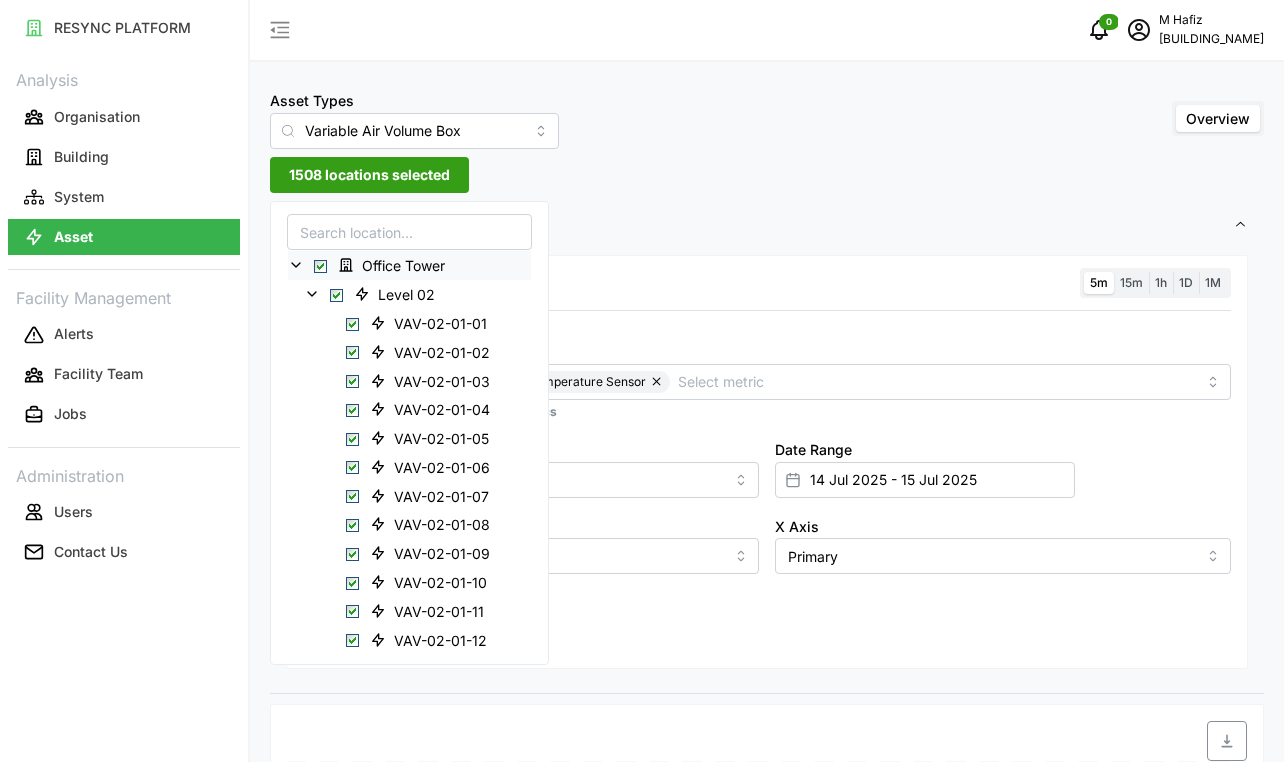 click at bounding box center (320, 266) 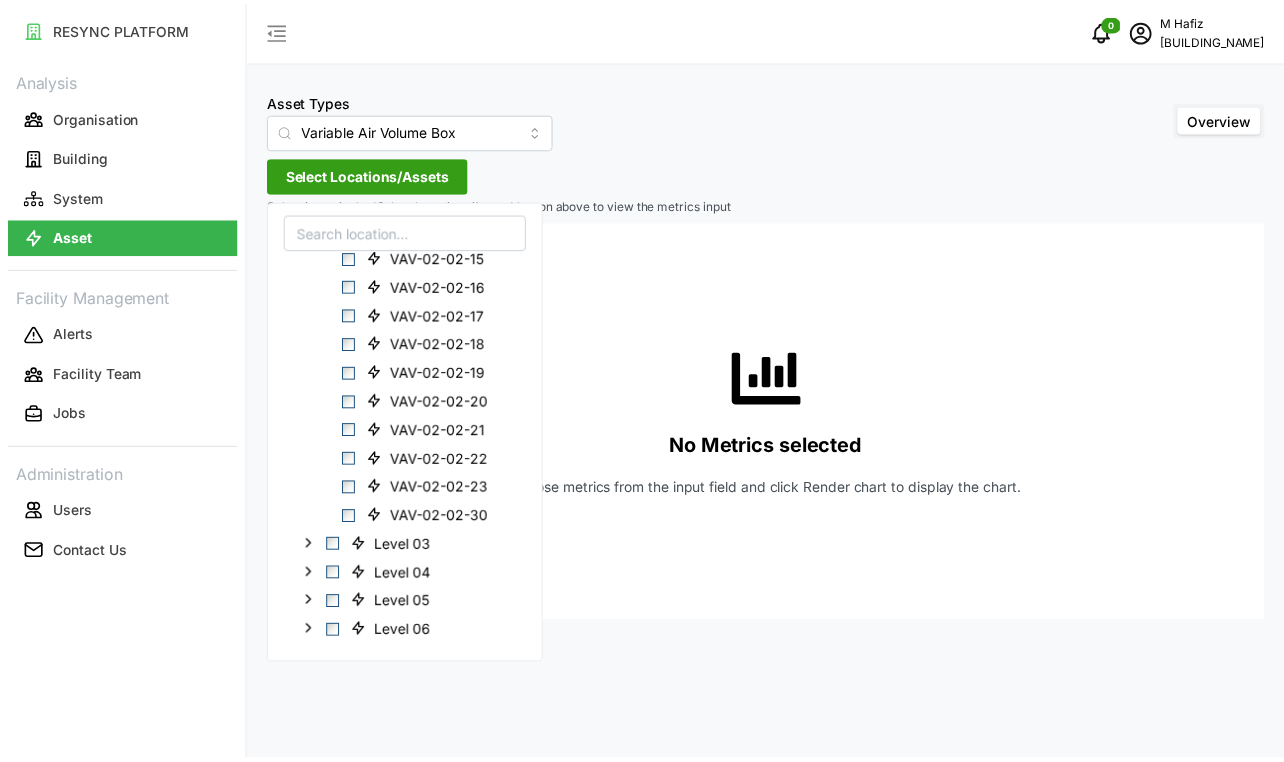 scroll, scrollTop: 1095, scrollLeft: 0, axis: vertical 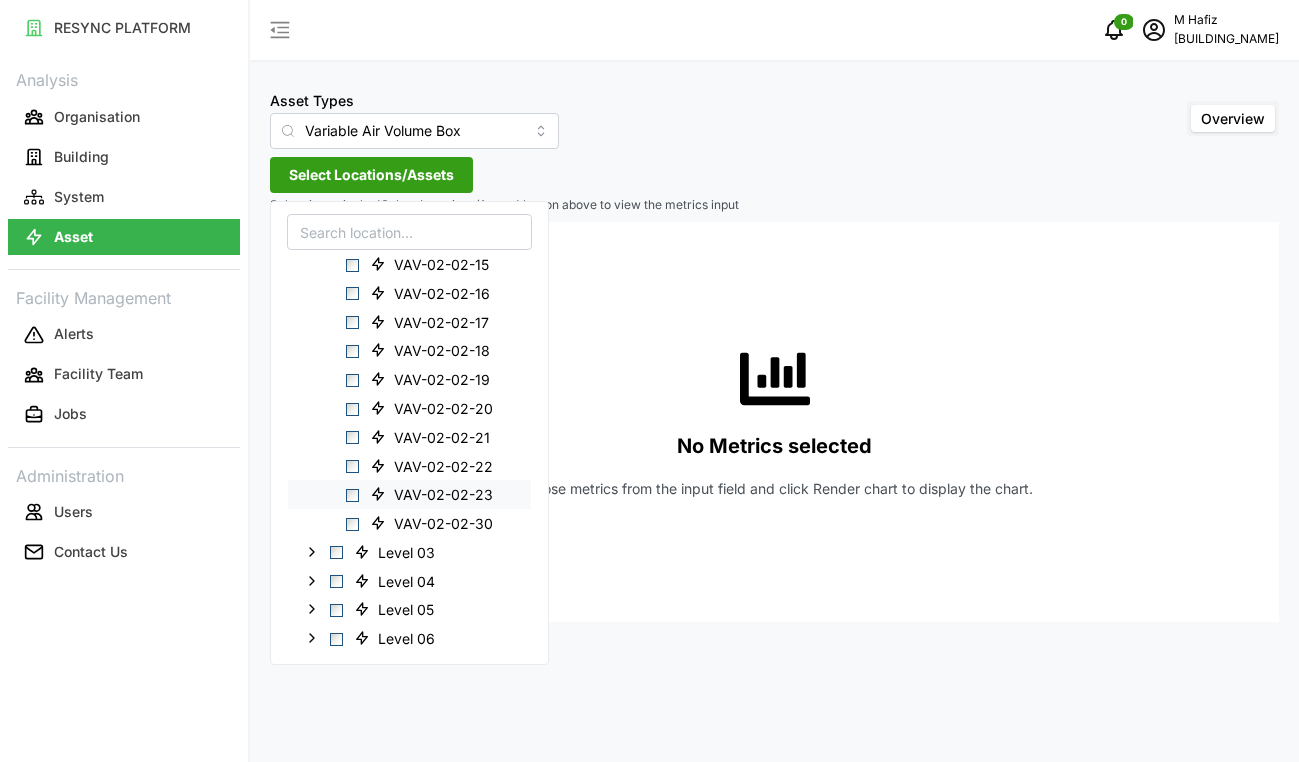click at bounding box center [352, 495] 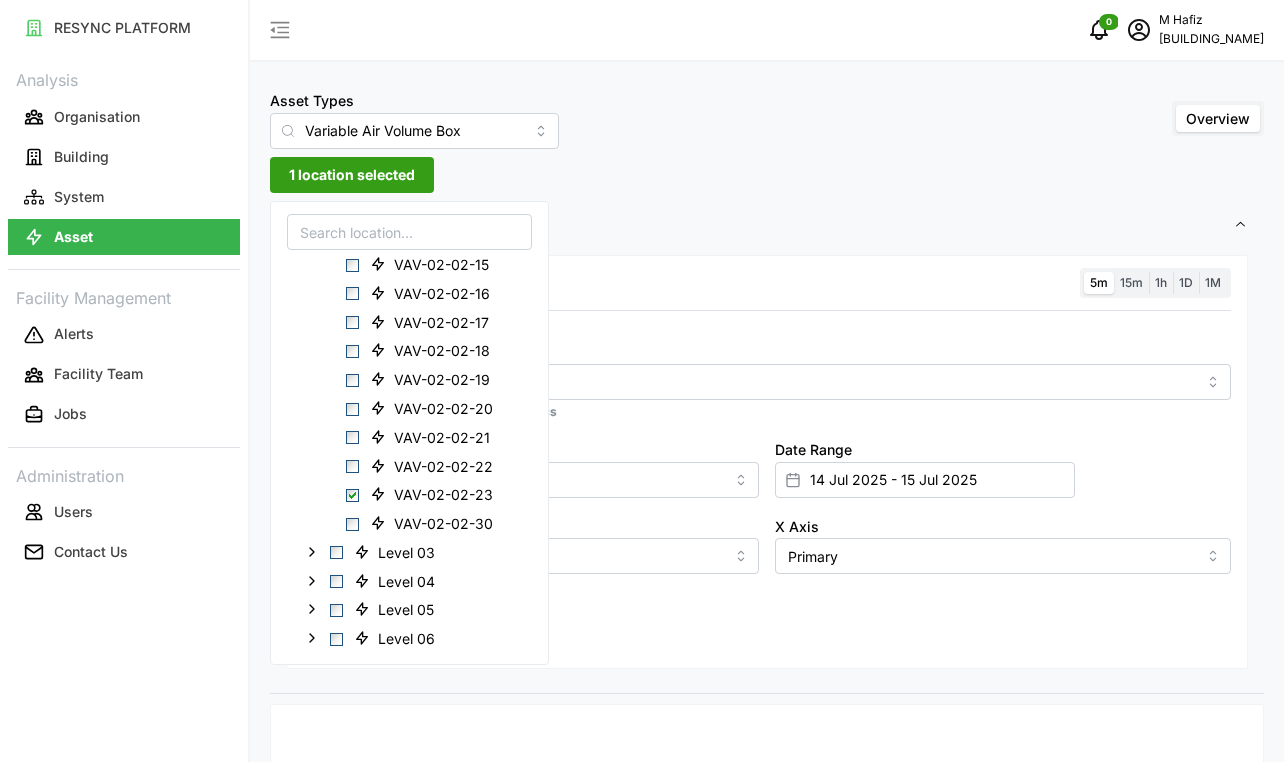 click on "Resolution 5m 15m 1h 1D 1M" at bounding box center (767, 283) 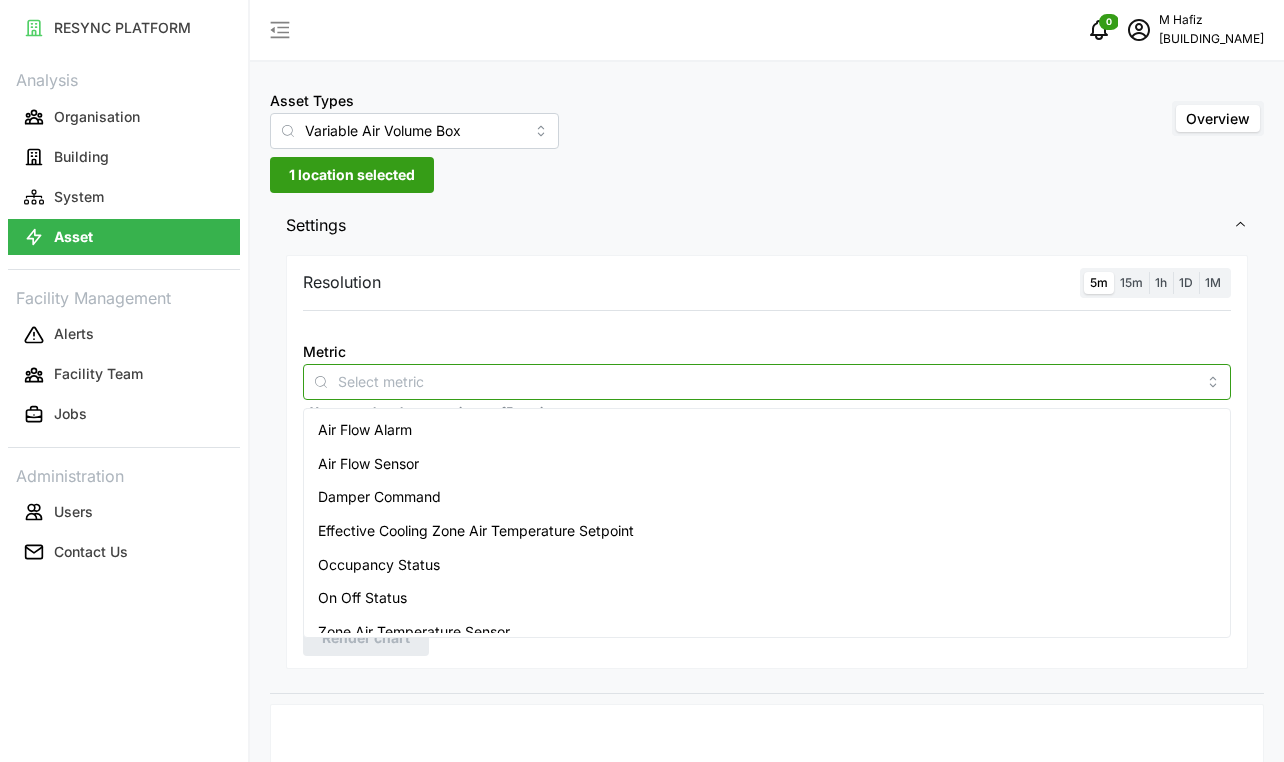 click on "Metric" at bounding box center (767, 381) 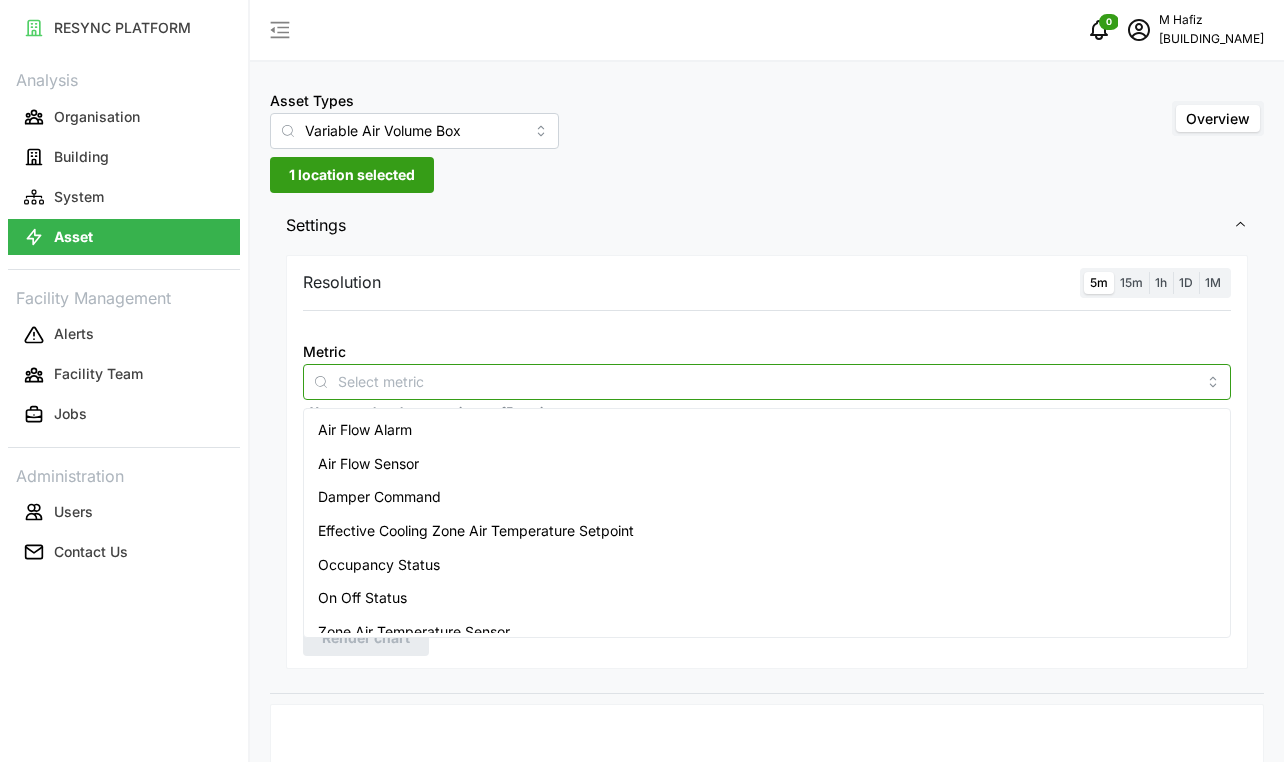 click on "Air Flow Sensor" at bounding box center [368, 464] 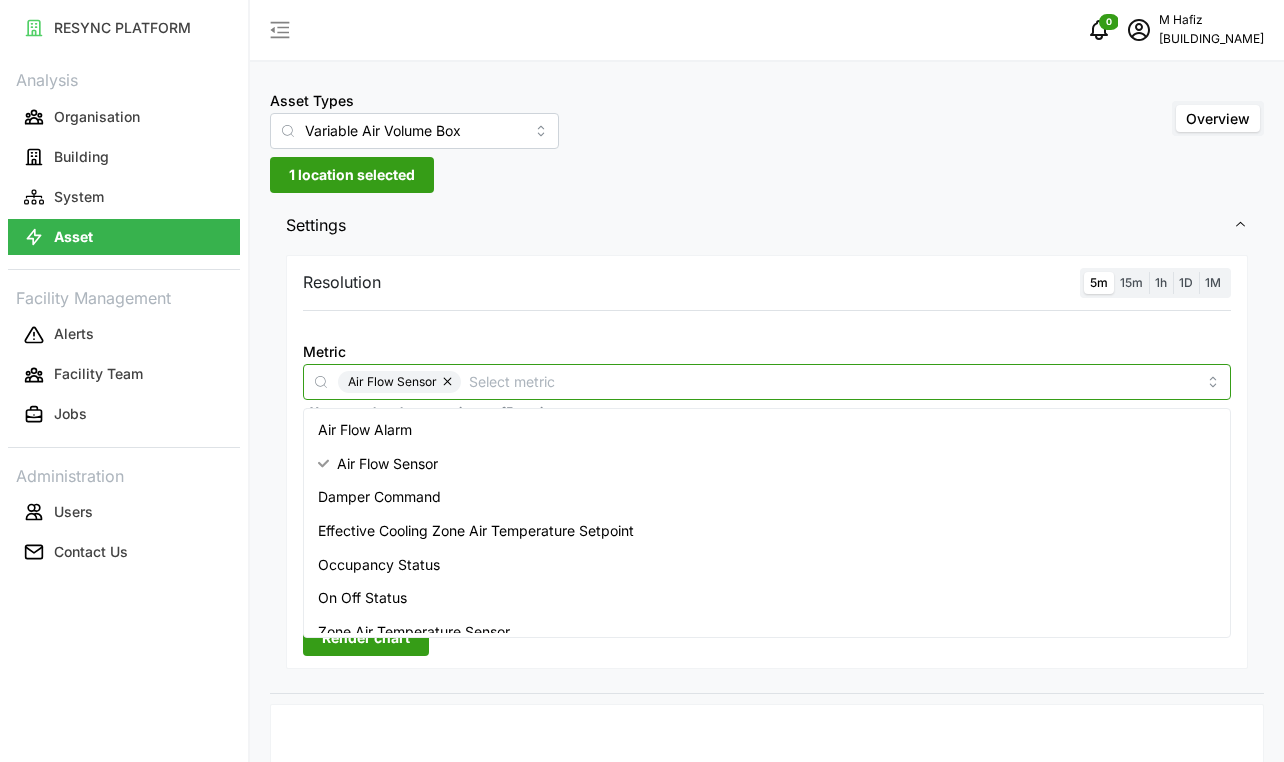 scroll, scrollTop: 16, scrollLeft: 0, axis: vertical 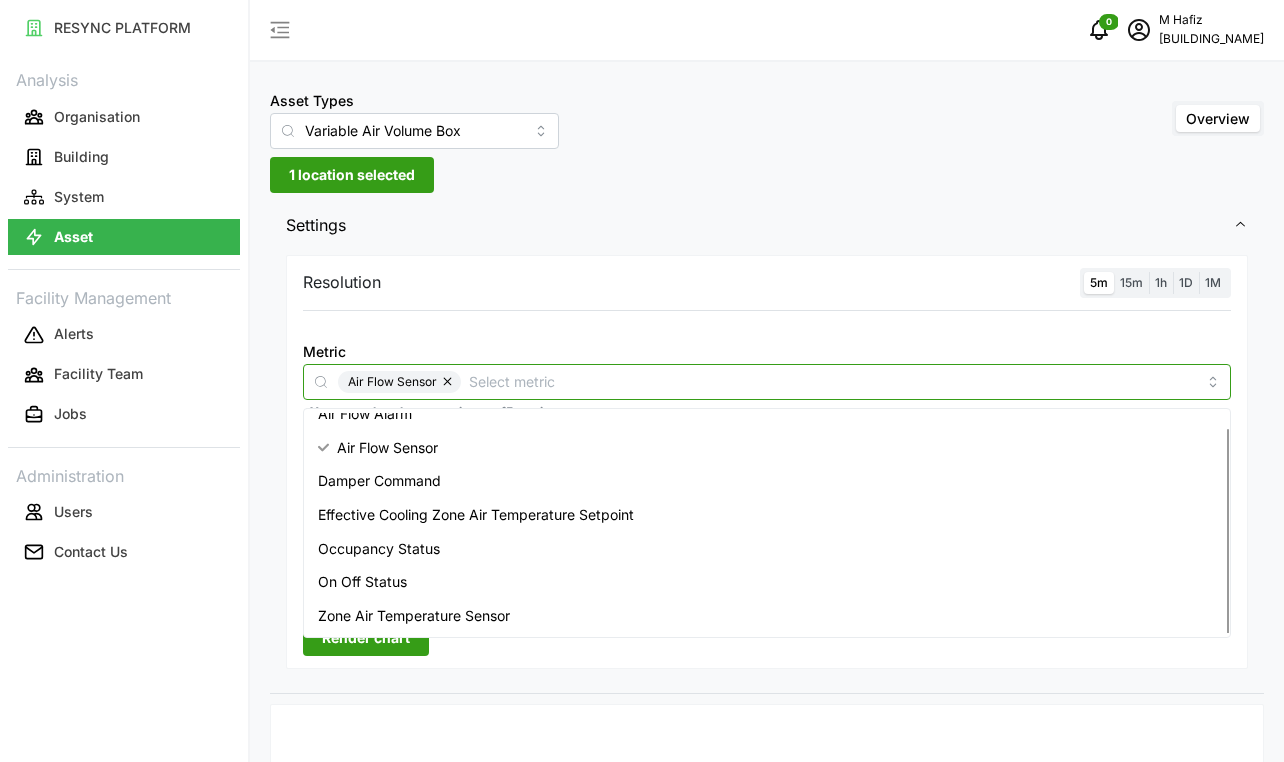 click on "Zone Air Temperature Sensor" at bounding box center (414, 616) 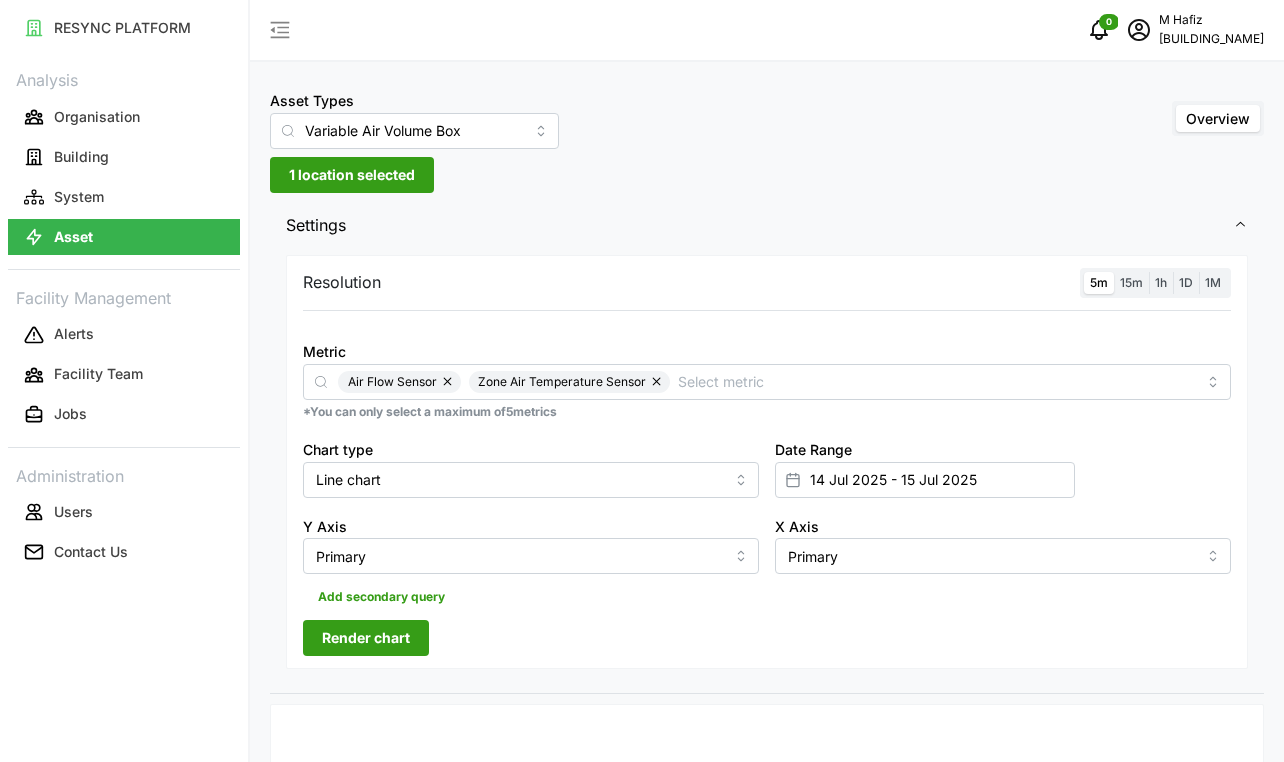 click on "Resolution 5m 15m 1h 1D 1M Metric Air Flow Sensor Zone Air Temperature Sensor *You can only select a maximum of  5  metrics Chart type Line chart Date Range [DATE] - [DATE] Y Axis Primary X Axis Primary Add secondary query Render chart" at bounding box center (767, 472) 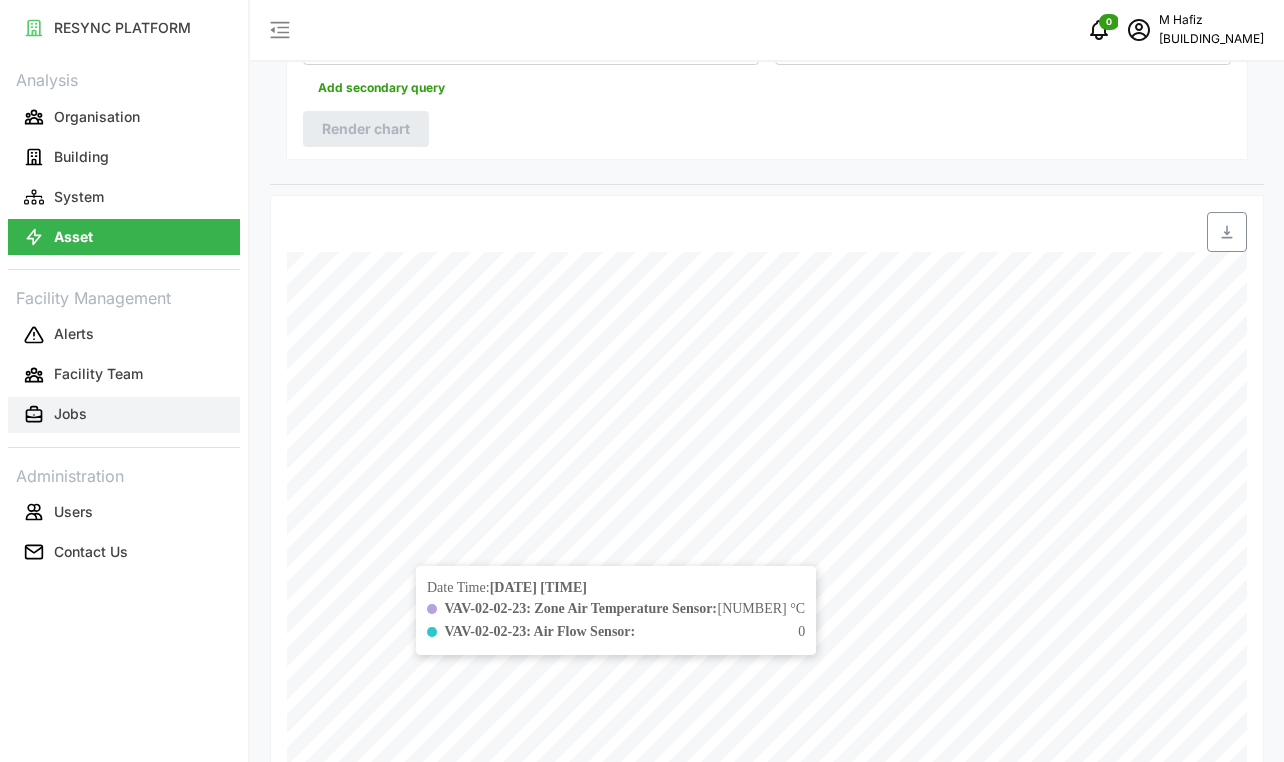 scroll, scrollTop: 498, scrollLeft: 0, axis: vertical 